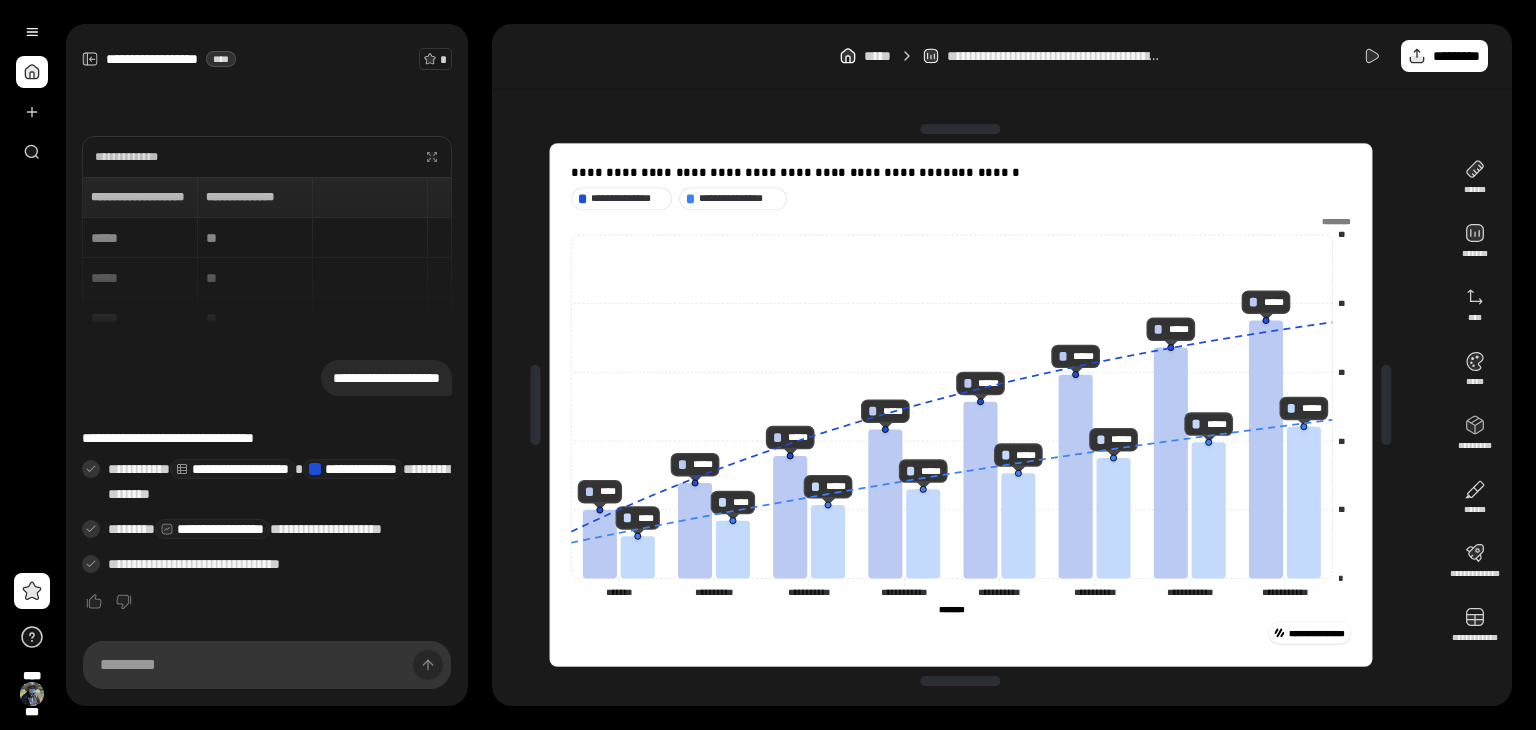 scroll, scrollTop: 0, scrollLeft: 0, axis: both 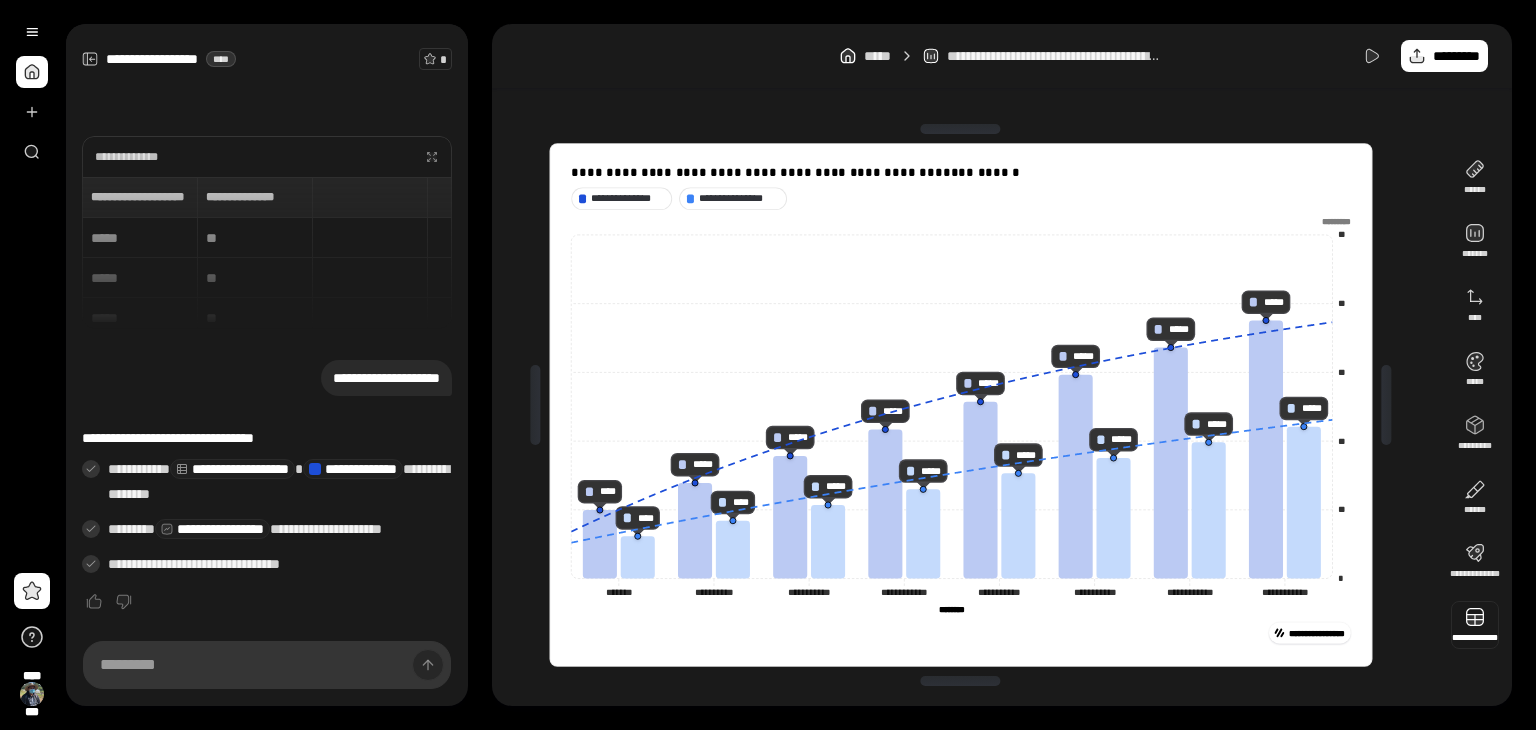 click at bounding box center [1475, 625] 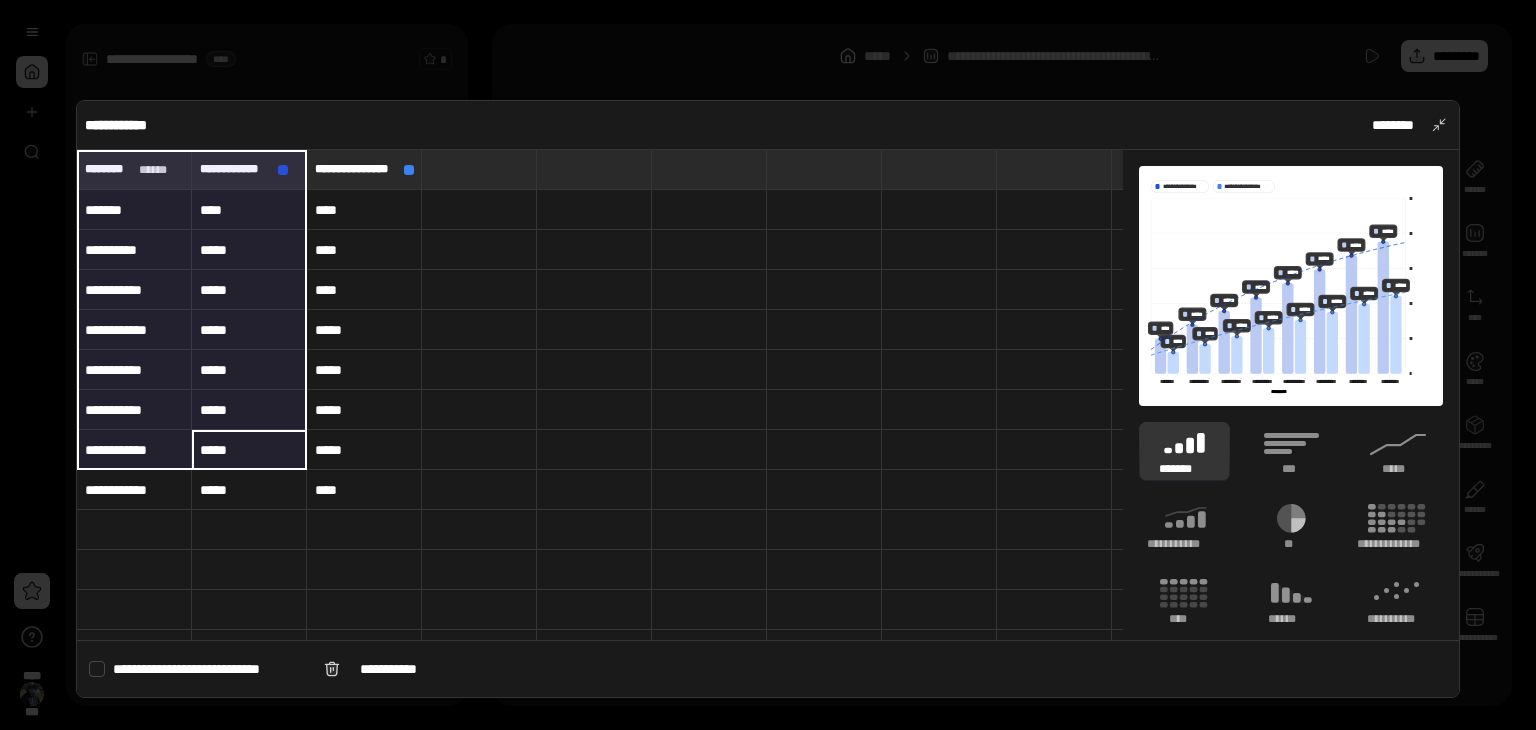 drag, startPoint x: 269, startPoint y: 489, endPoint x: 101, endPoint y: 145, distance: 382.83154 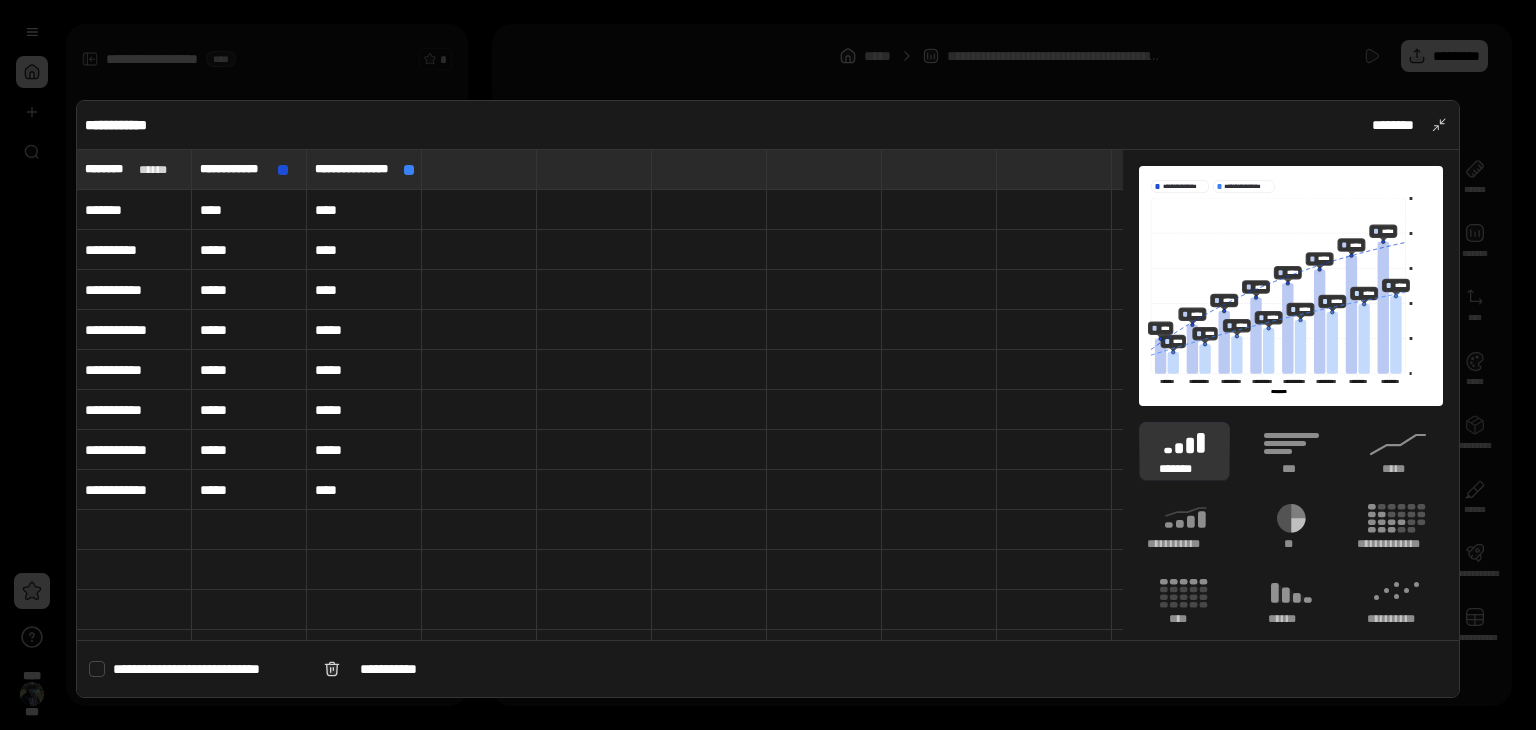 click on "**********" at bounding box center (768, 125) 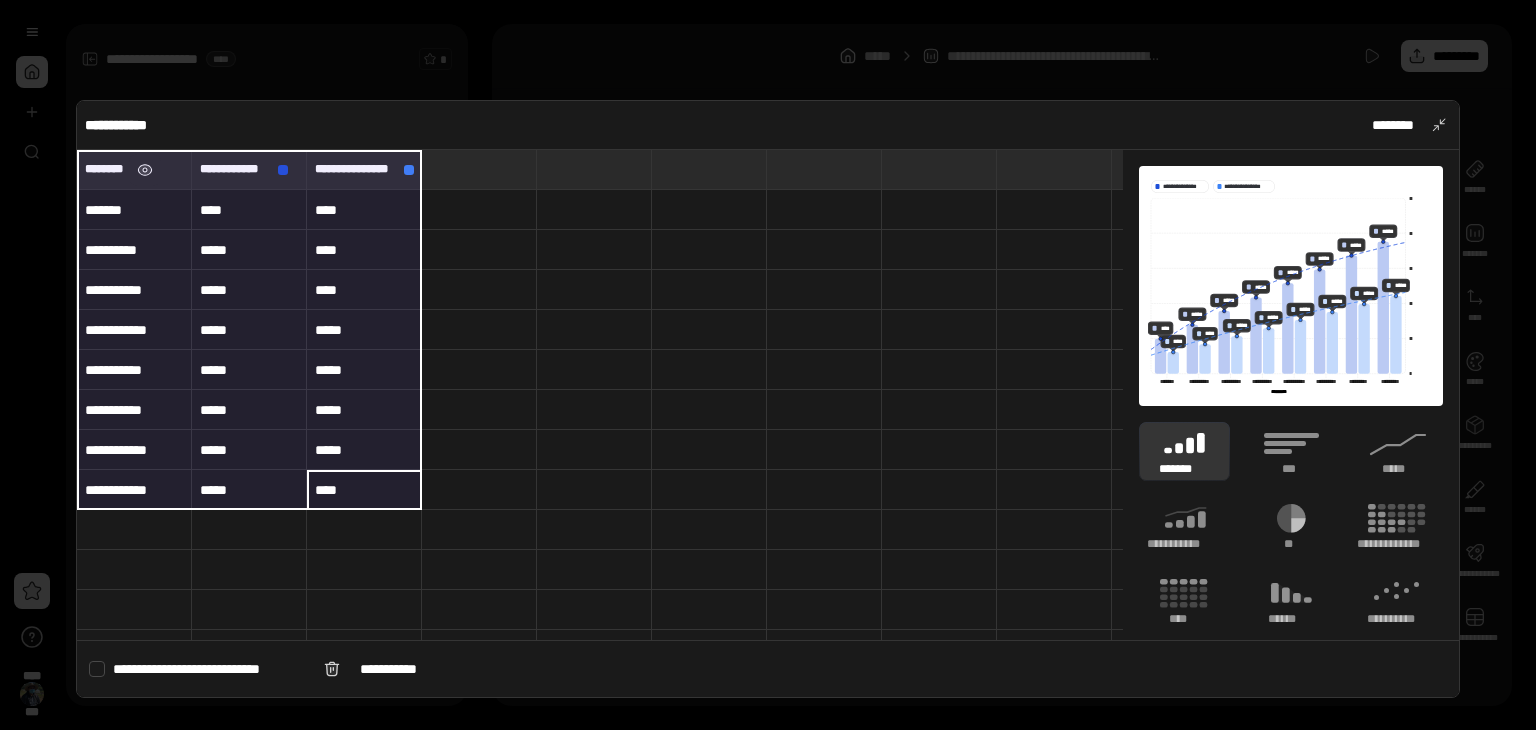 drag, startPoint x: 404, startPoint y: 502, endPoint x: 148, endPoint y: 182, distance: 409.79996 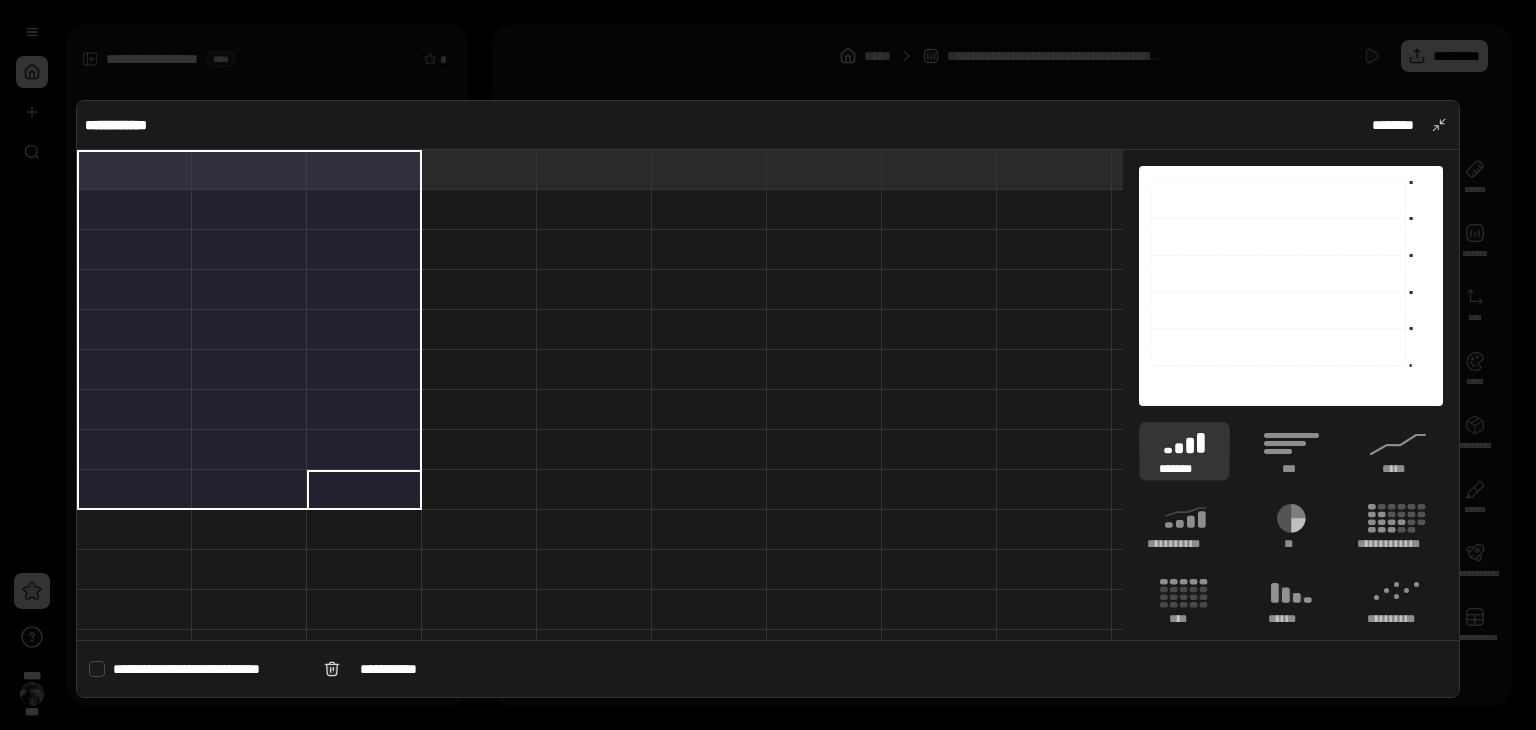 type 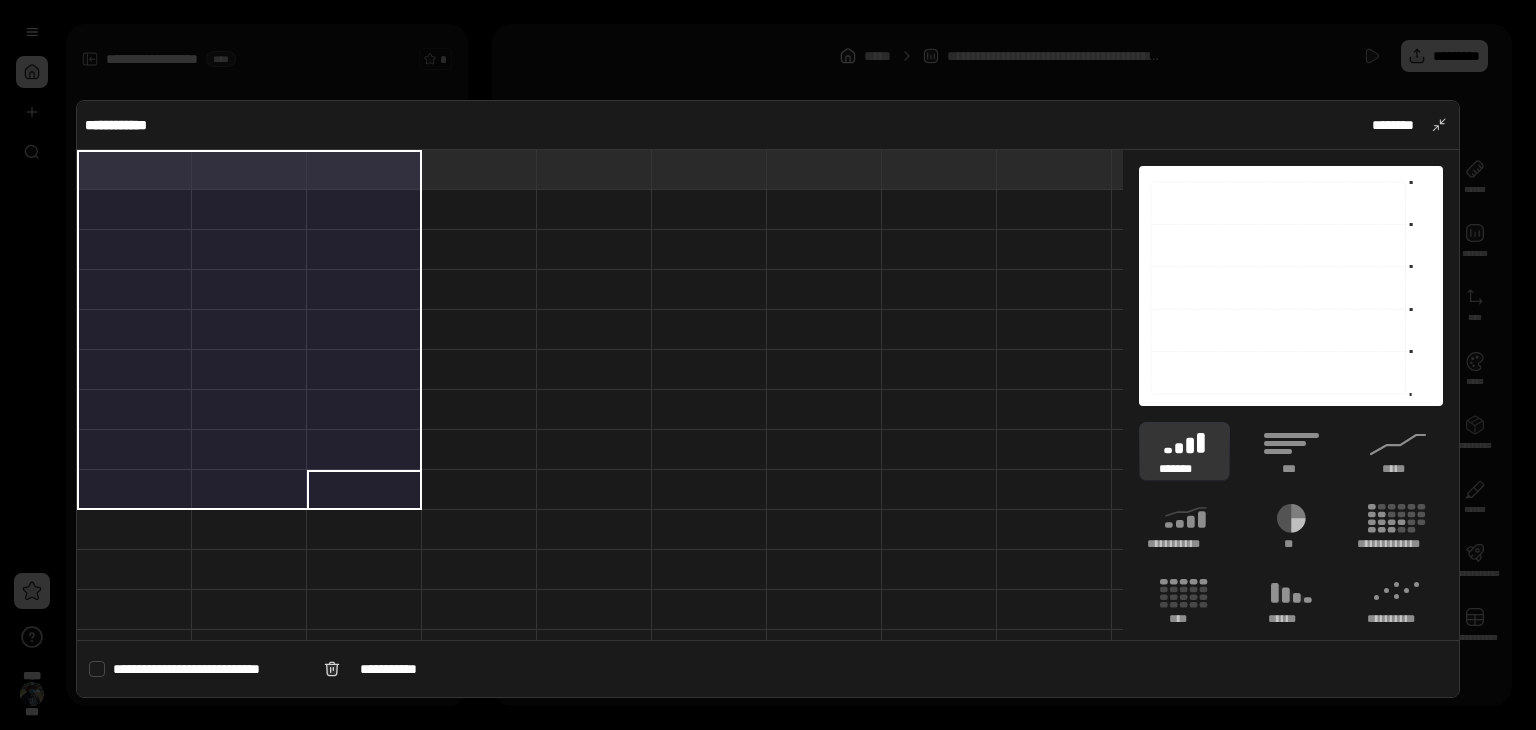paste on "**********" 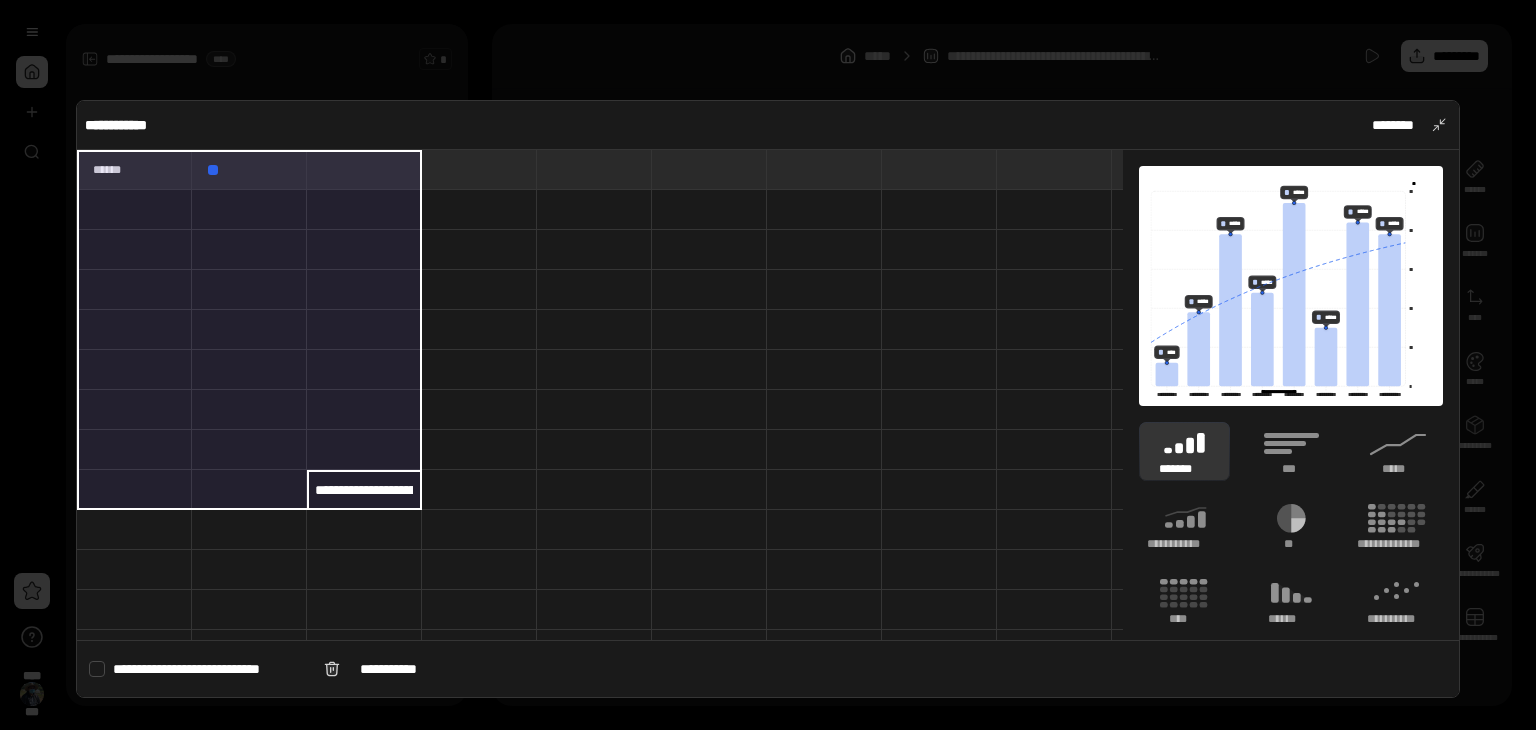 scroll, scrollTop: 0, scrollLeft: 1134, axis: horizontal 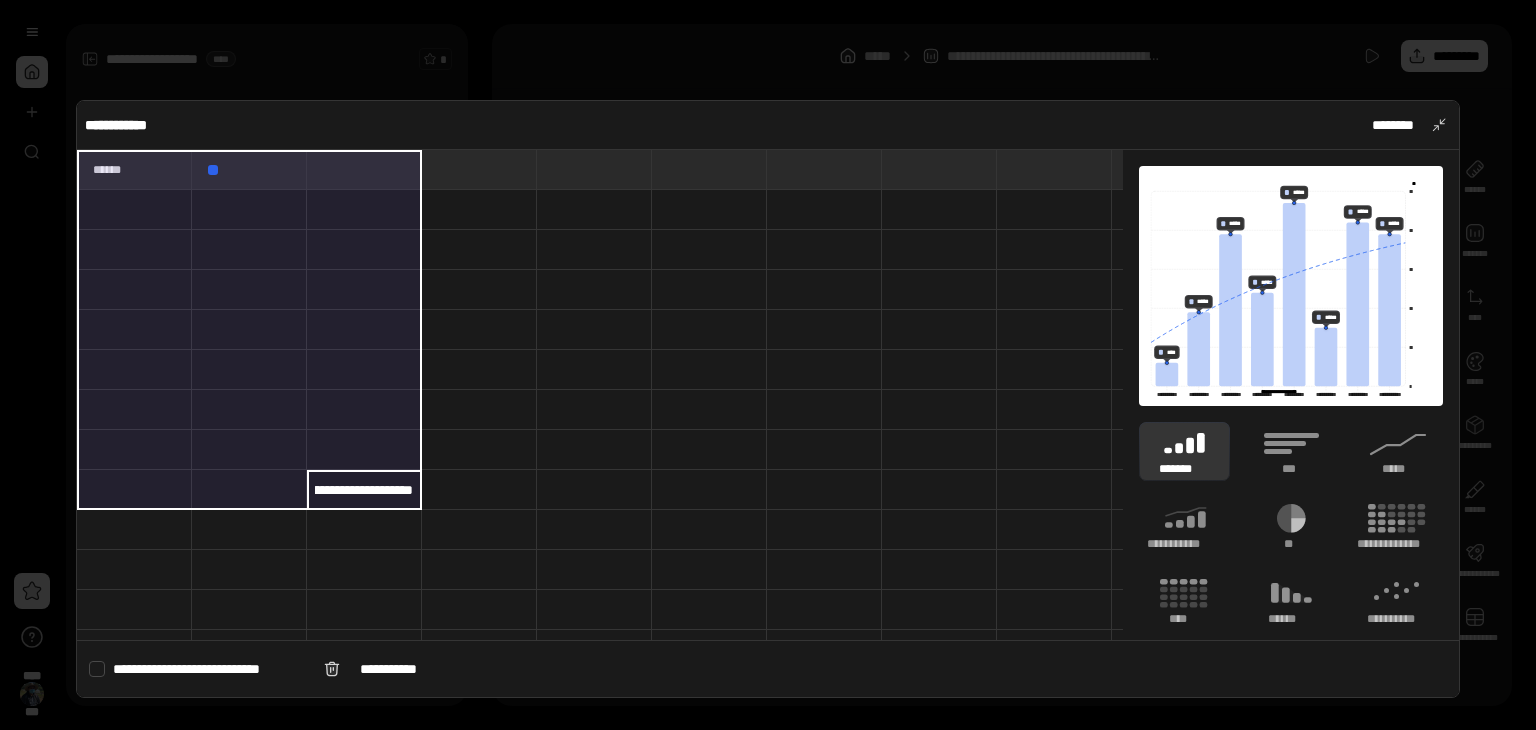 type on "**" 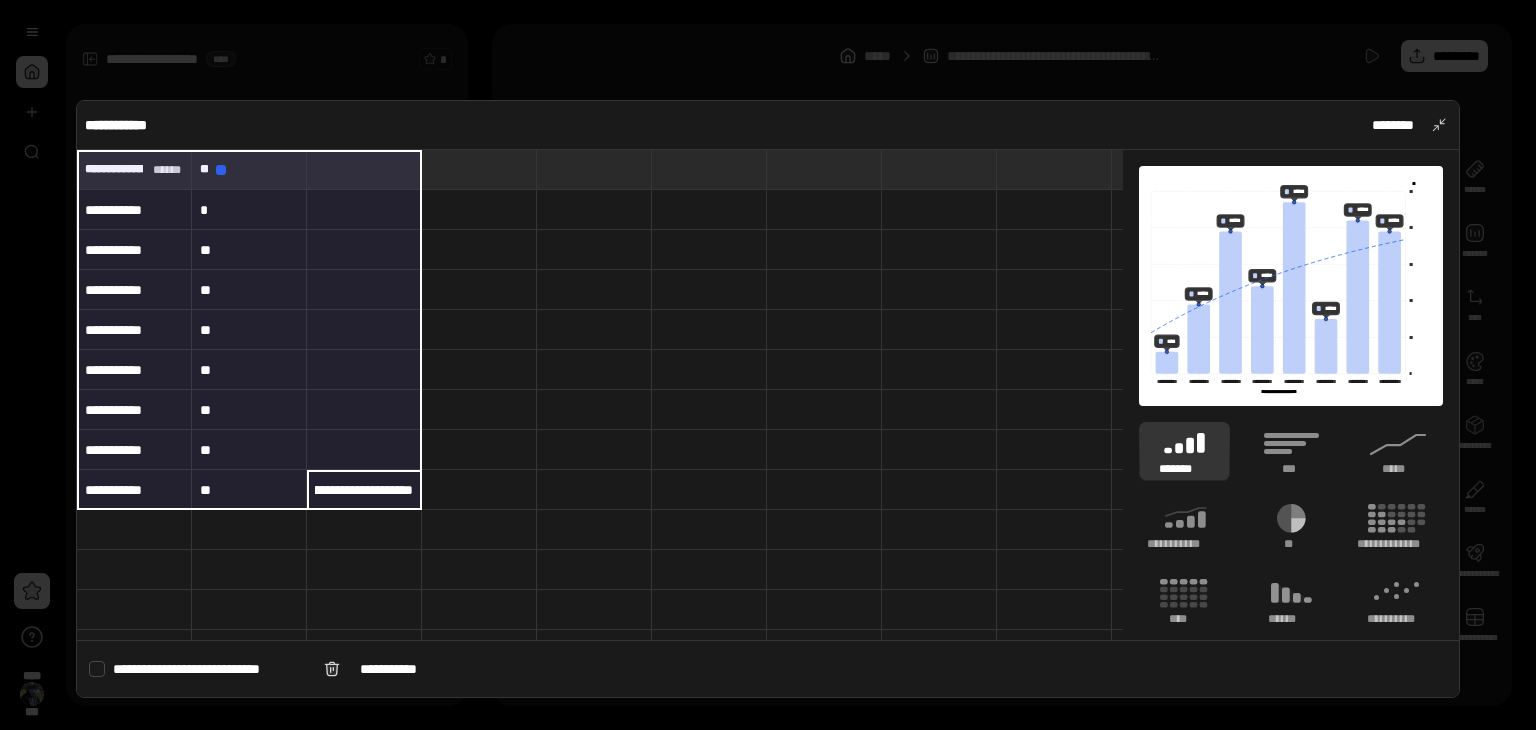 type on "**********" 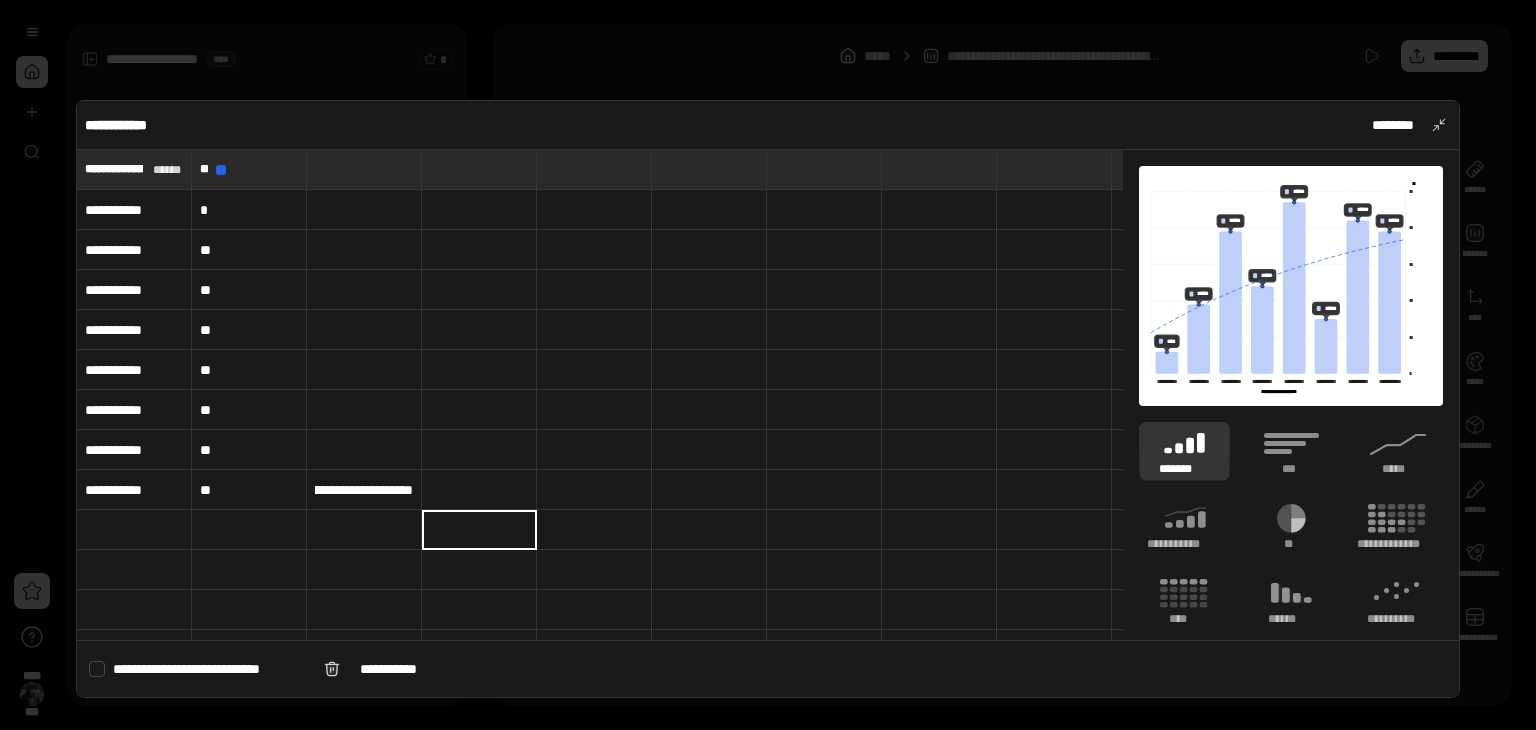 scroll, scrollTop: 0, scrollLeft: 0, axis: both 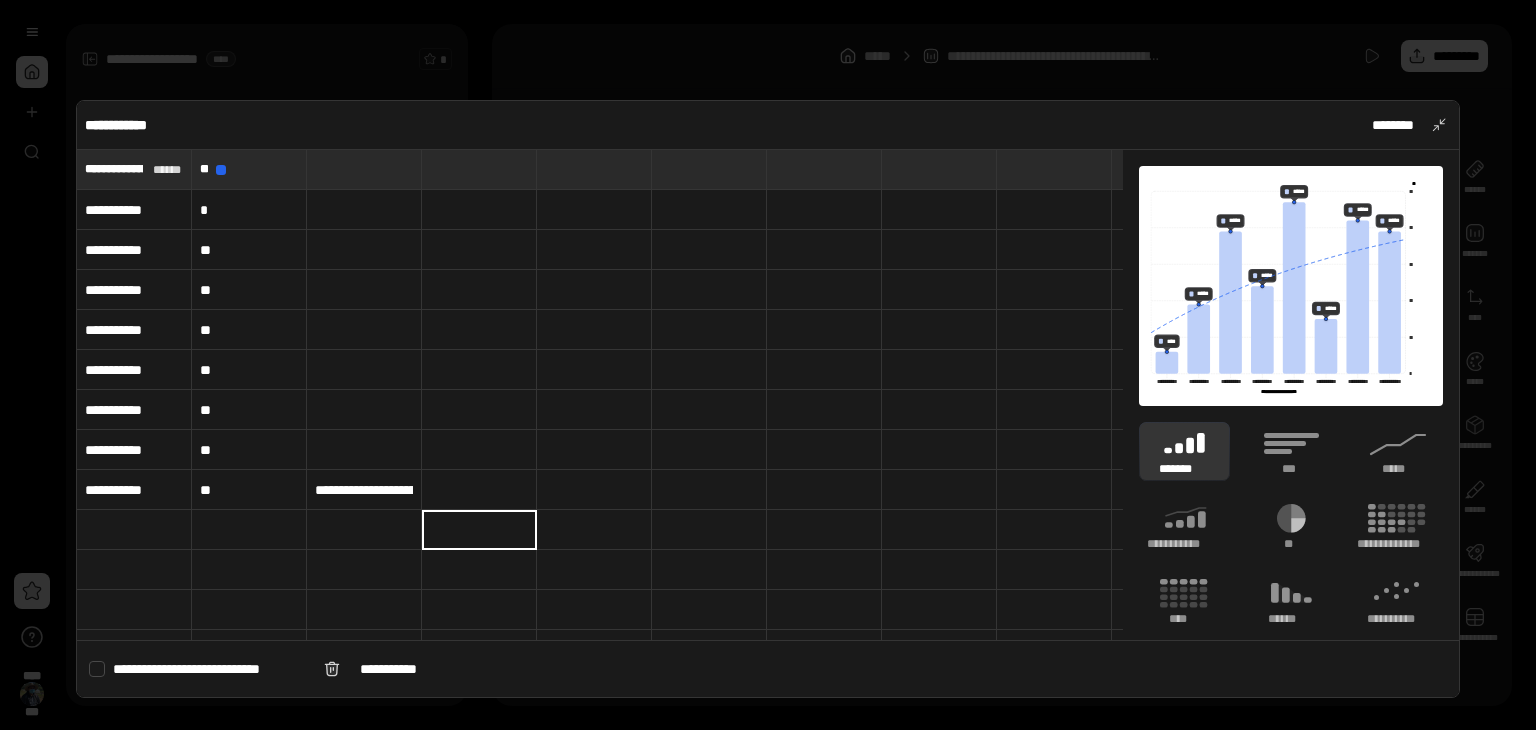 click on "**********" at bounding box center [364, 490] 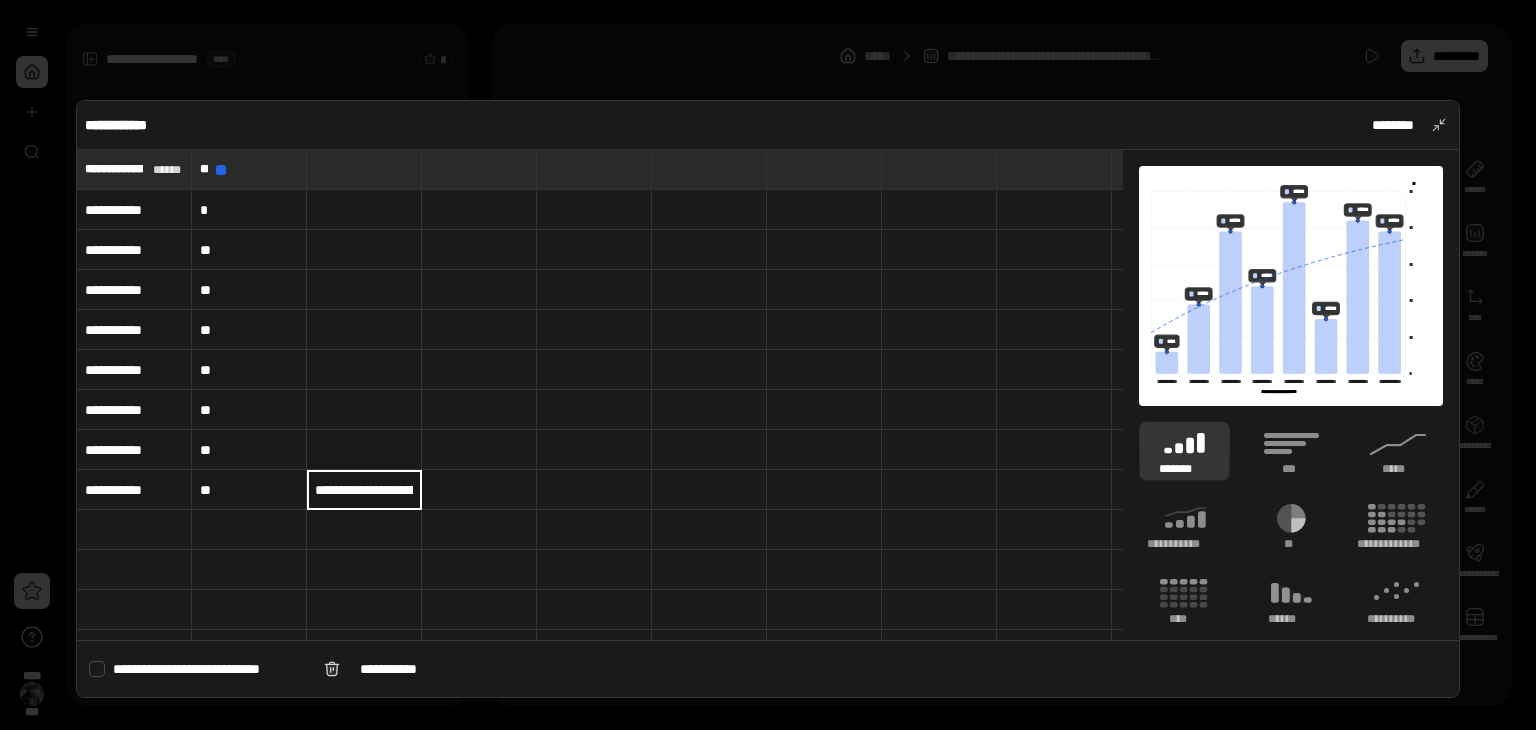 click on "**********" at bounding box center (364, 490) 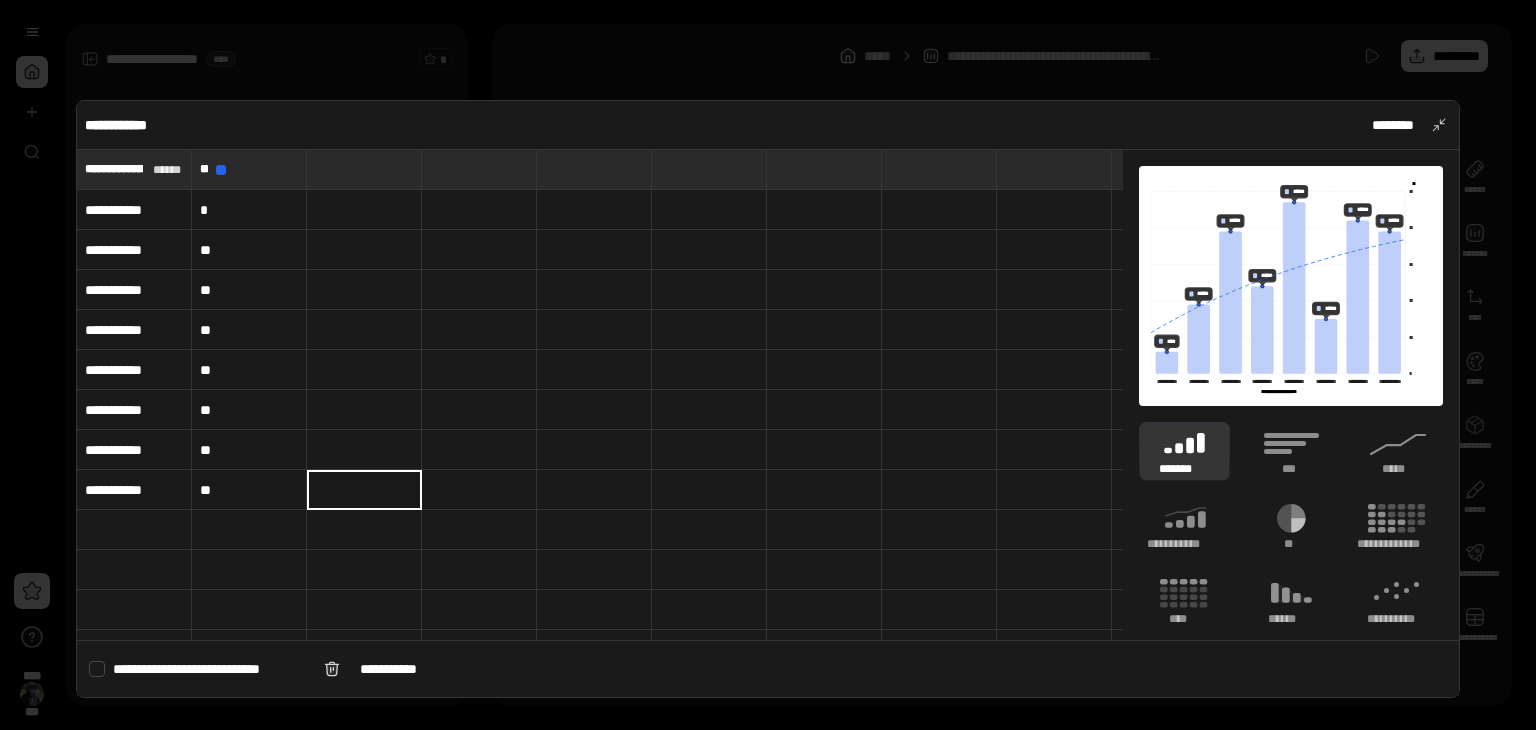scroll, scrollTop: 0, scrollLeft: 0, axis: both 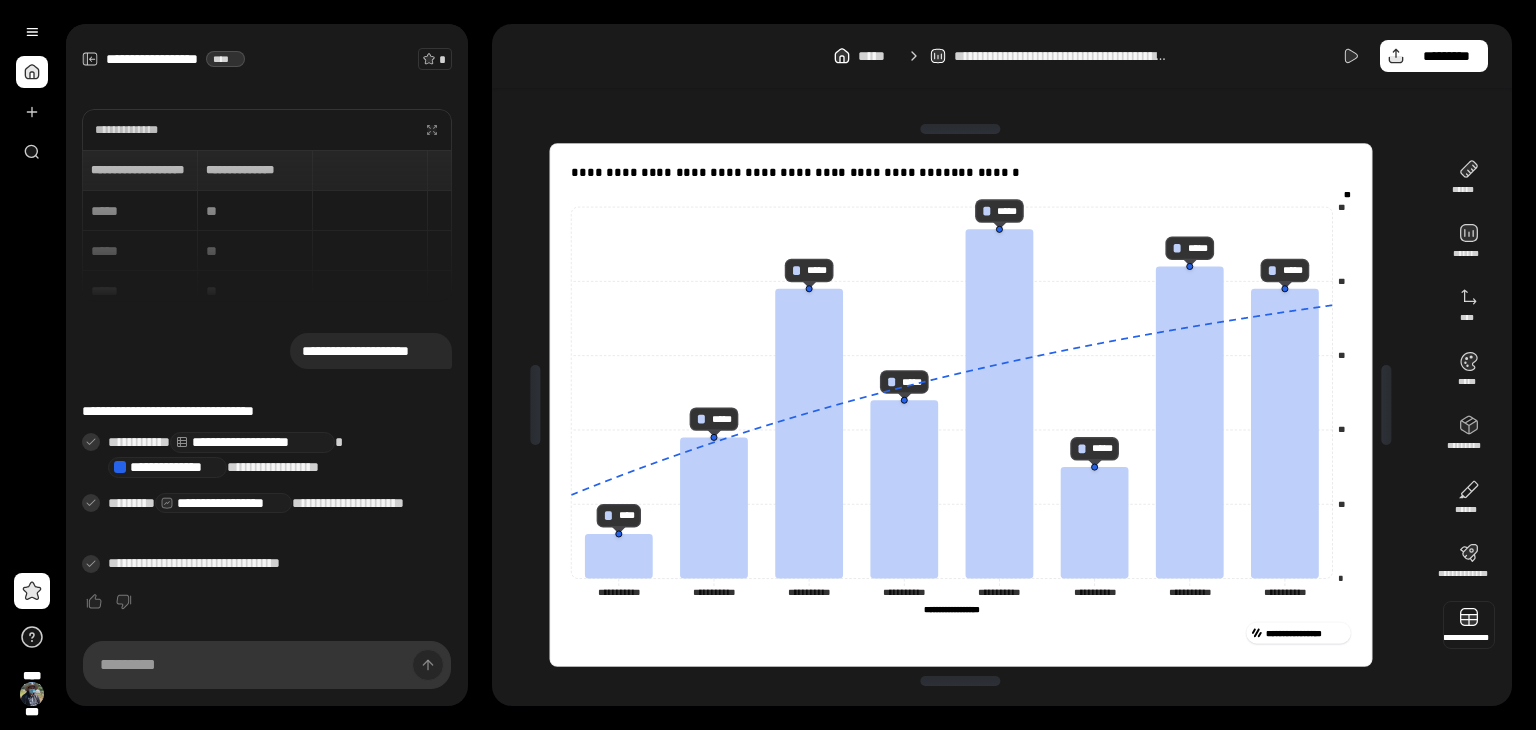 click at bounding box center (1469, 625) 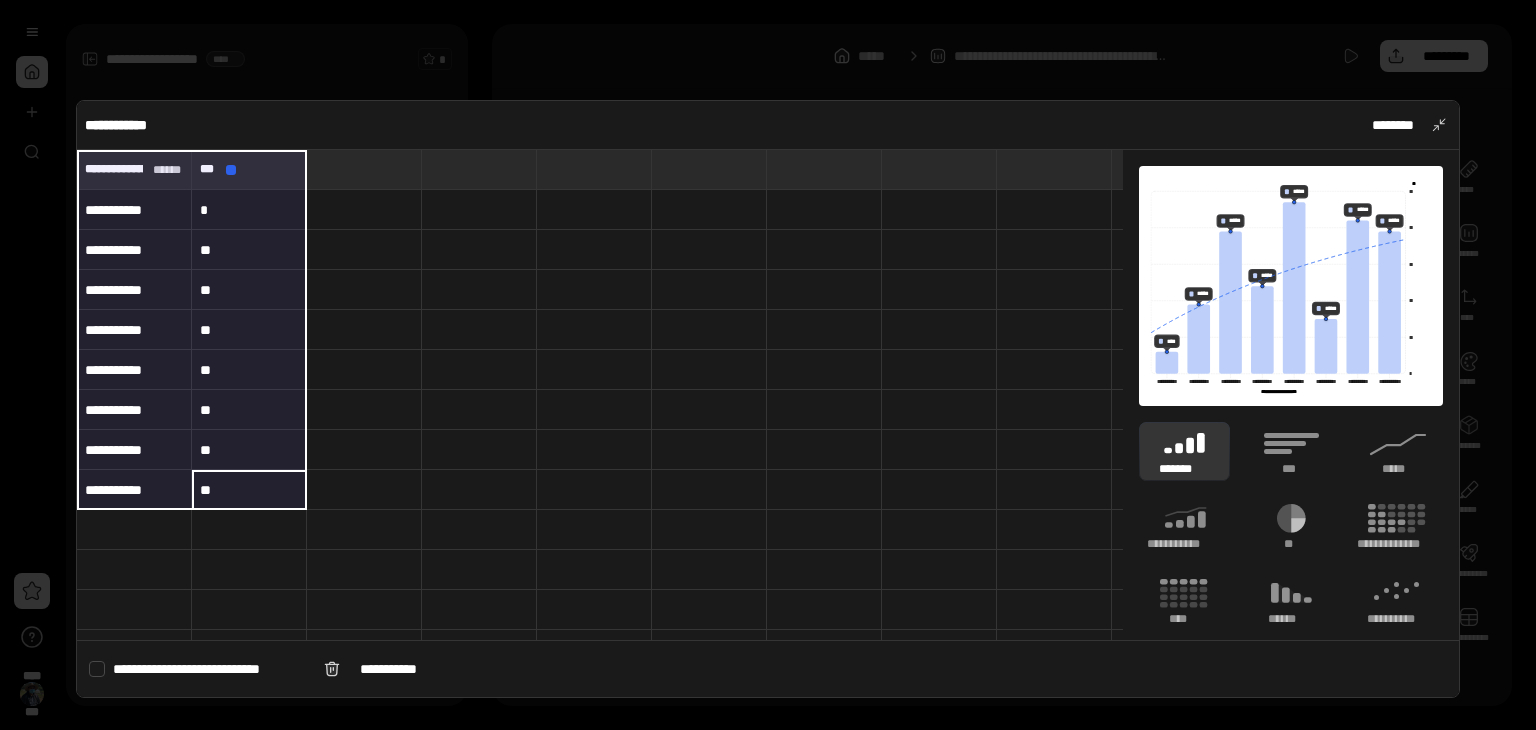 drag, startPoint x: 311, startPoint y: 496, endPoint x: 82, endPoint y: 115, distance: 444.52448 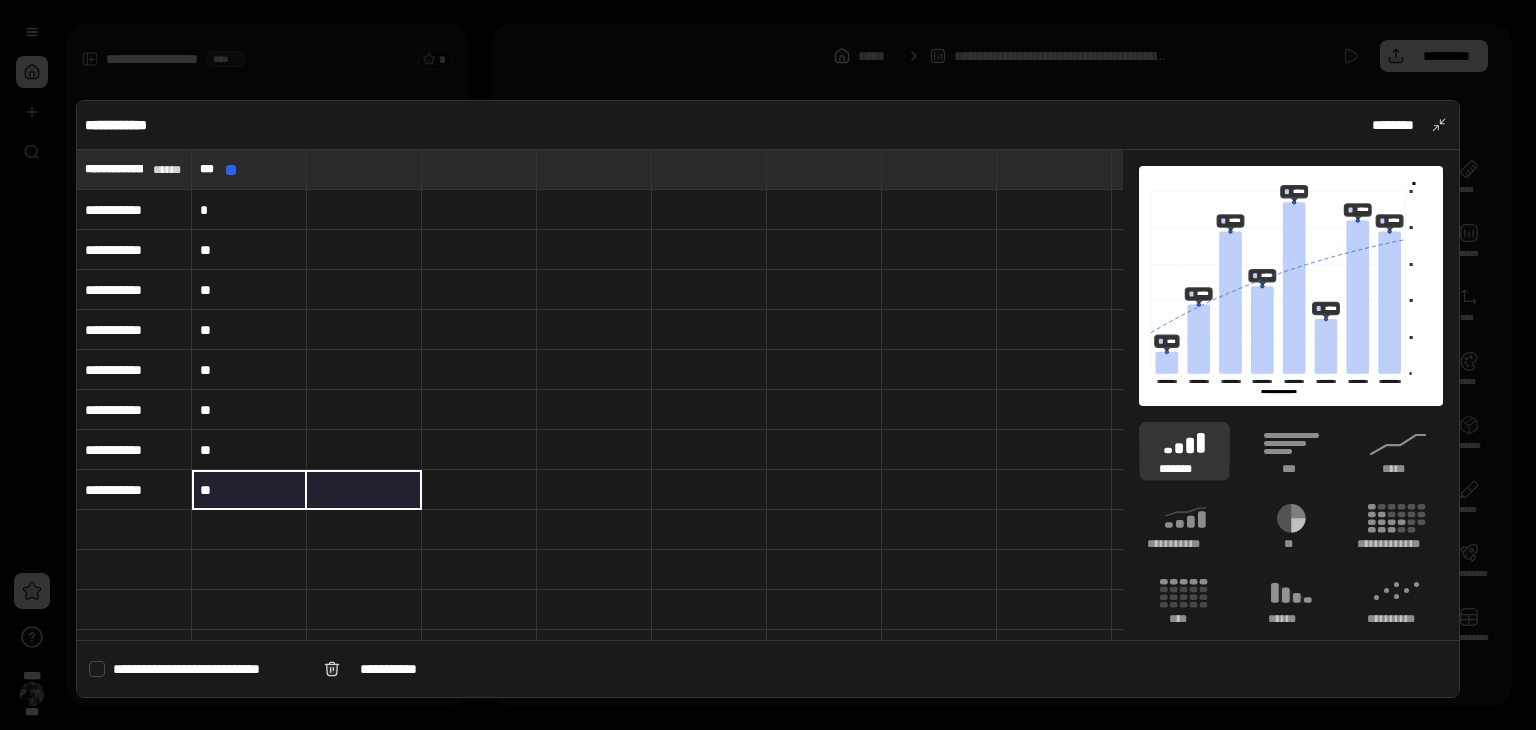 click at bounding box center (364, 490) 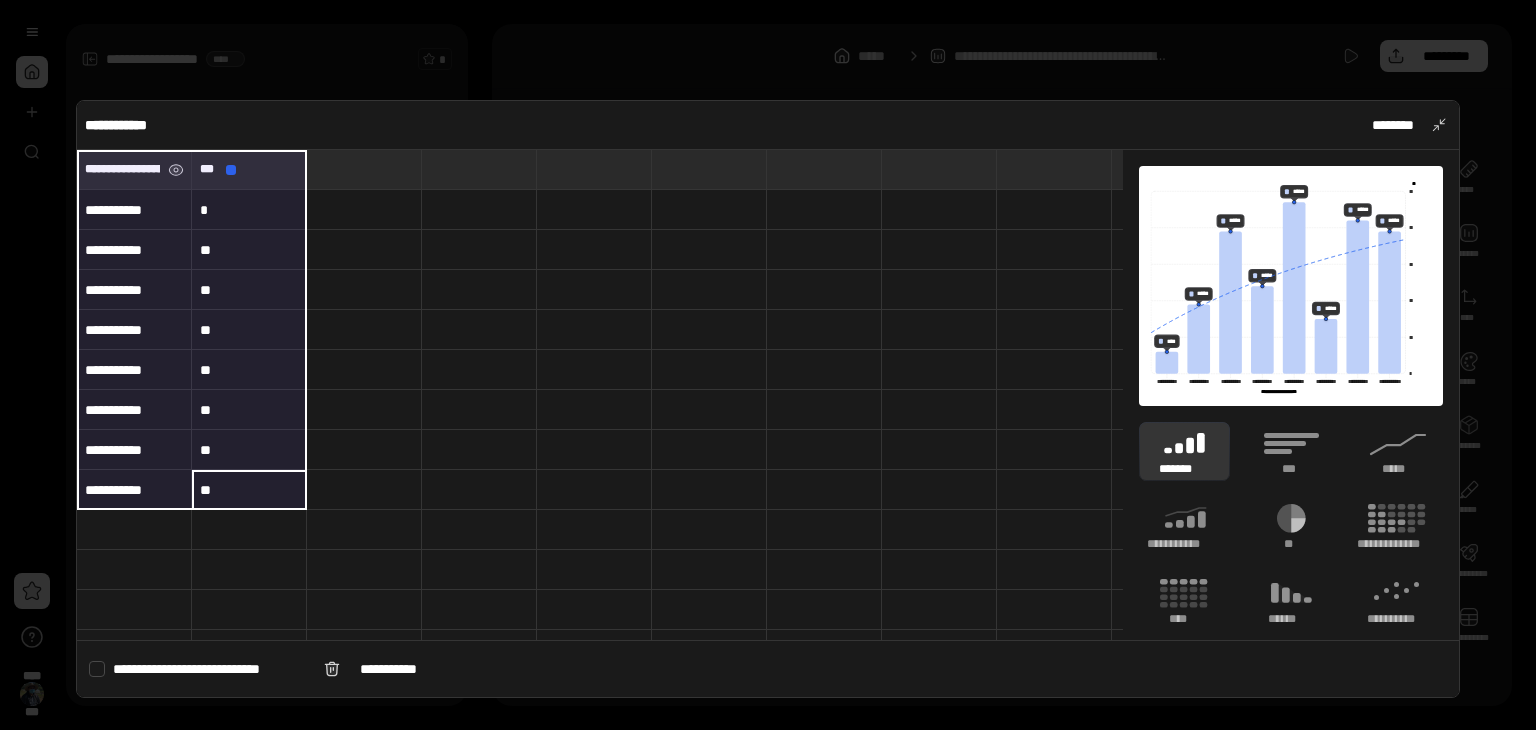 drag, startPoint x: 296, startPoint y: 485, endPoint x: 123, endPoint y: 168, distance: 361.13434 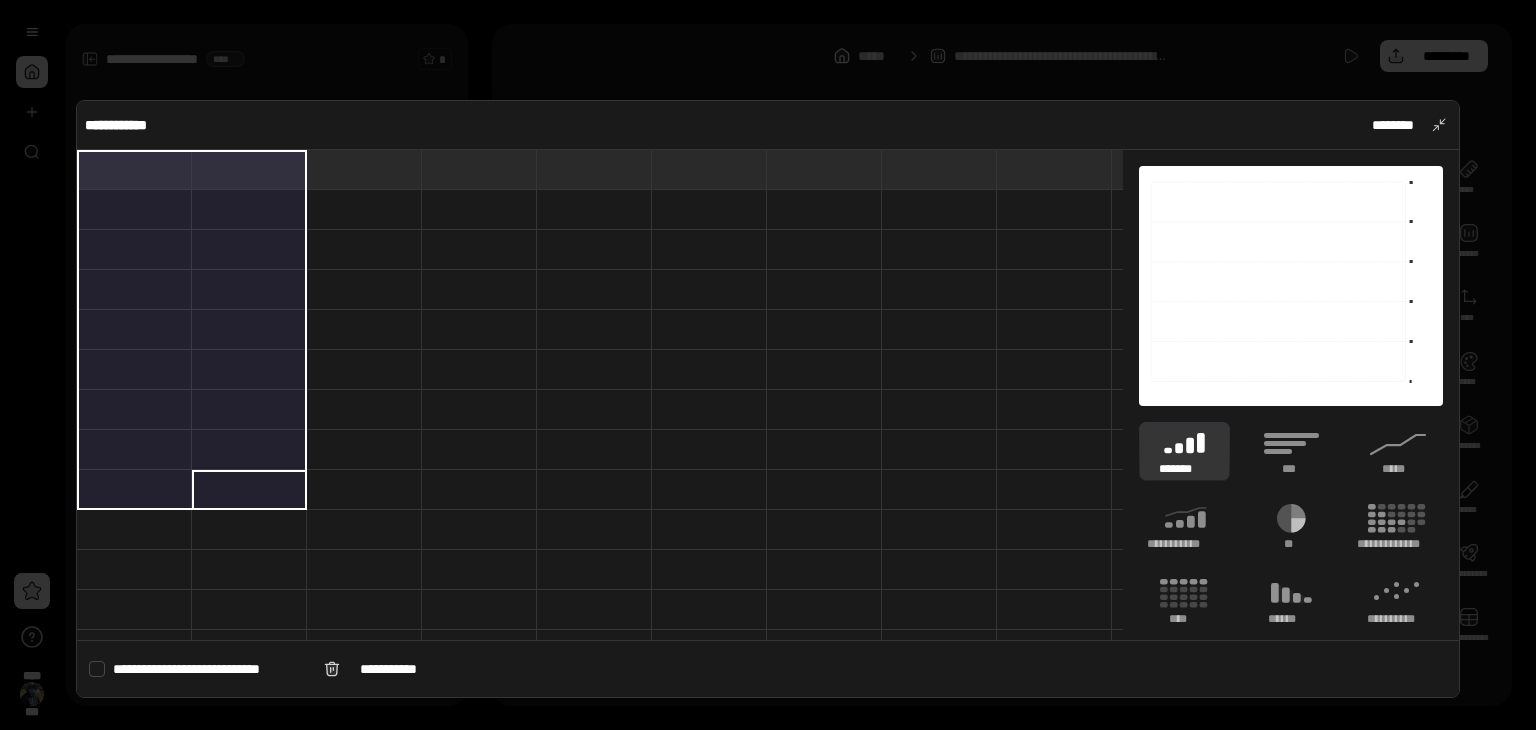 type 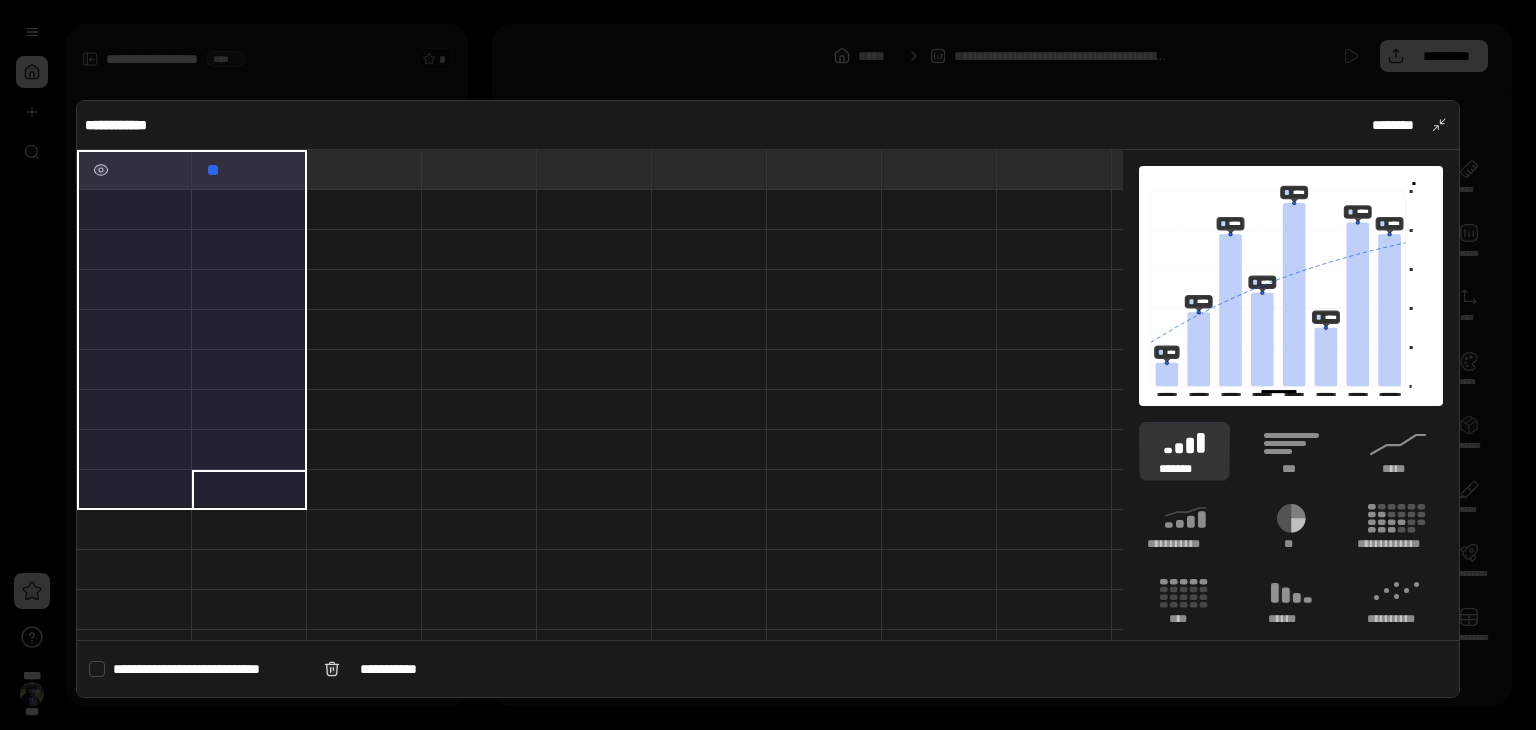 type on "**" 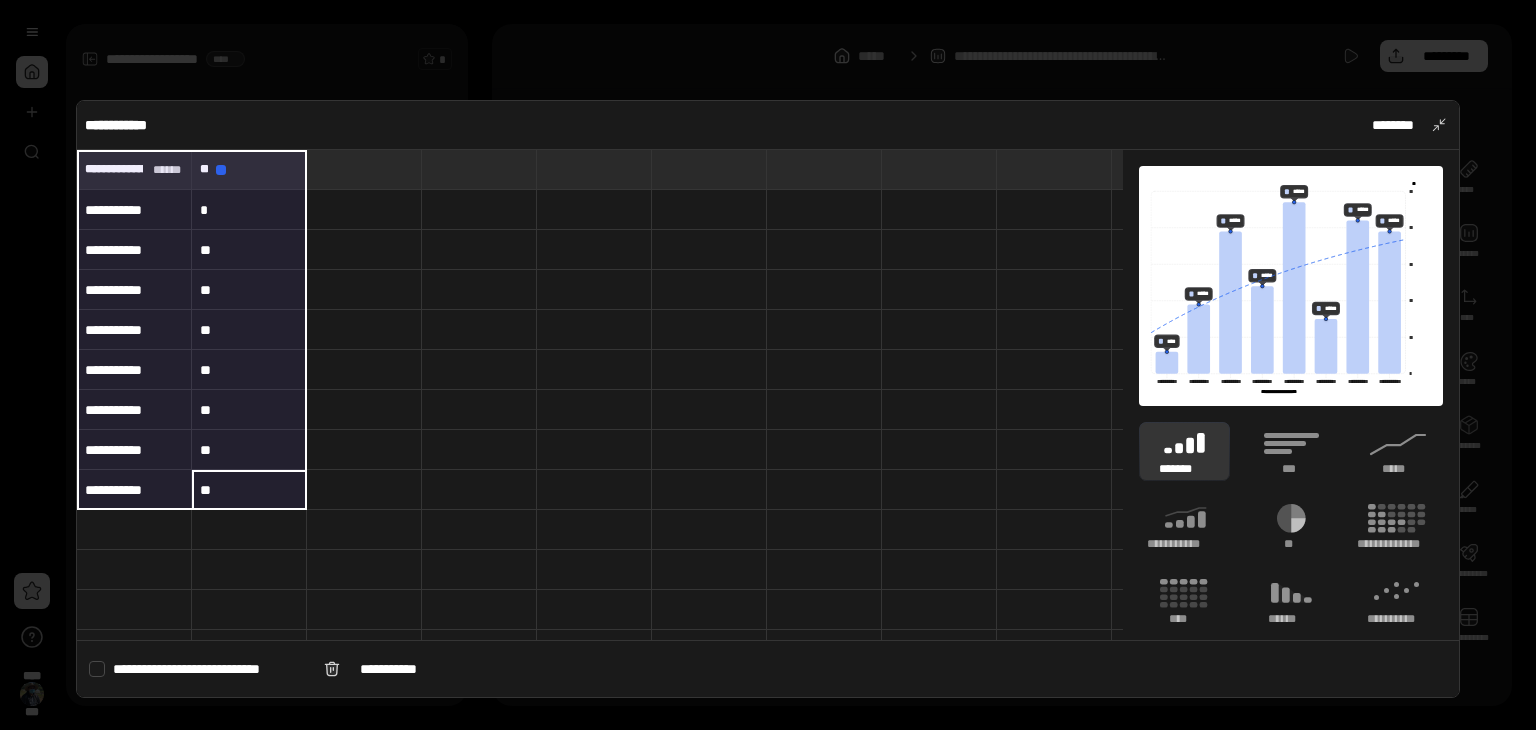 click at bounding box center [479, 450] 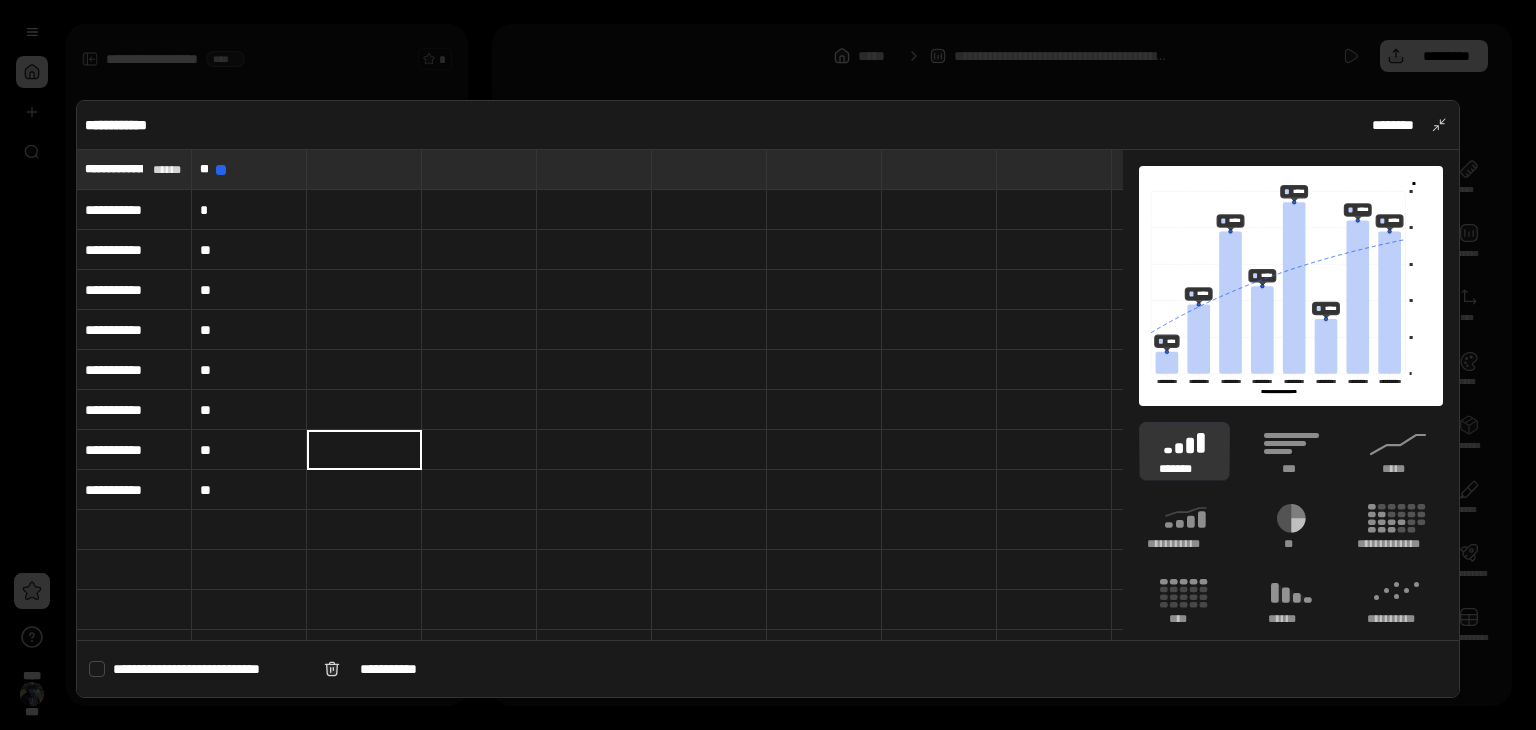 click at bounding box center [364, 169] 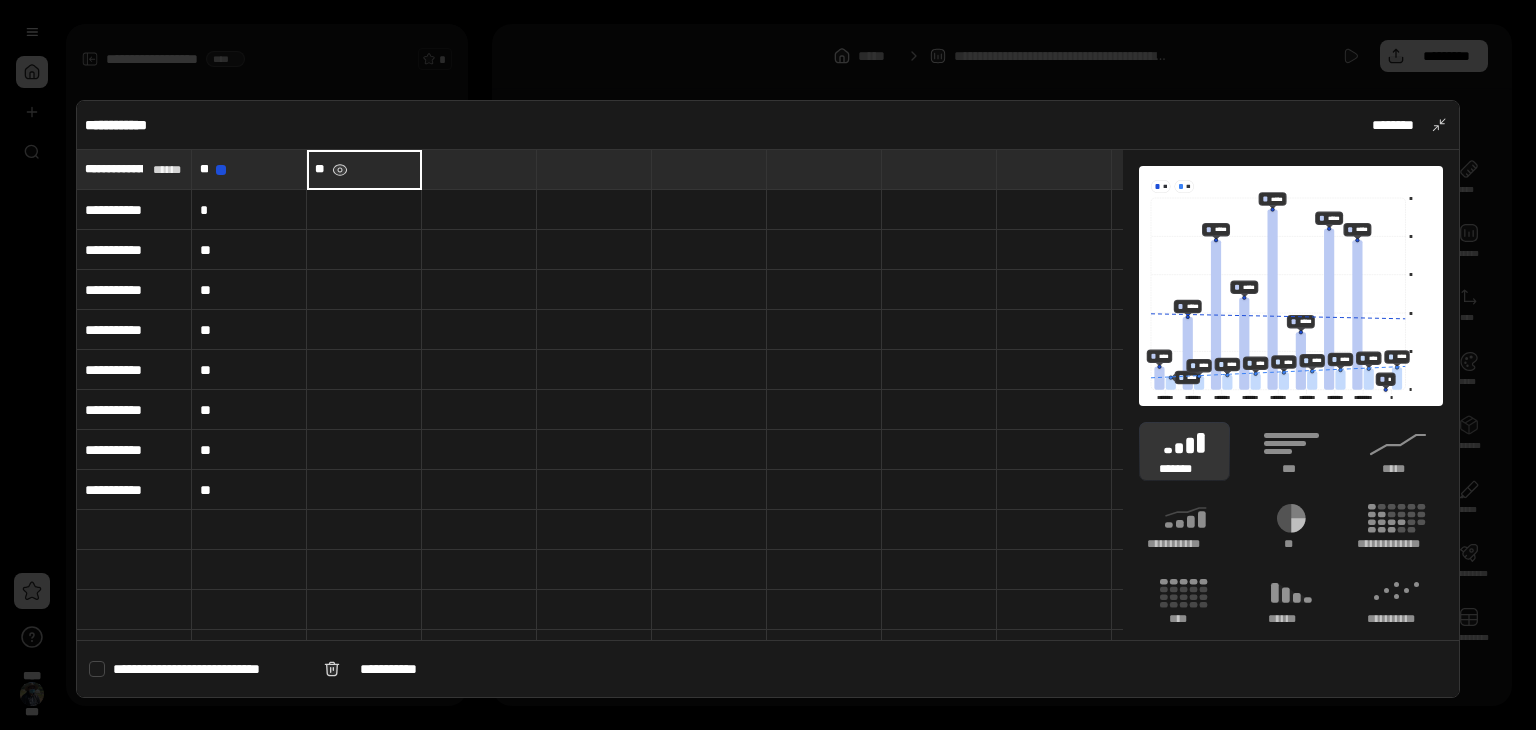 type 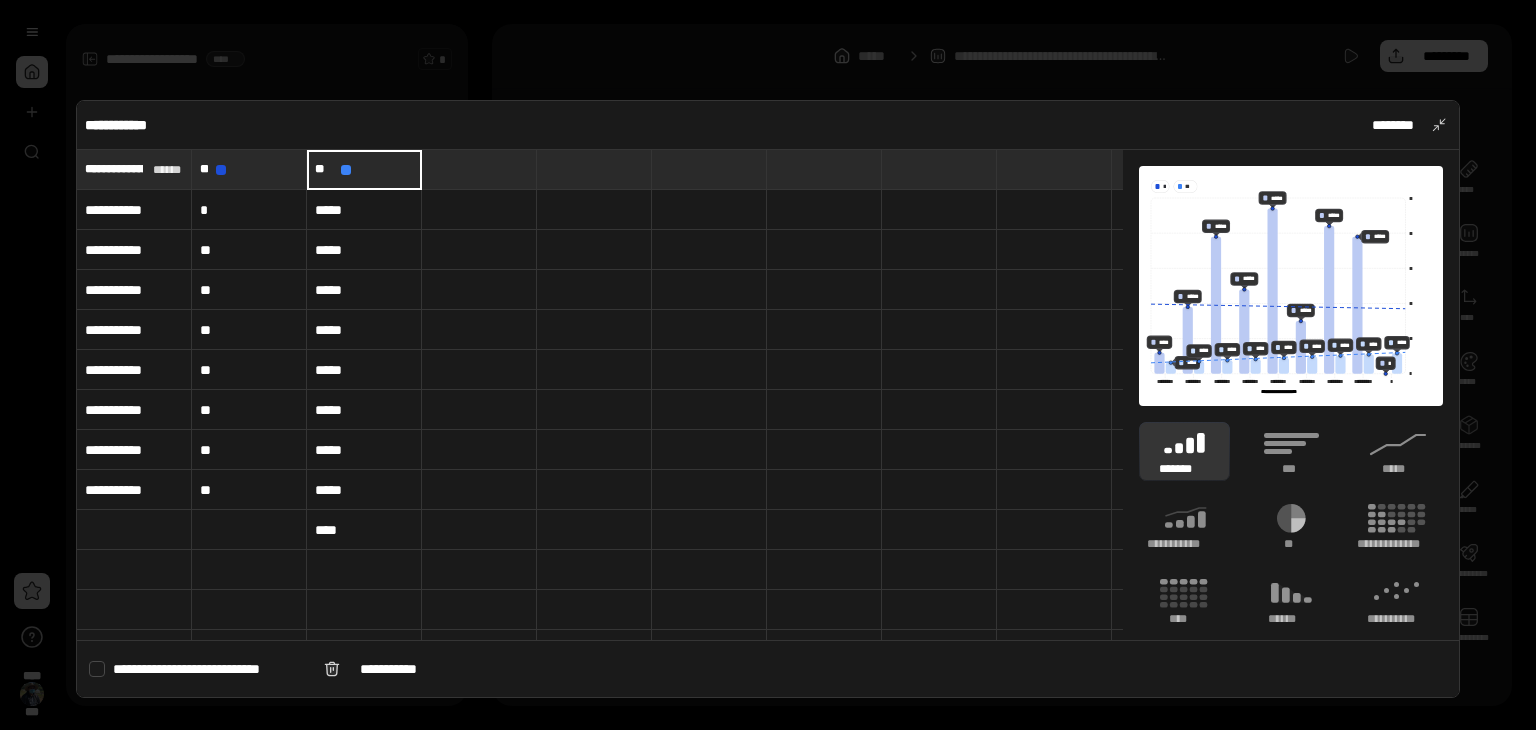 click at bounding box center [479, 370] 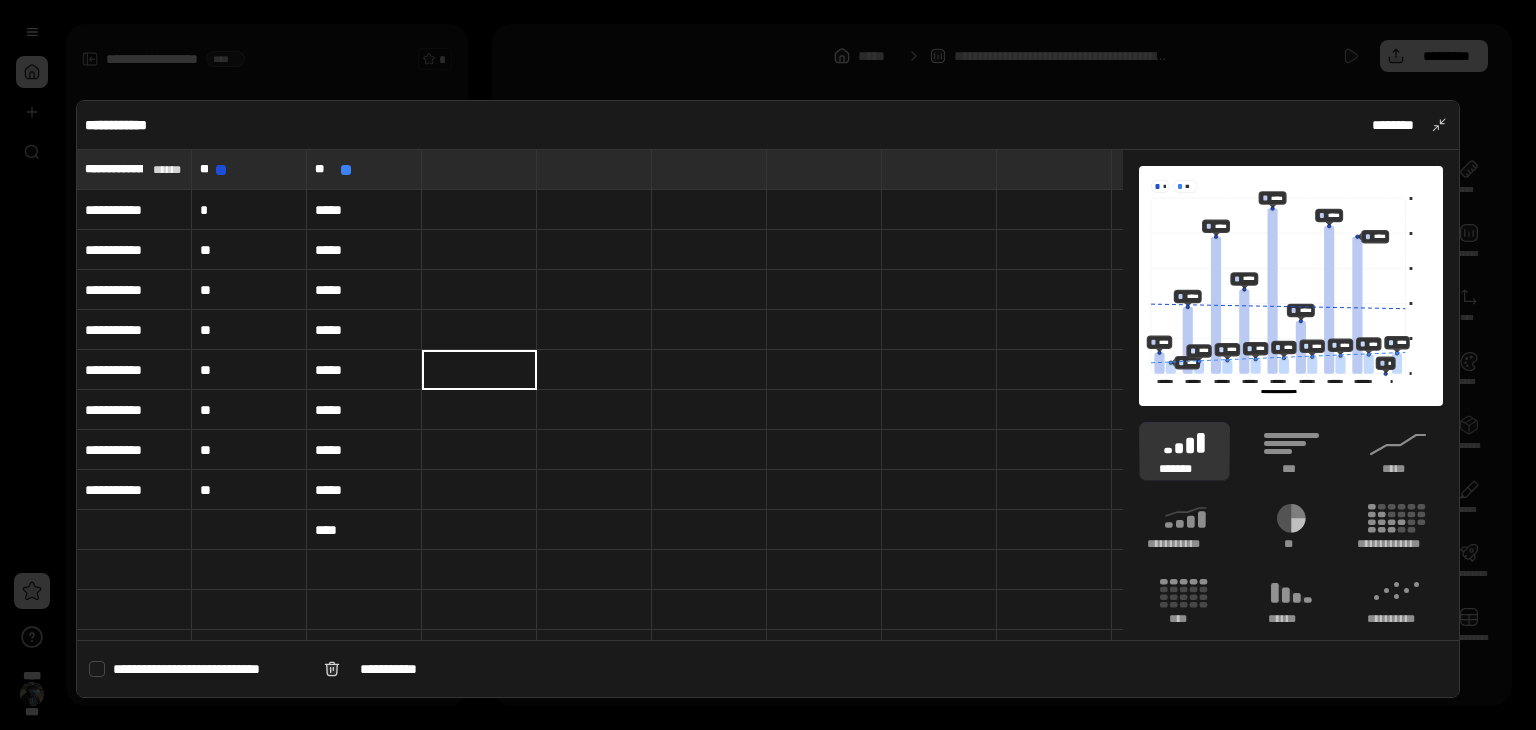 click at bounding box center [134, 530] 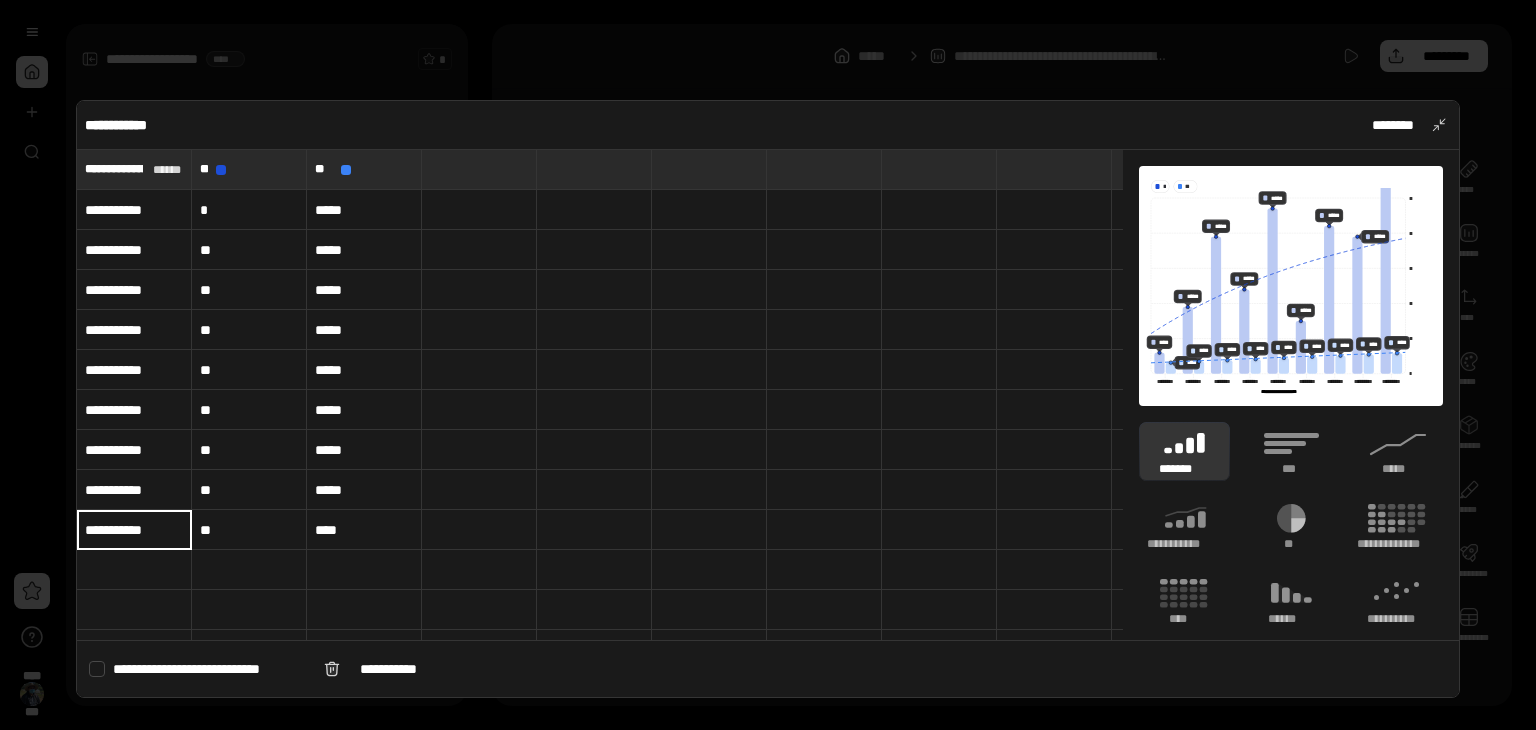 type on "**********" 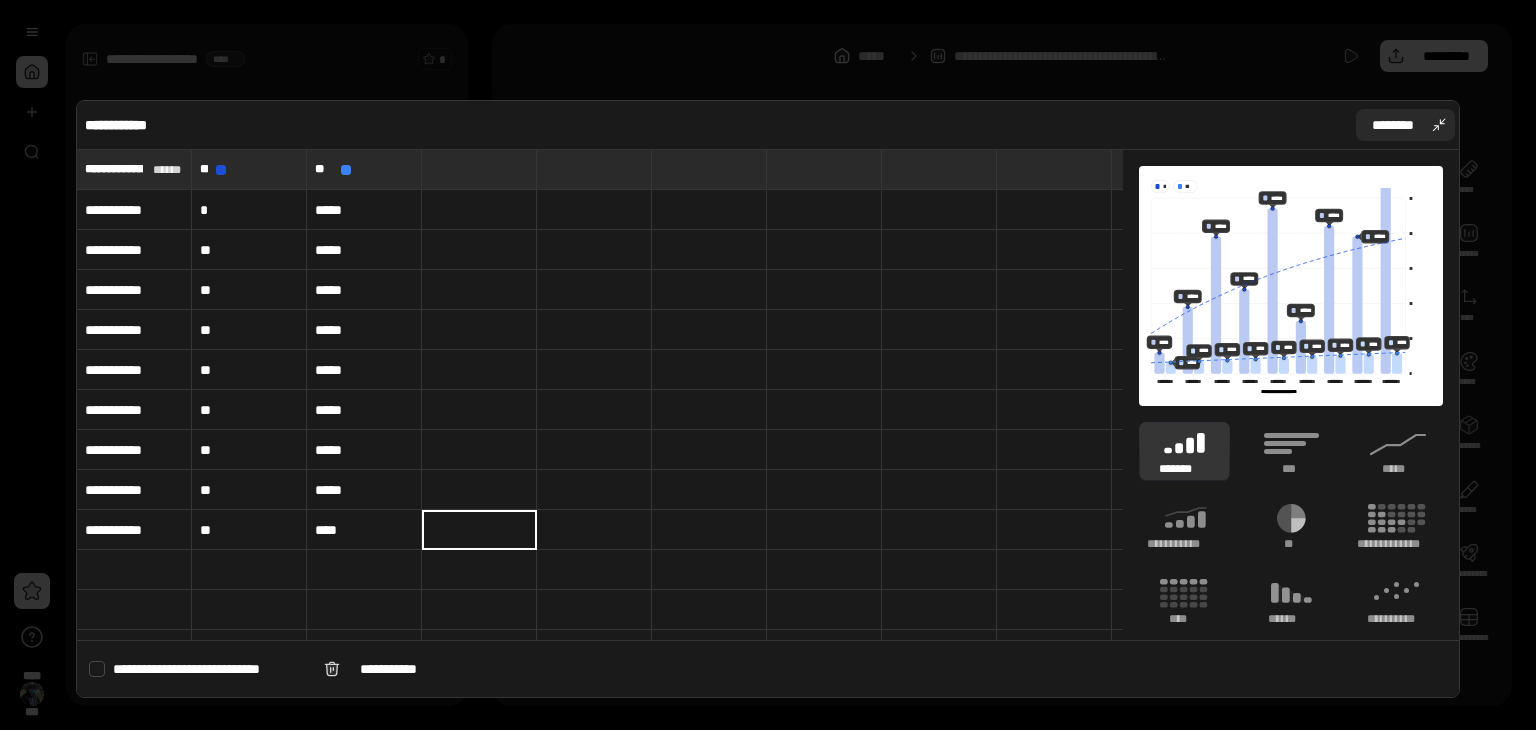 click on "********" at bounding box center [1406, 125] 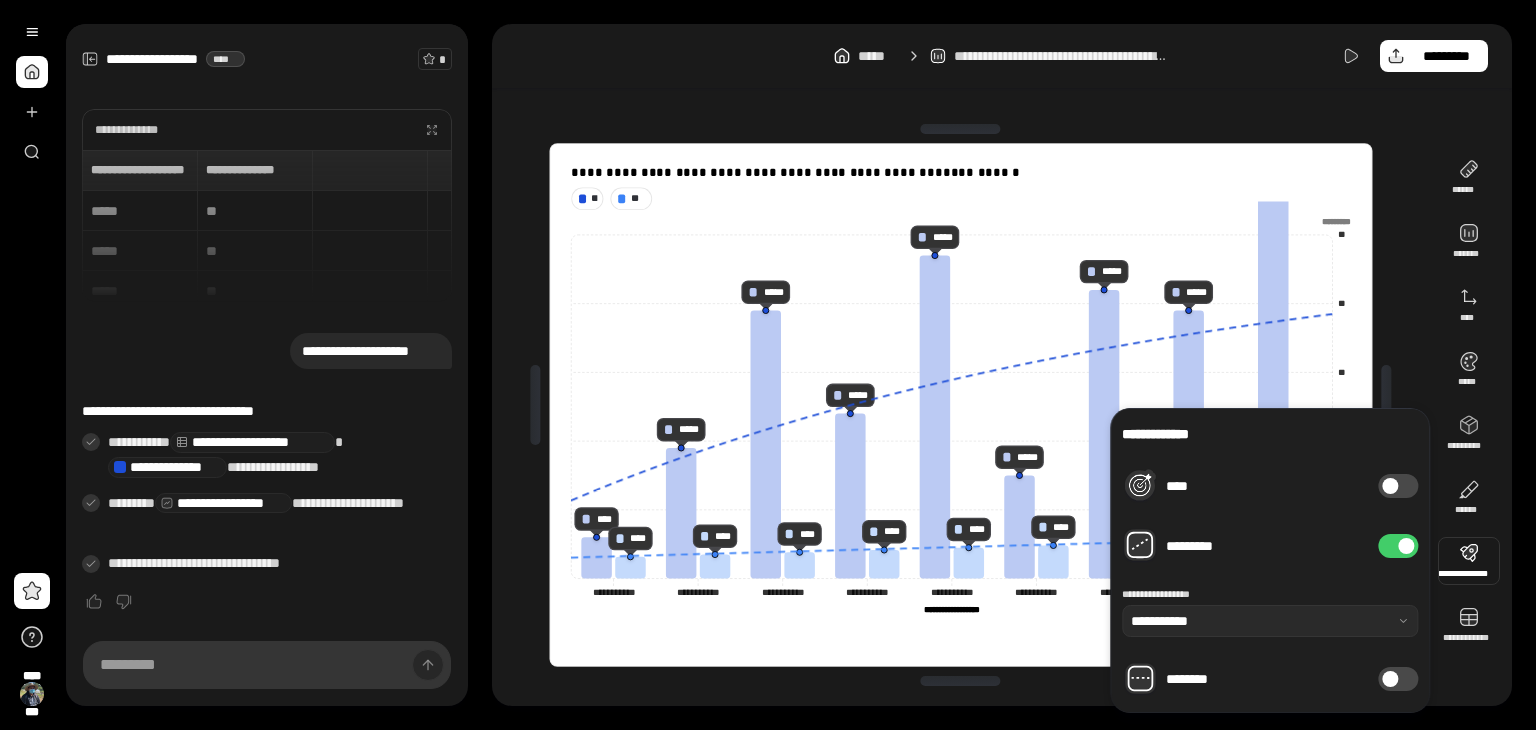 click at bounding box center (1406, 546) 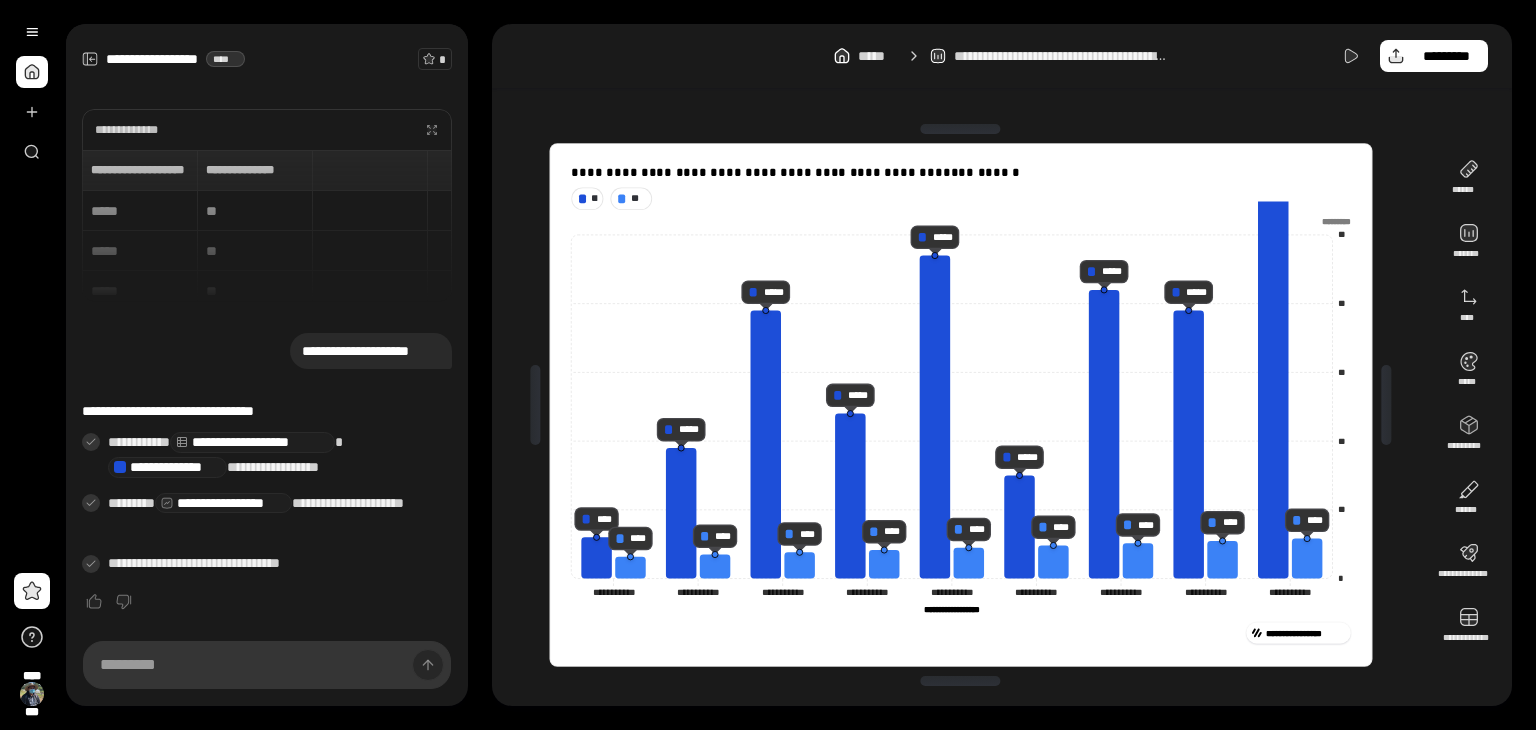 click on "**********" at bounding box center (1002, 56) 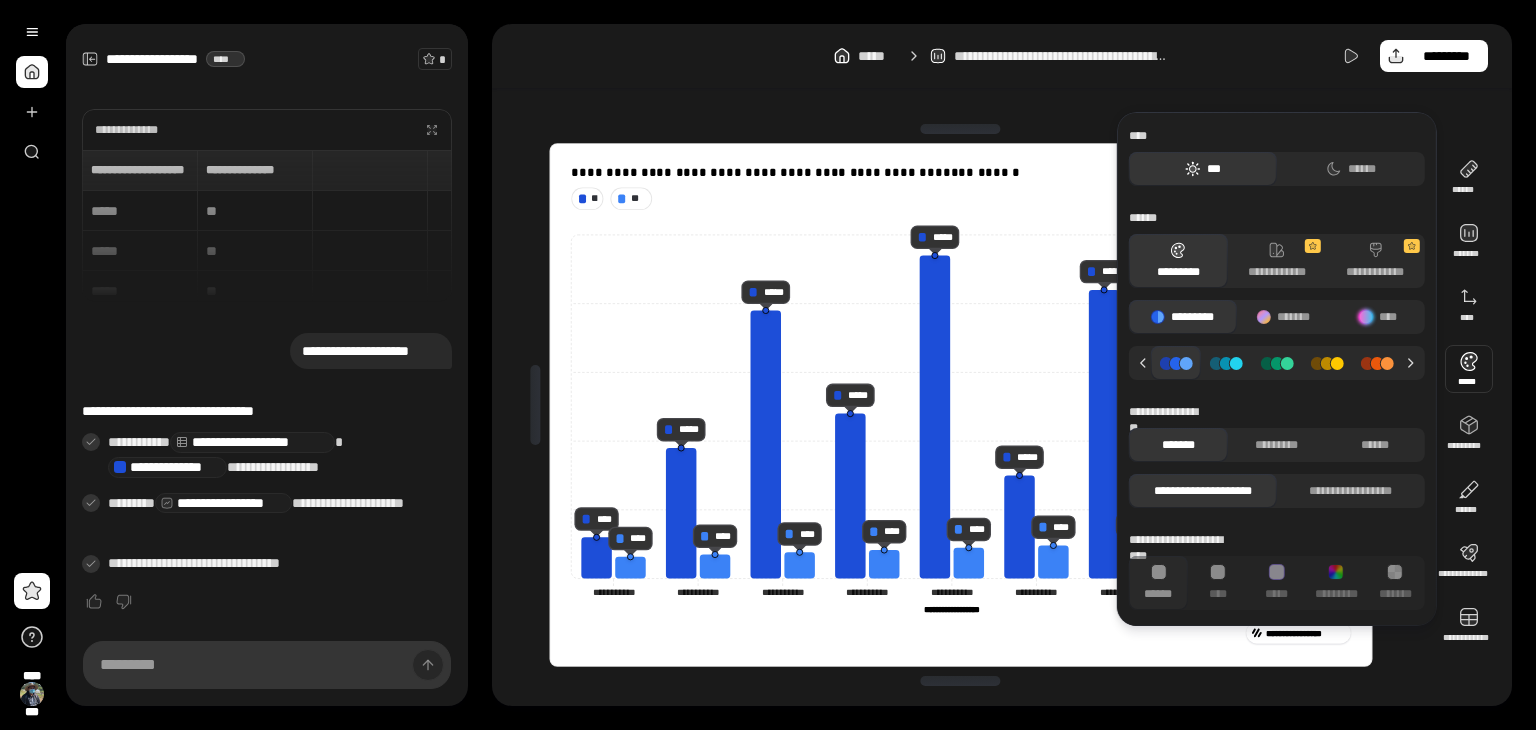 click at bounding box center (1469, 369) 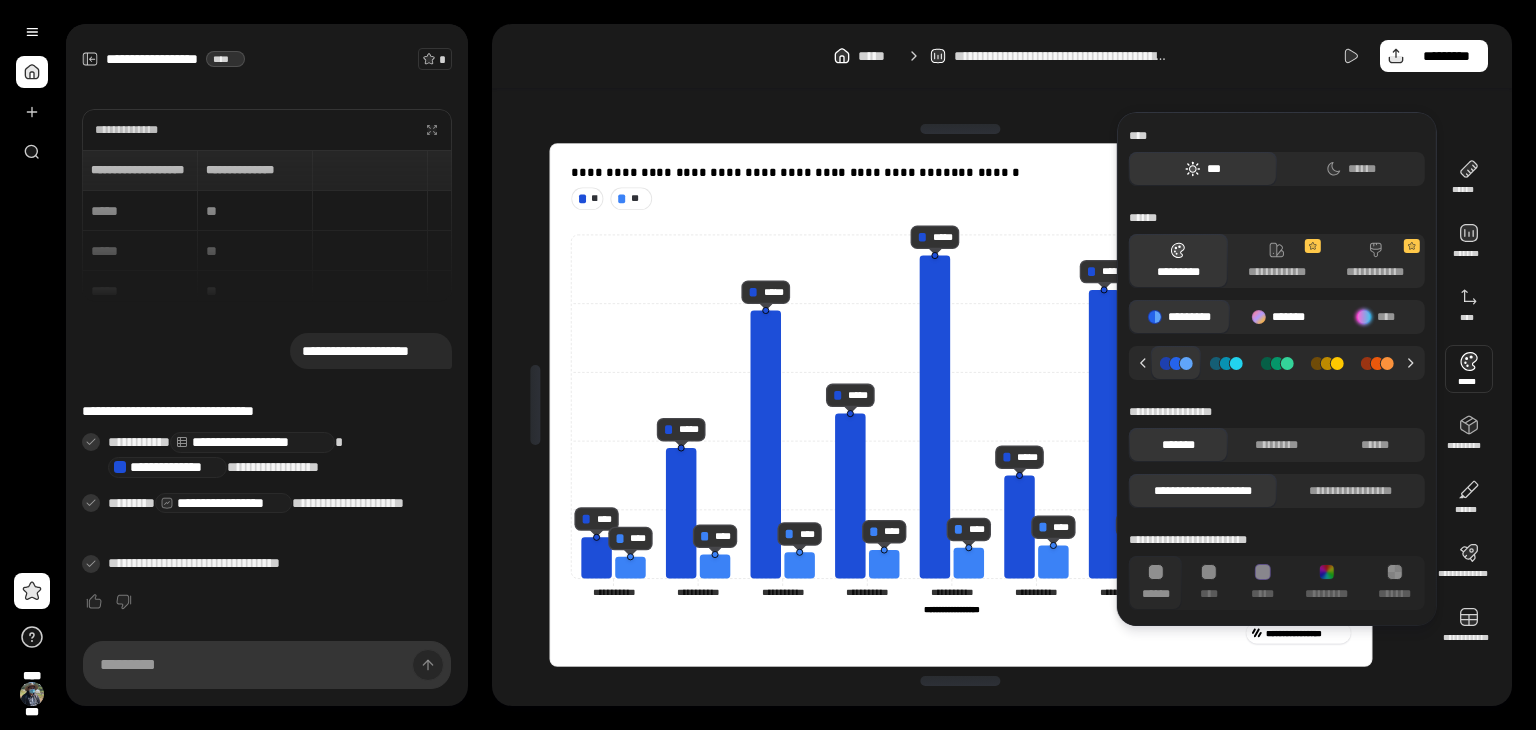 click on "*******" at bounding box center [1278, 317] 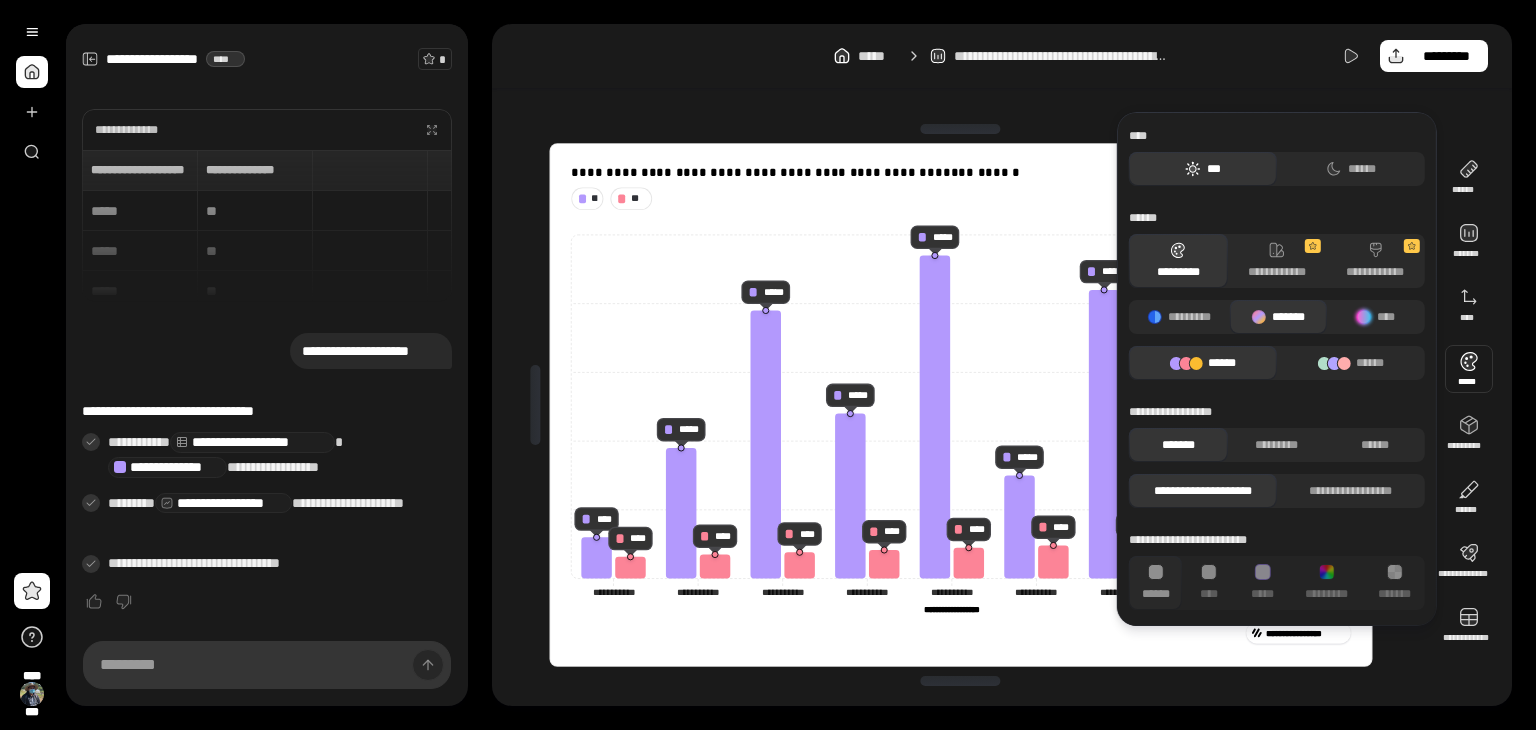 click on "******" at bounding box center [1203, 363] 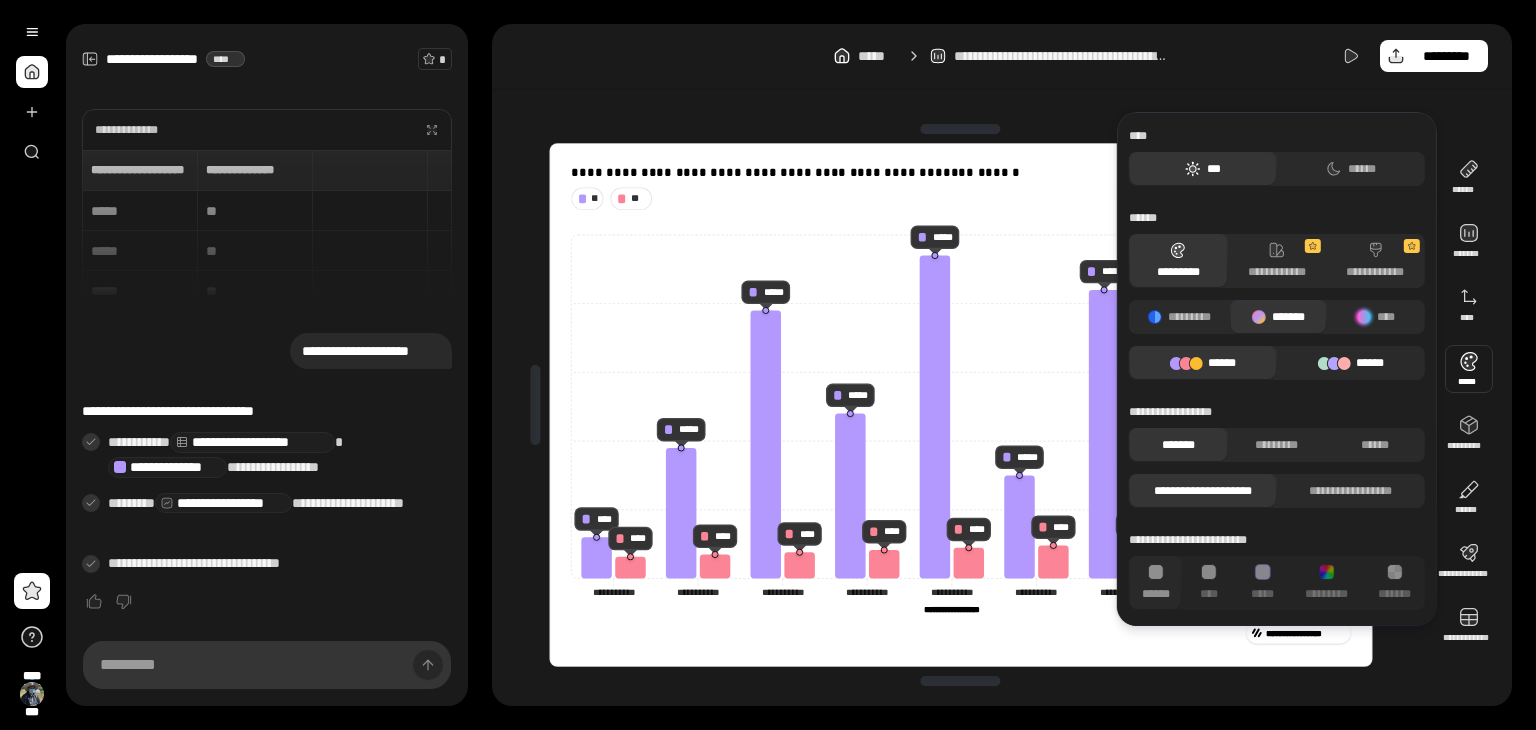 click on "******" at bounding box center [1351, 363] 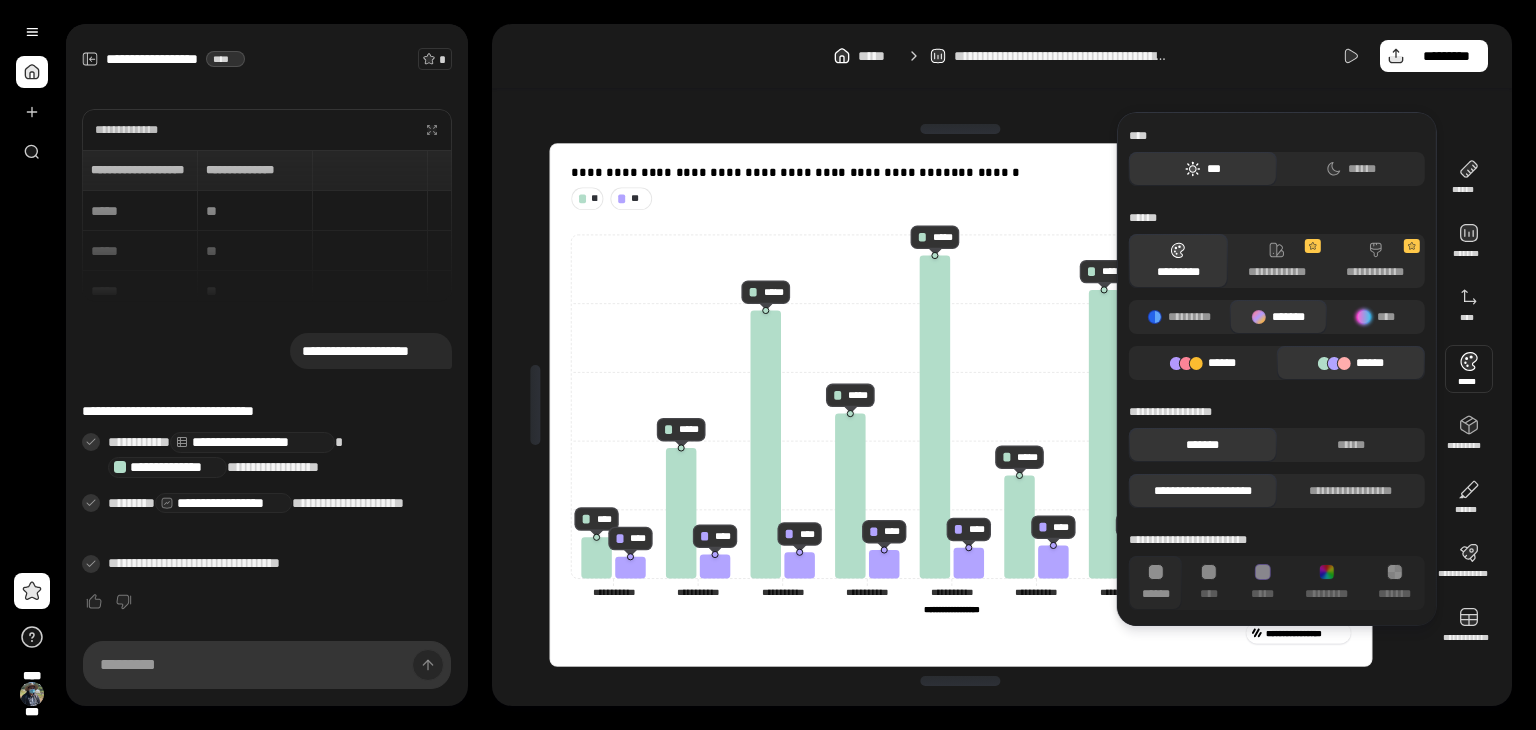 click on "******" at bounding box center (1222, 363) 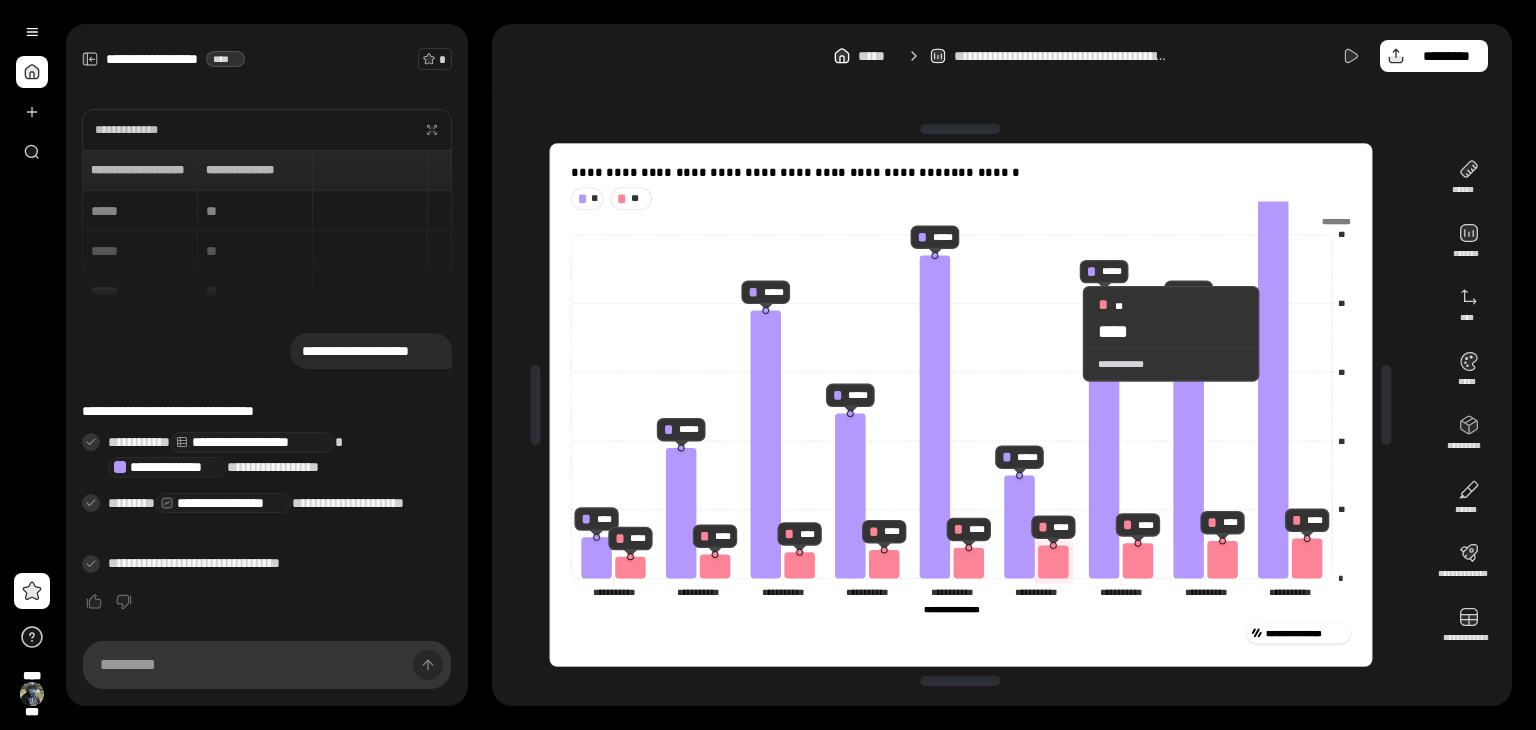 click 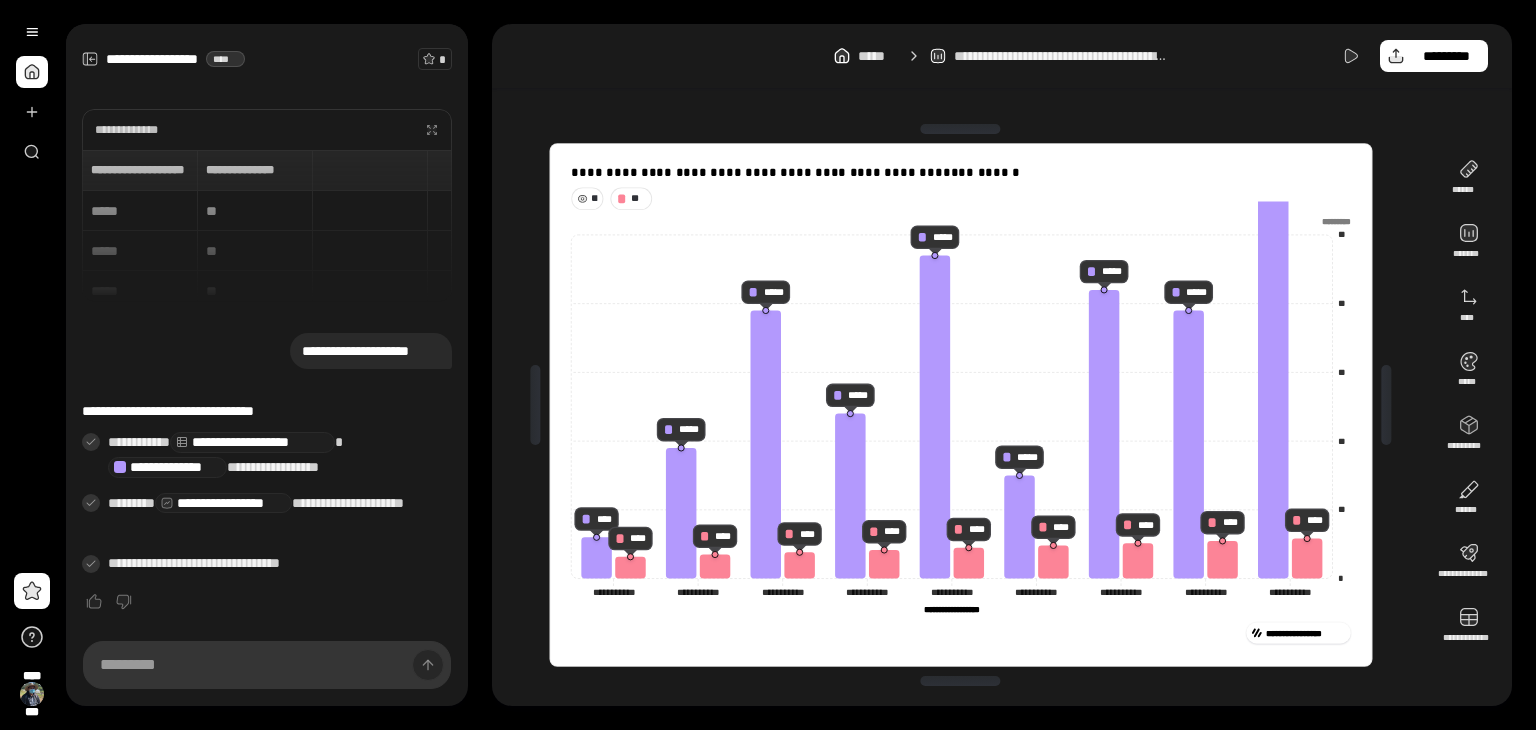 click on "**" at bounding box center (587, 199) 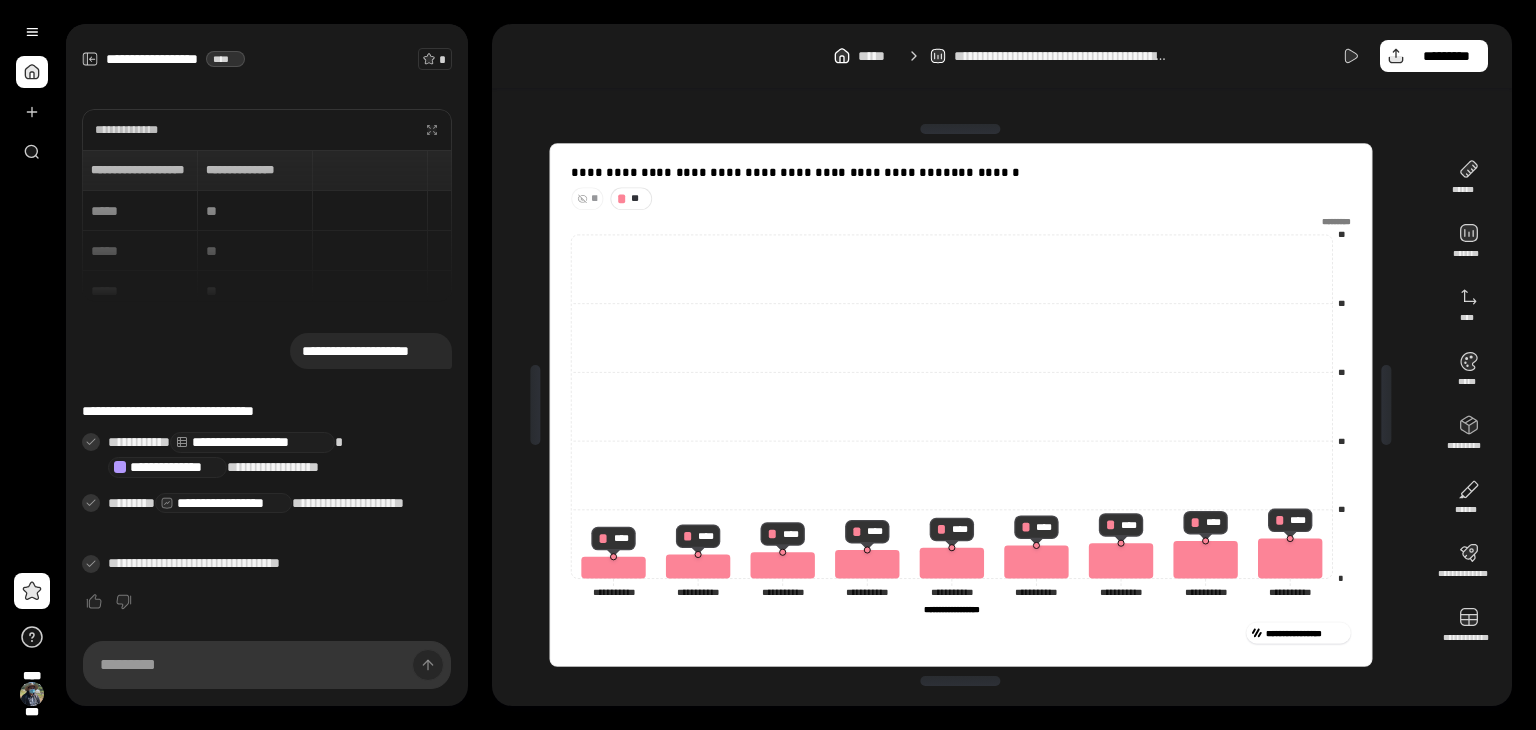 click on "**" at bounding box center [587, 199] 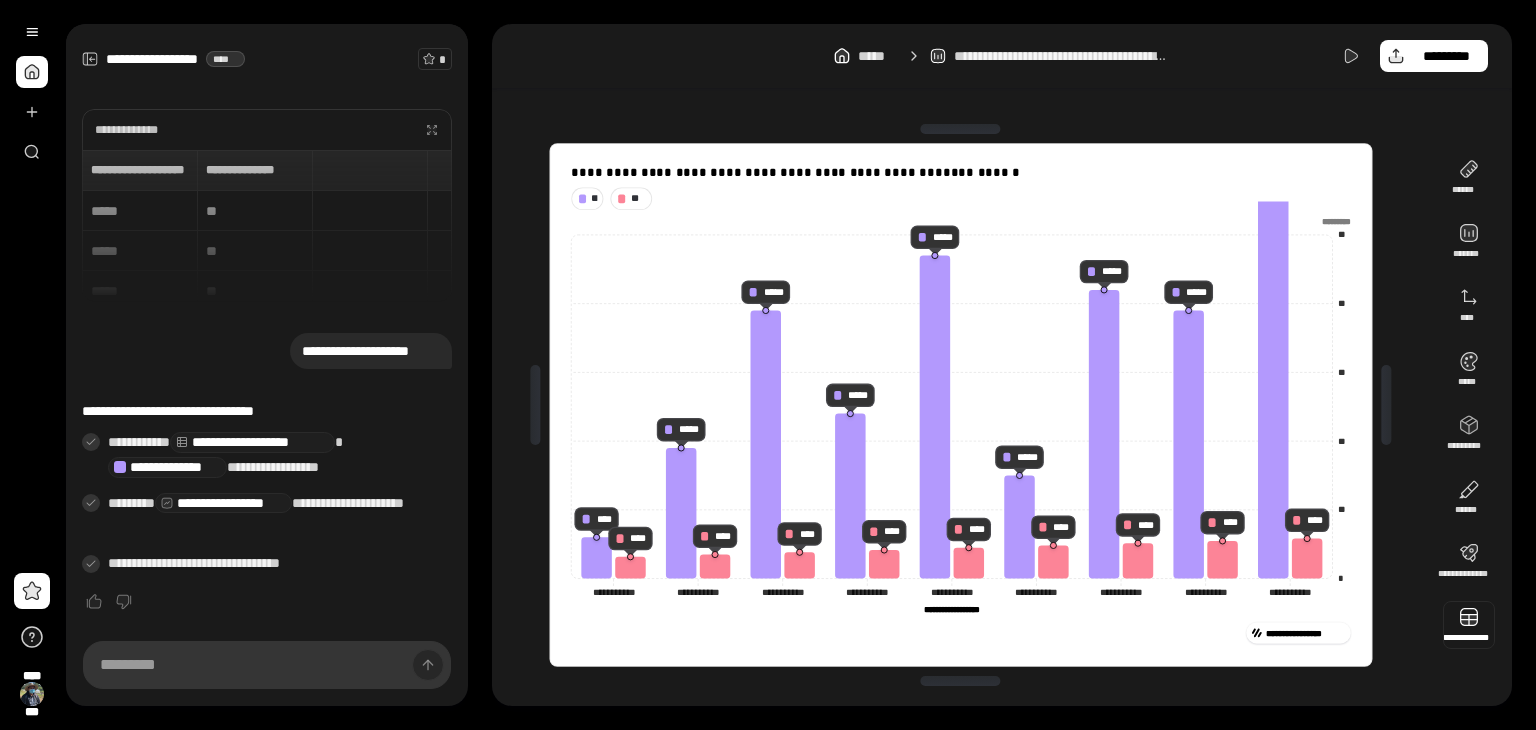 click at bounding box center (1469, 625) 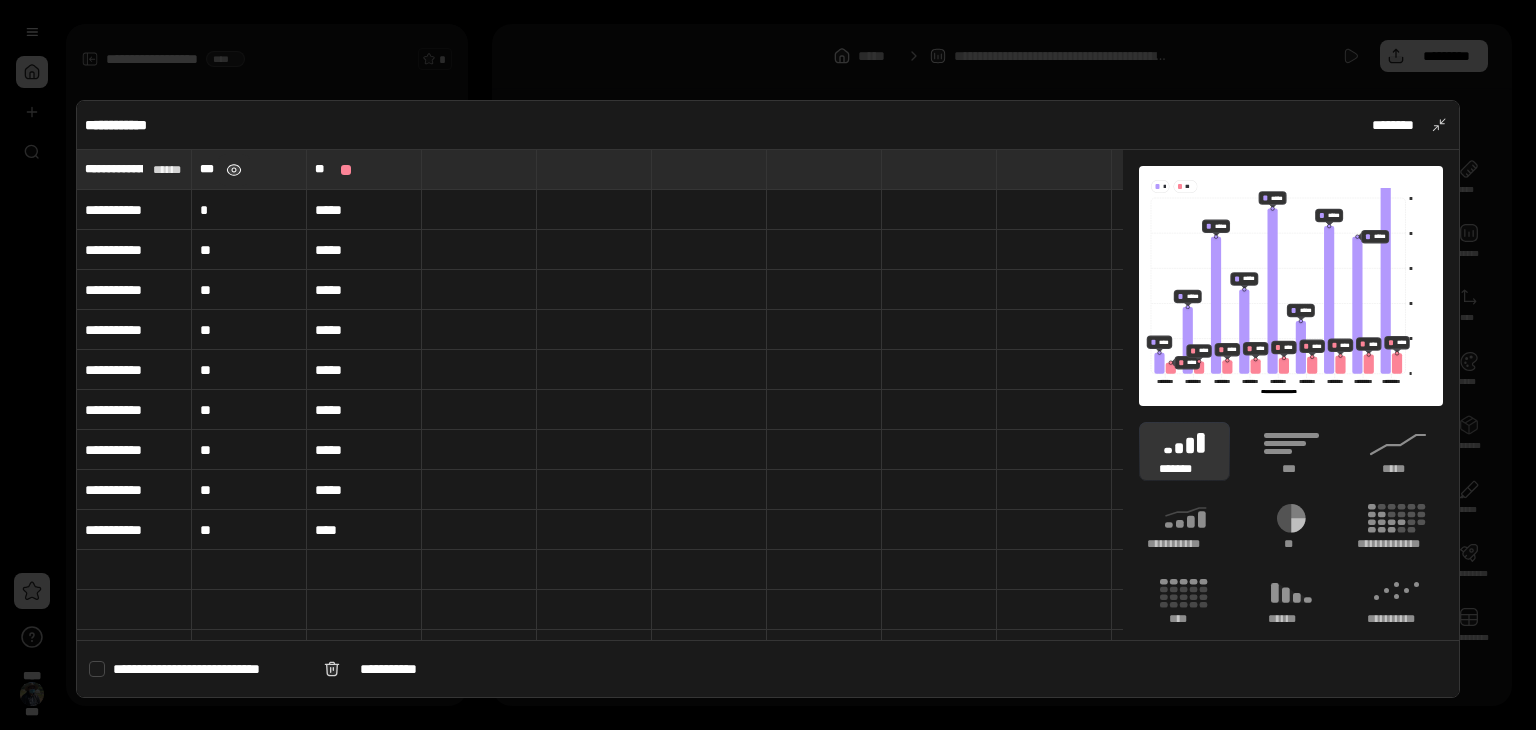 click at bounding box center [234, 170] 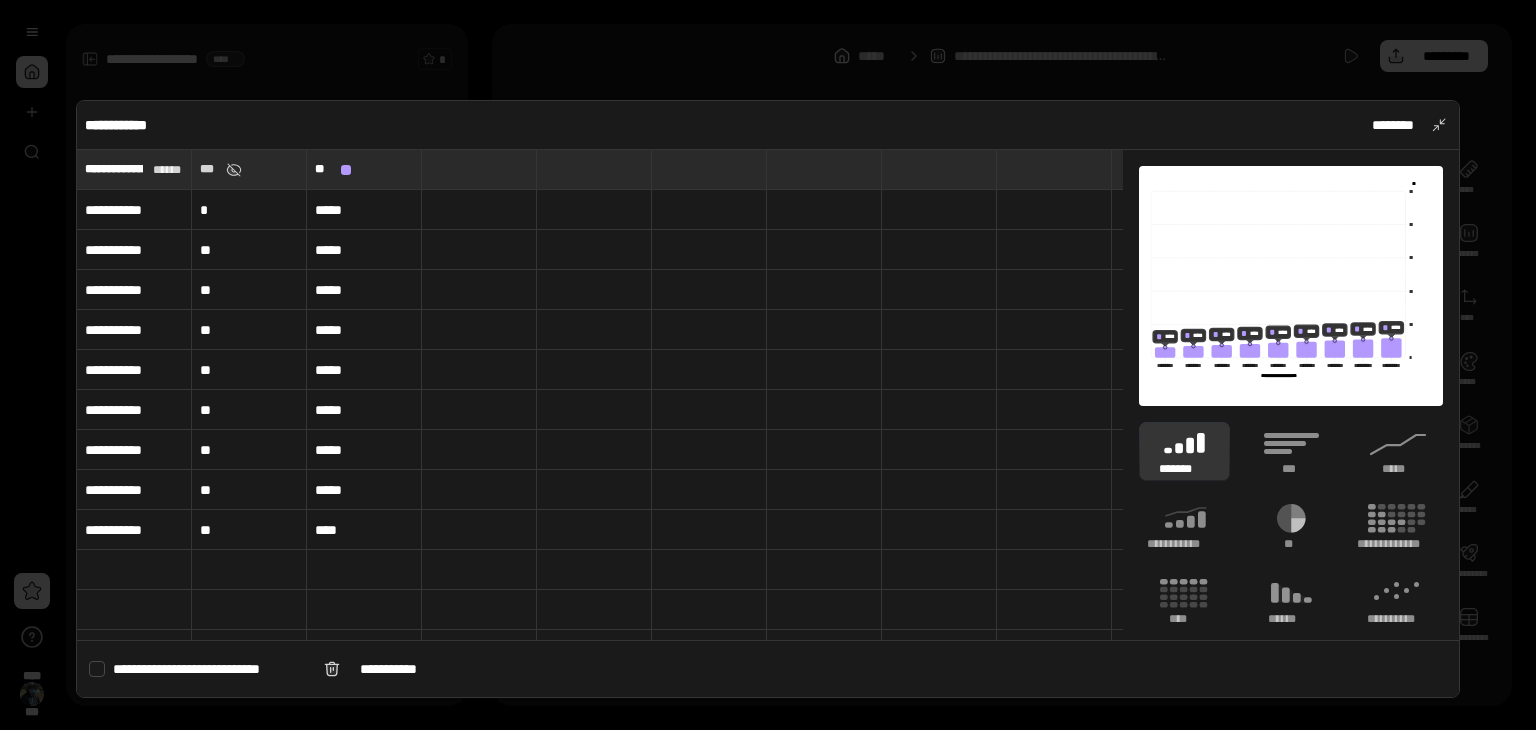 type on "**" 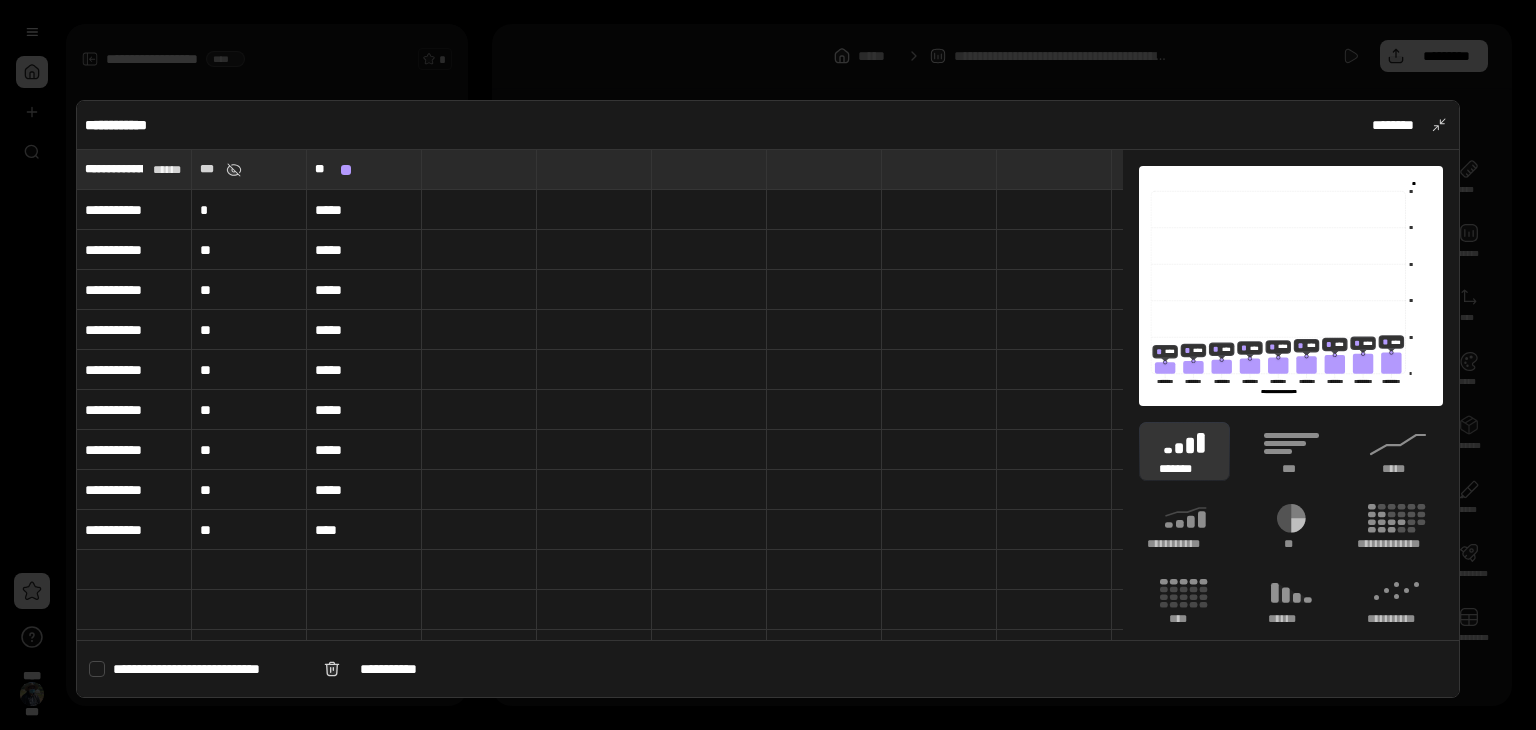 click at bounding box center [234, 170] 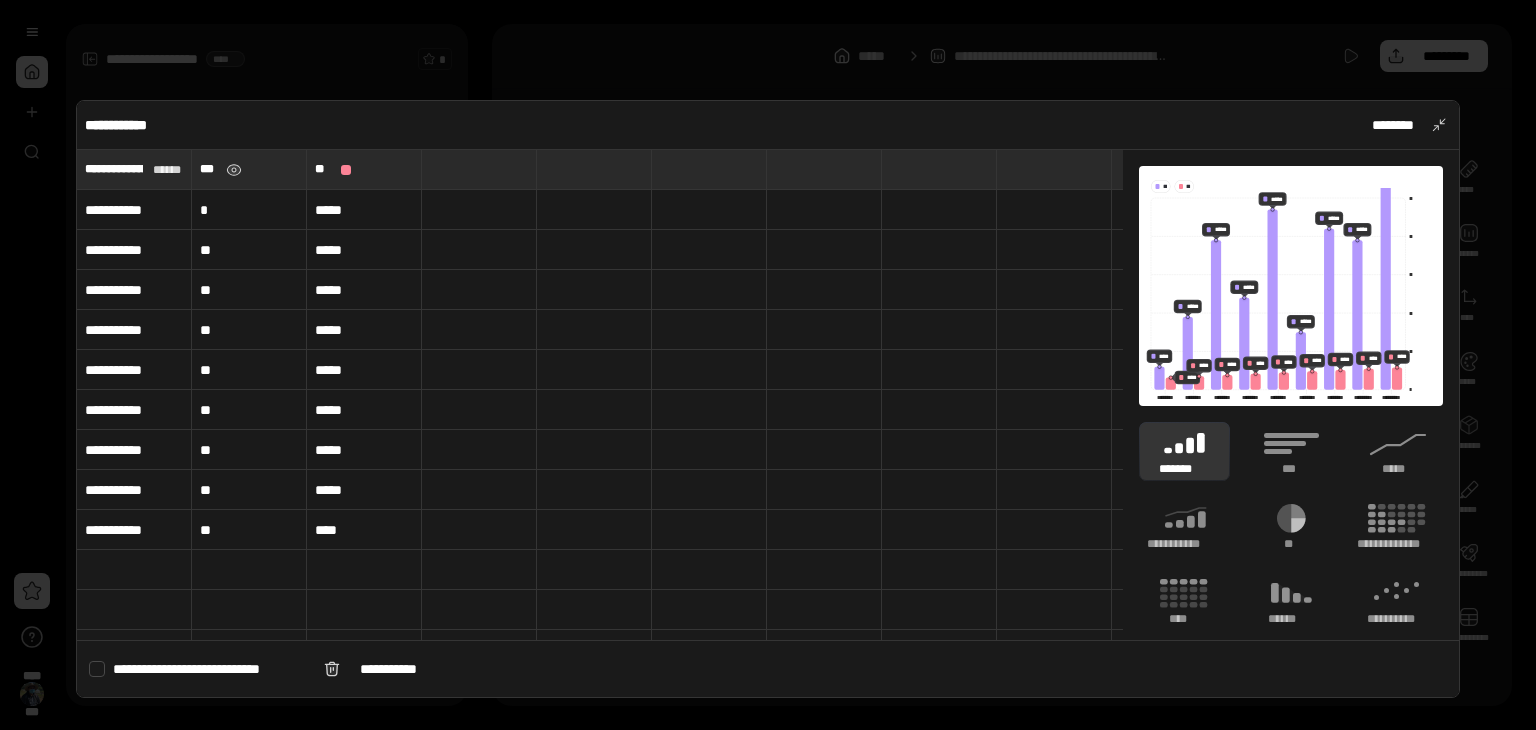 type 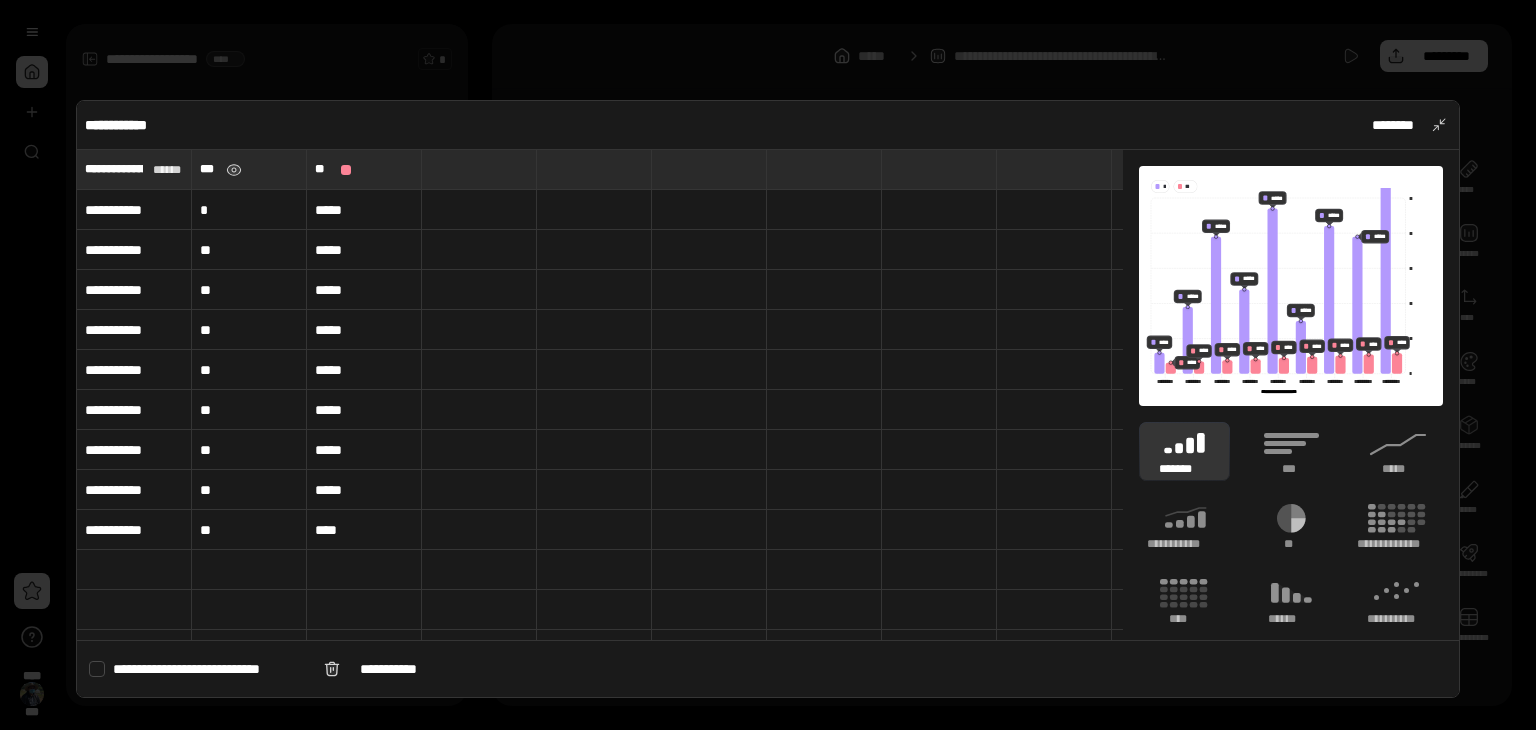click on "***" at bounding box center [249, 169] 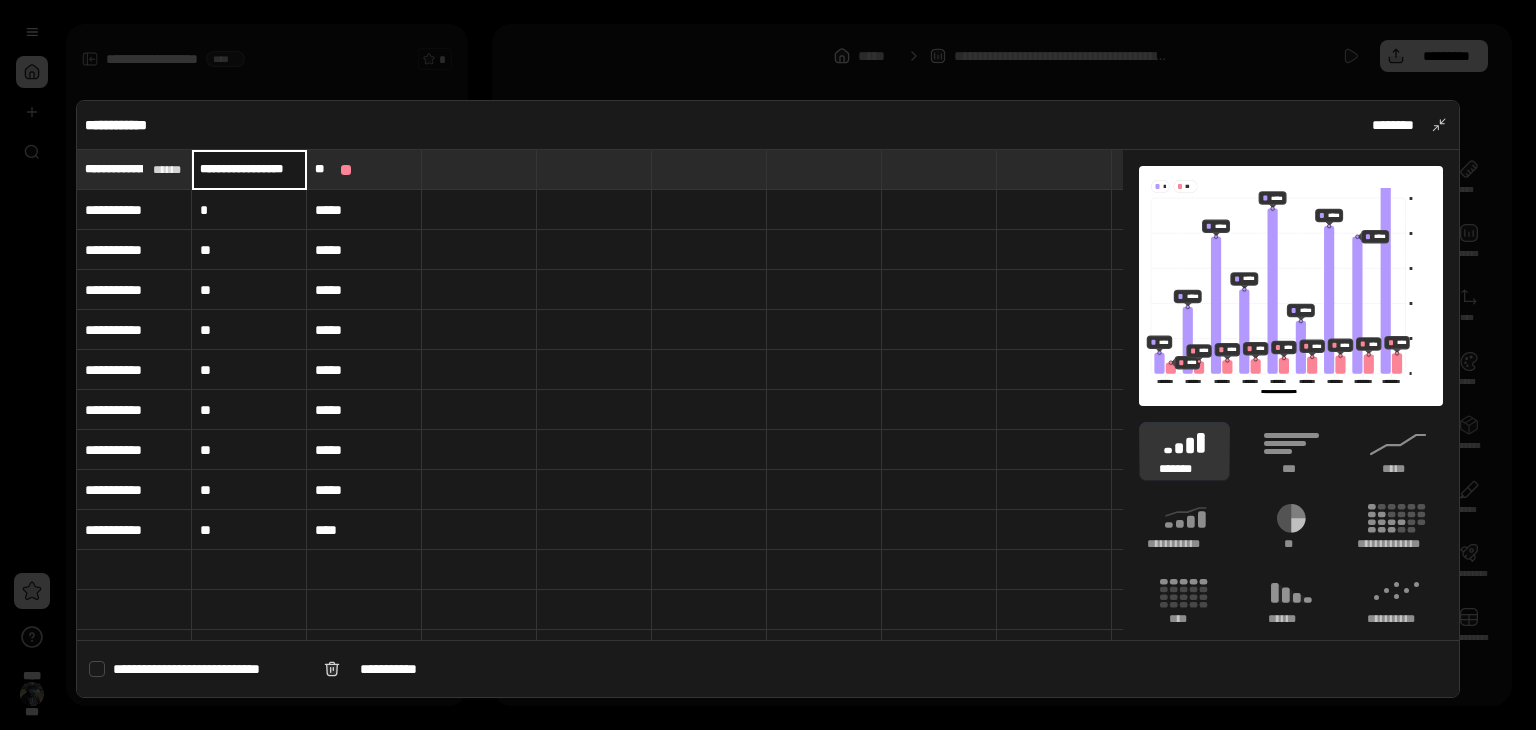 scroll, scrollTop: 0, scrollLeft: 11, axis: horizontal 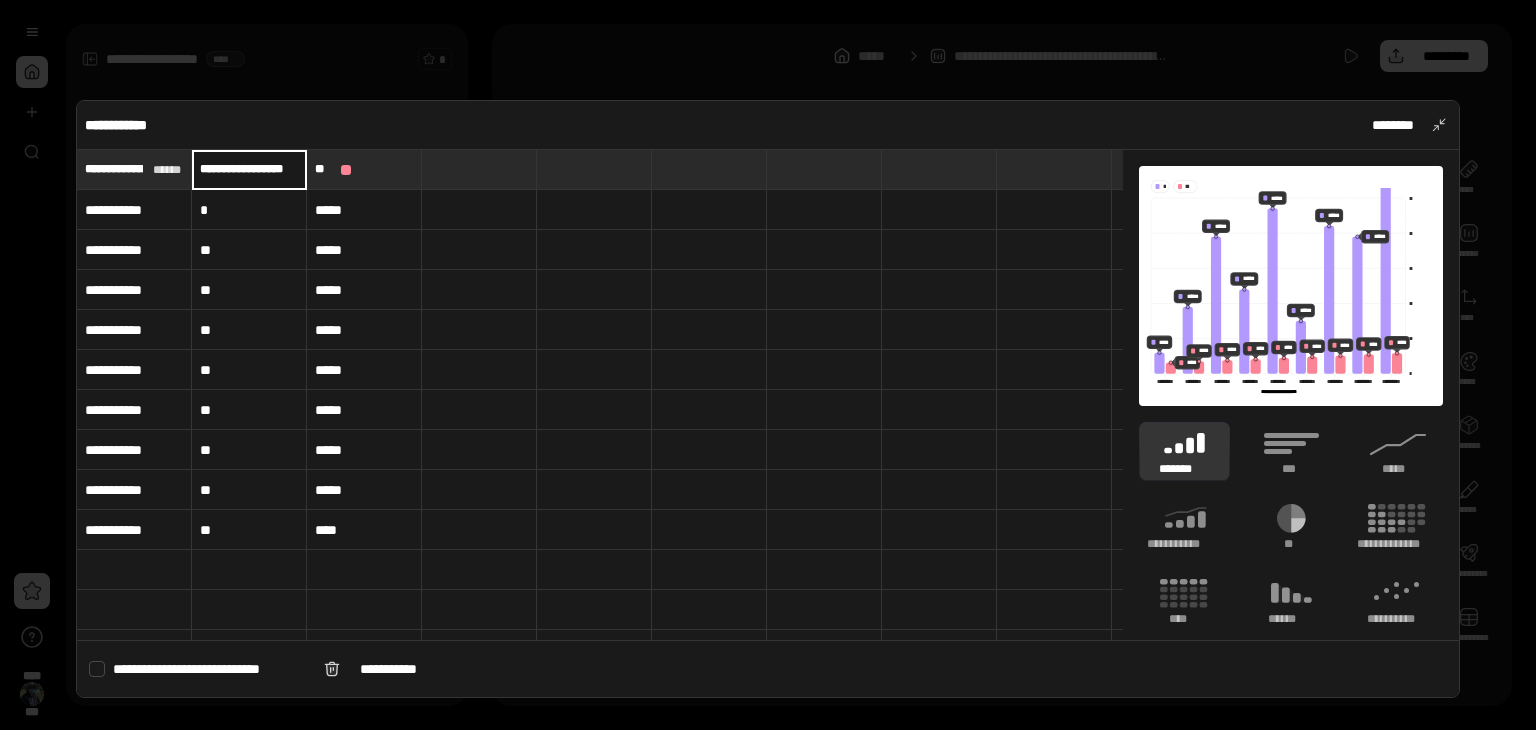 type on "**********" 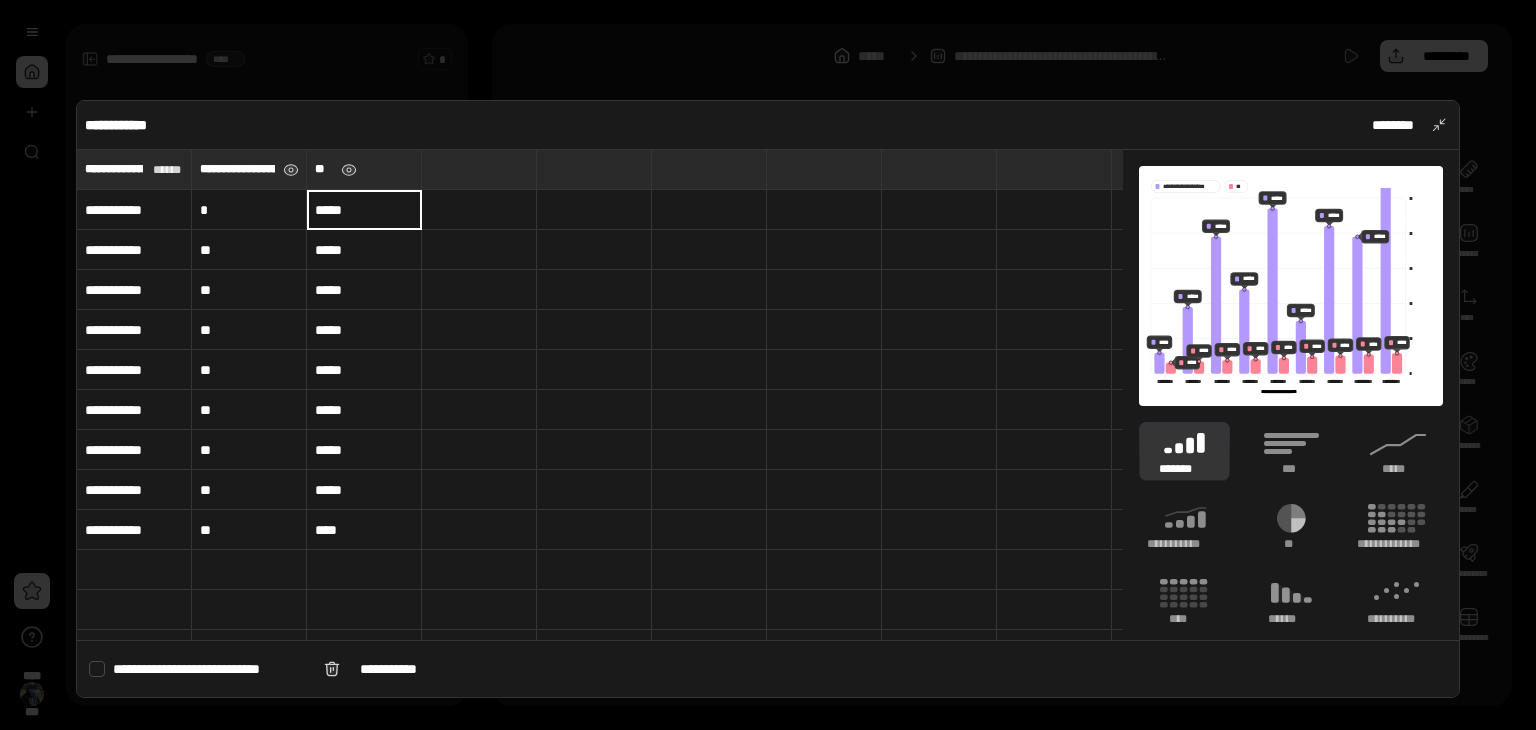 click on "**" at bounding box center (364, 169) 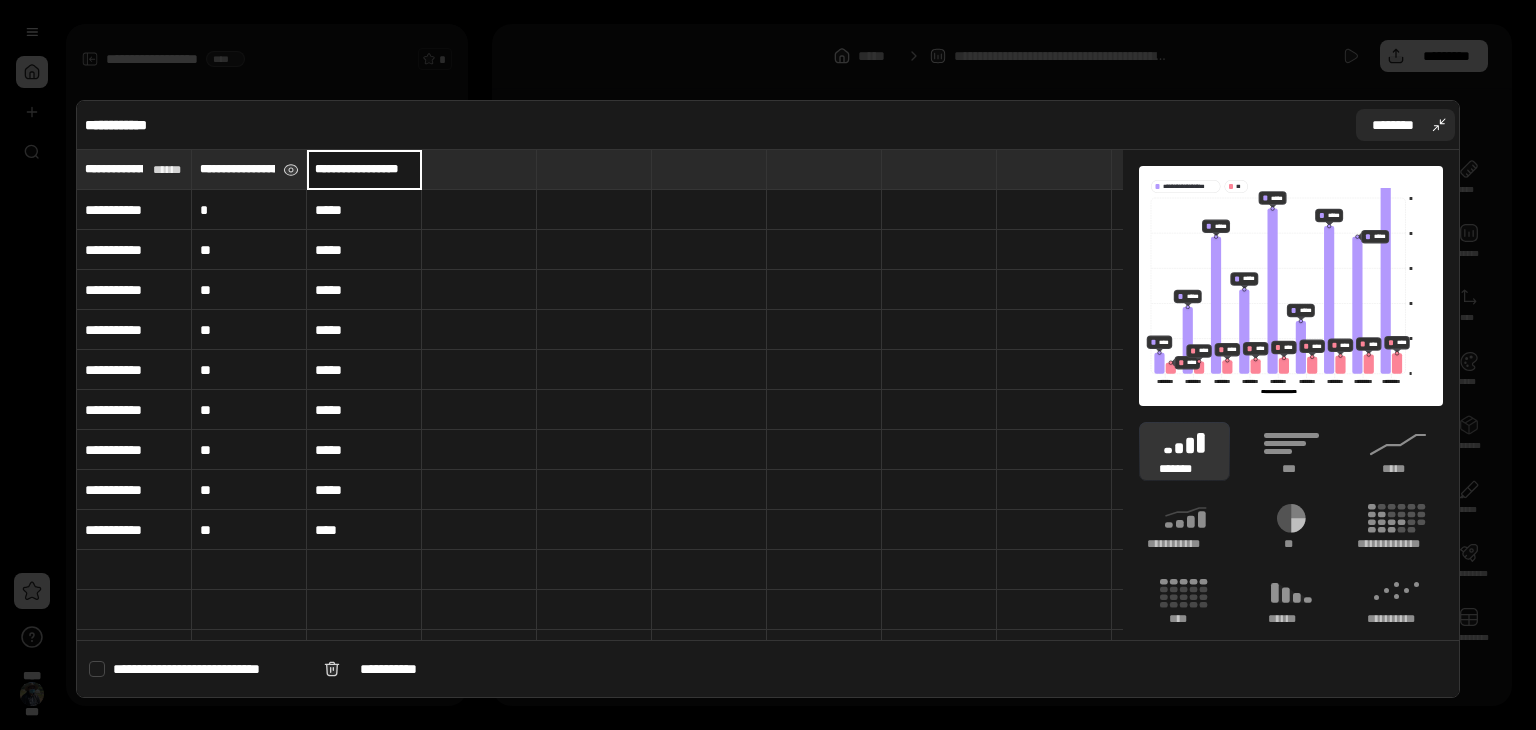 type on "**********" 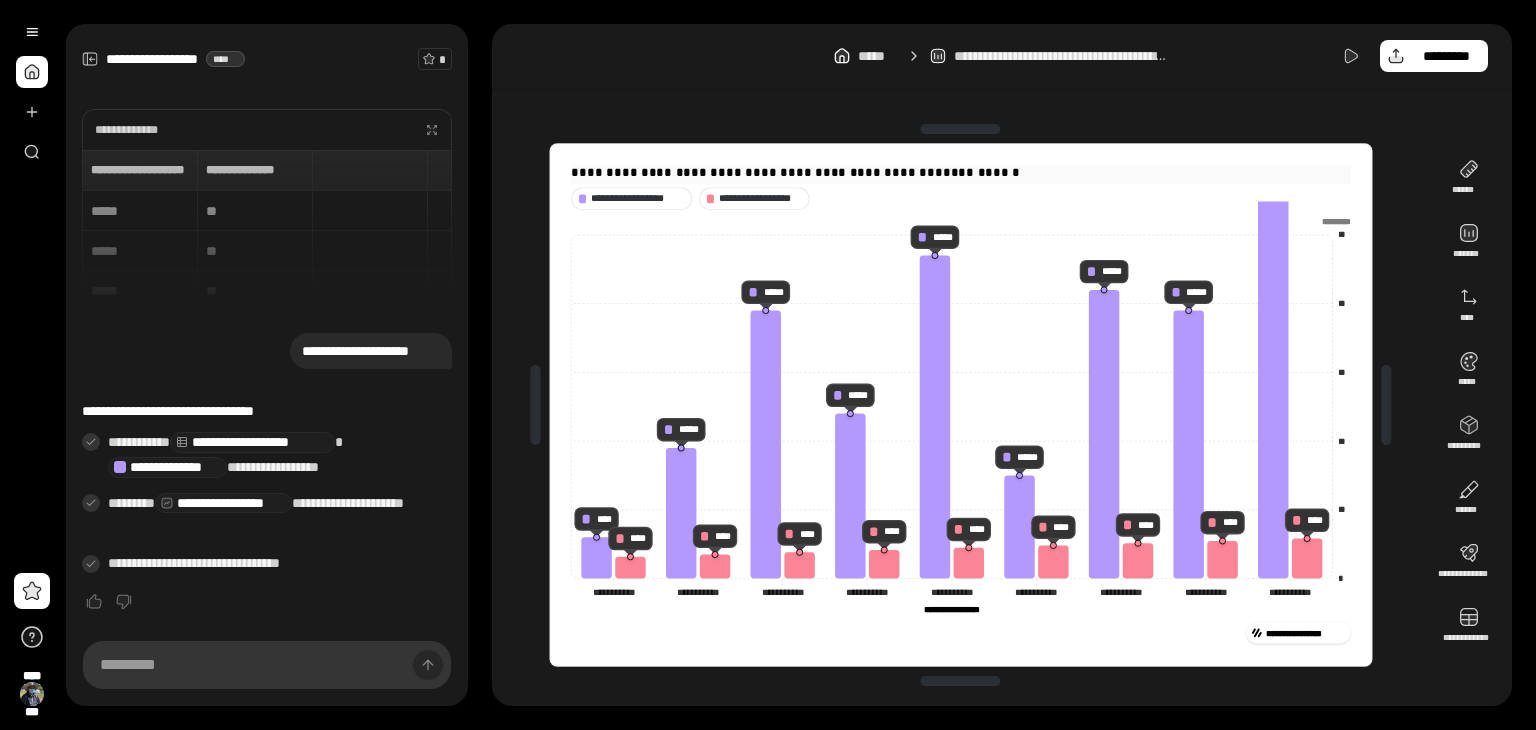 click on "**********" at bounding box center [961, 173] 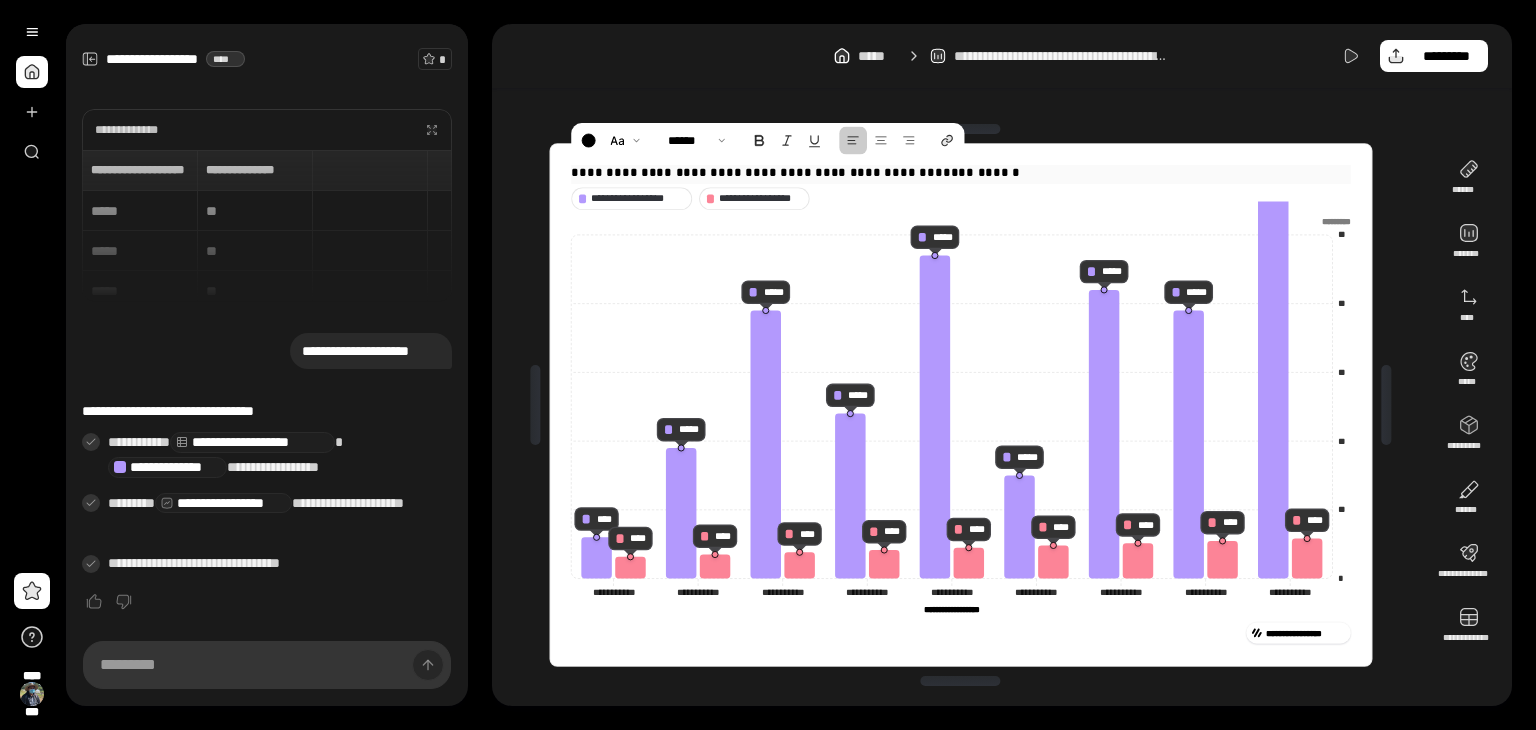 click on "**********" at bounding box center [961, 173] 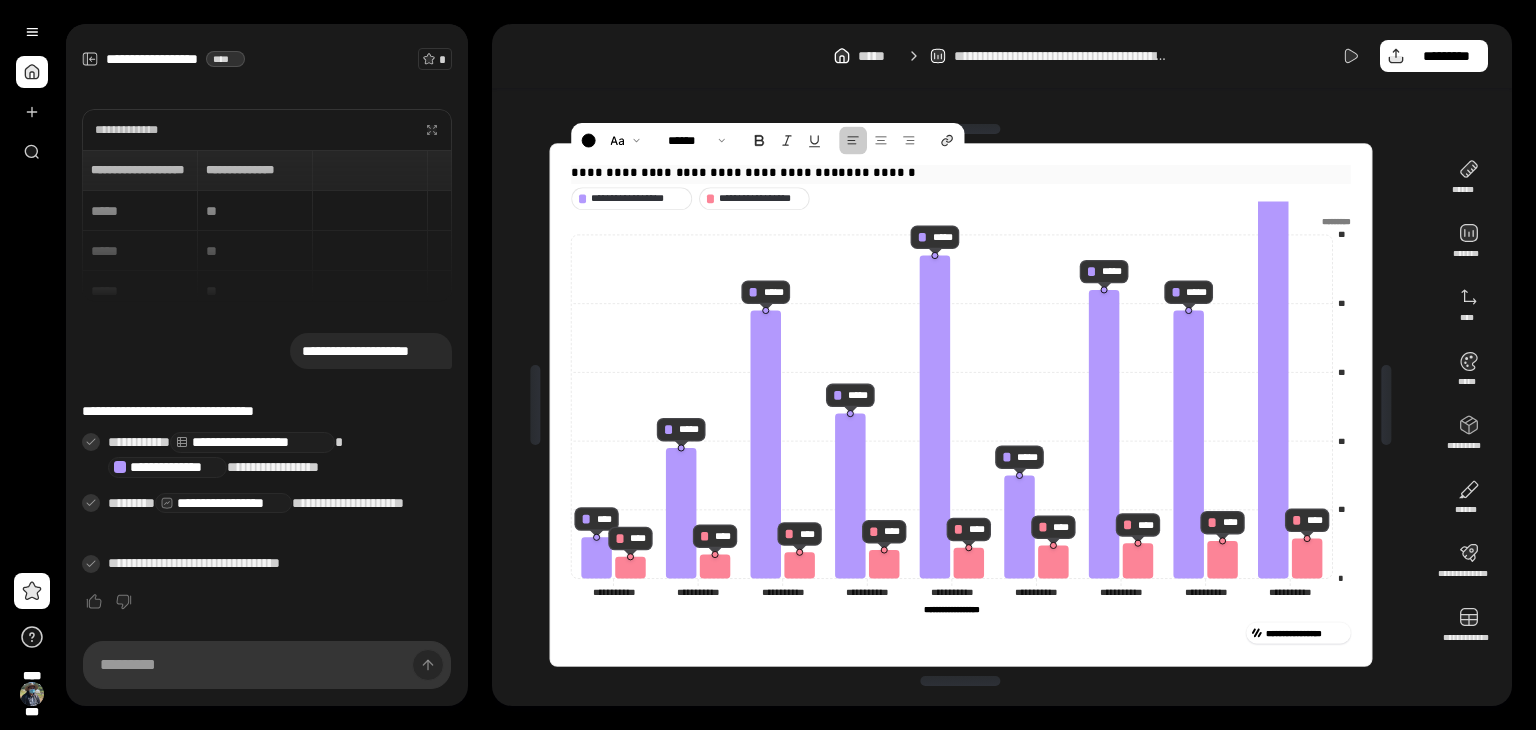 click on "**********" at bounding box center [876, 172] 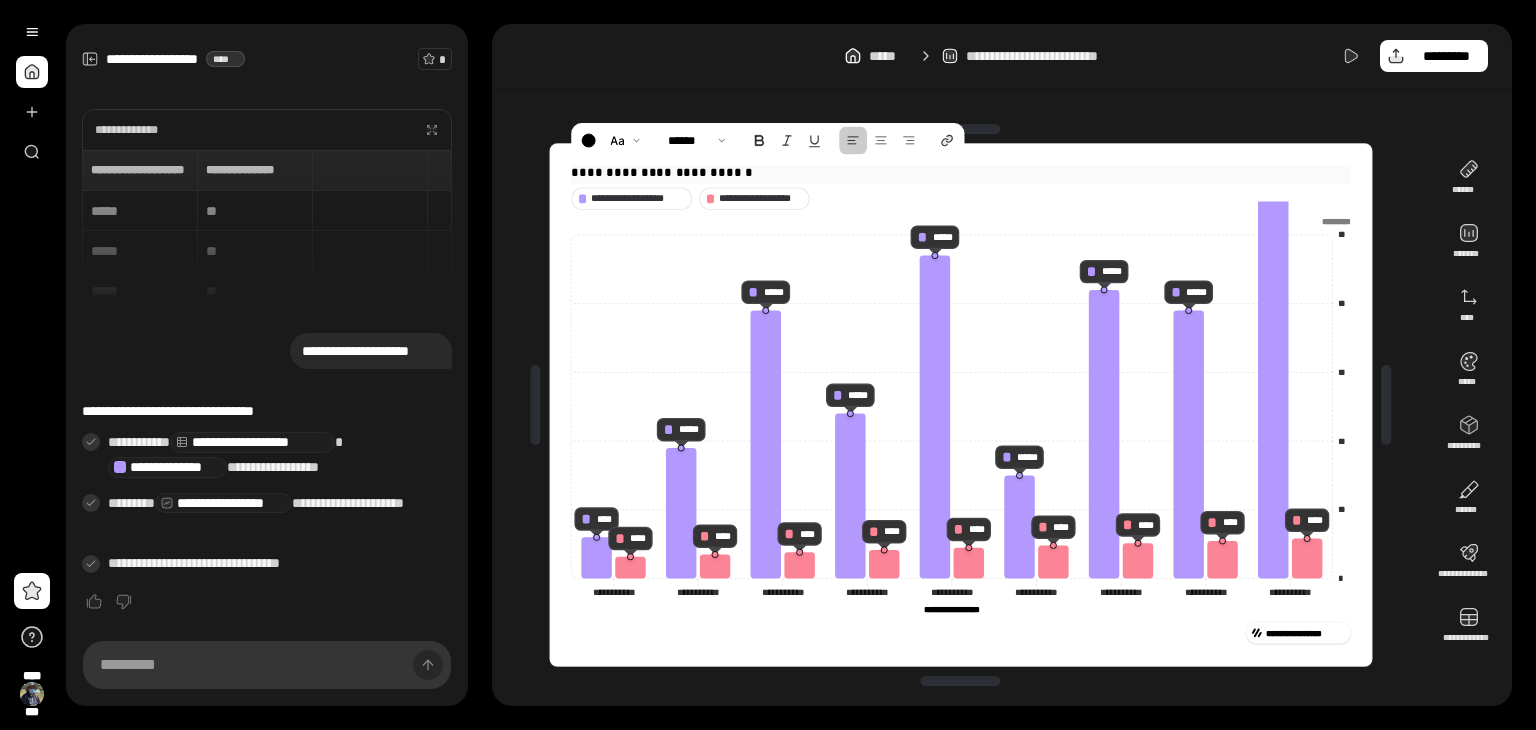 click on "**********" at bounding box center [961, 173] 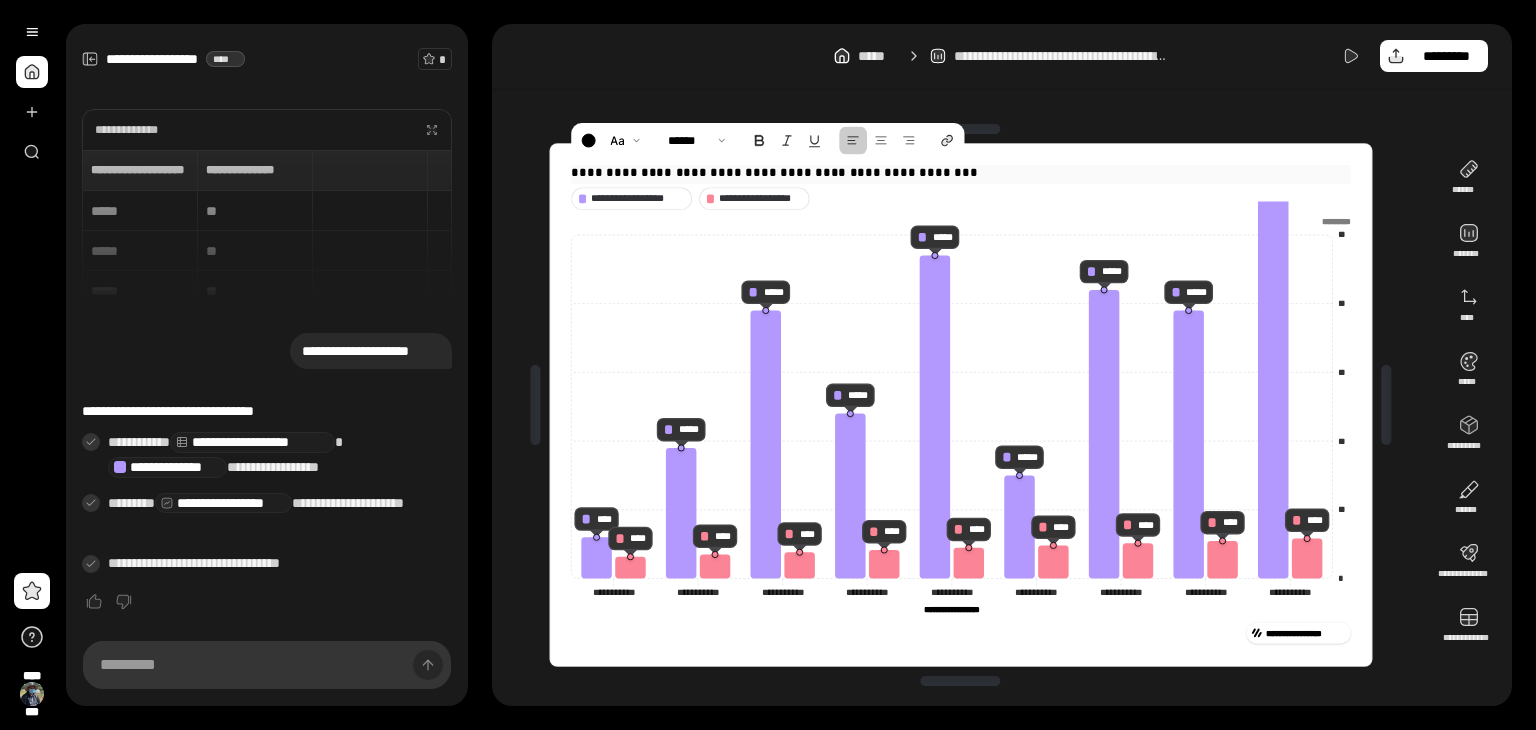click on "**********" at bounding box center (961, 173) 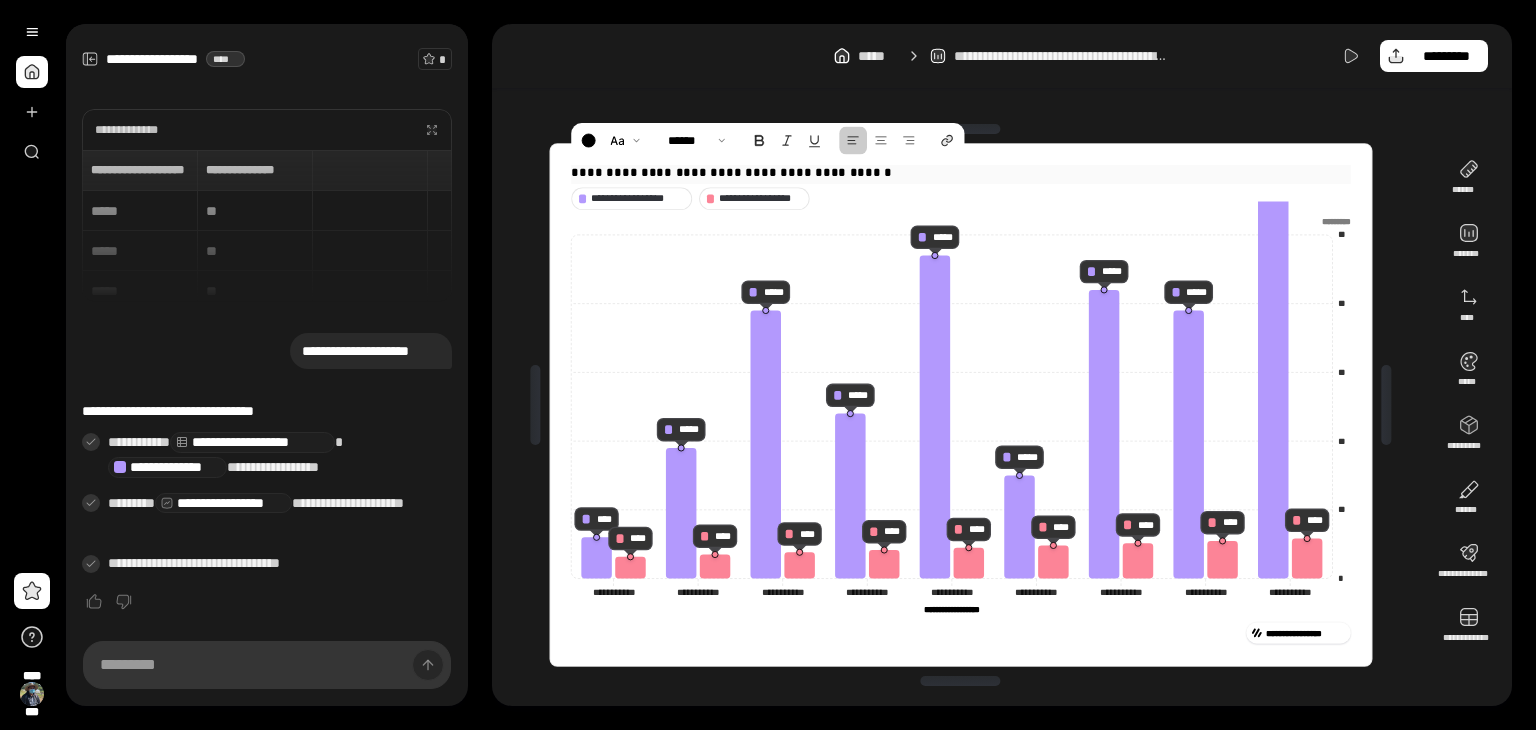 click on "**********" at bounding box center [961, 173] 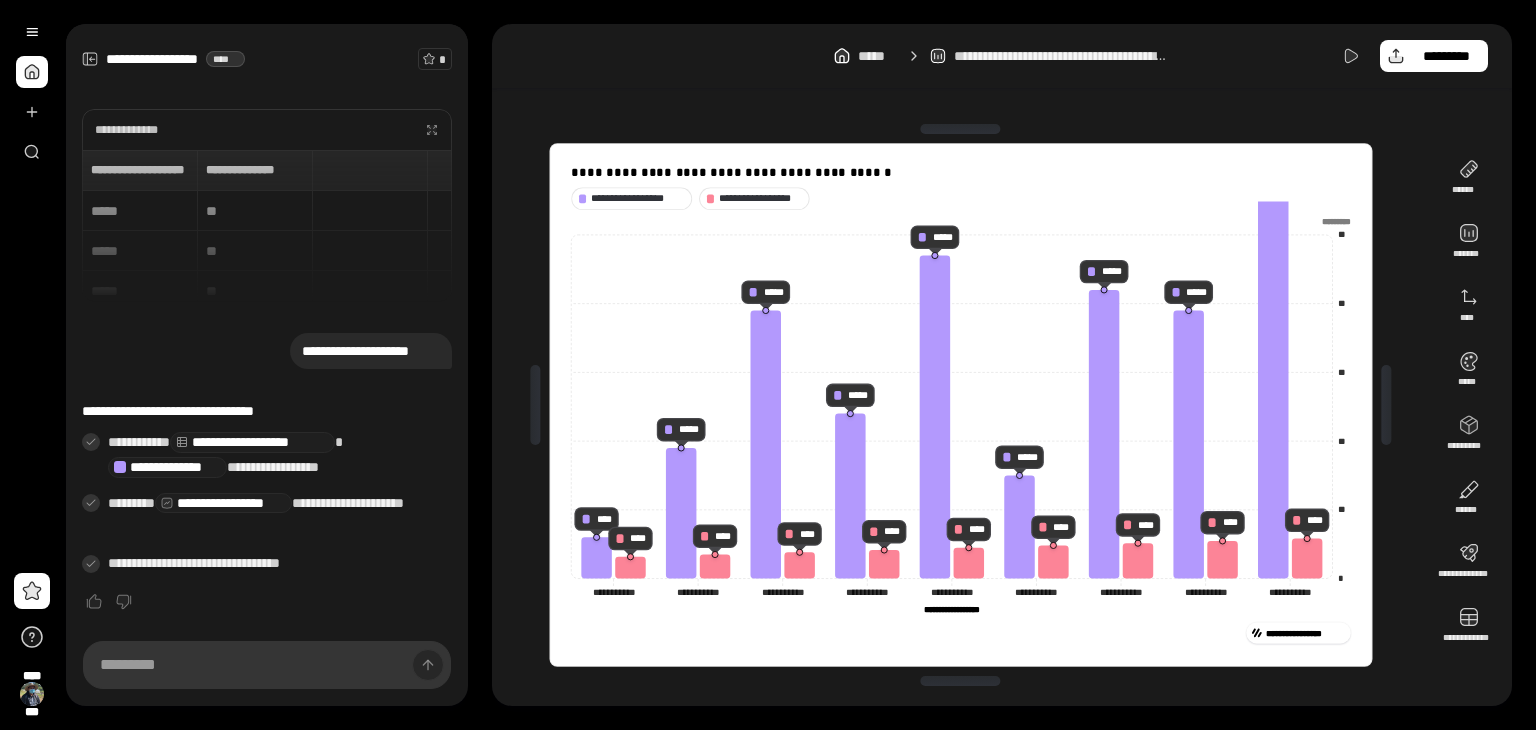 click on "**********" at bounding box center (961, 399) 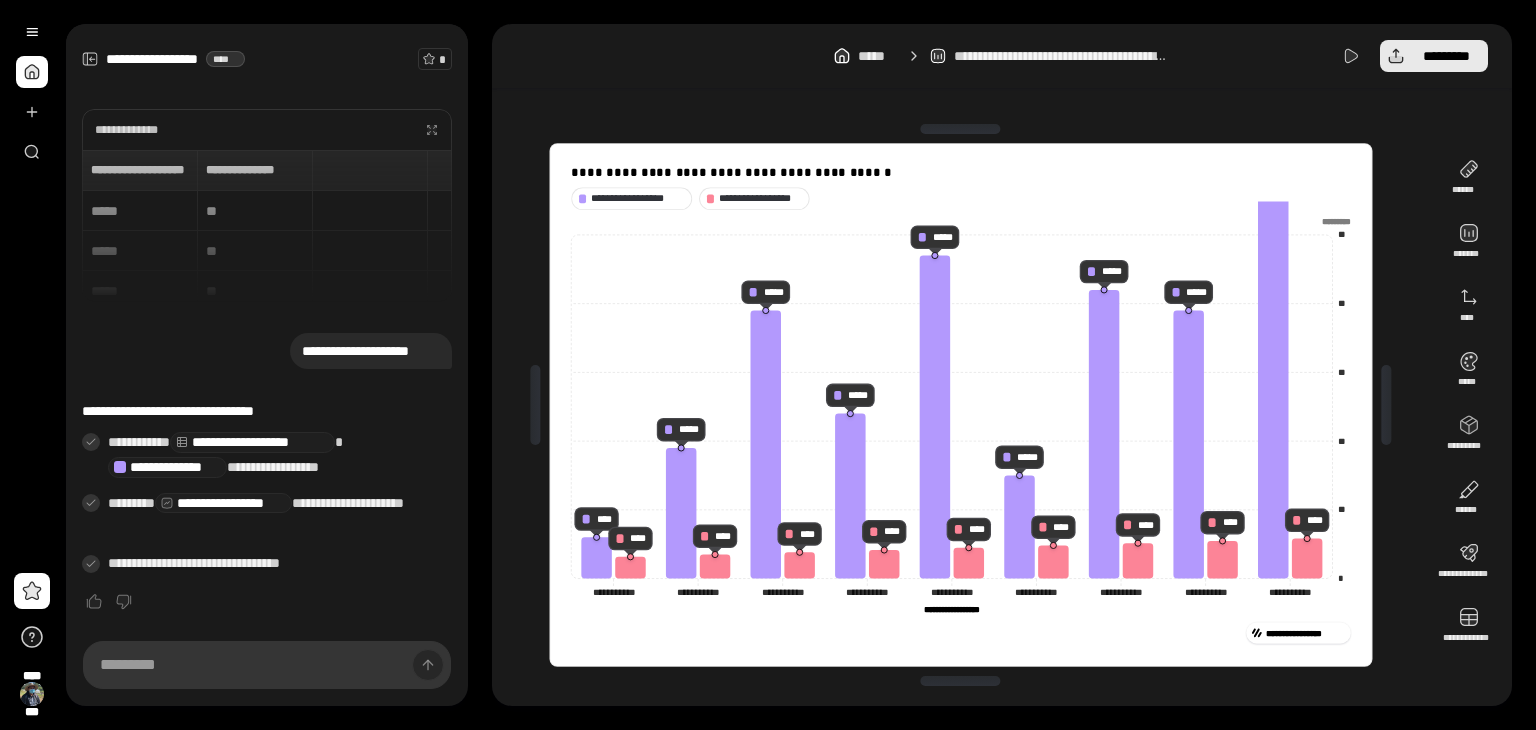 click on "*********" at bounding box center [1434, 56] 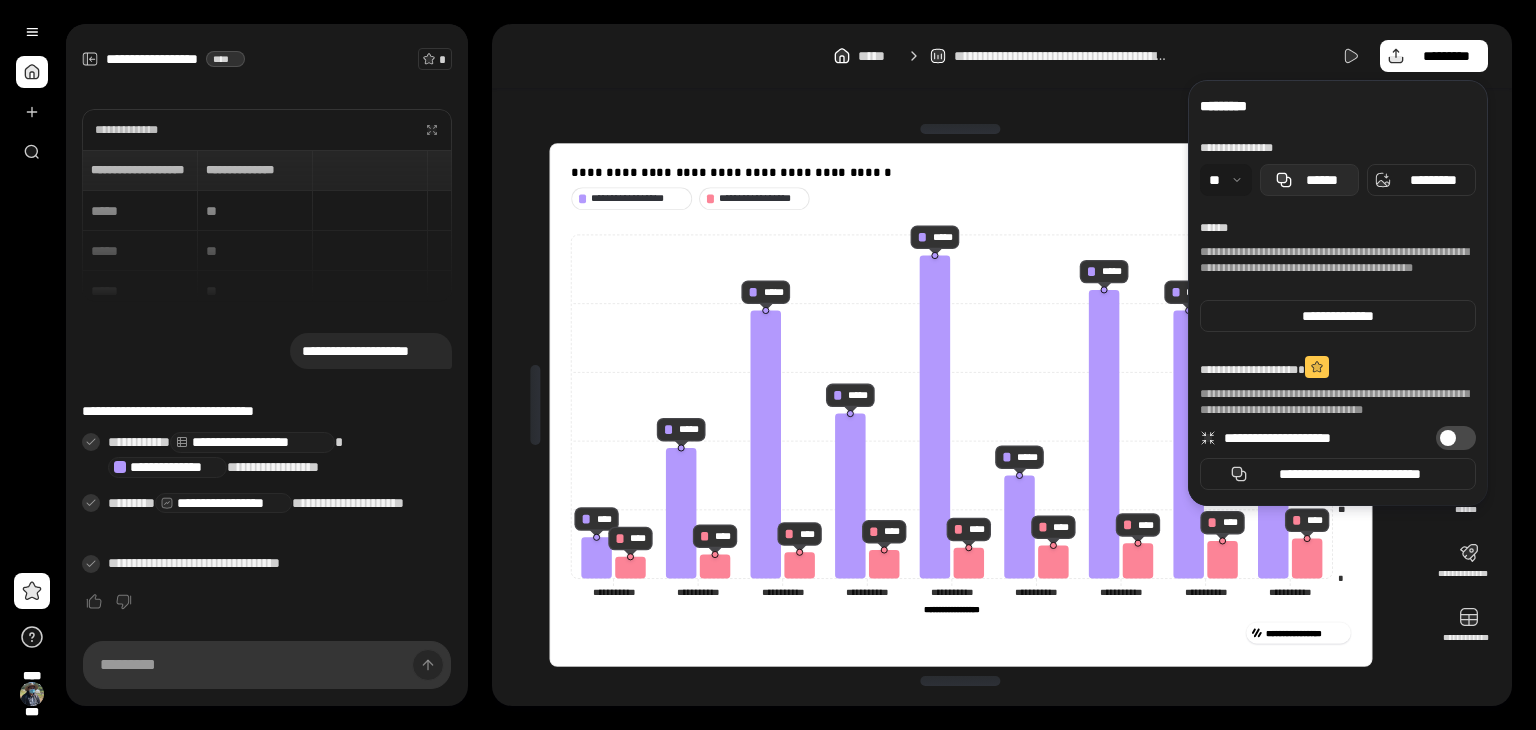 click on "******" at bounding box center (1309, 180) 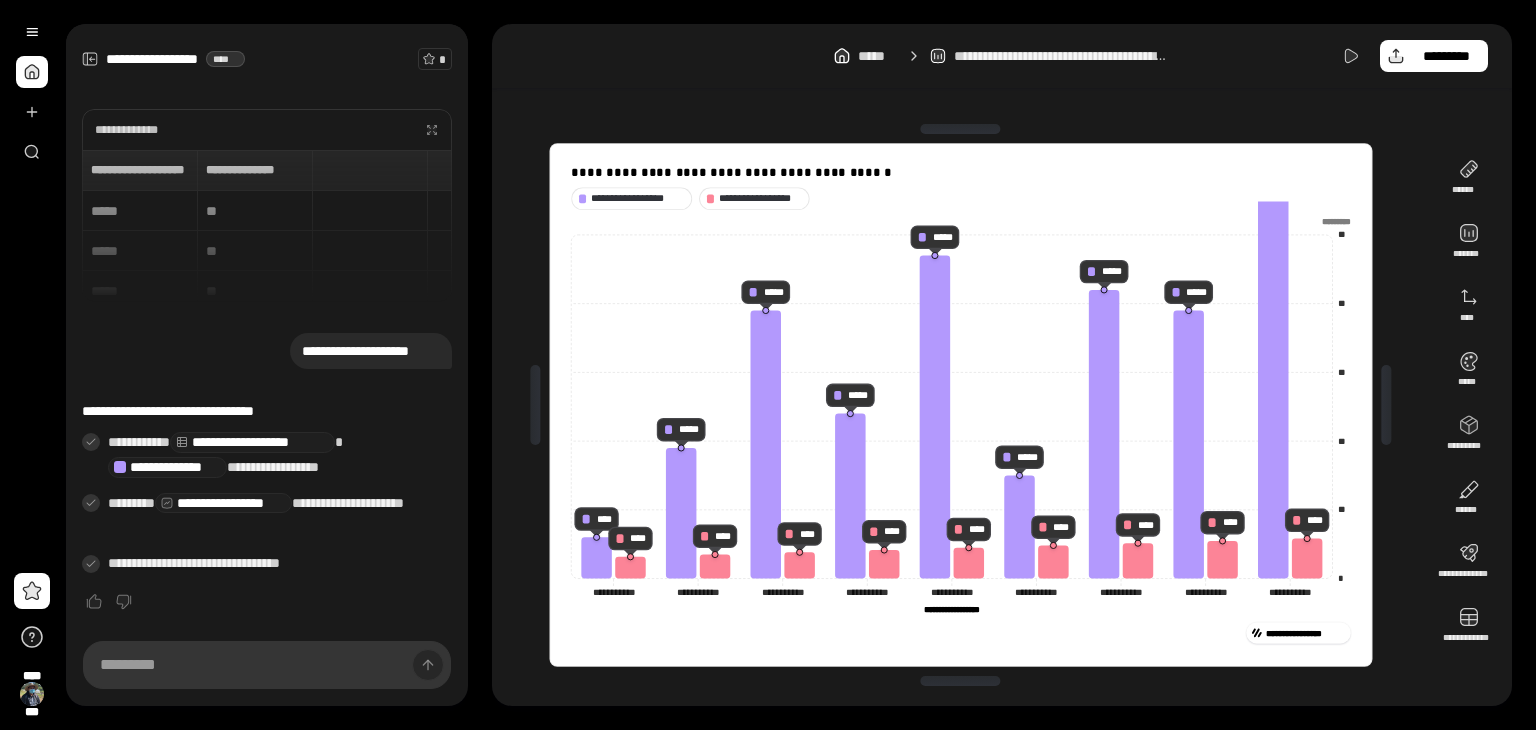 click on "**********" at bounding box center (960, 405) 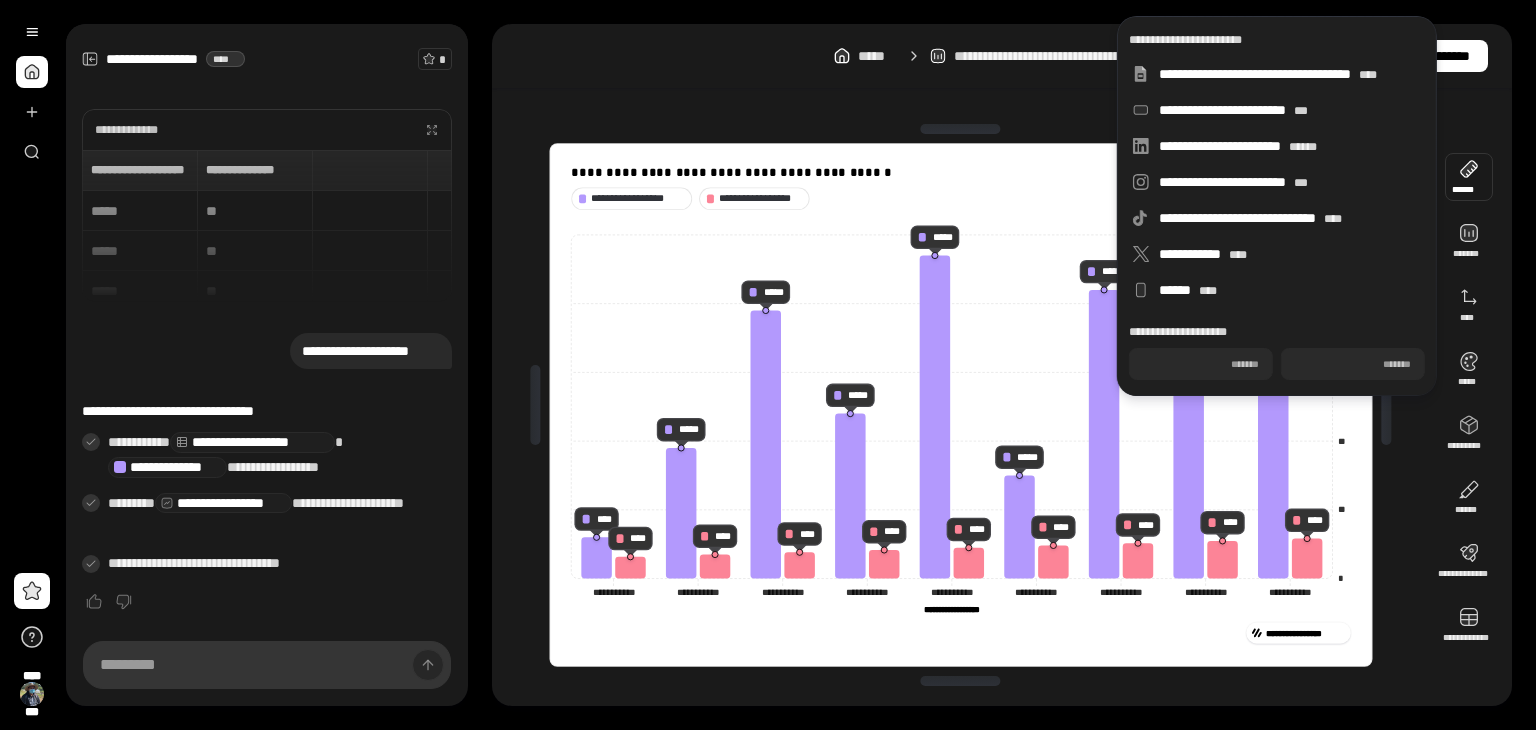 click at bounding box center (1469, 177) 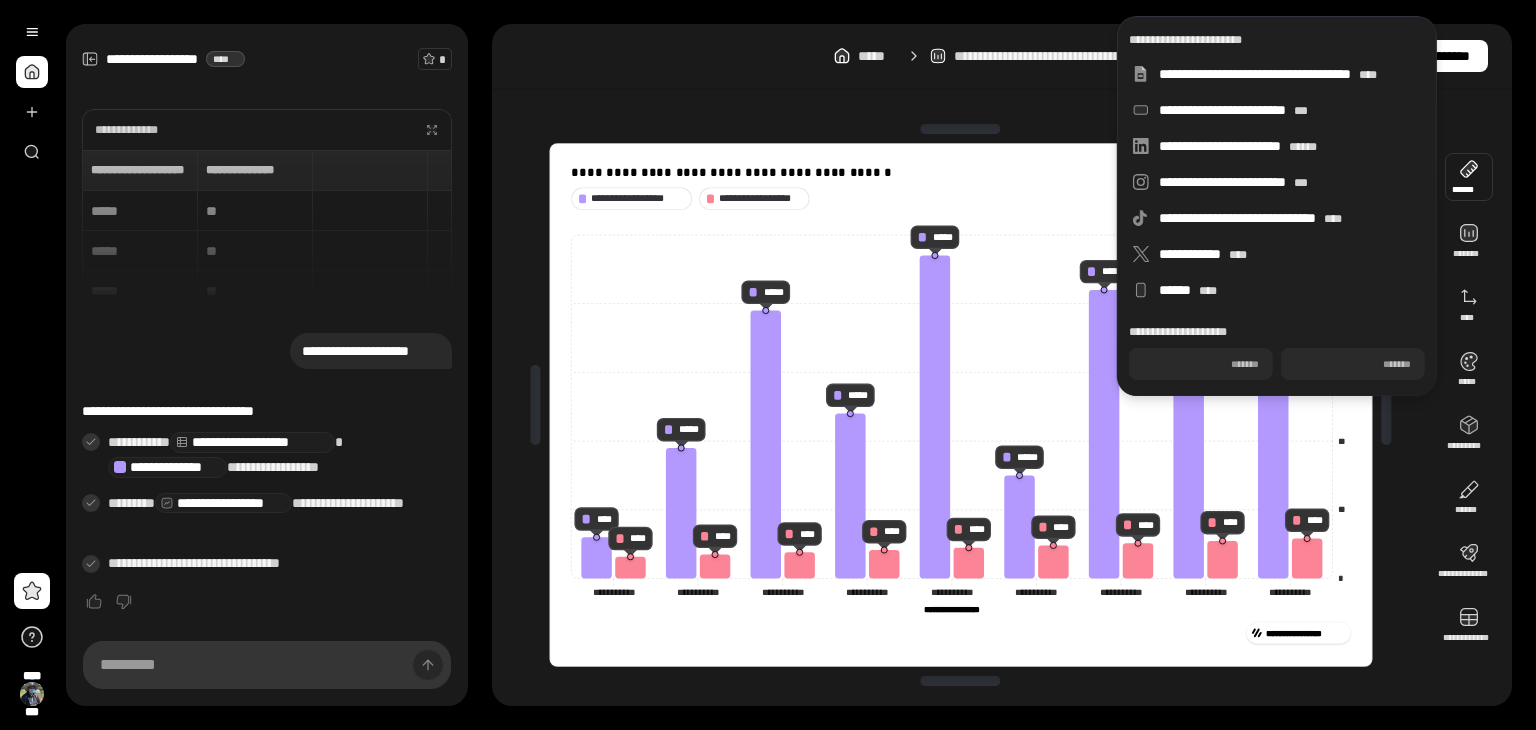click at bounding box center [1469, 177] 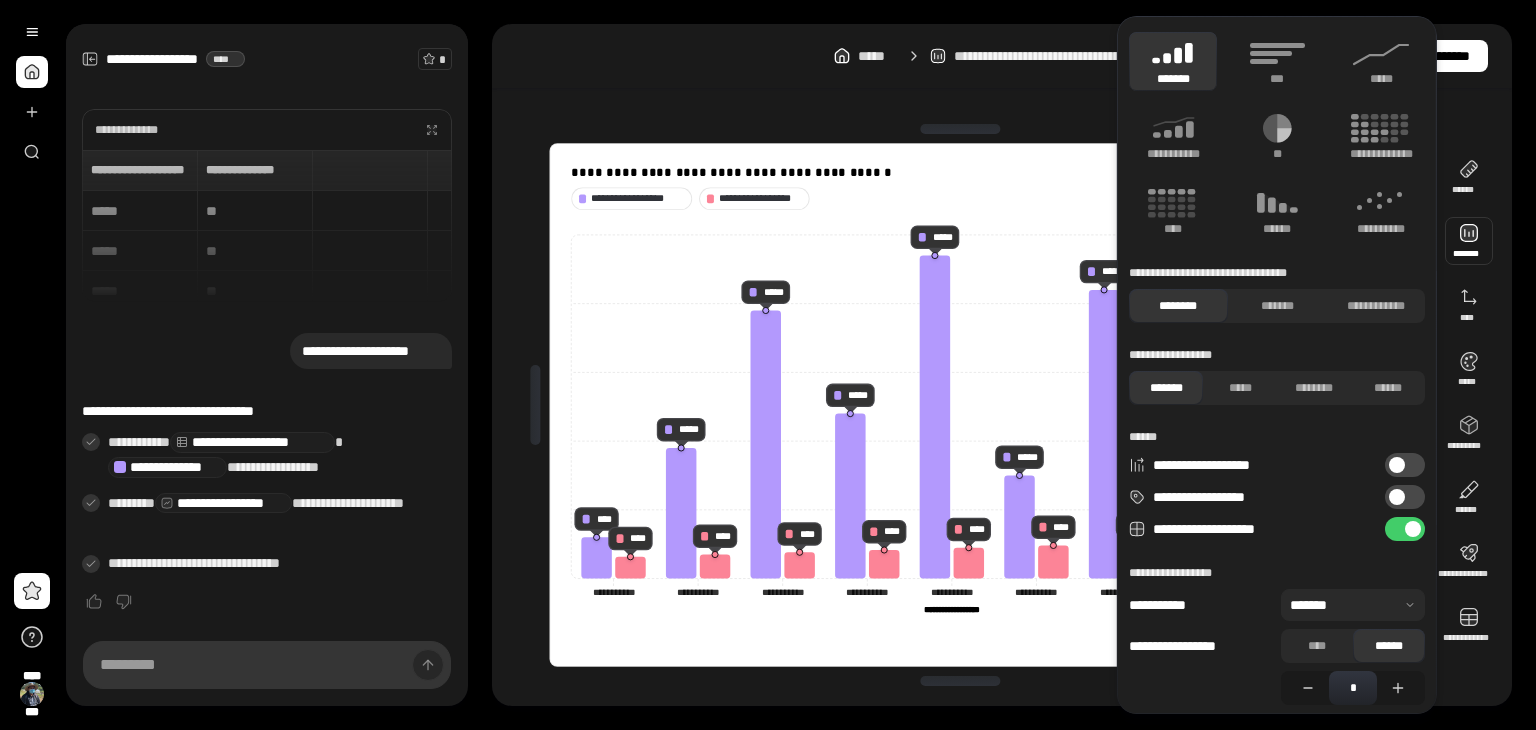 click at bounding box center [1469, 241] 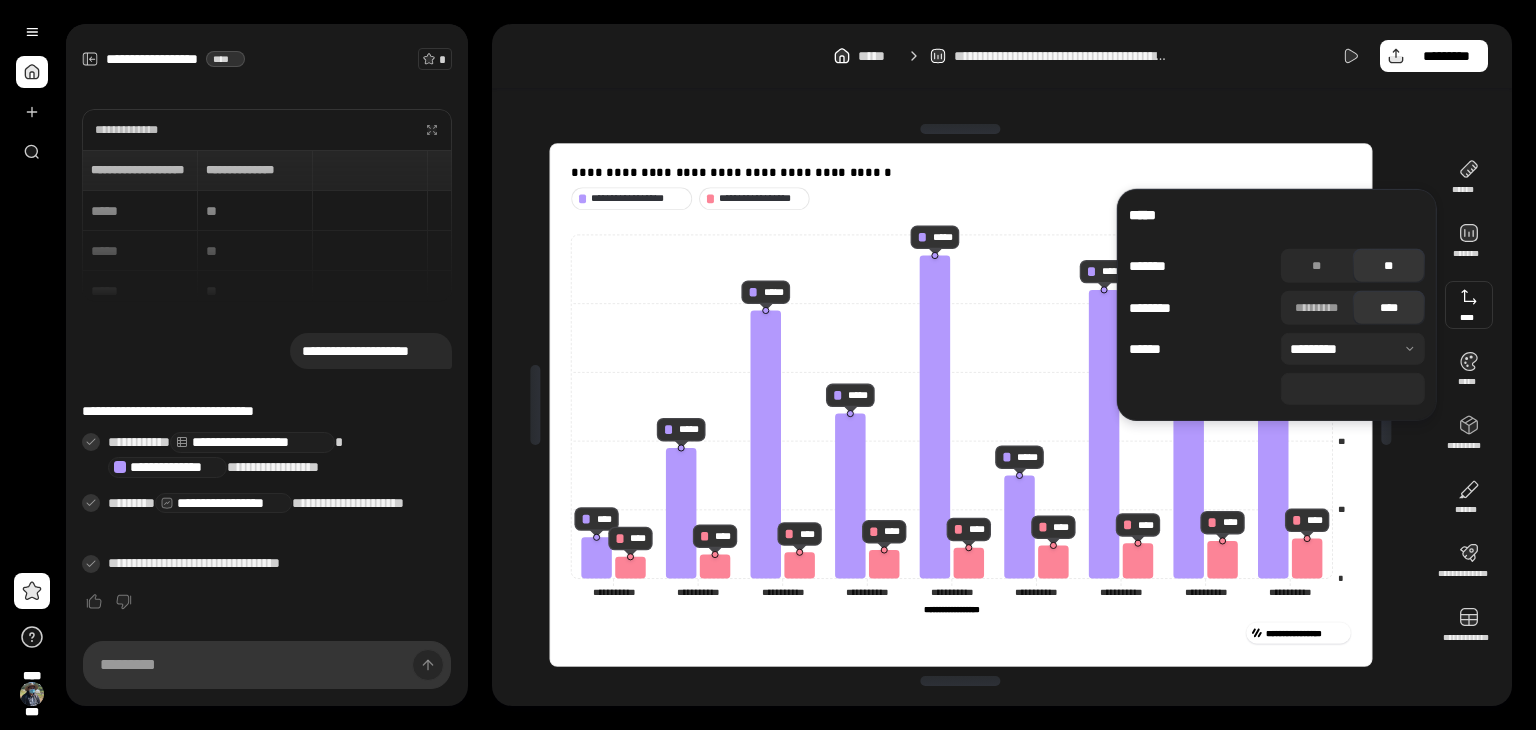 click on "**" at bounding box center (1353, 389) 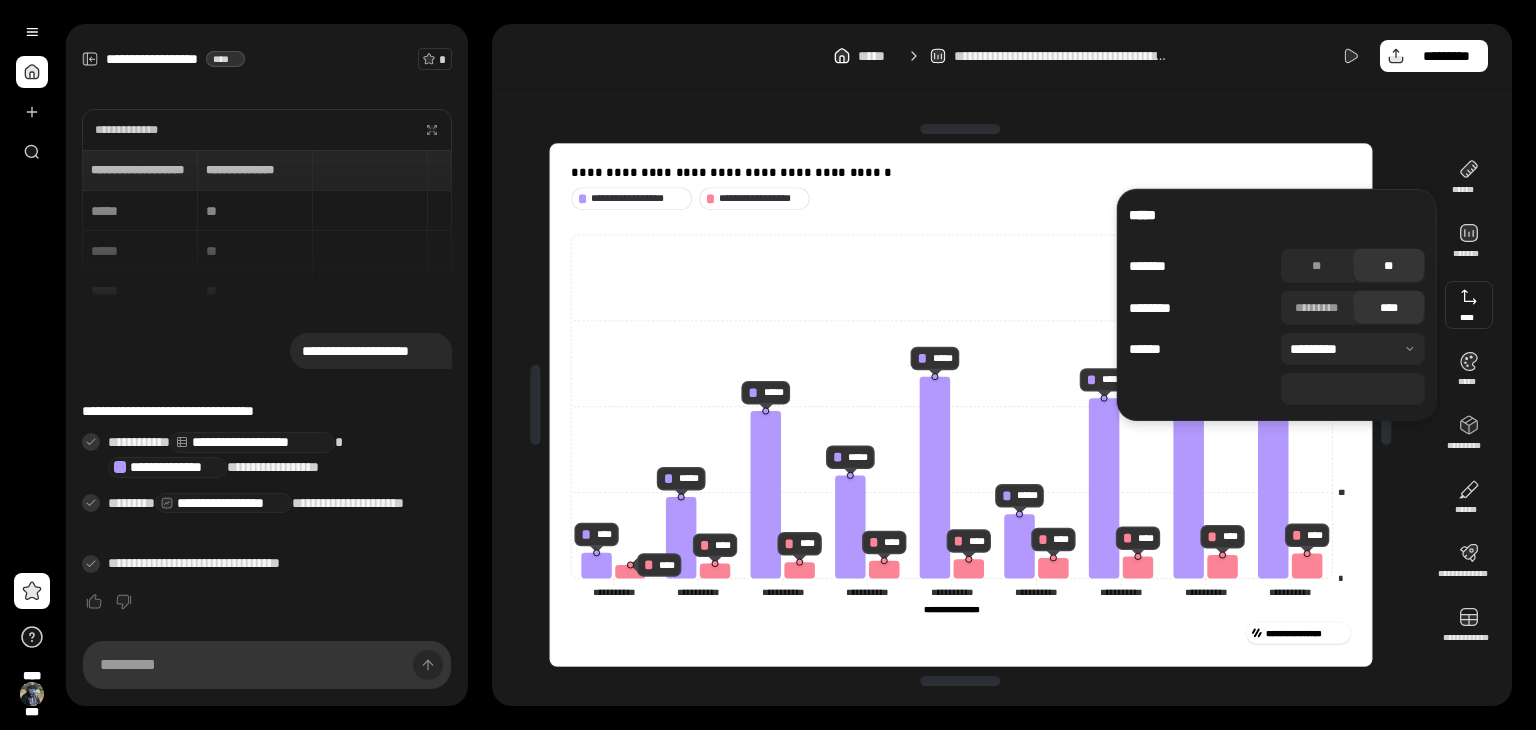 click on "**********" at bounding box center (961, 405) 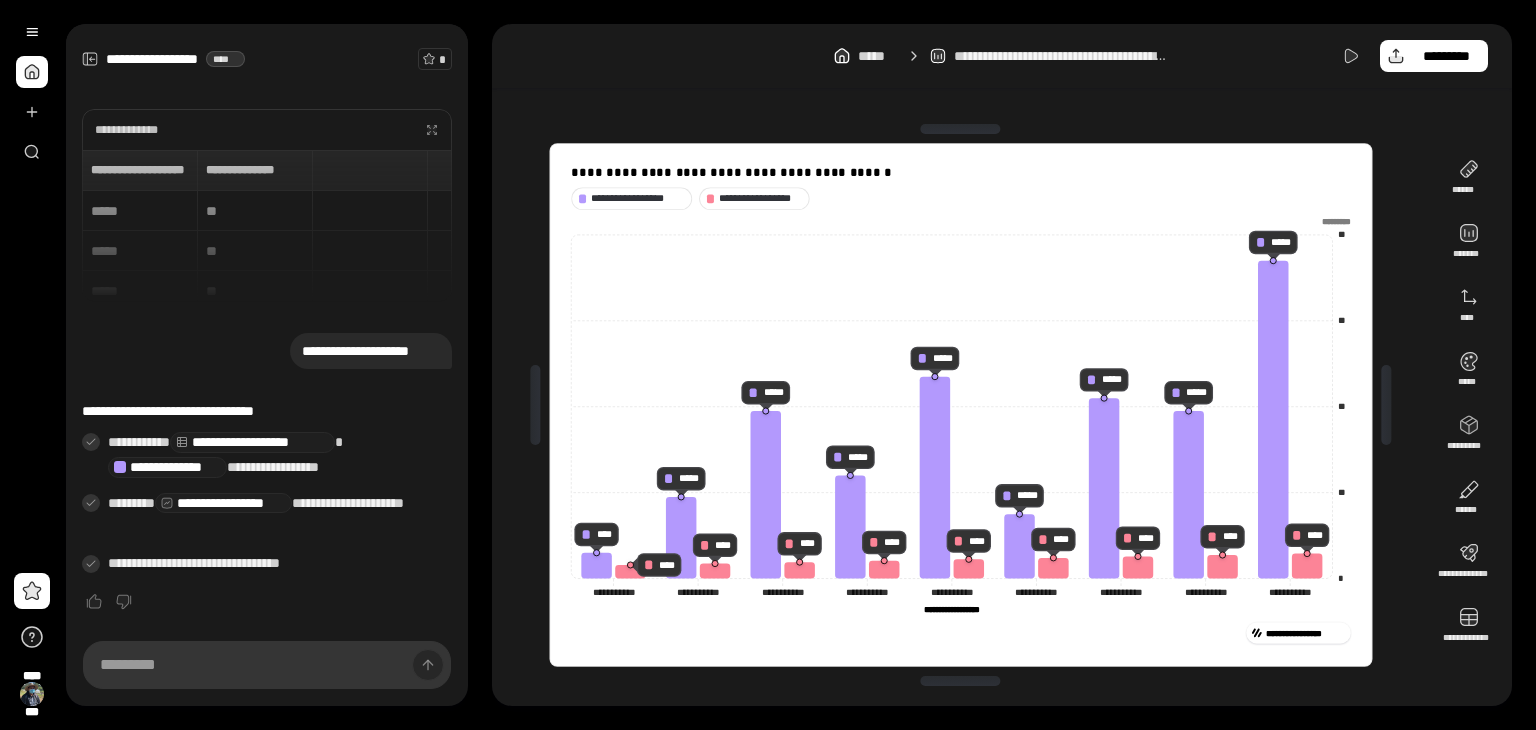 click on "**********" at bounding box center (961, 405) 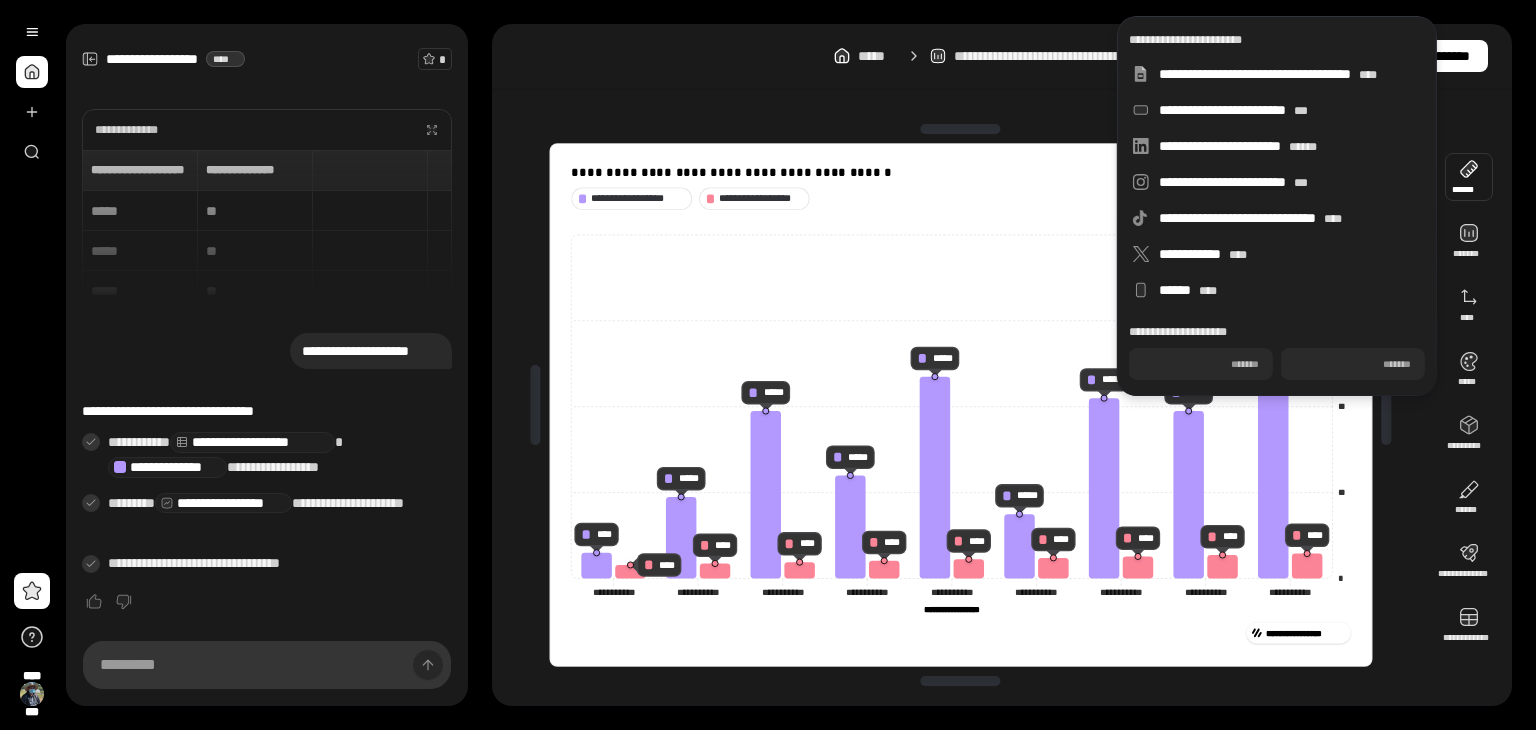 click on "**********" at bounding box center (1002, 56) 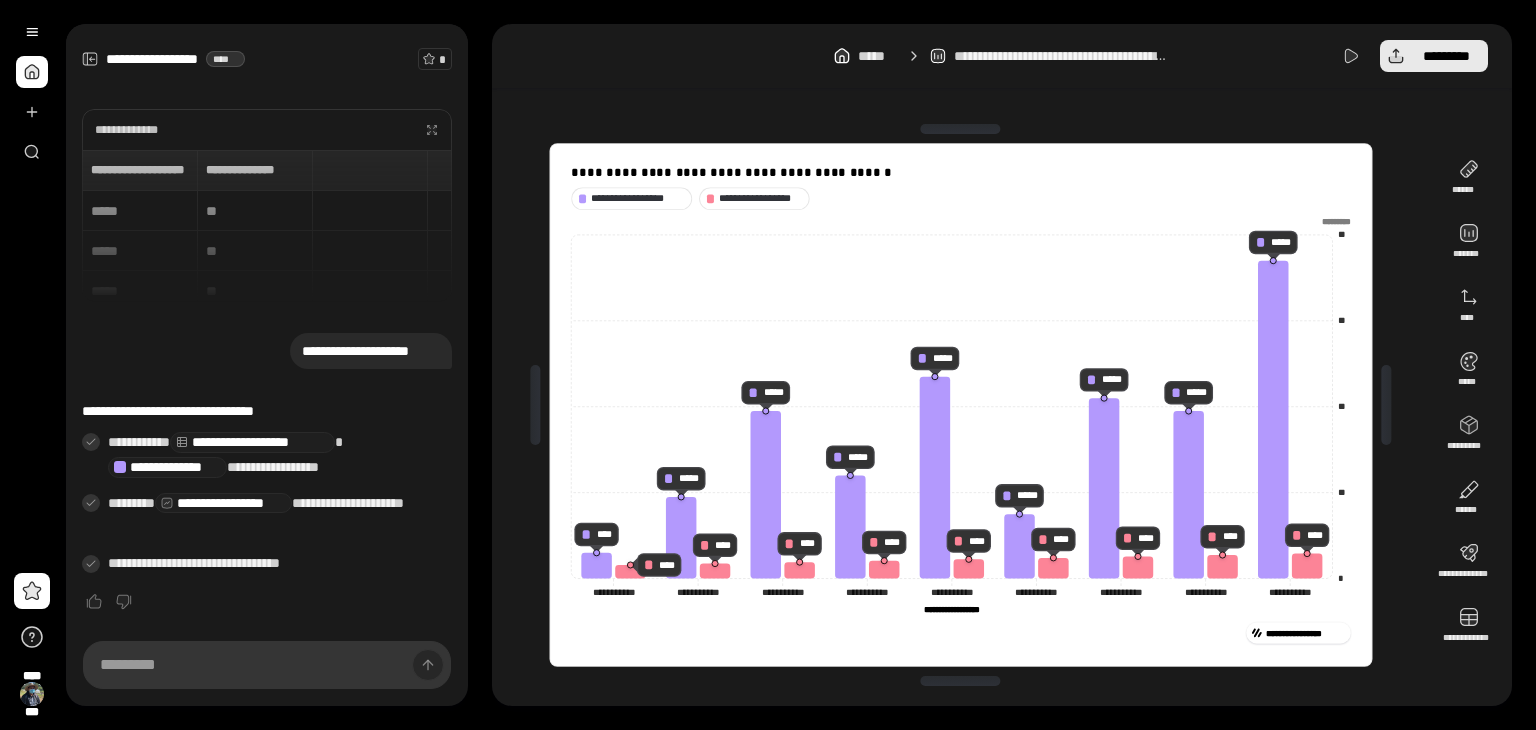 click on "*********" at bounding box center [1434, 56] 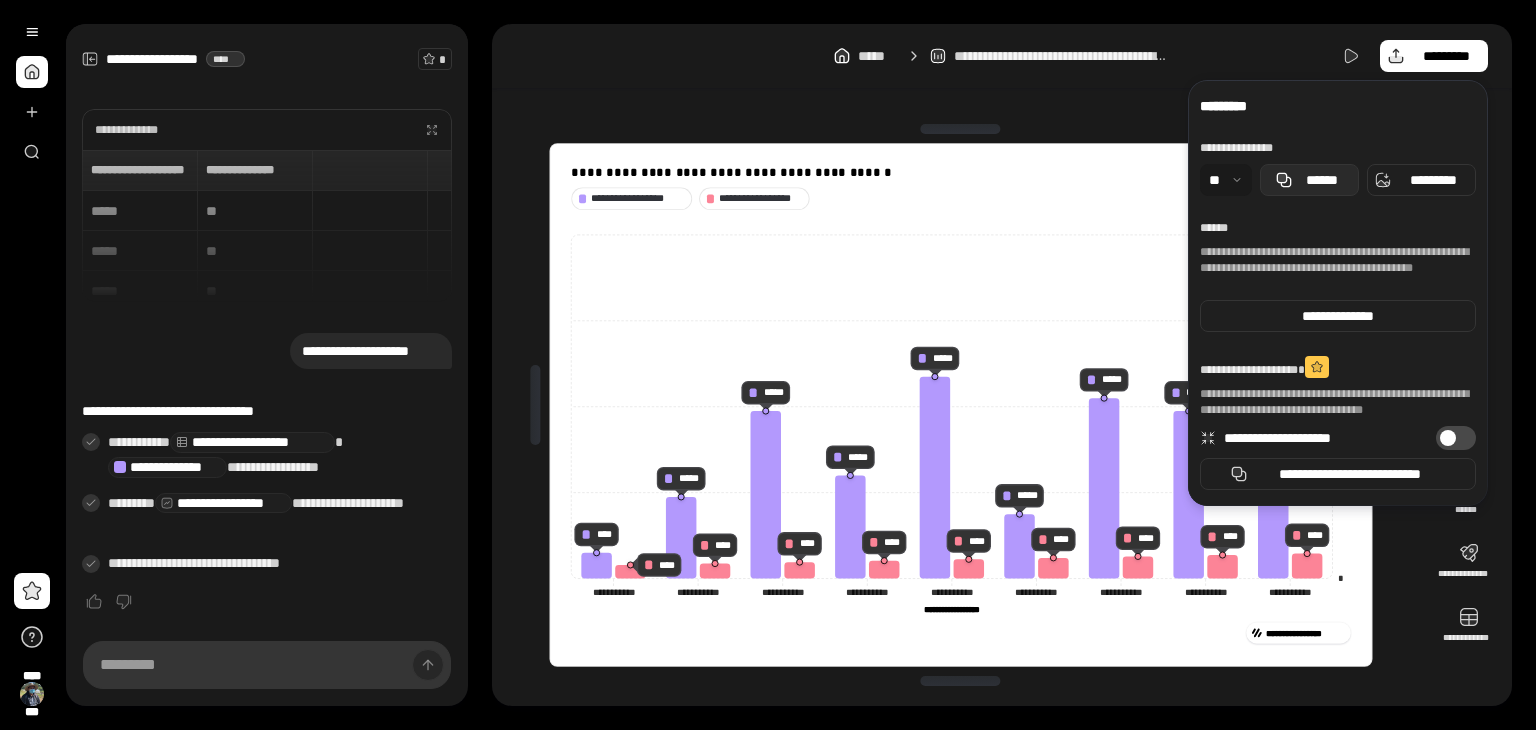 click on "******" at bounding box center [1322, 180] 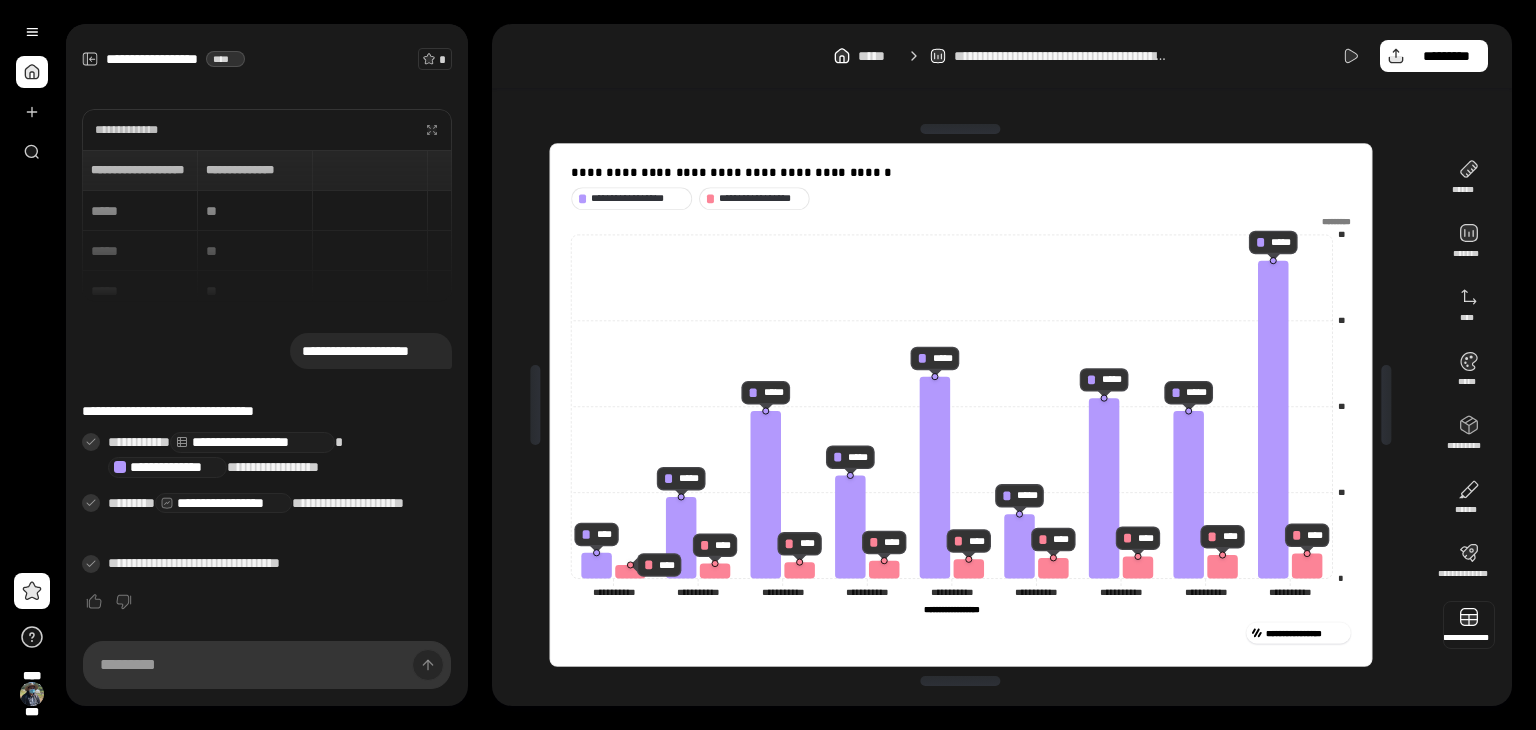 click at bounding box center (1469, 625) 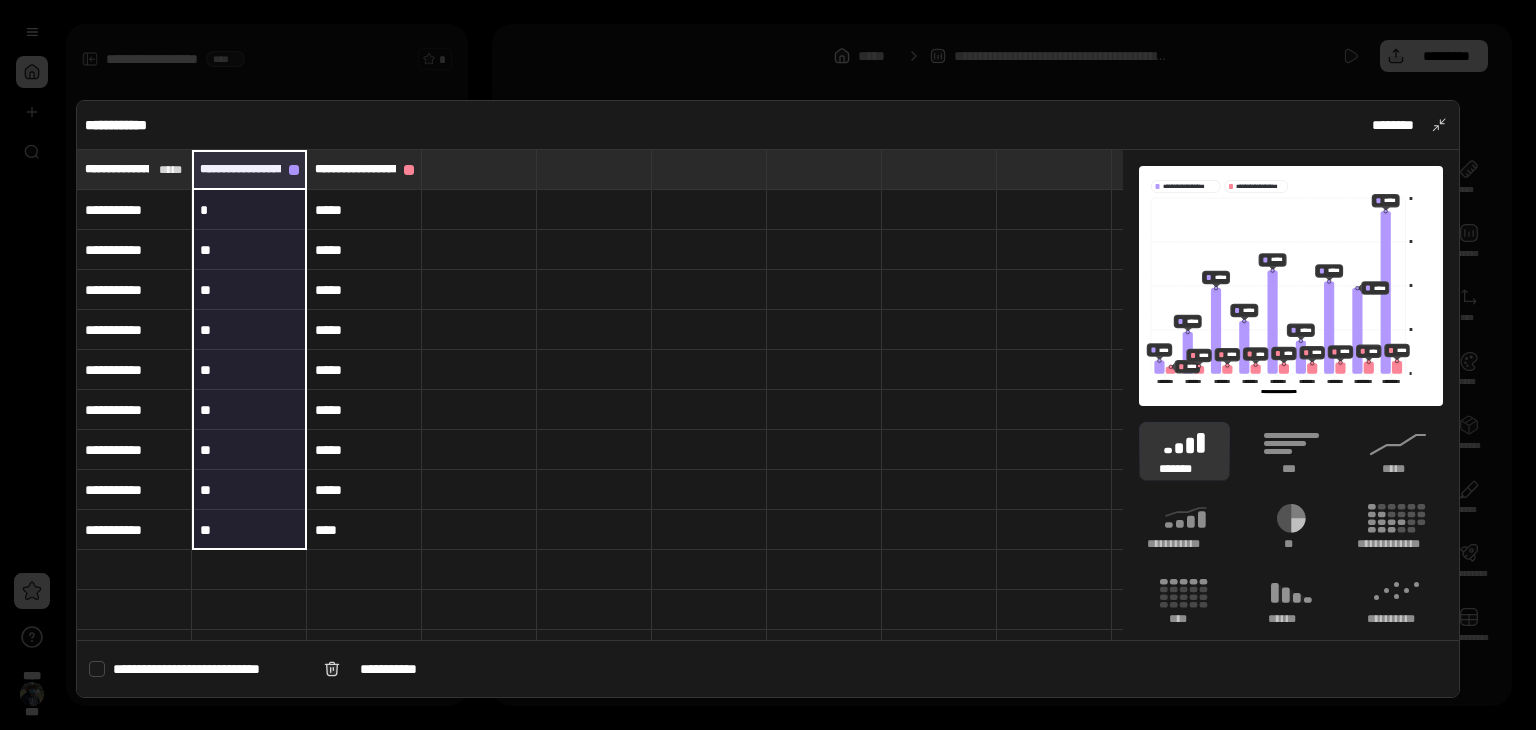 drag, startPoint x: 204, startPoint y: 169, endPoint x: 284, endPoint y: 525, distance: 364.87805 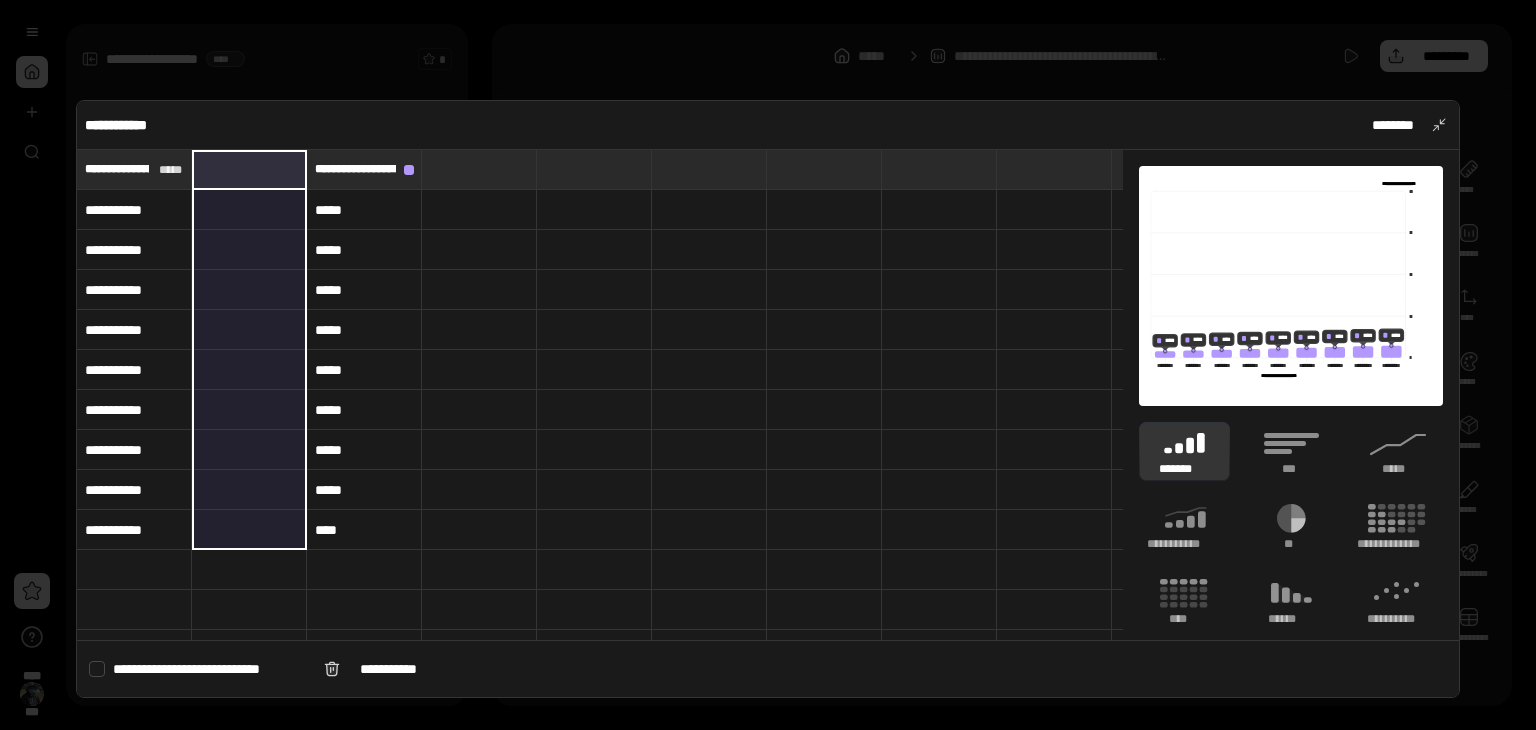 type on "**********" 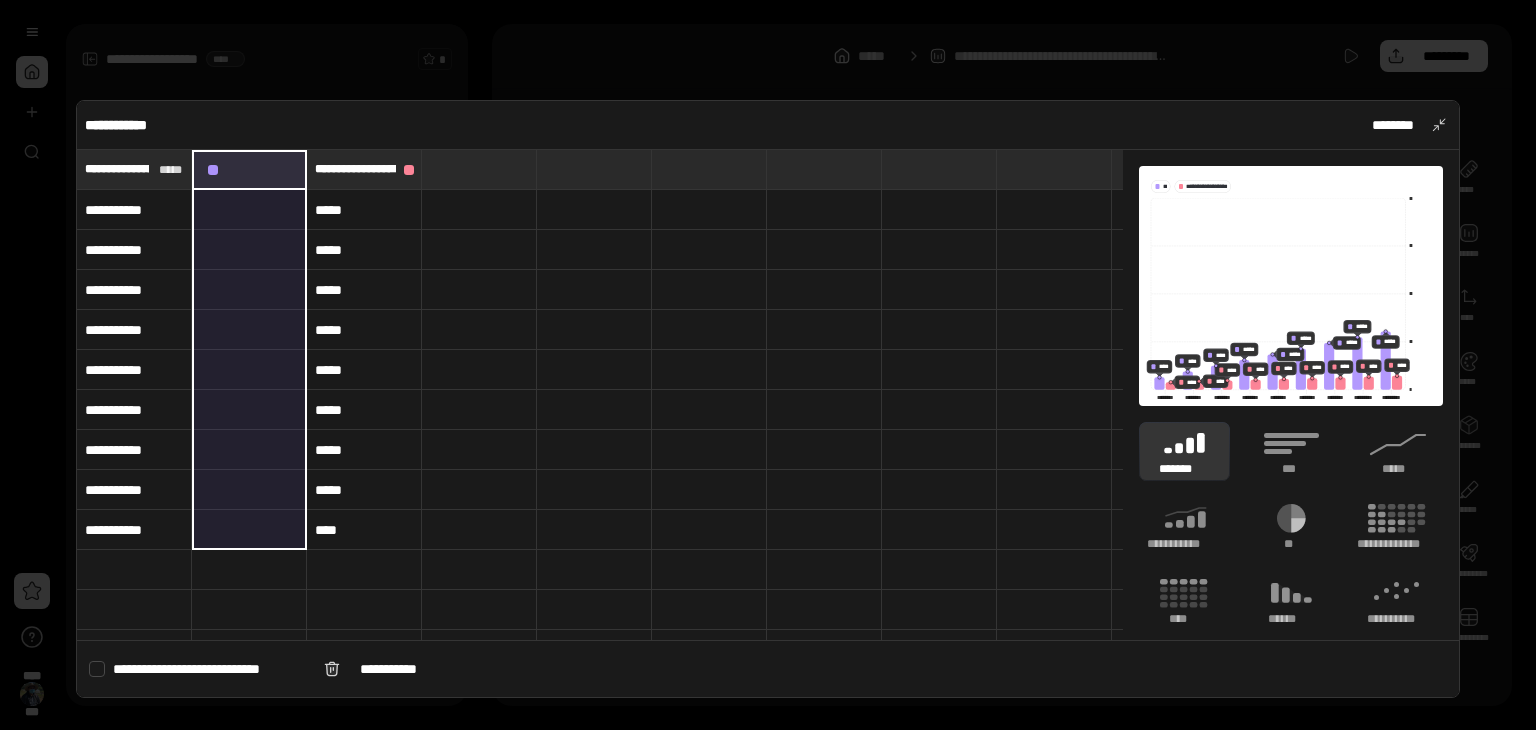 type 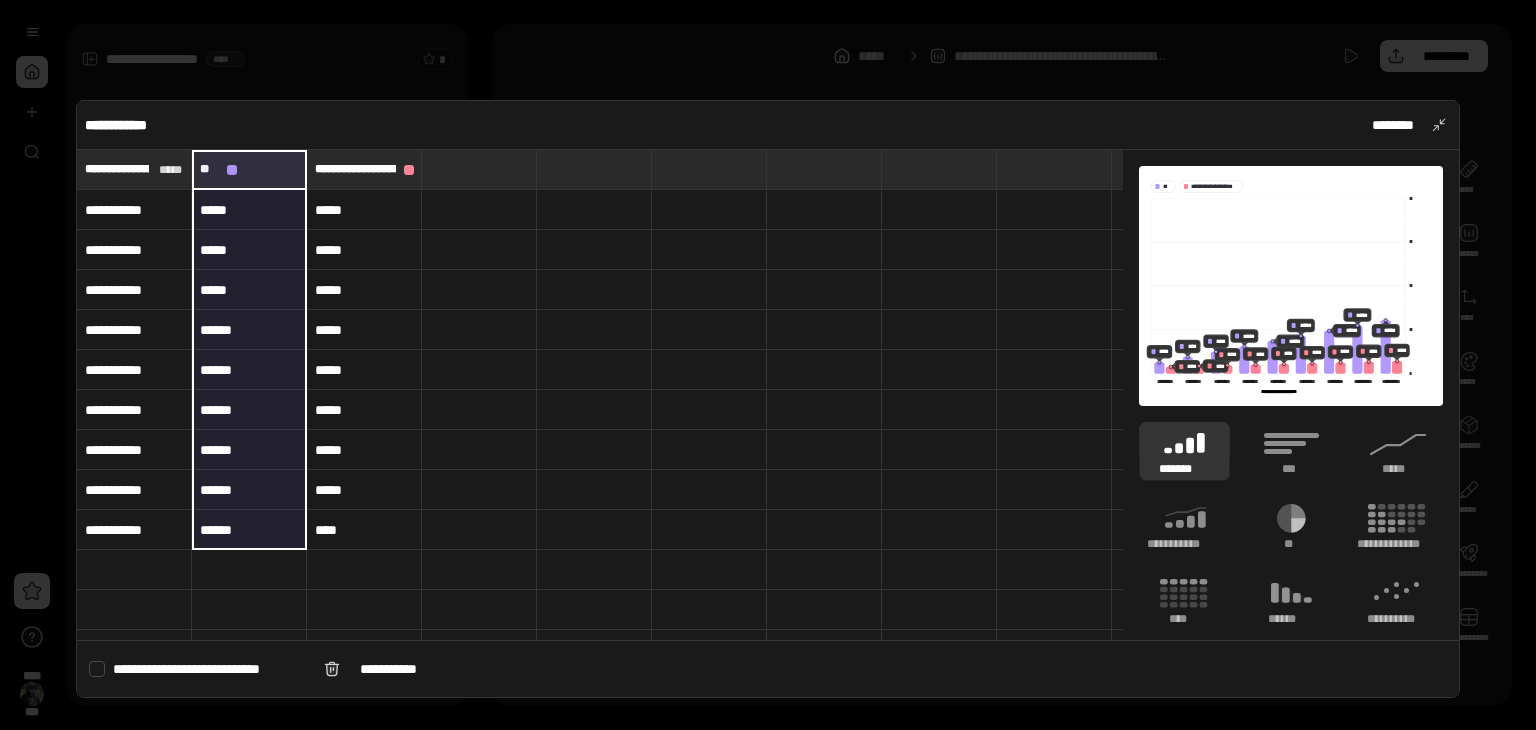 click at bounding box center (594, 290) 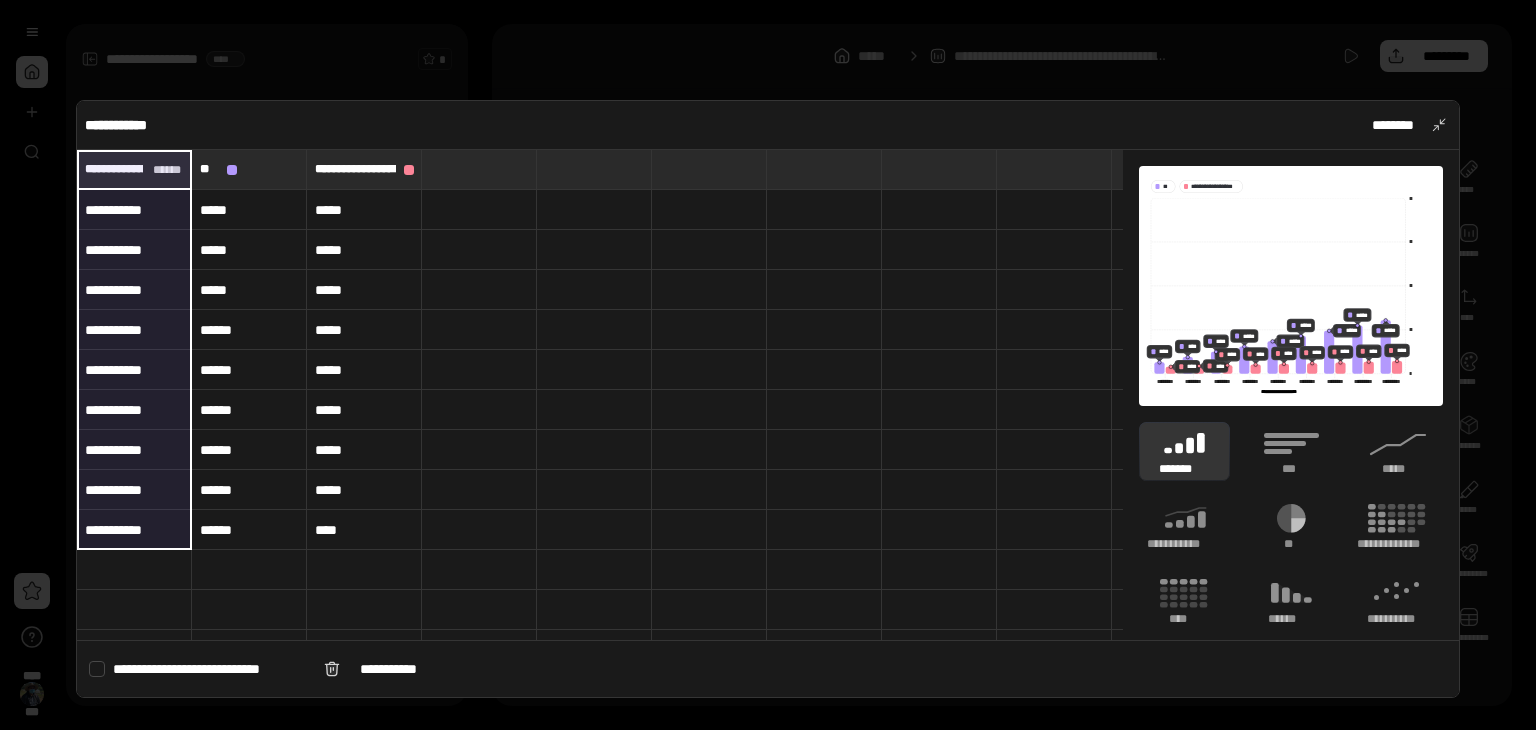 drag, startPoint x: 83, startPoint y: 169, endPoint x: 186, endPoint y: 550, distance: 394.6771 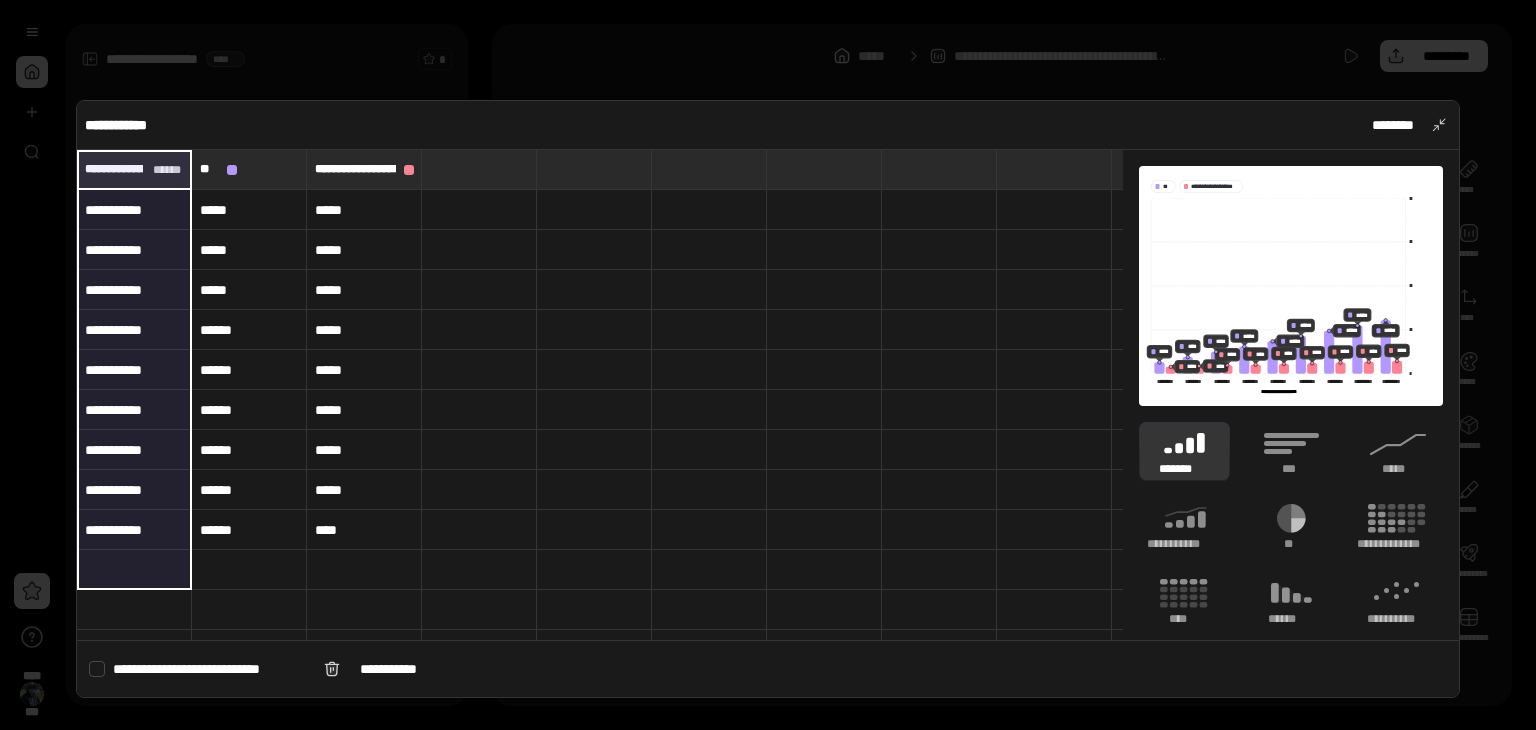 type on "**********" 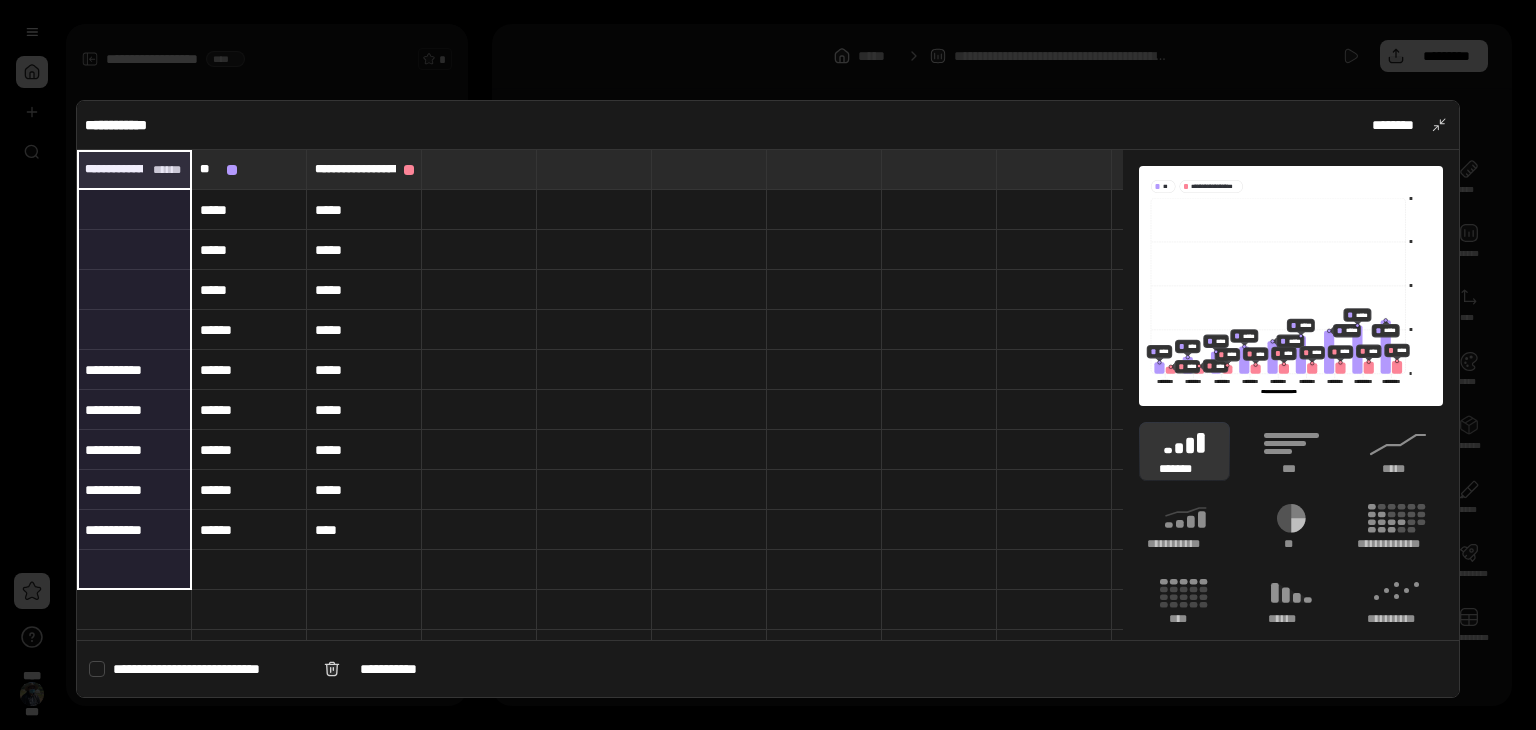 type 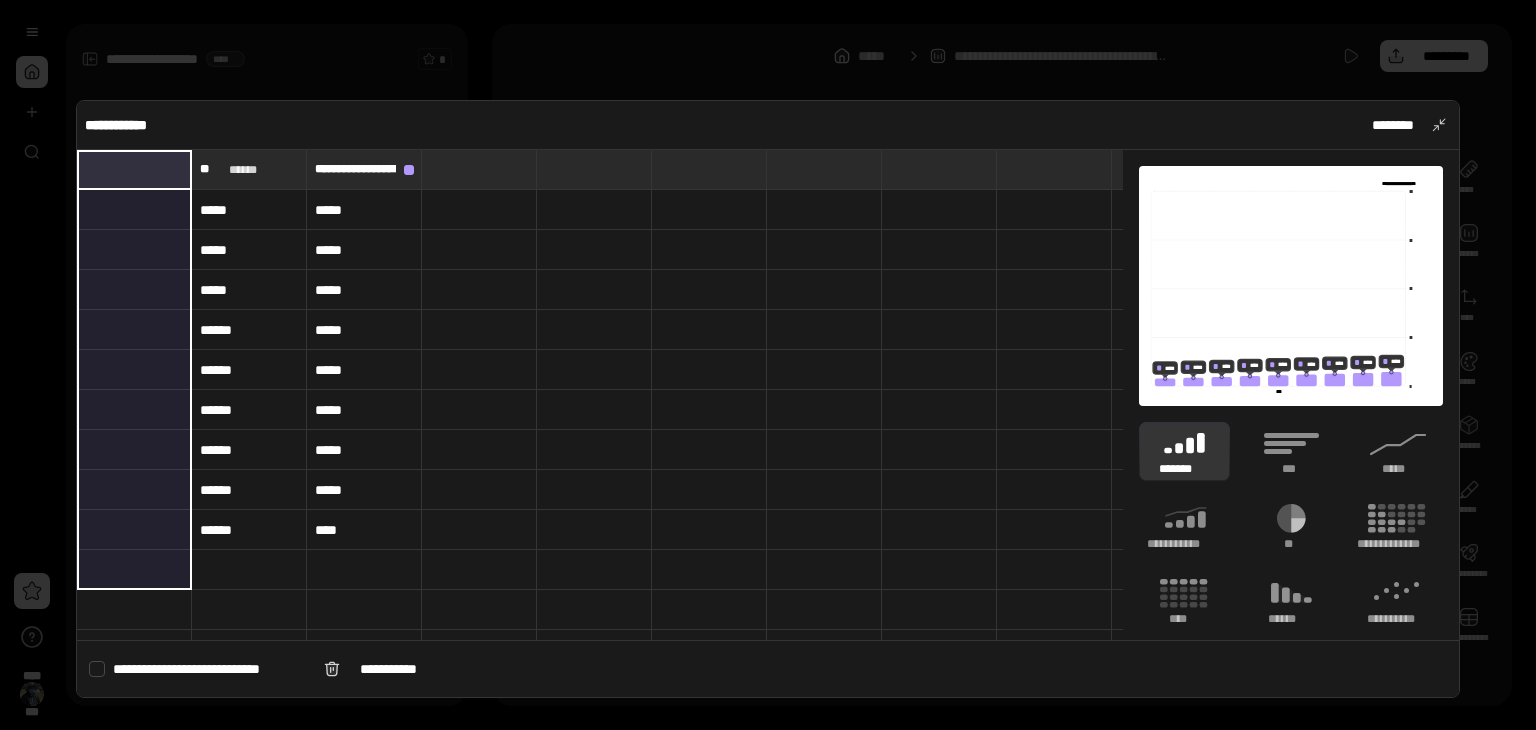 click at bounding box center (594, 490) 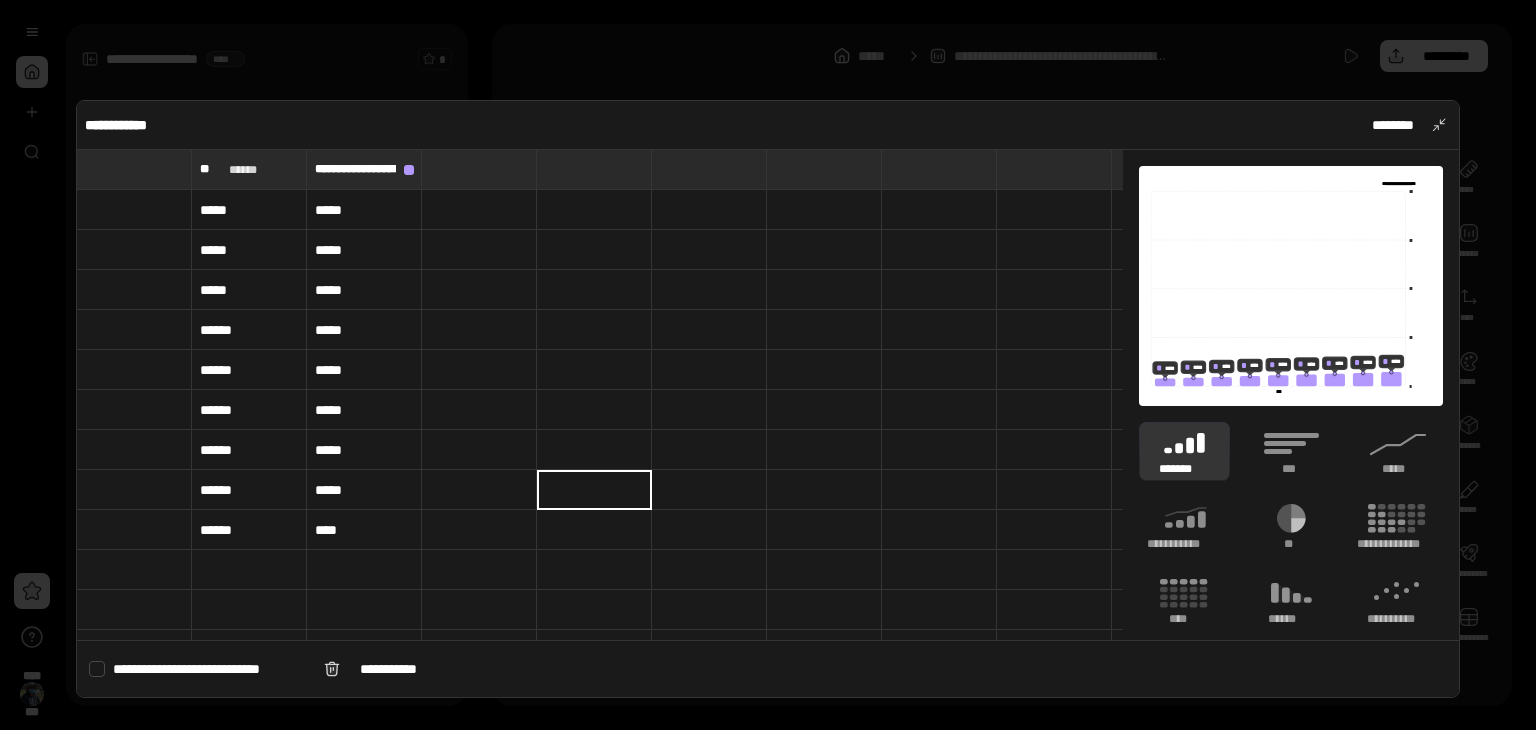click at bounding box center [134, 169] 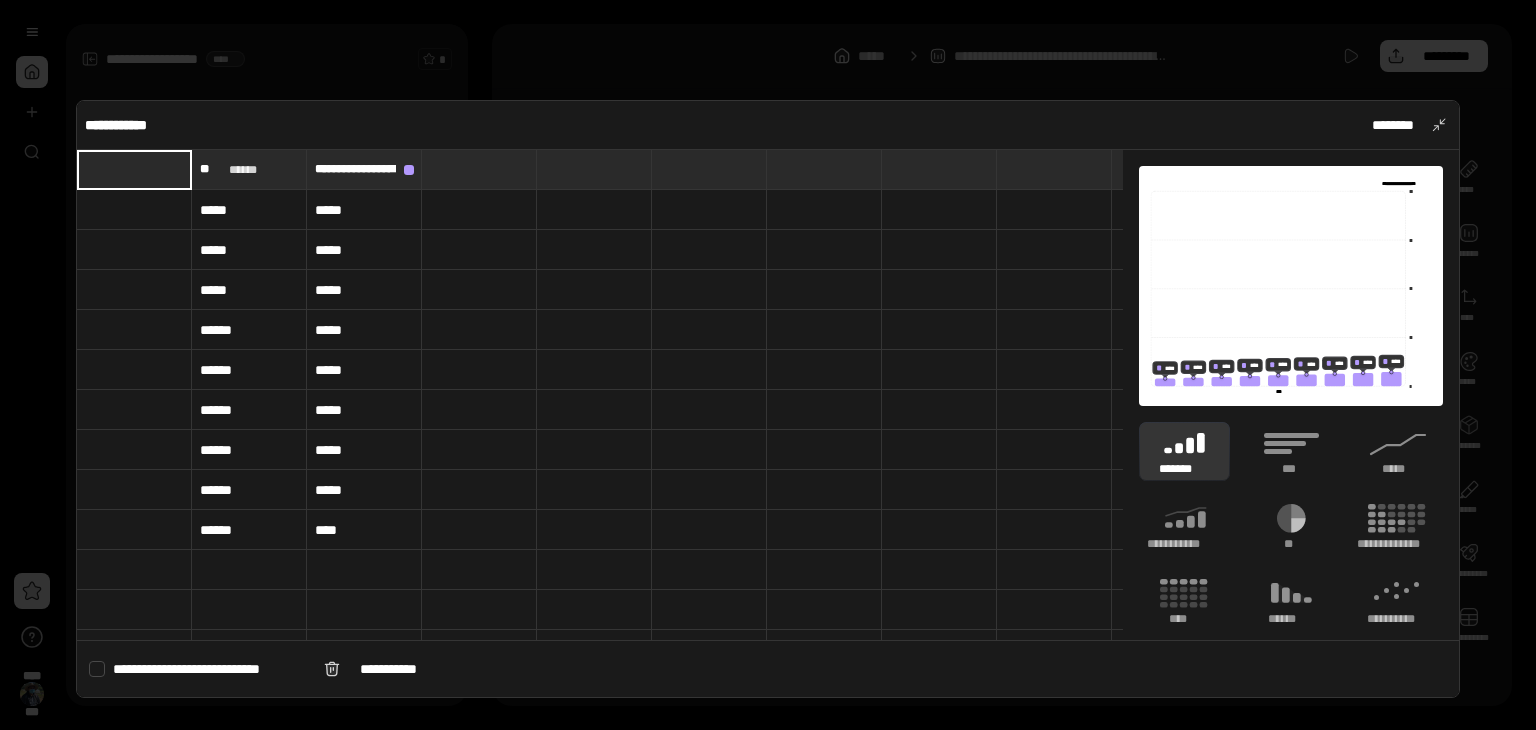 type on "**" 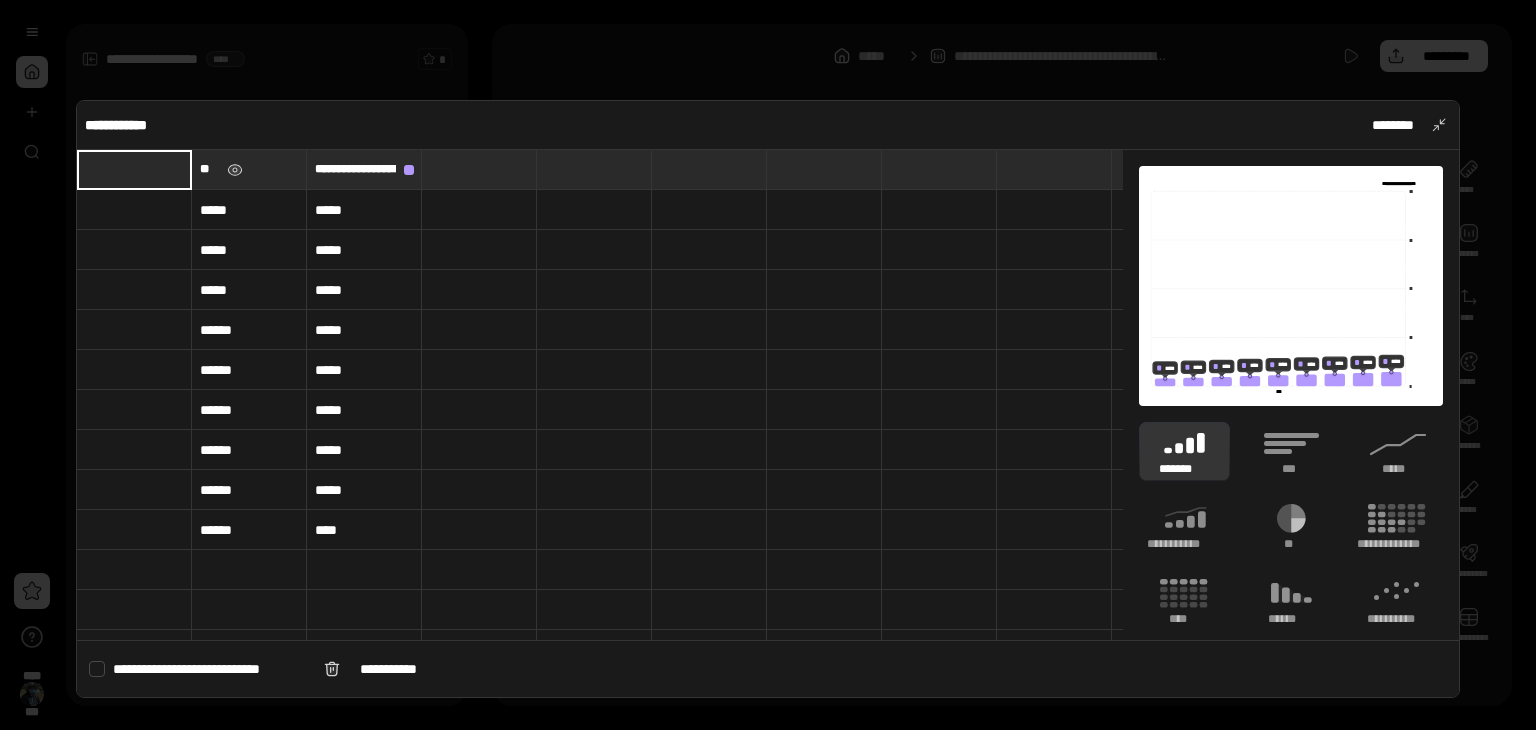 type on "**" 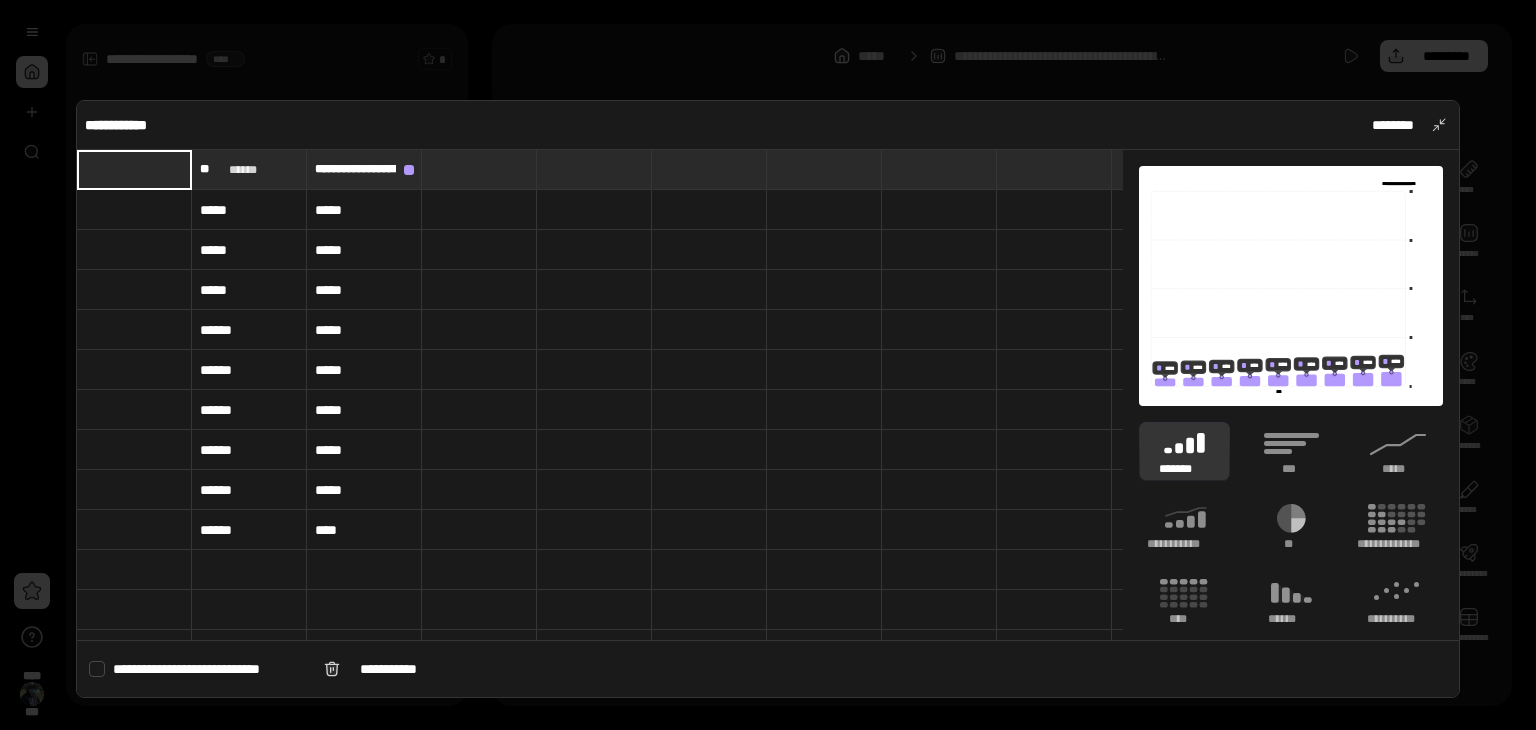 type on "*" 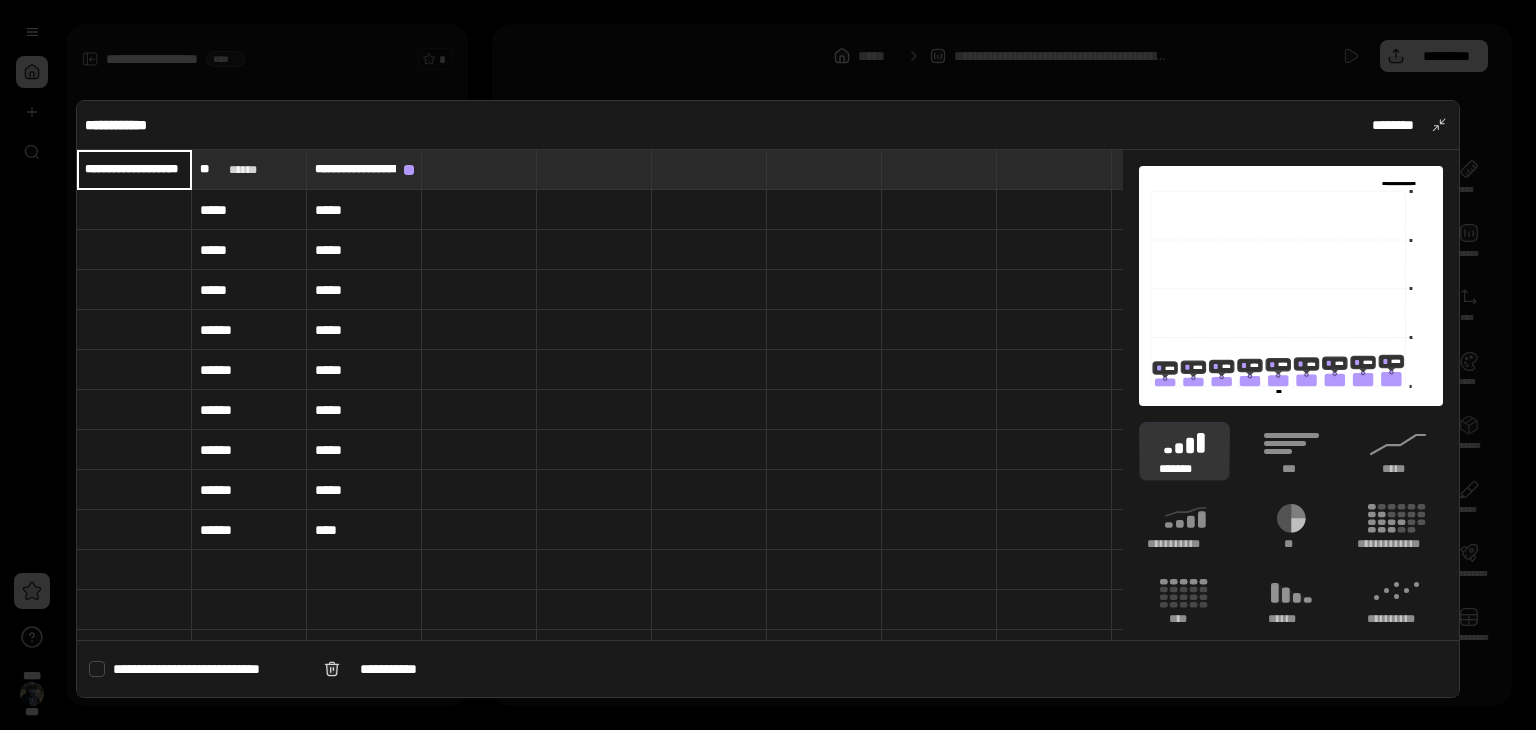 scroll, scrollTop: 0, scrollLeft: 13, axis: horizontal 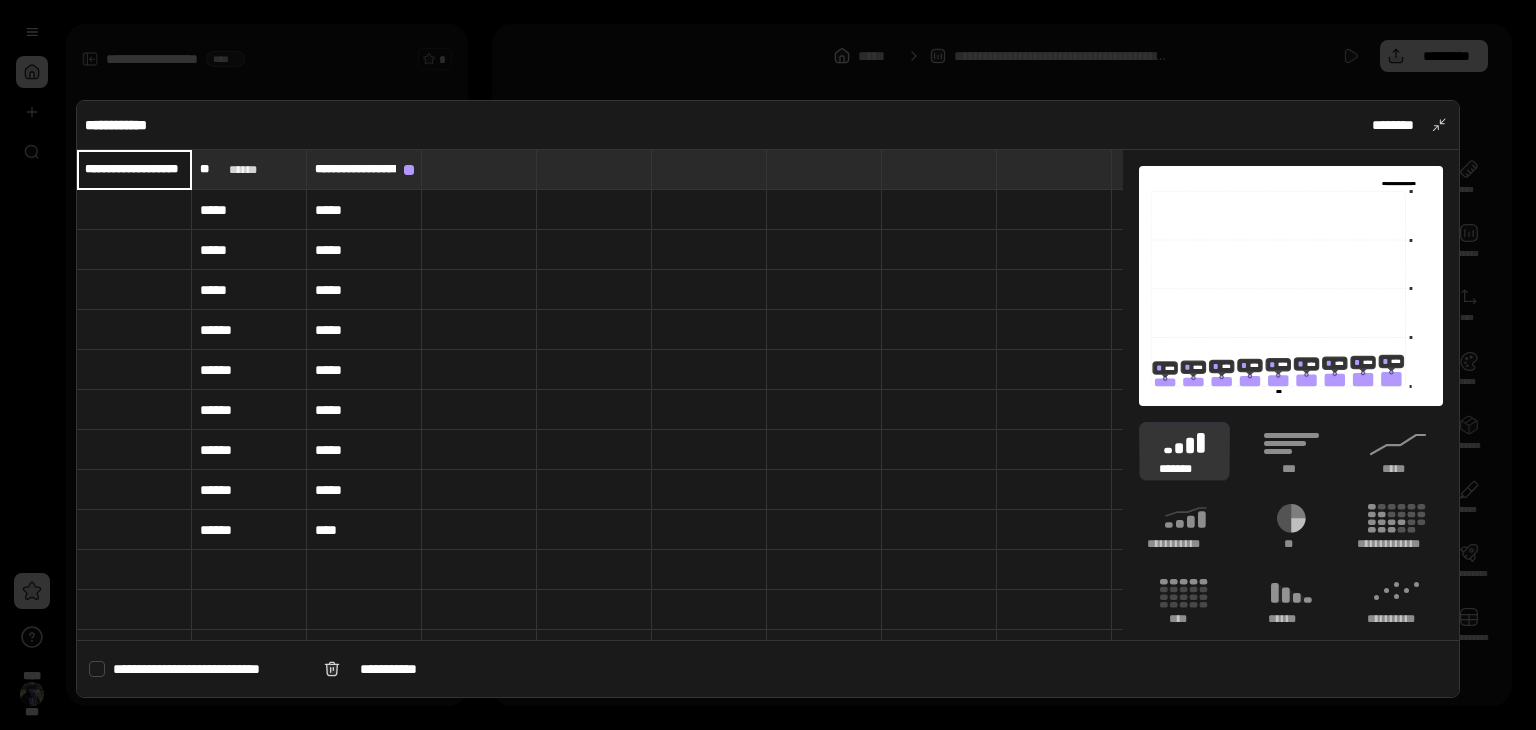 type on "**********" 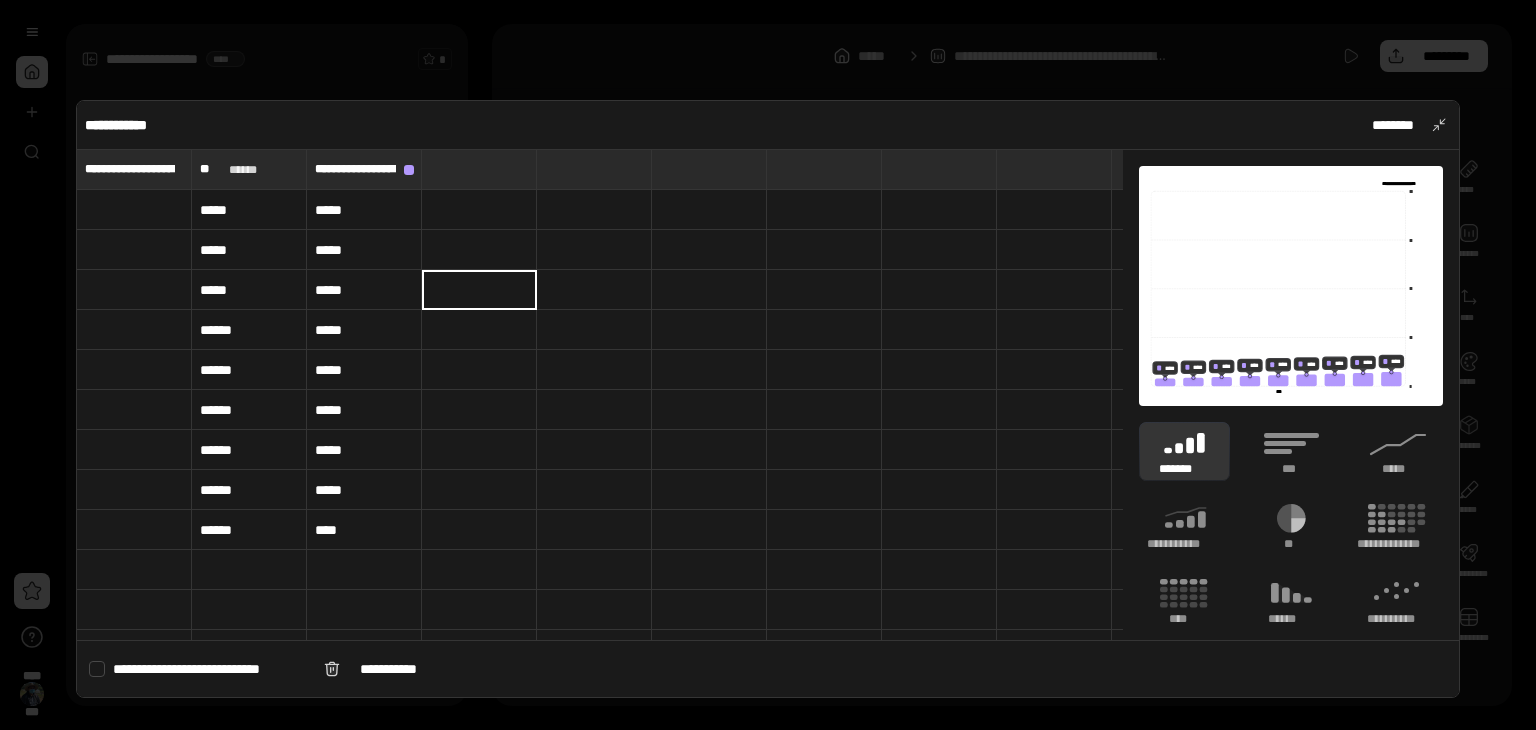 type on "**" 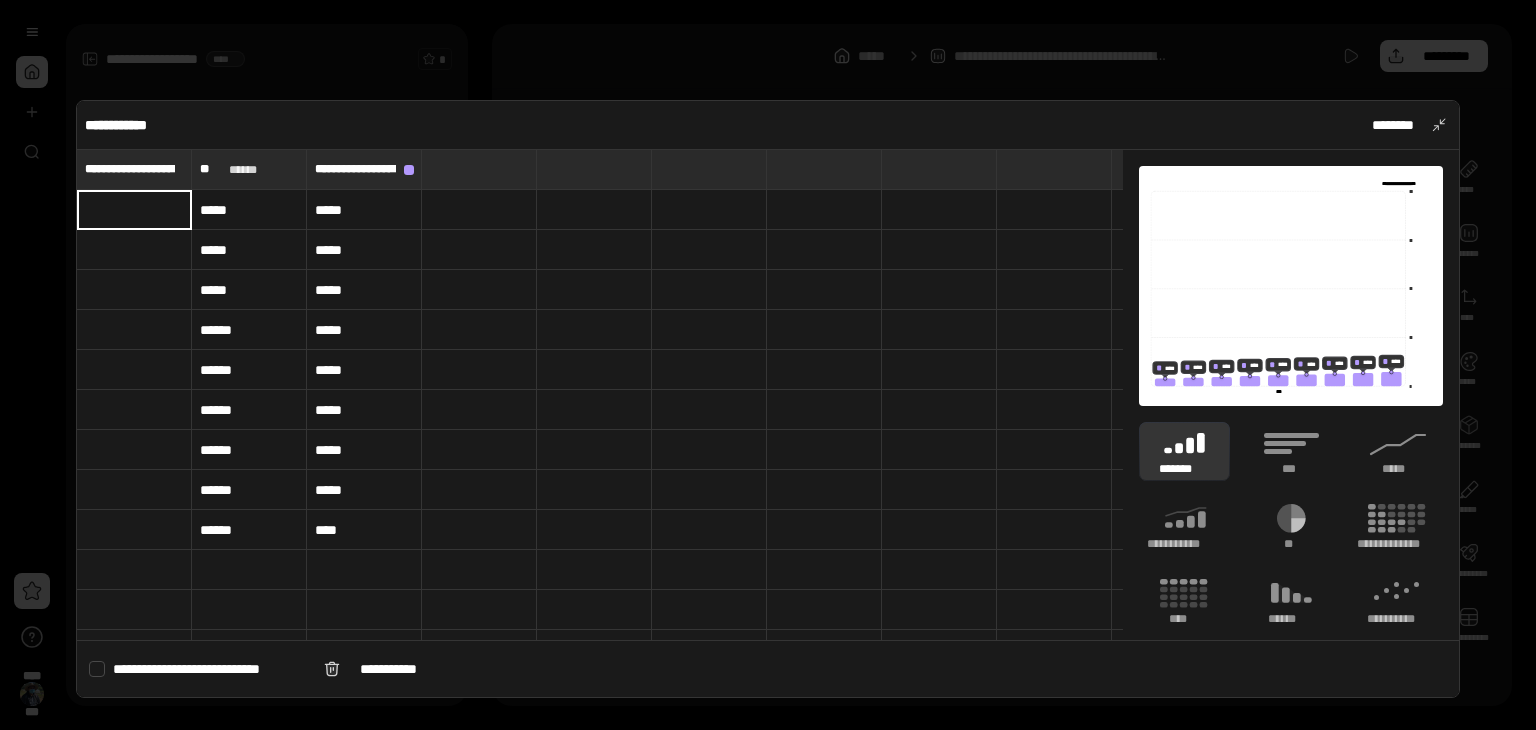 type on "**" 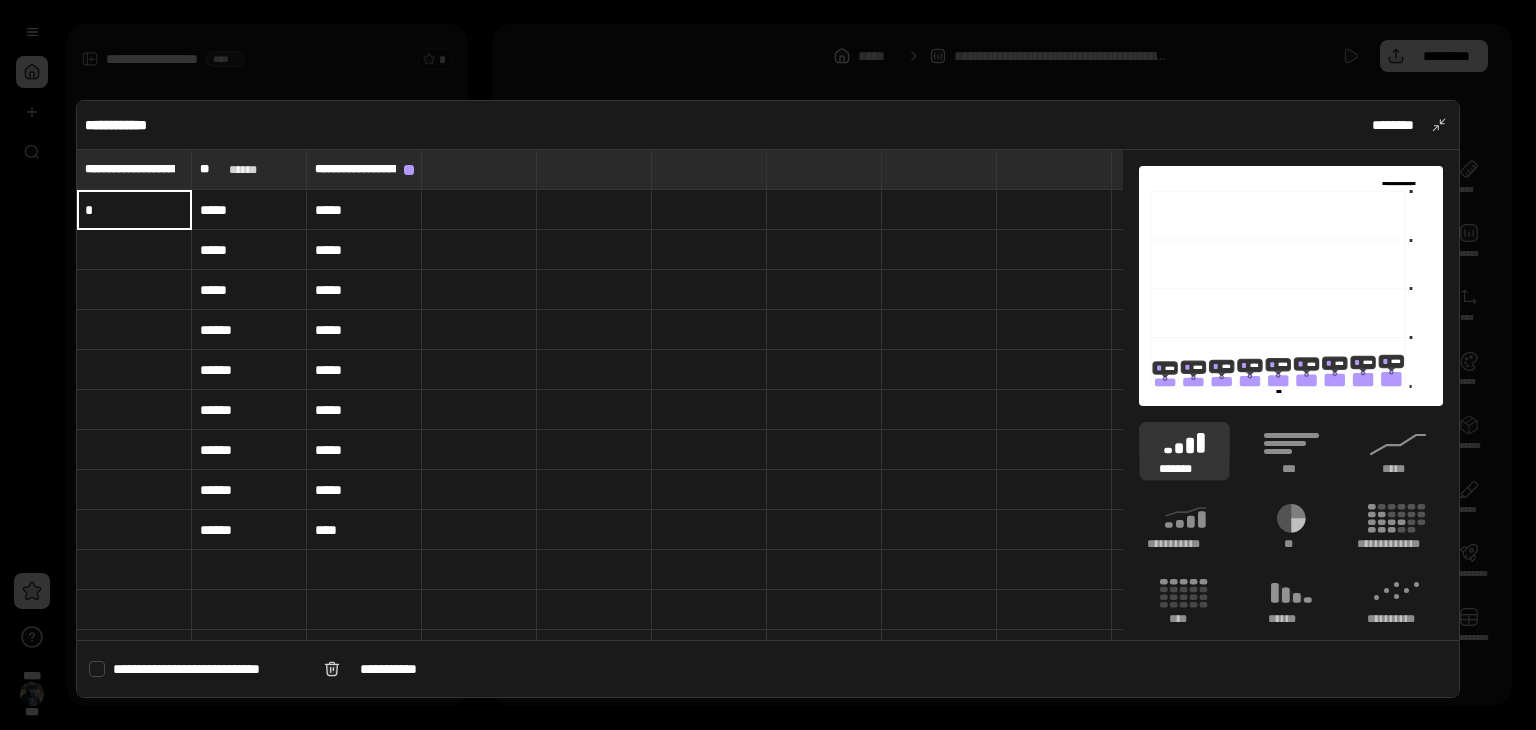 type on "**" 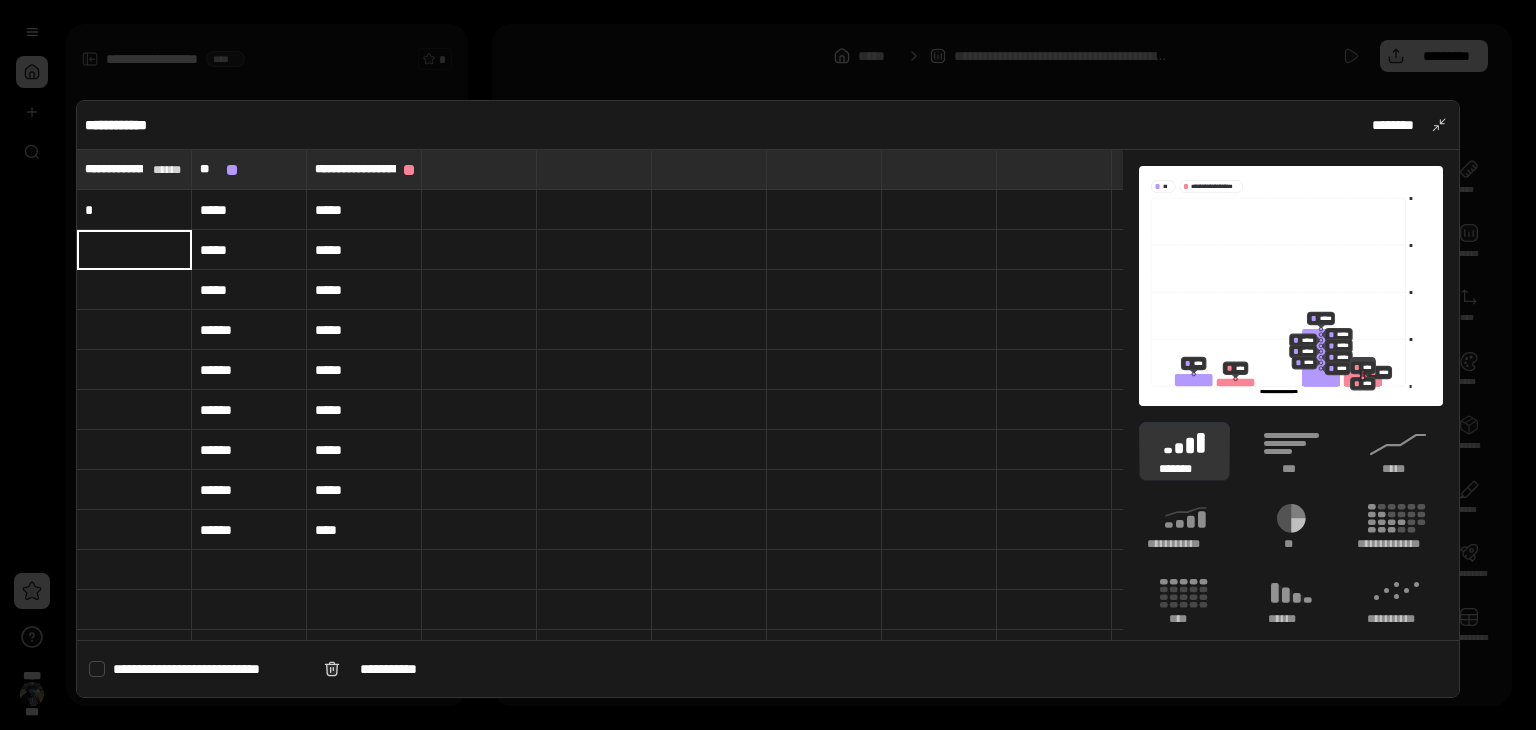 type on "**" 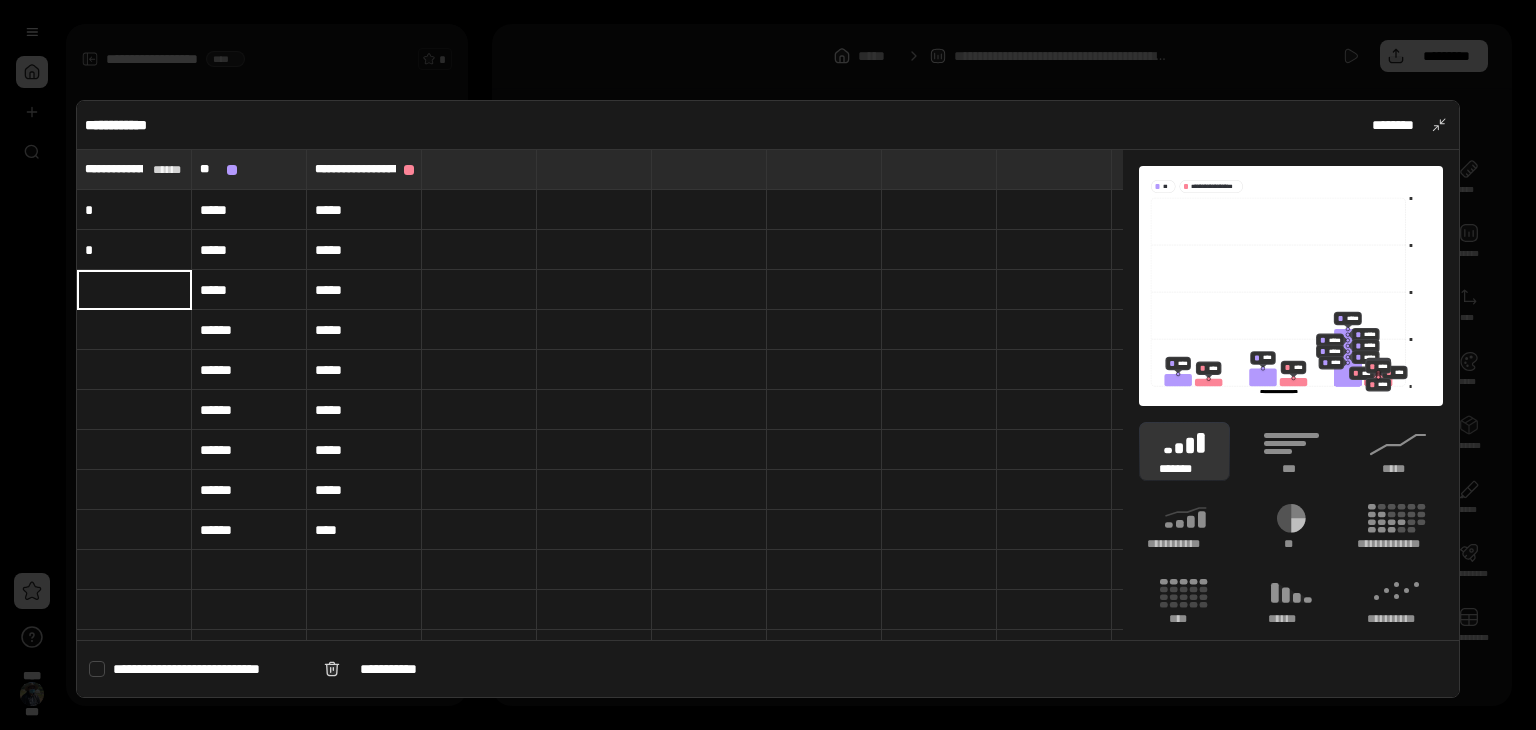 type on "**" 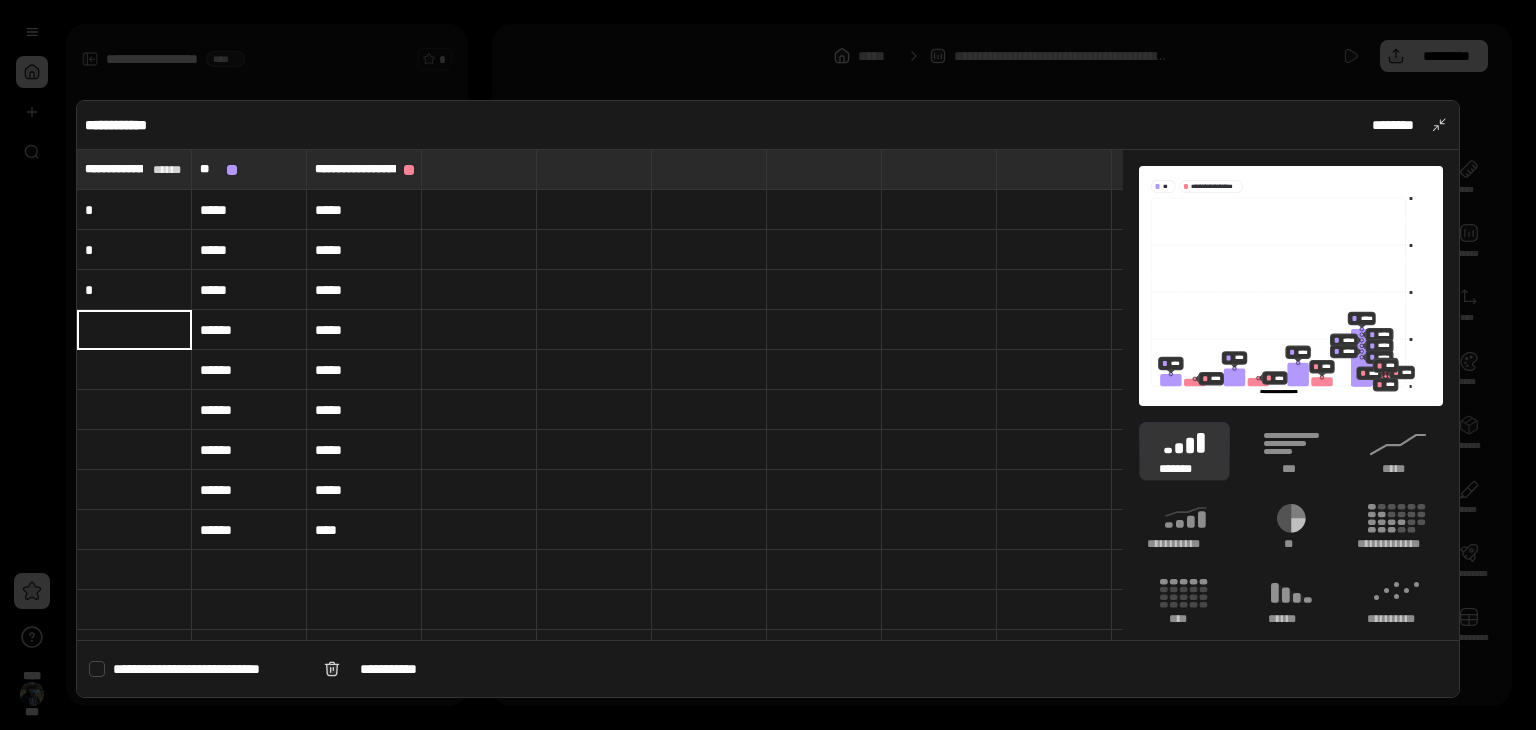 type on "**" 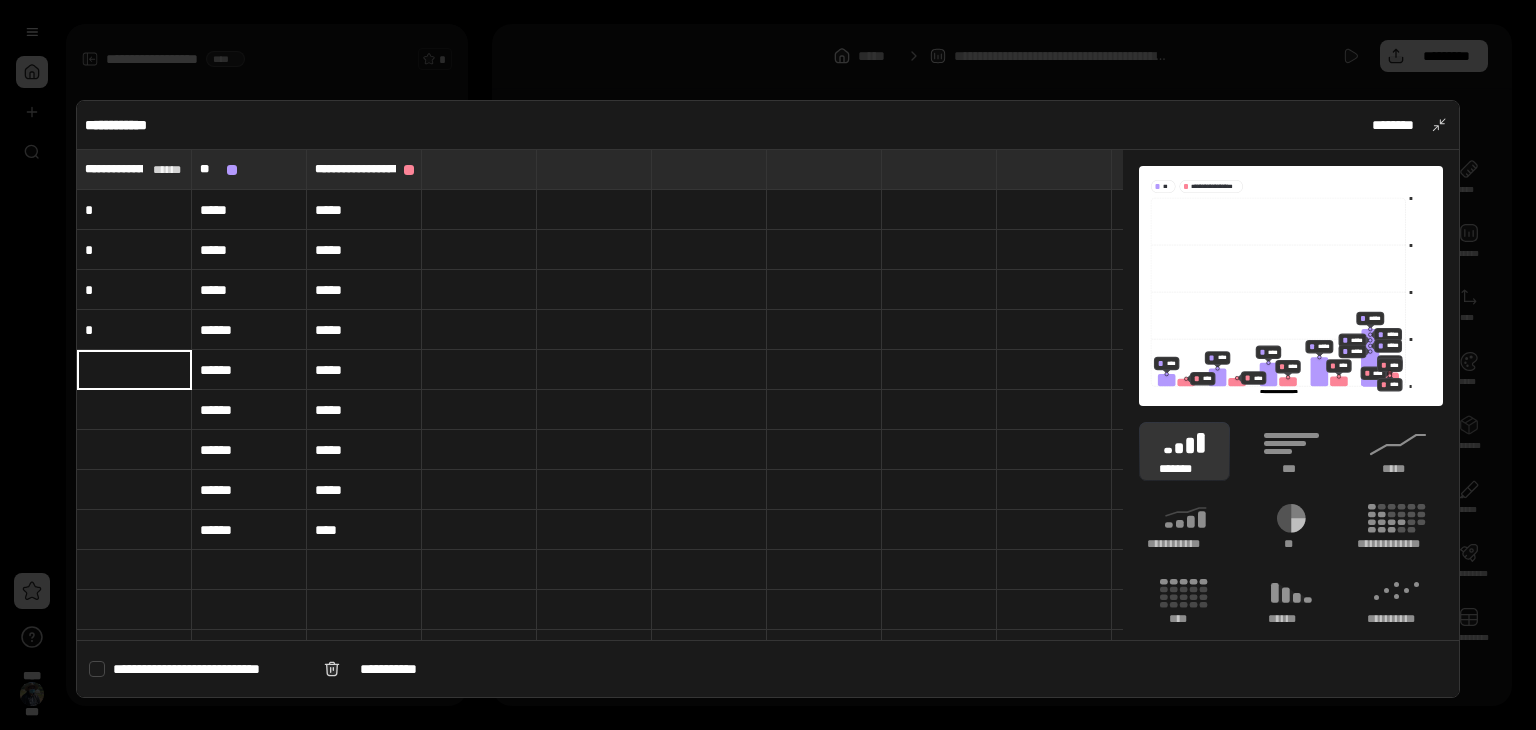 type on "**" 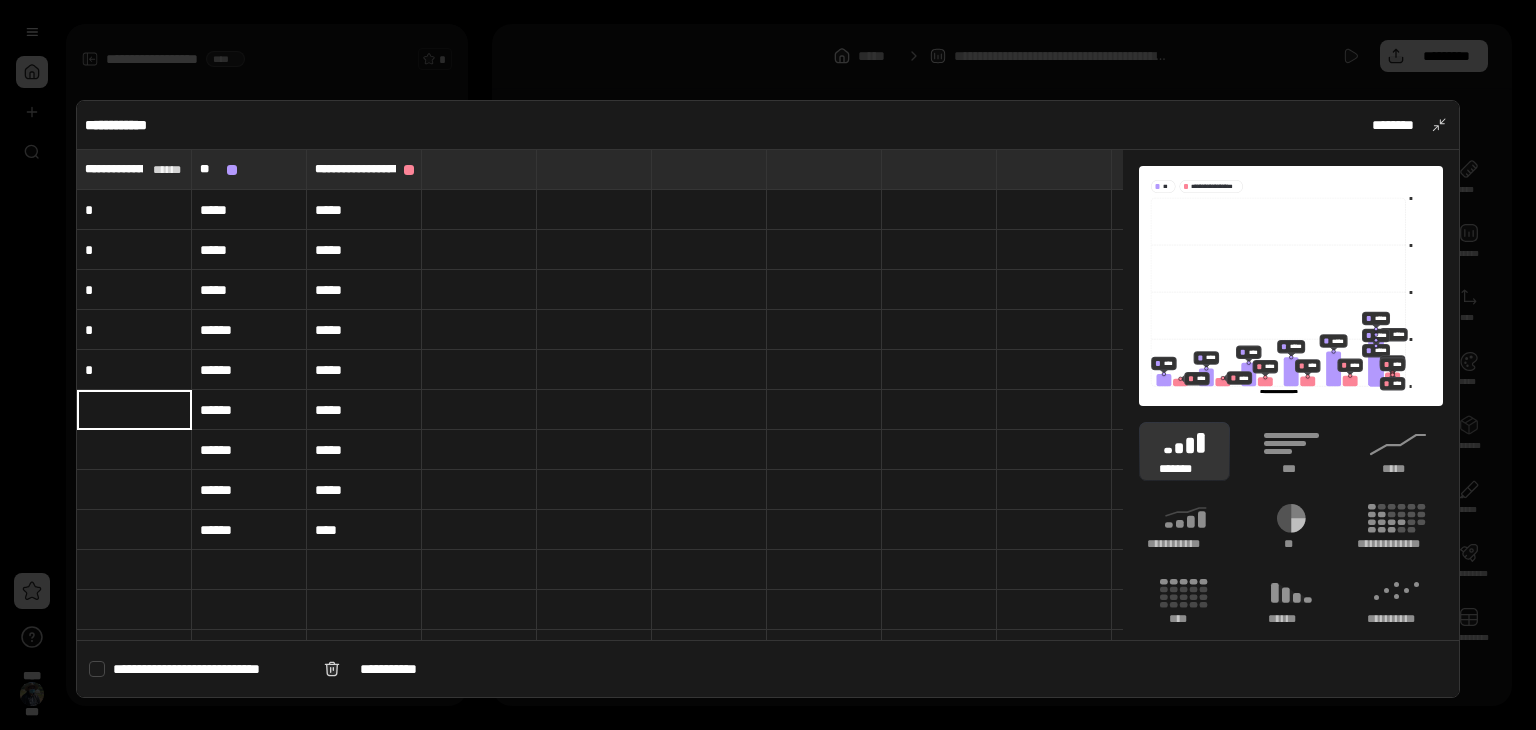 type on "**" 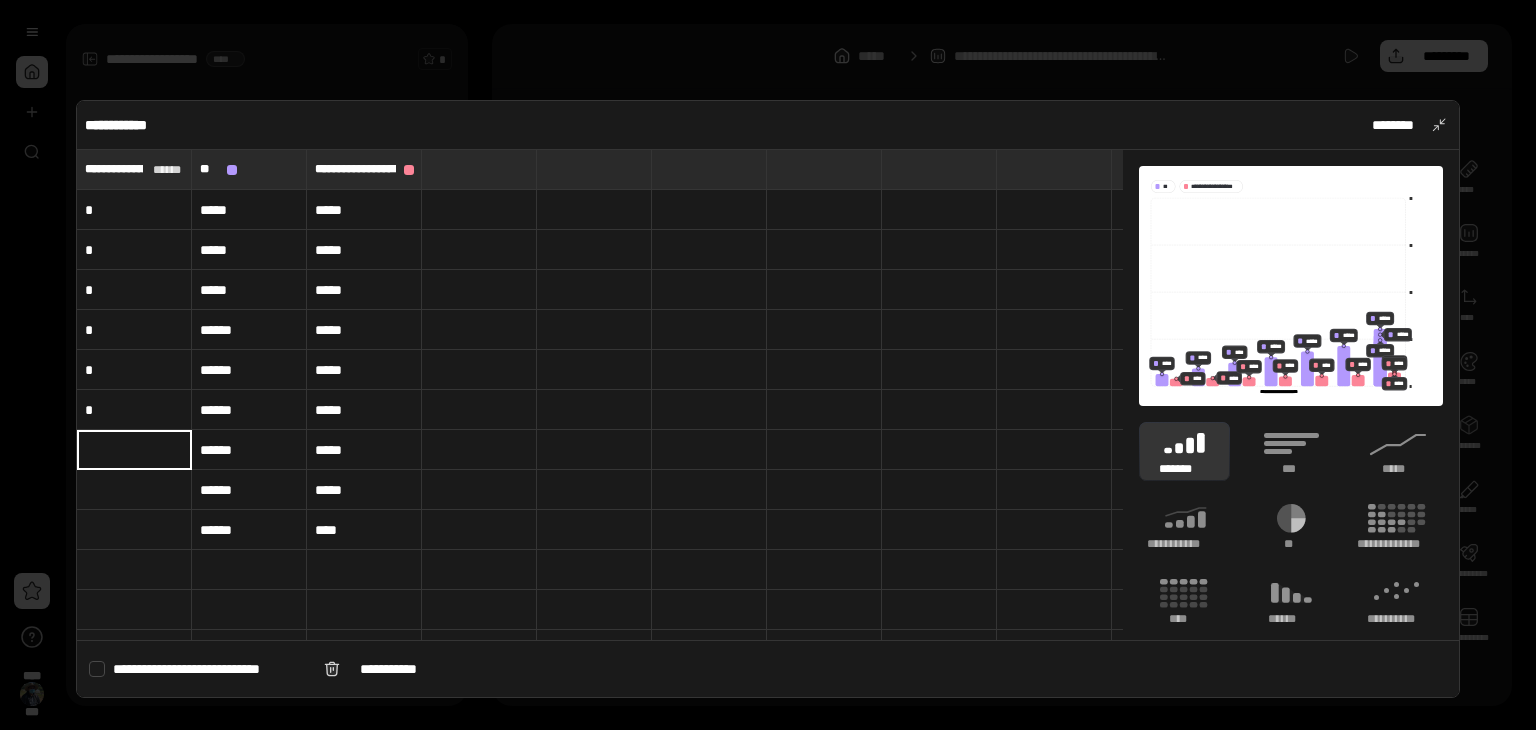 type on "**" 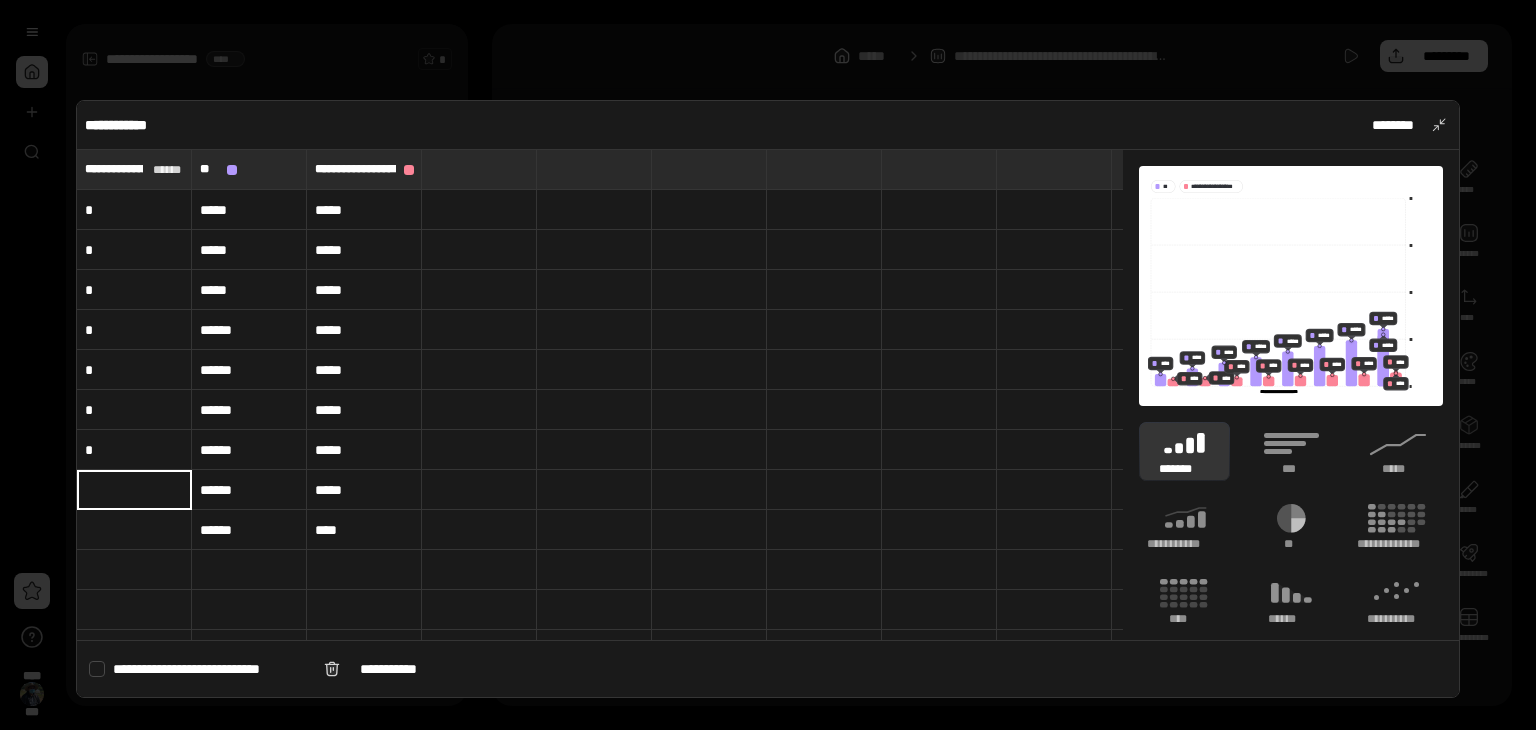 type on "**" 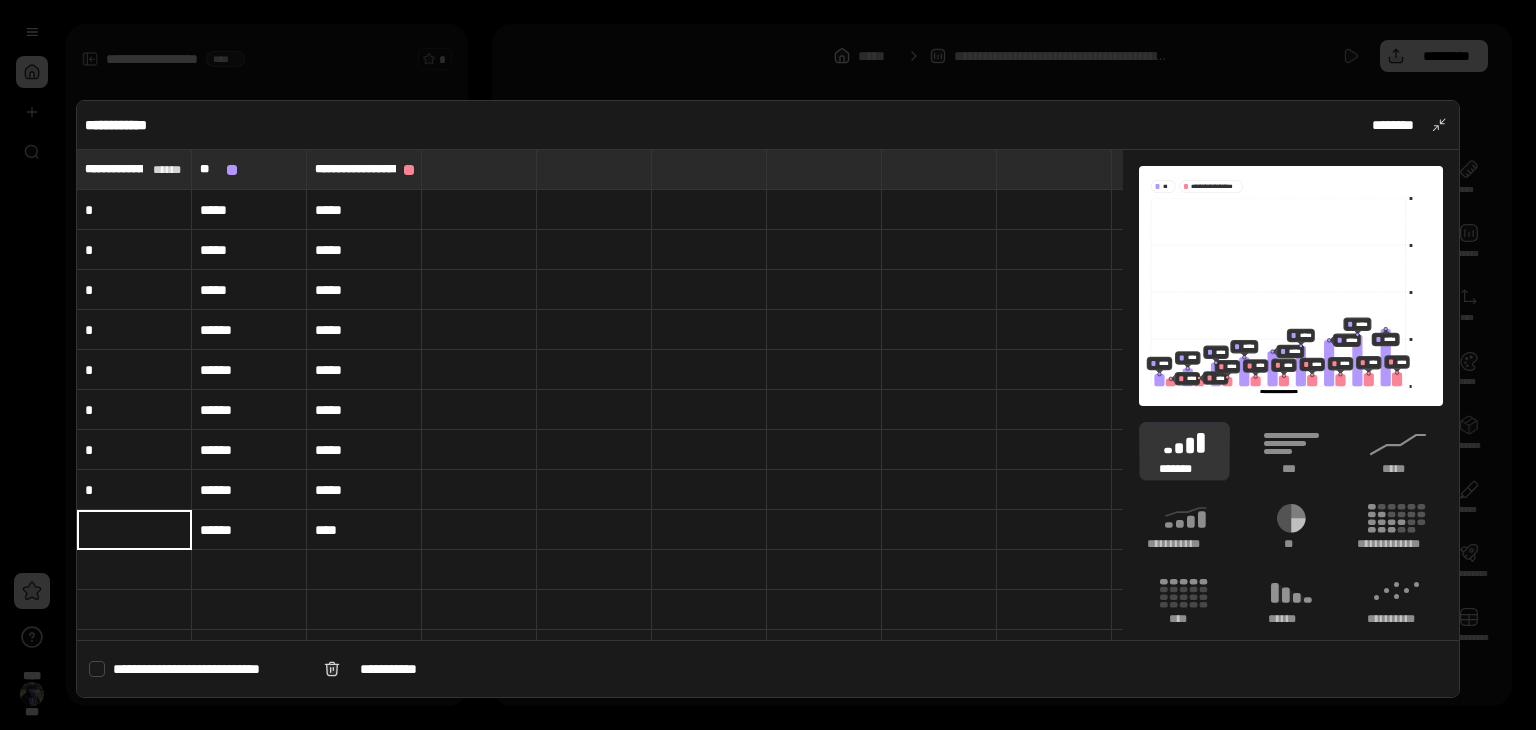 type on "**" 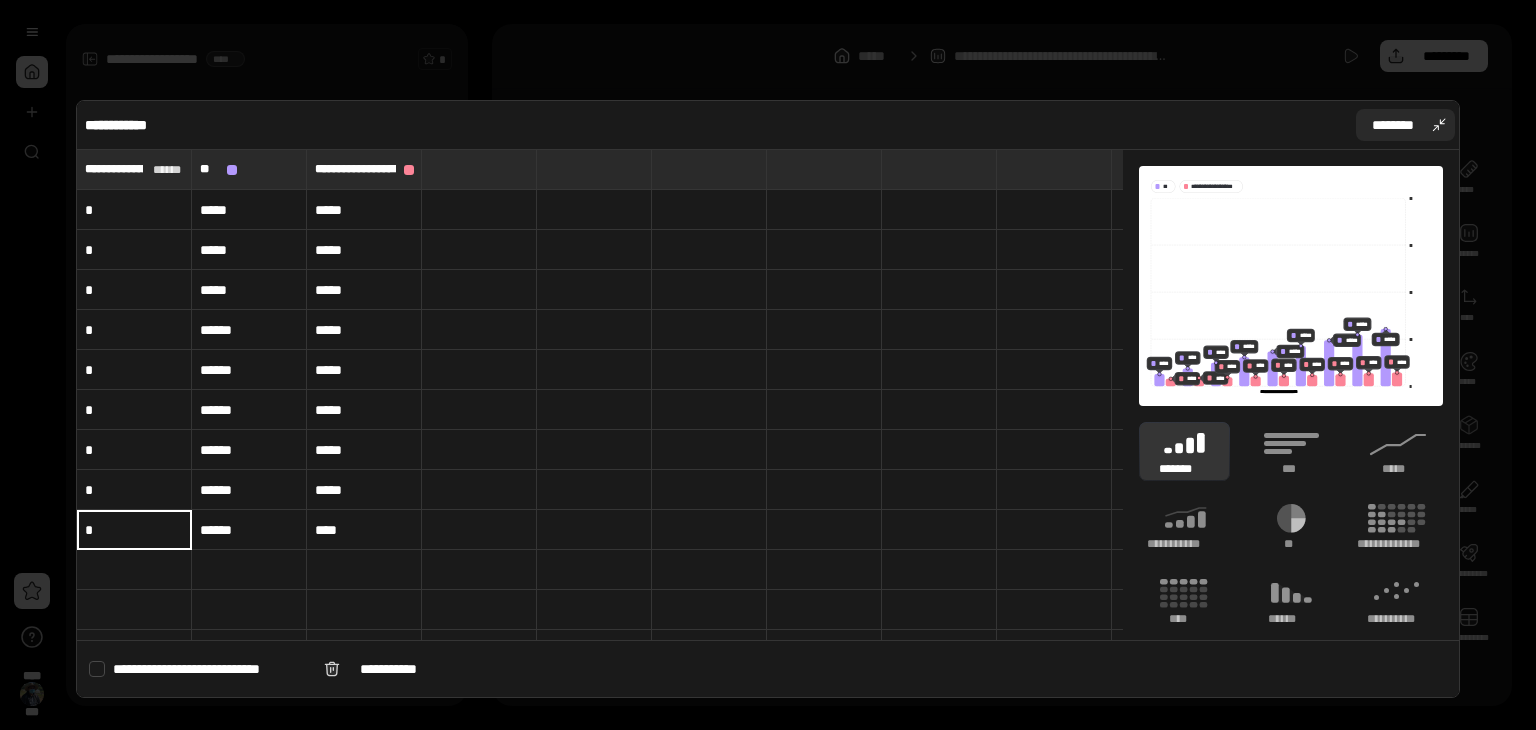 click on "********" at bounding box center [1406, 125] 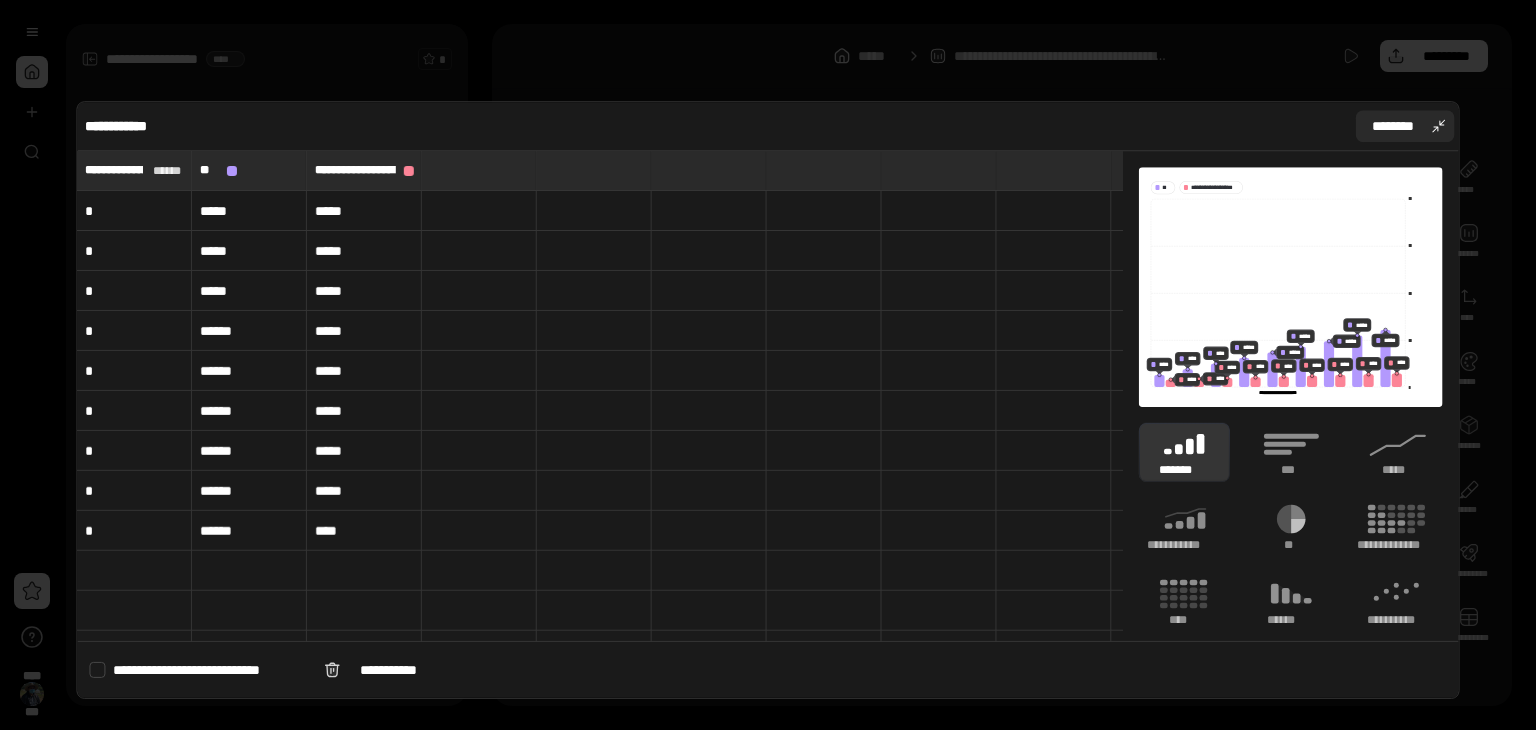 type on "**" 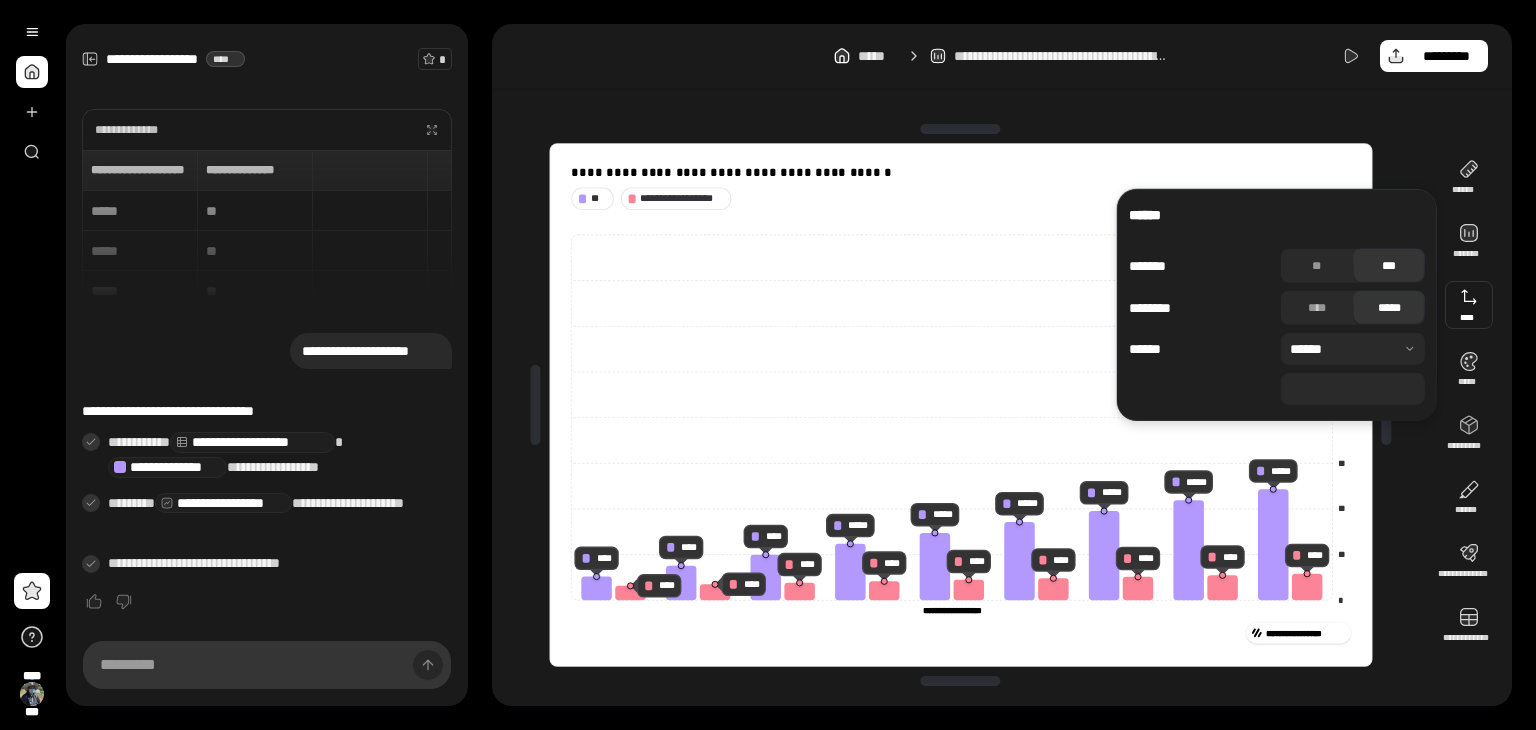 click at bounding box center (1469, 305) 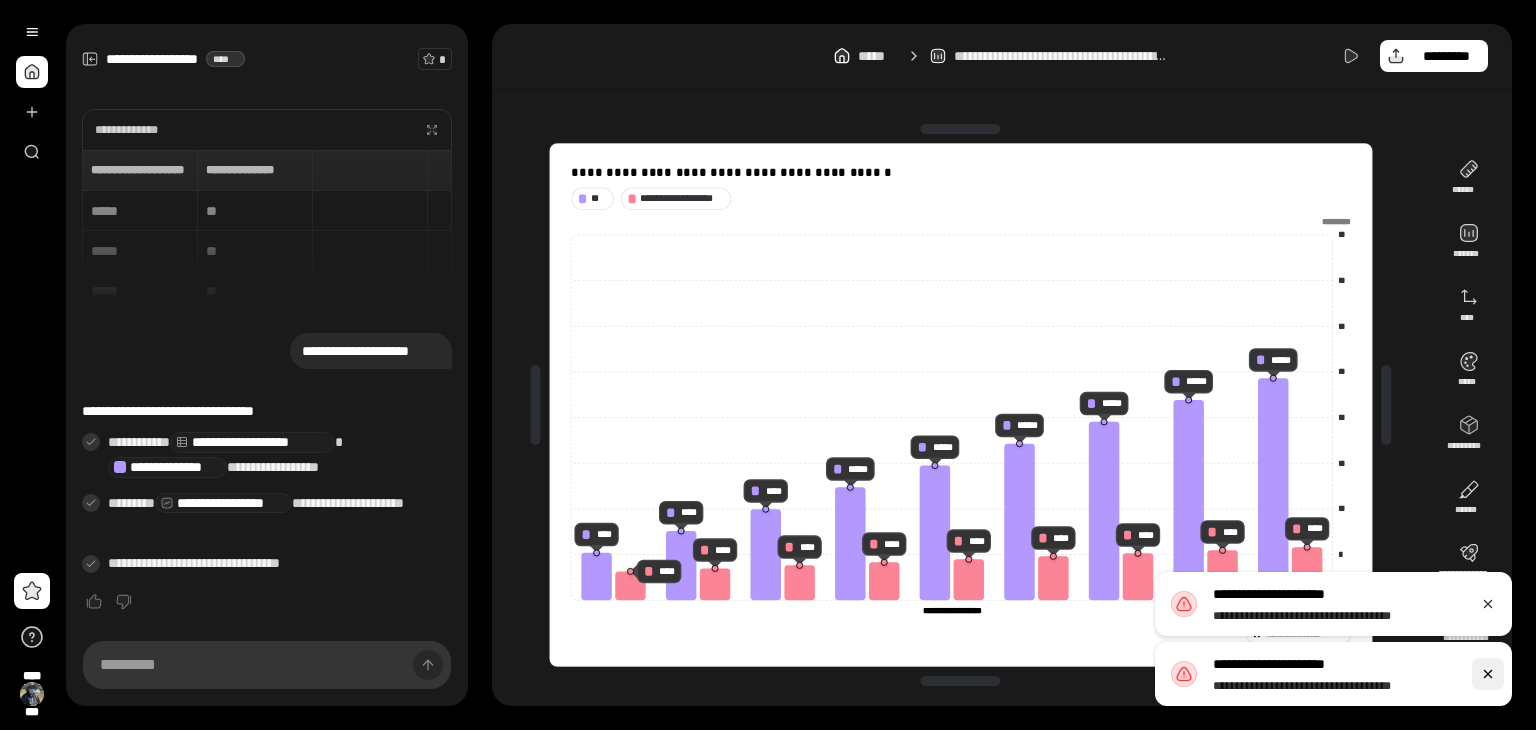 click at bounding box center (1488, 674) 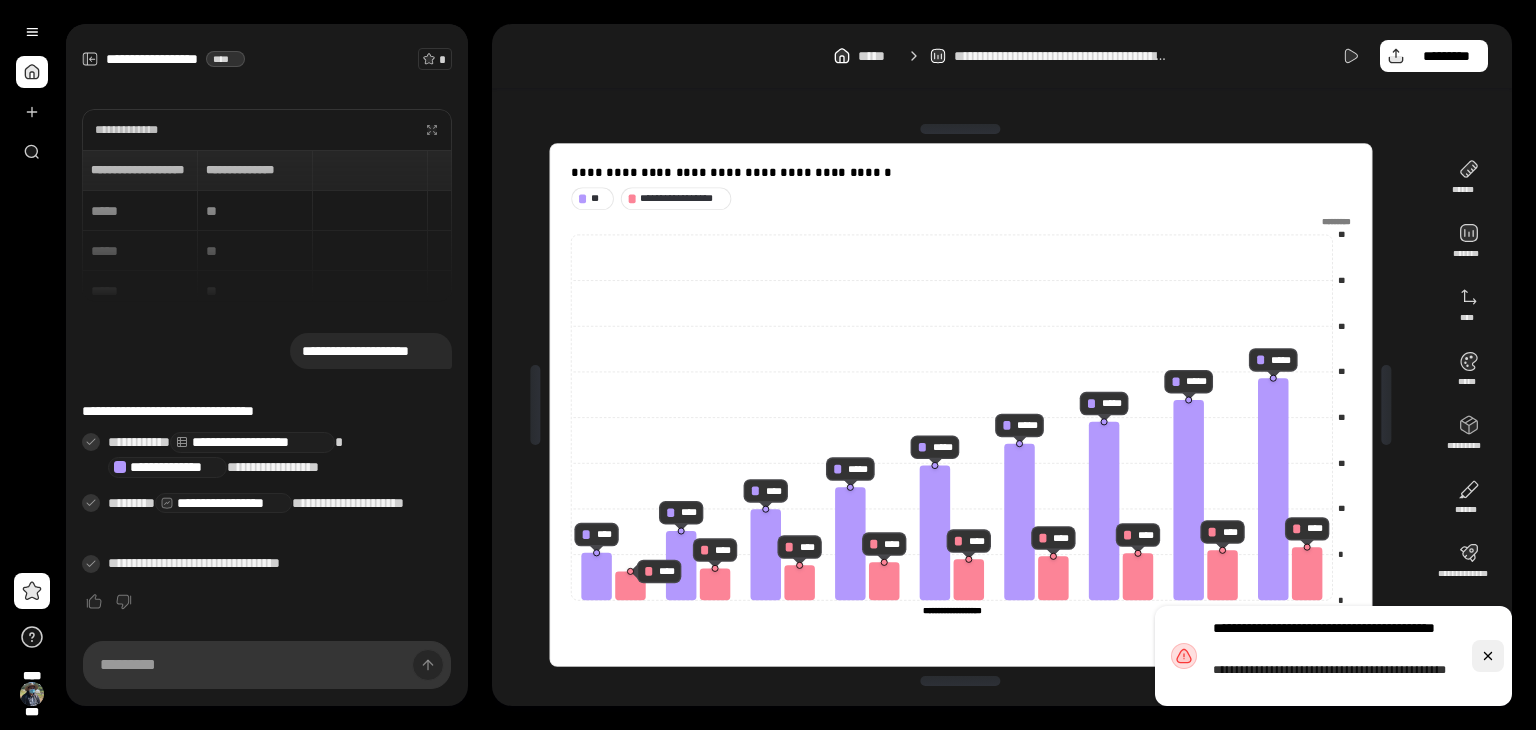 click at bounding box center [1488, 656] 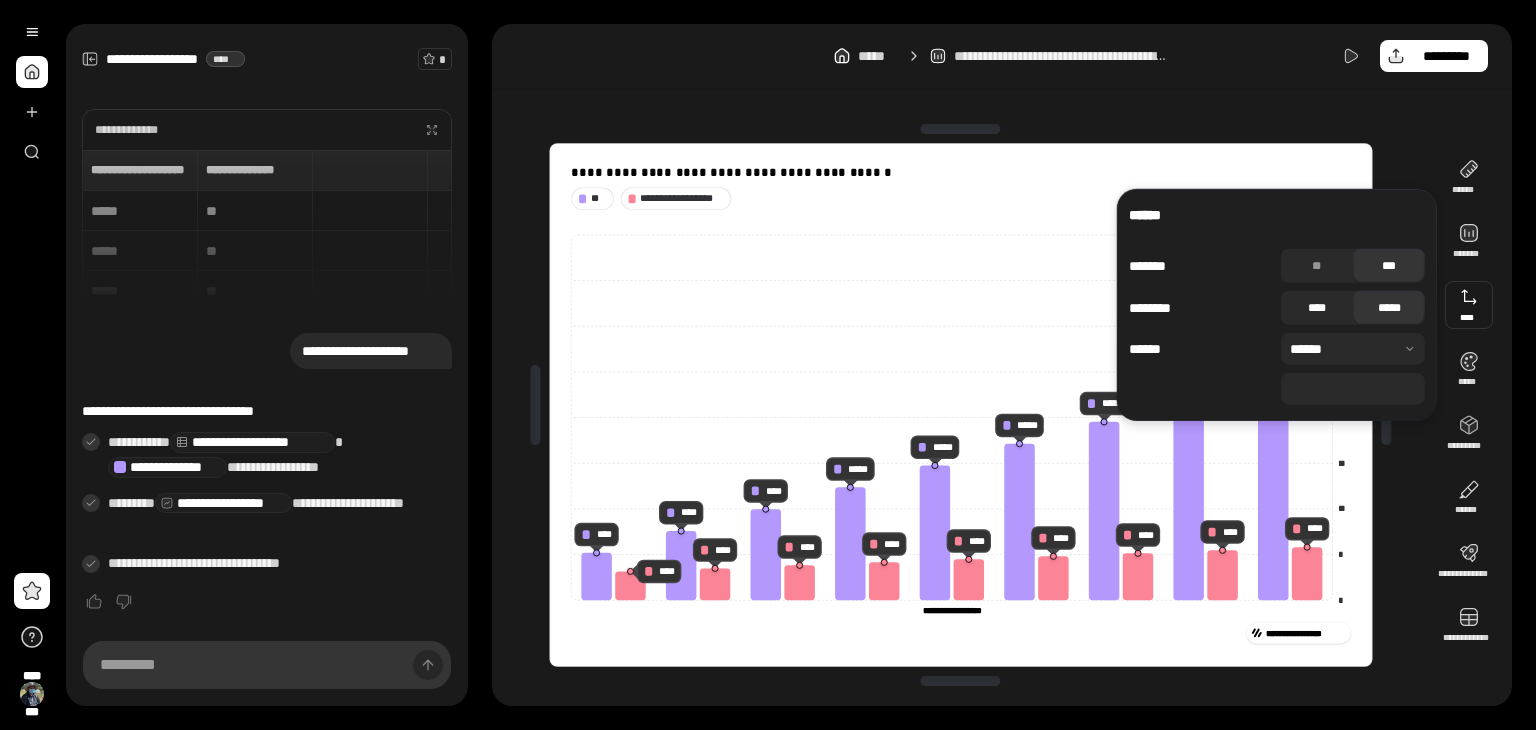 click on "****" at bounding box center (1317, 308) 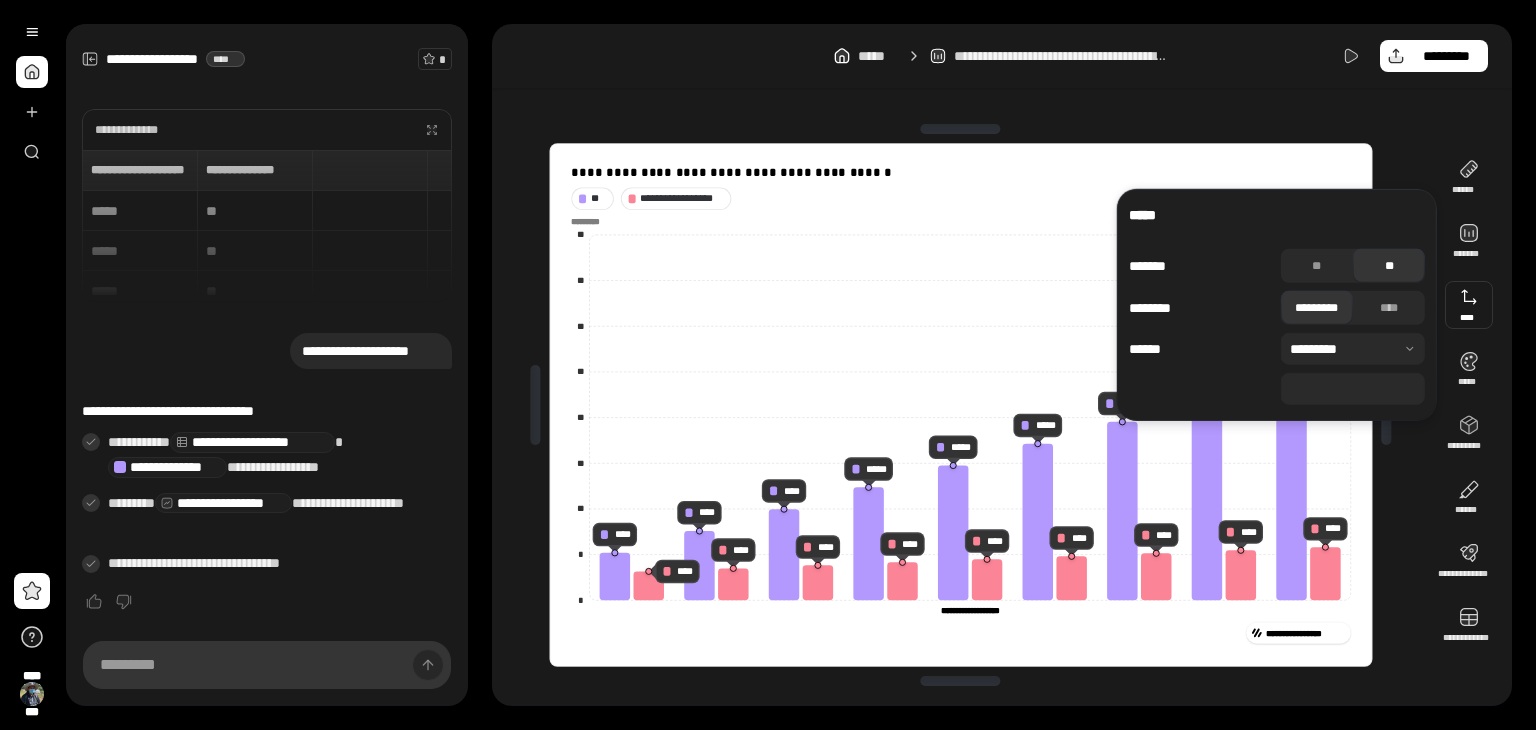 click at bounding box center [1386, 405] 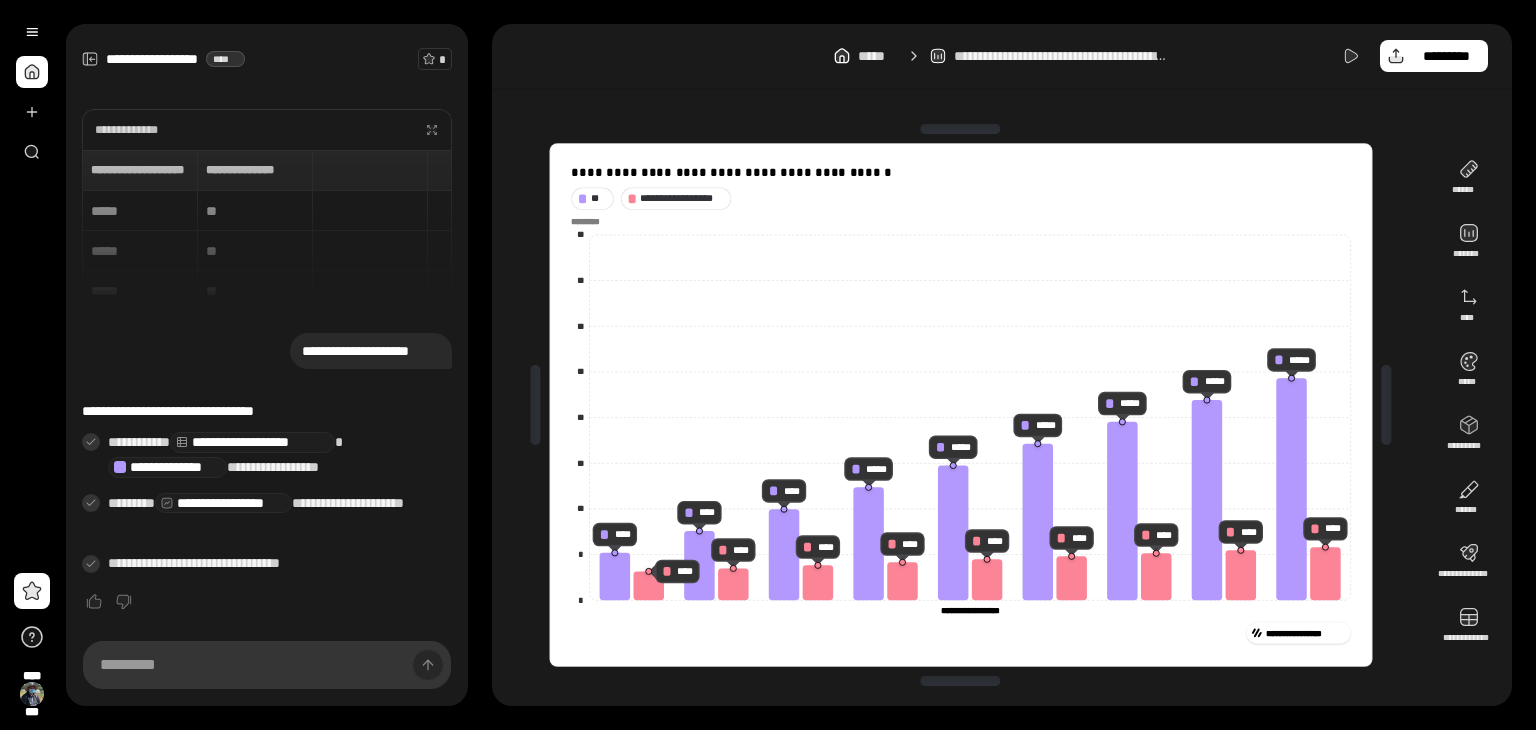 click on "**********" at bounding box center [961, 405] 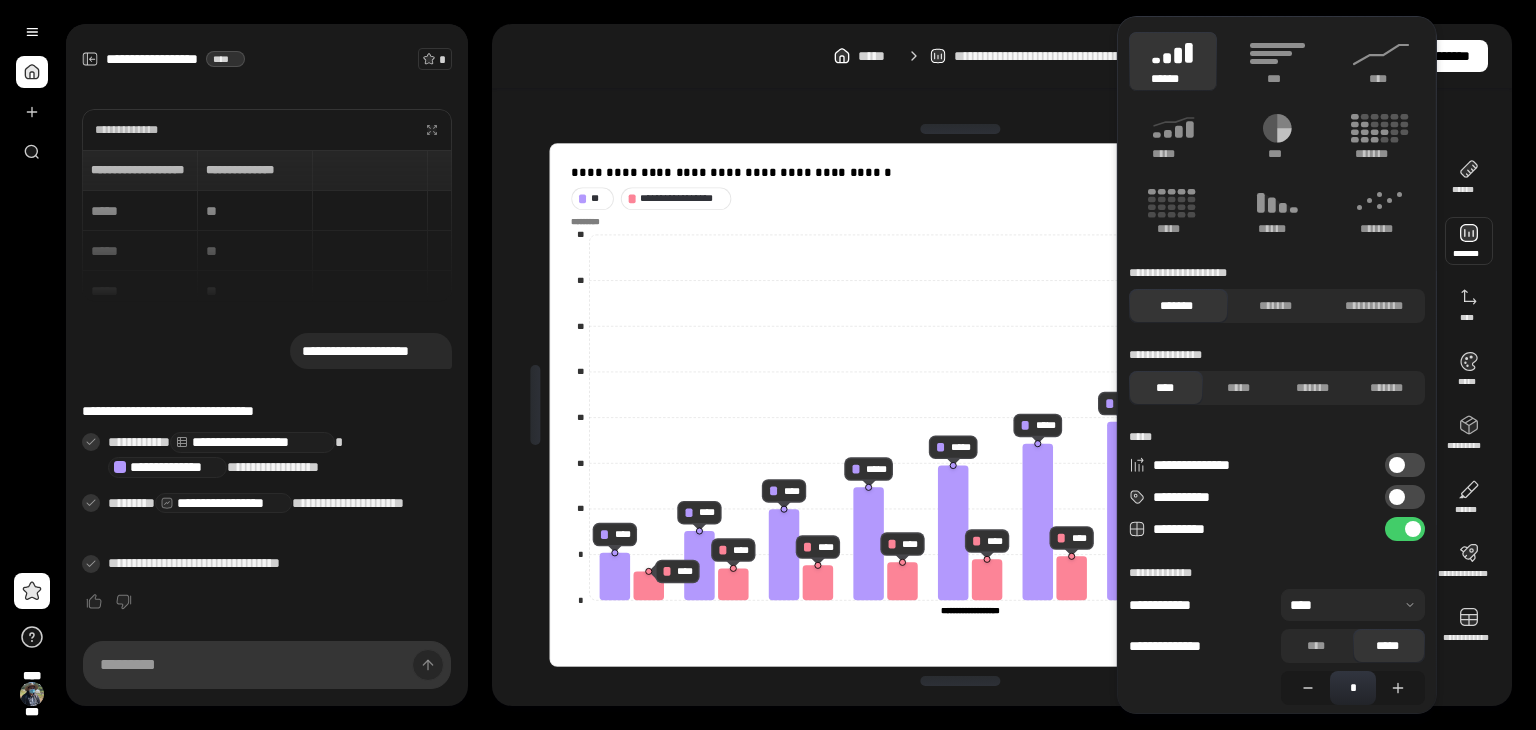 click at bounding box center [1469, 241] 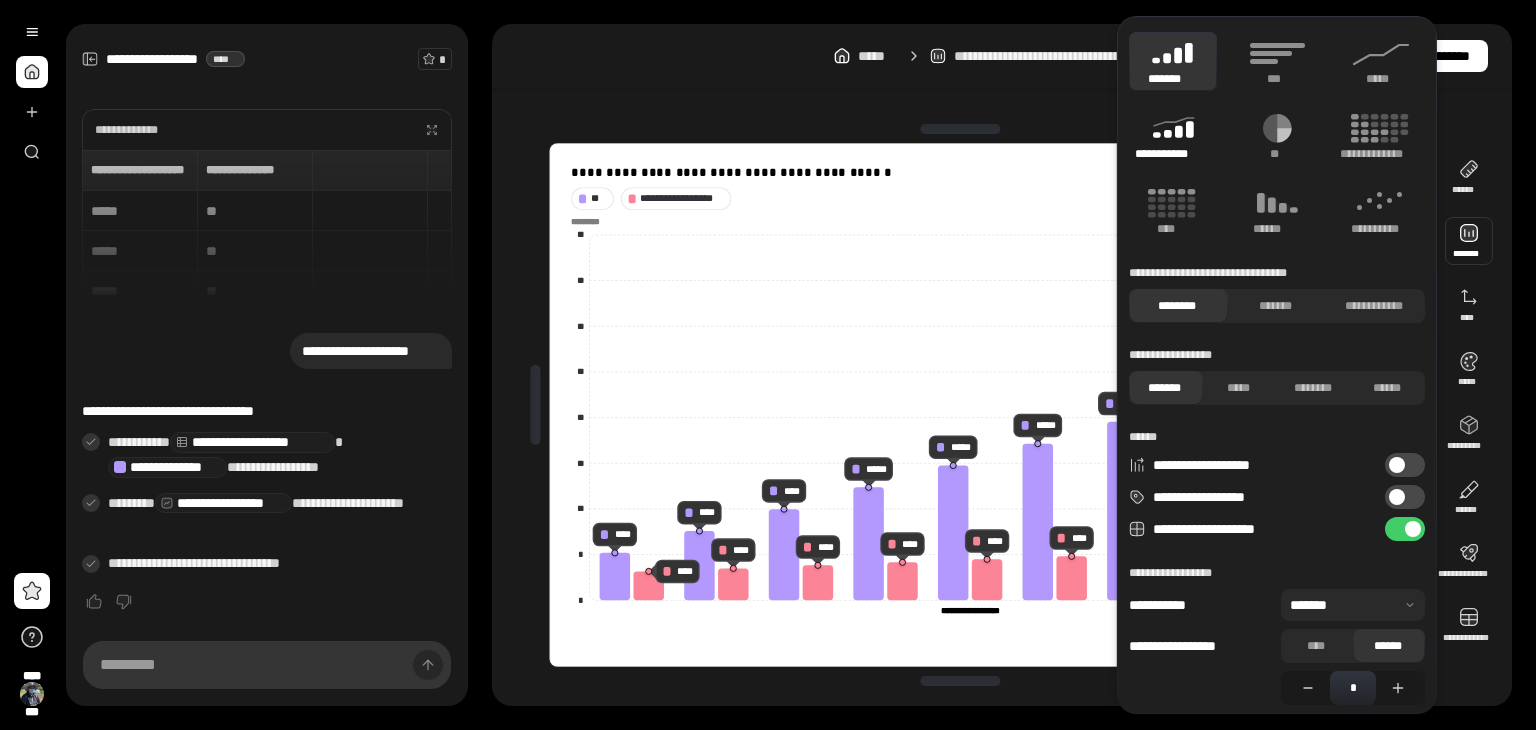 click 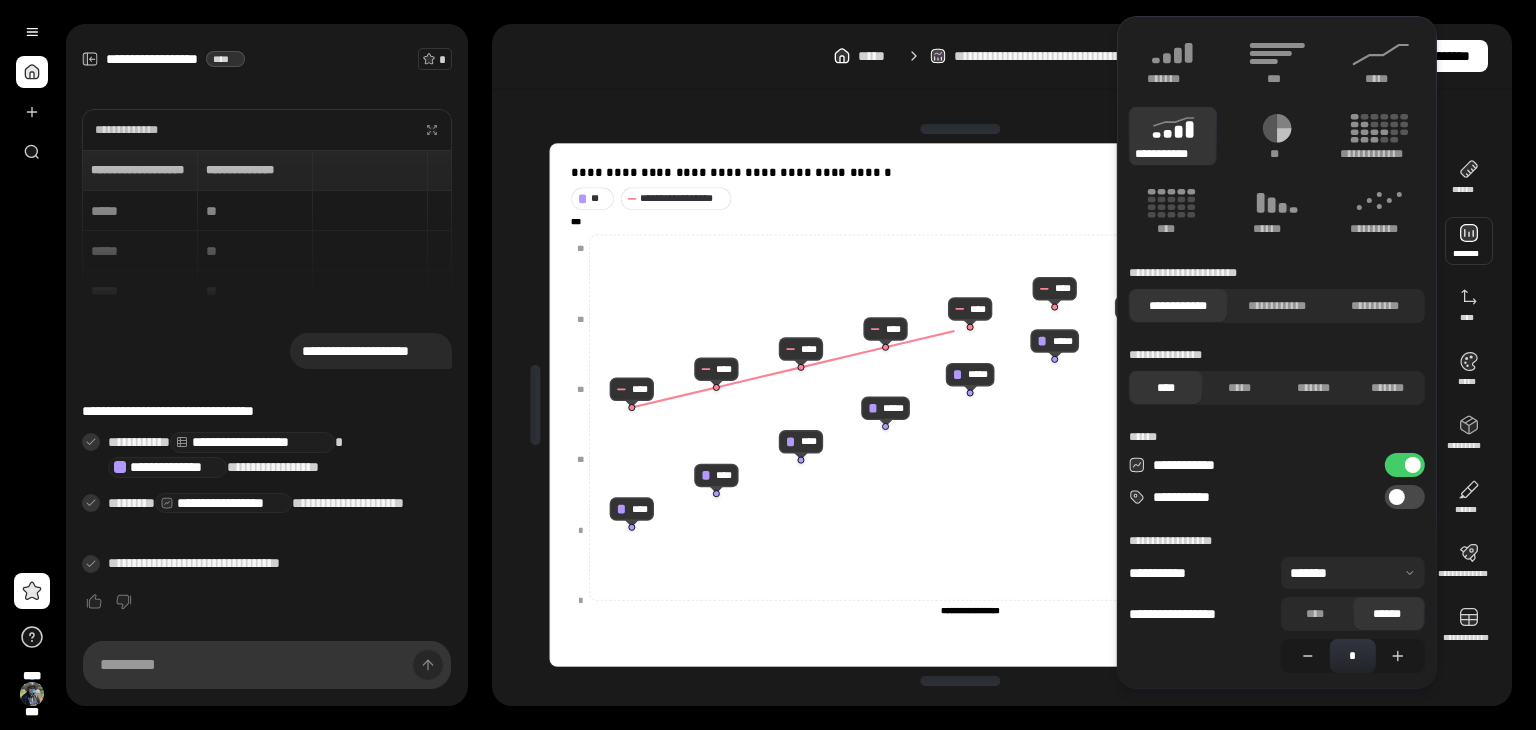 type on "**********" 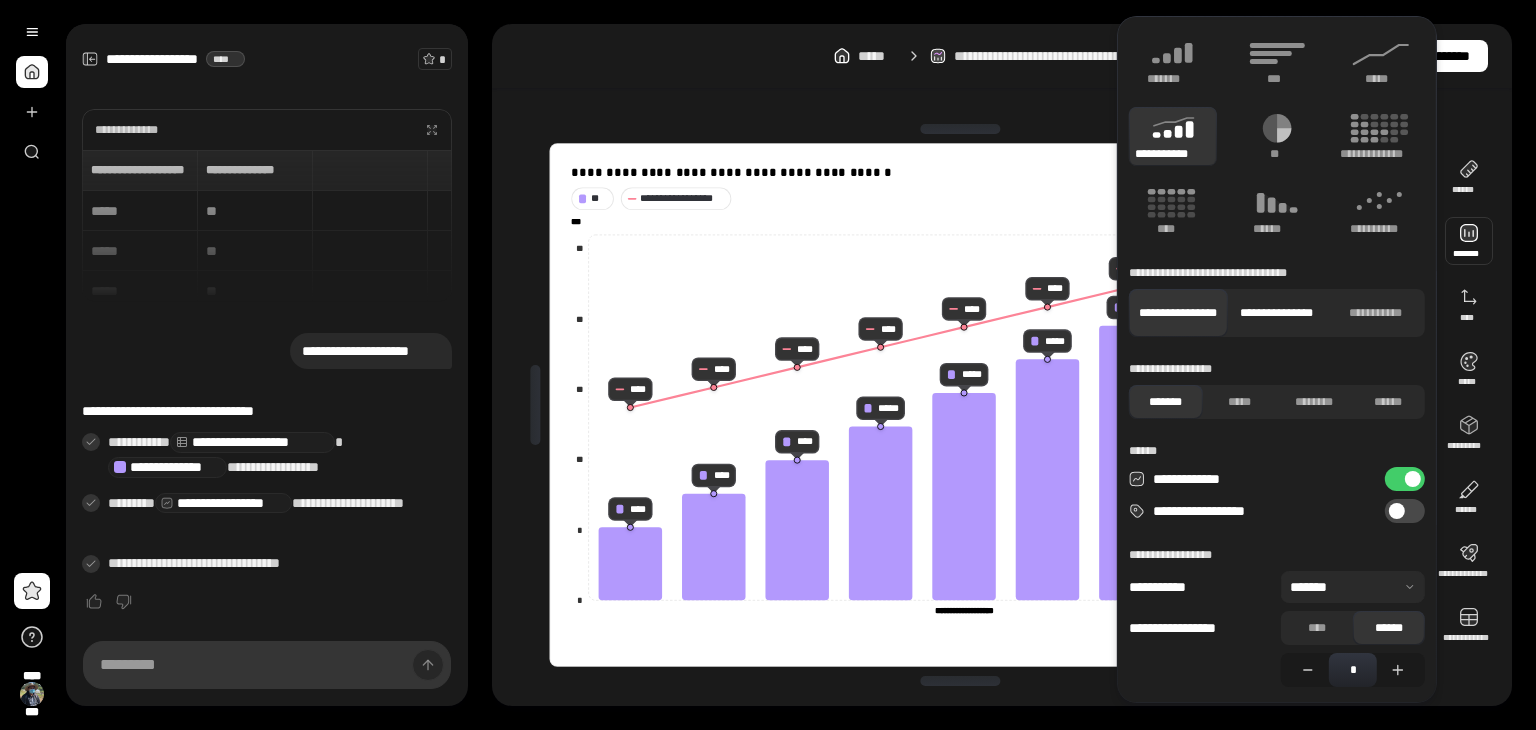 click on "**********" at bounding box center [1276, 313] 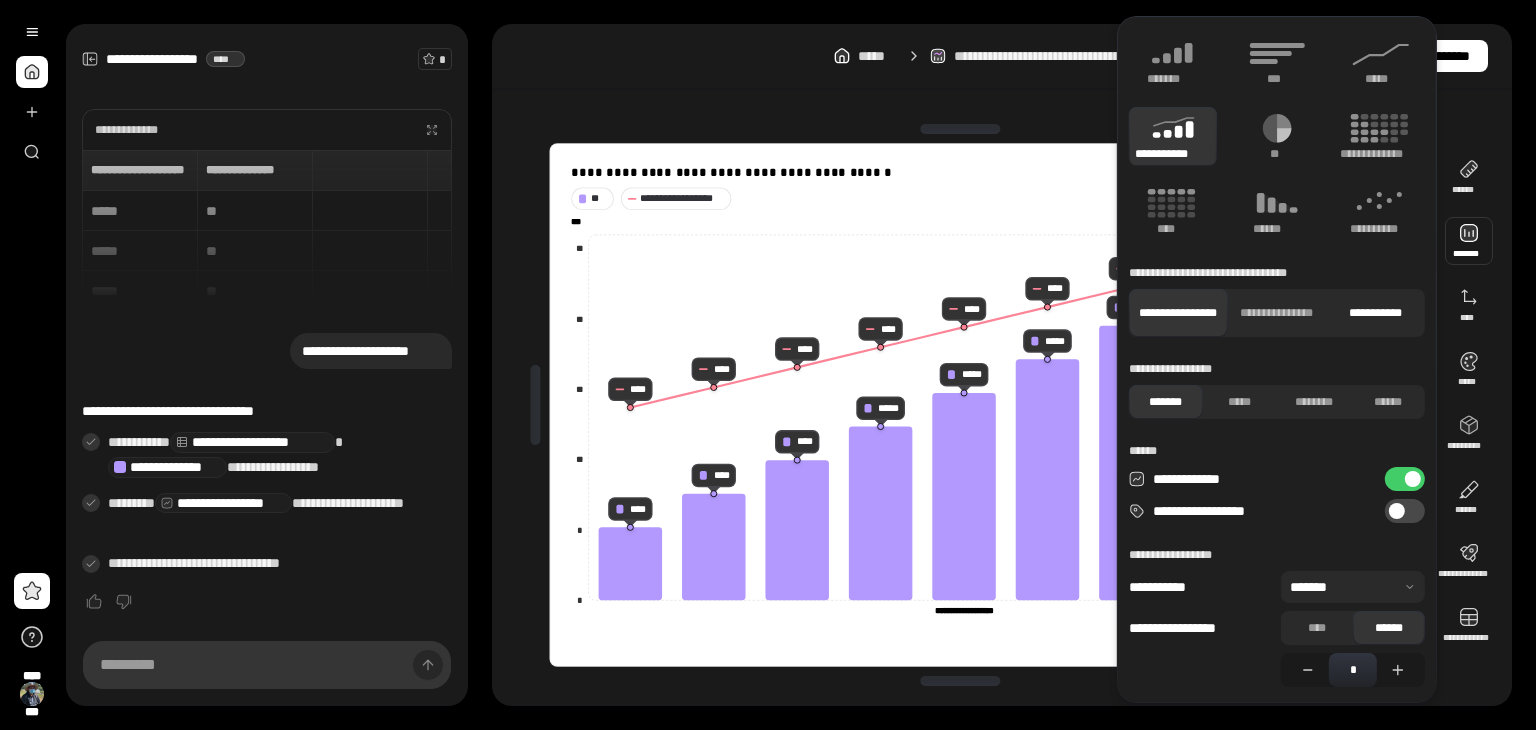 click on "**********" at bounding box center [1375, 313] 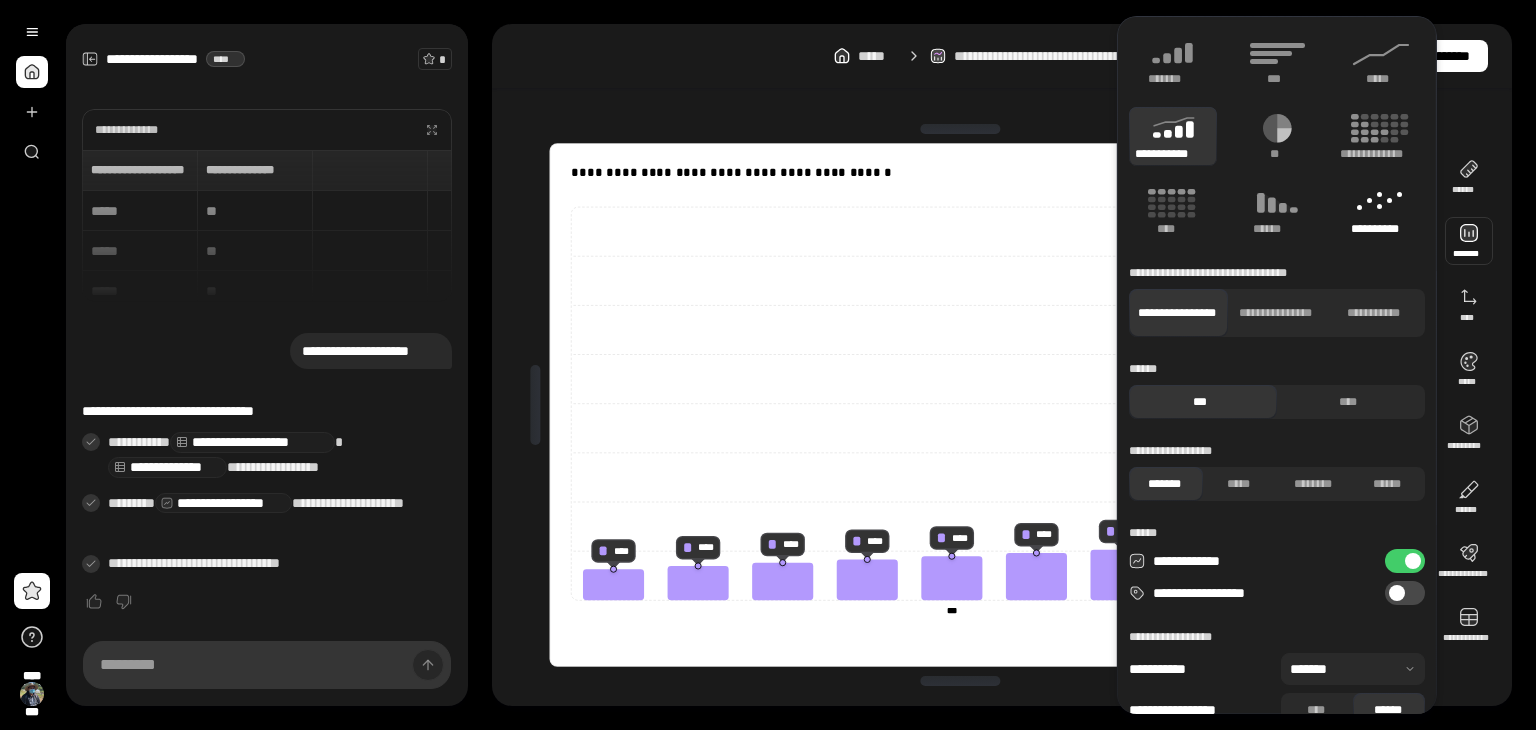 click 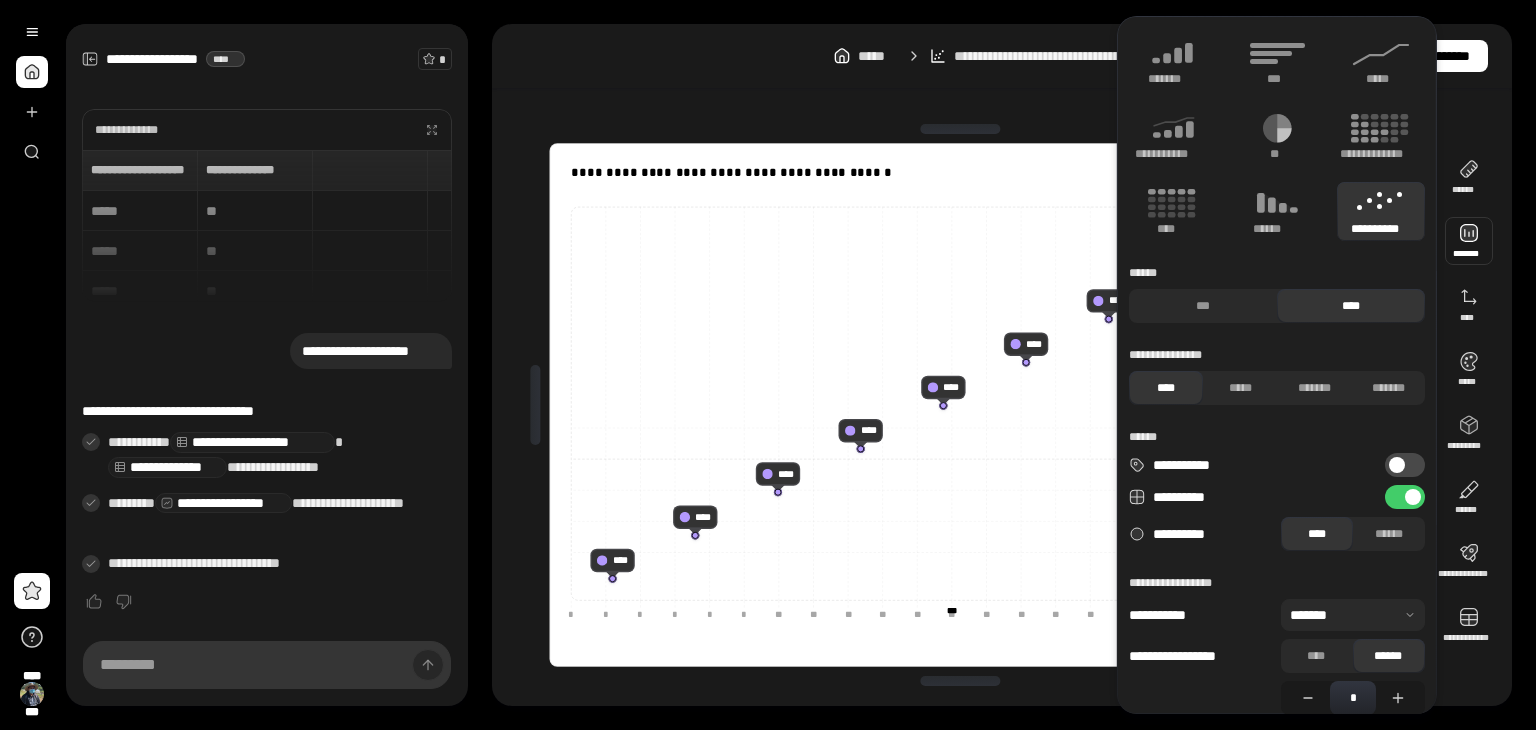 type on "**" 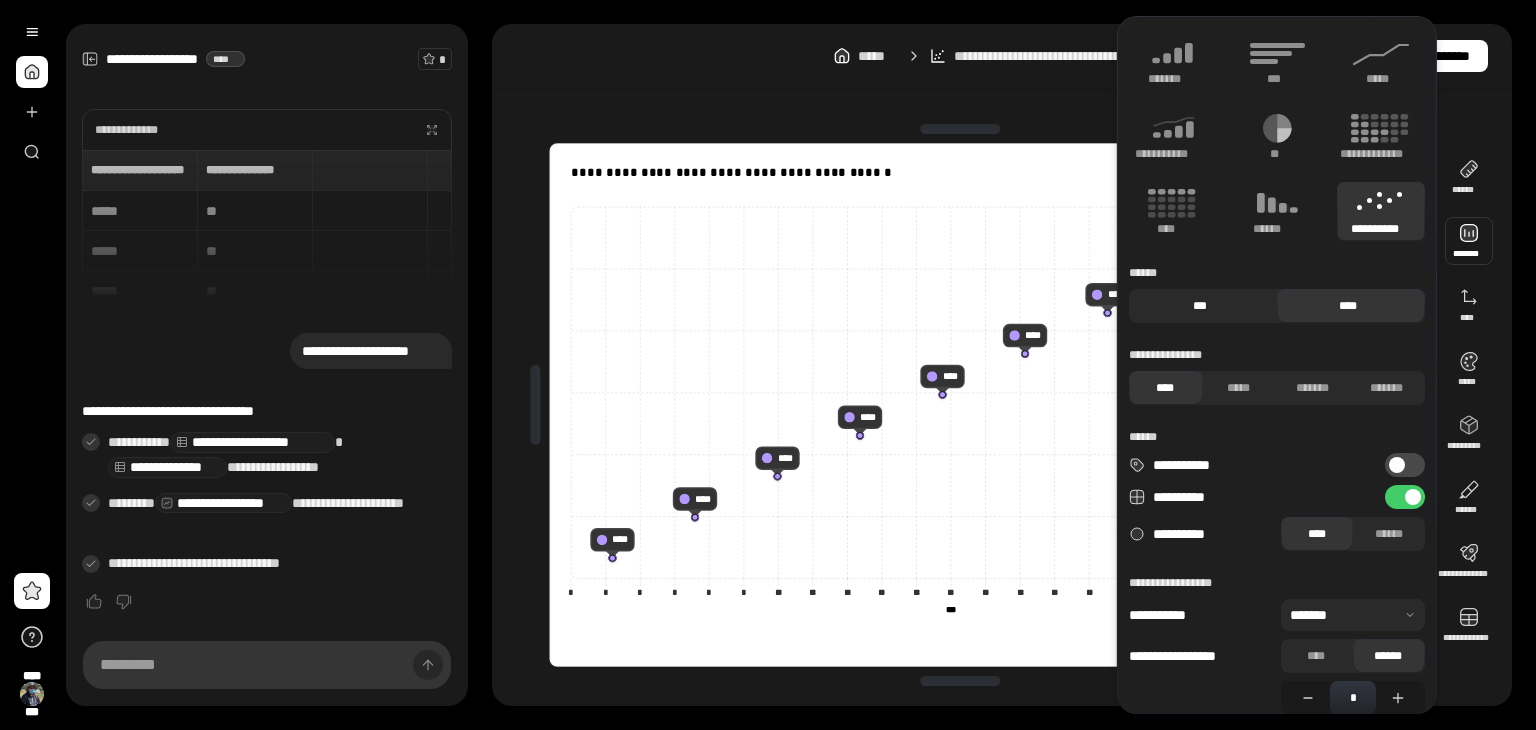 click on "***" at bounding box center (1200, 306) 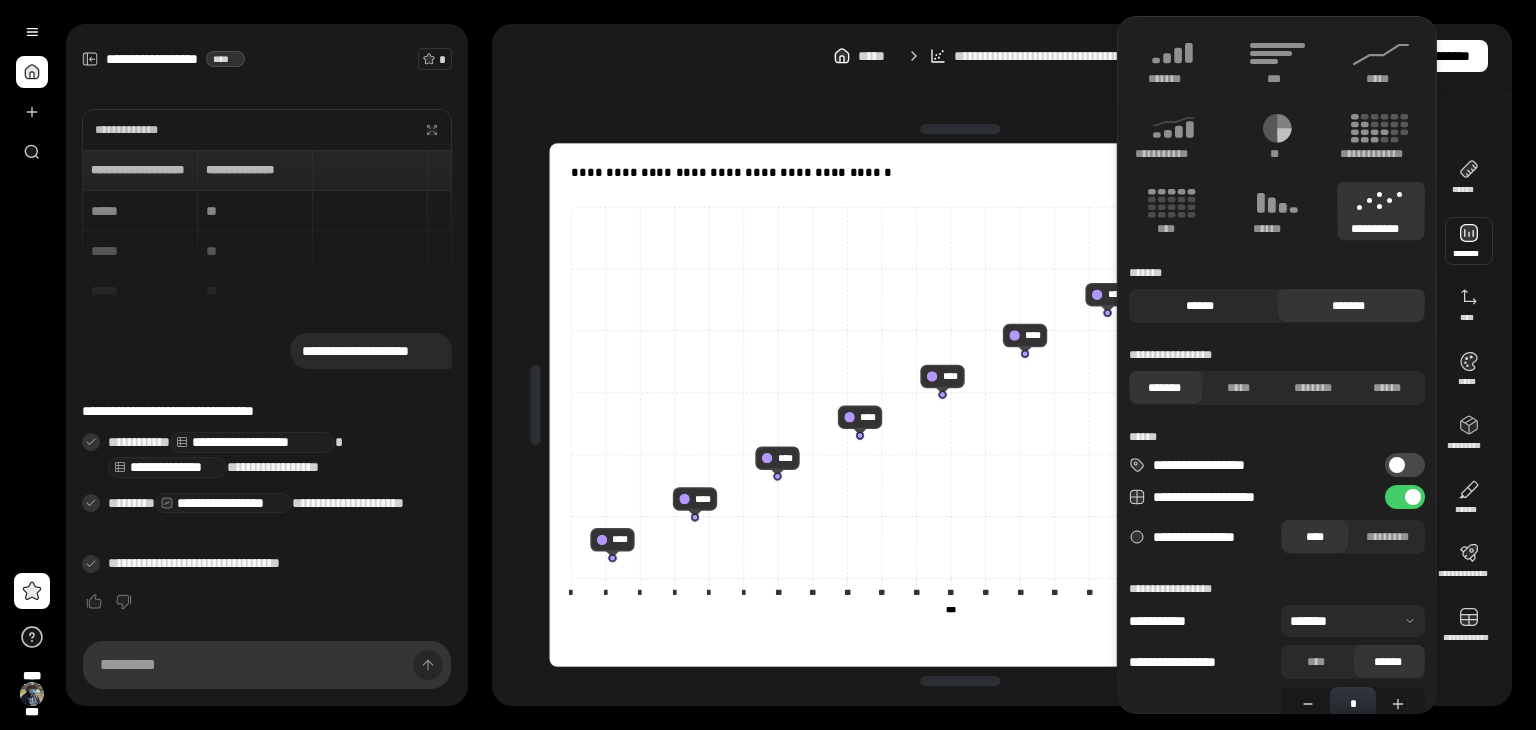 click on "******" at bounding box center (1200, 306) 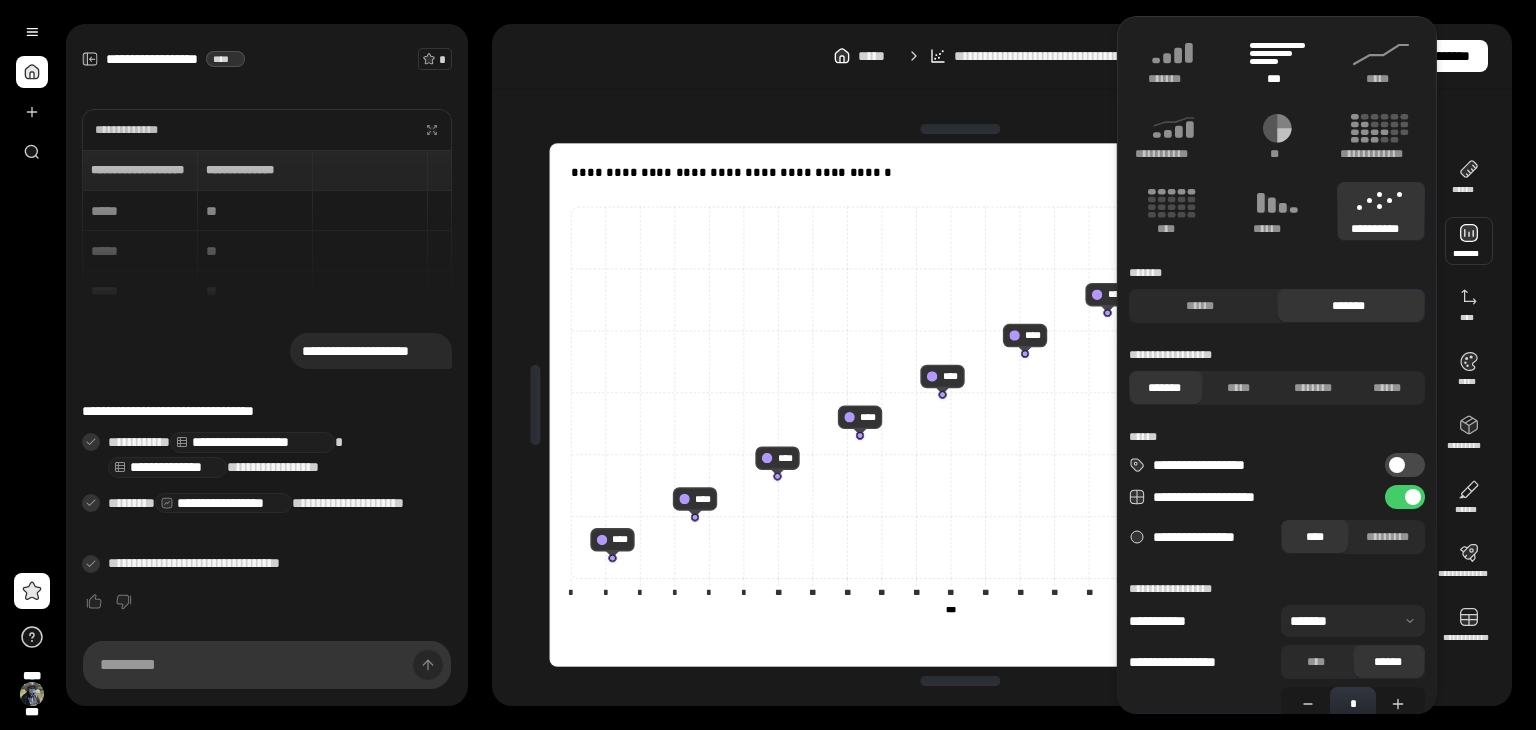 click on "***" at bounding box center [1277, 61] 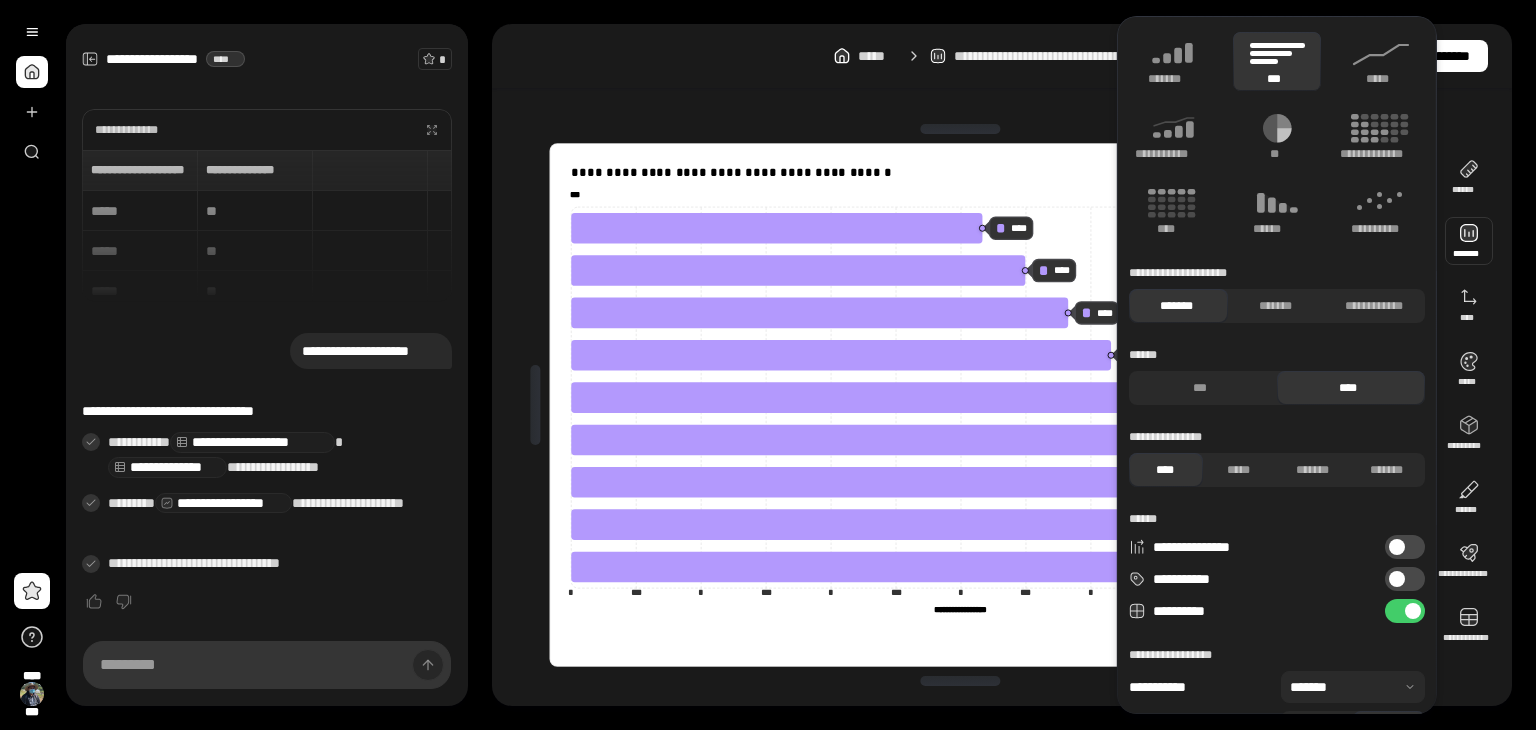 type on "**" 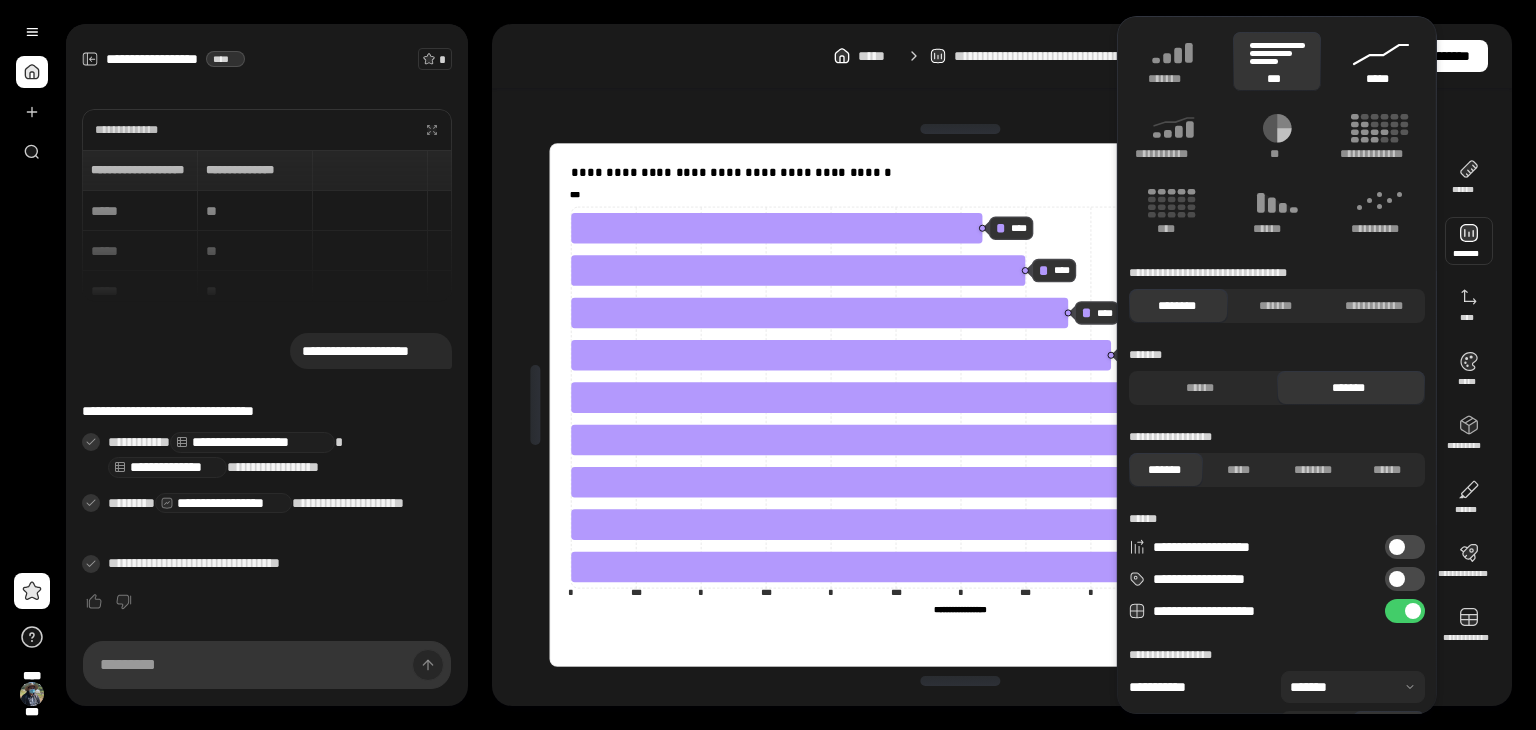 click 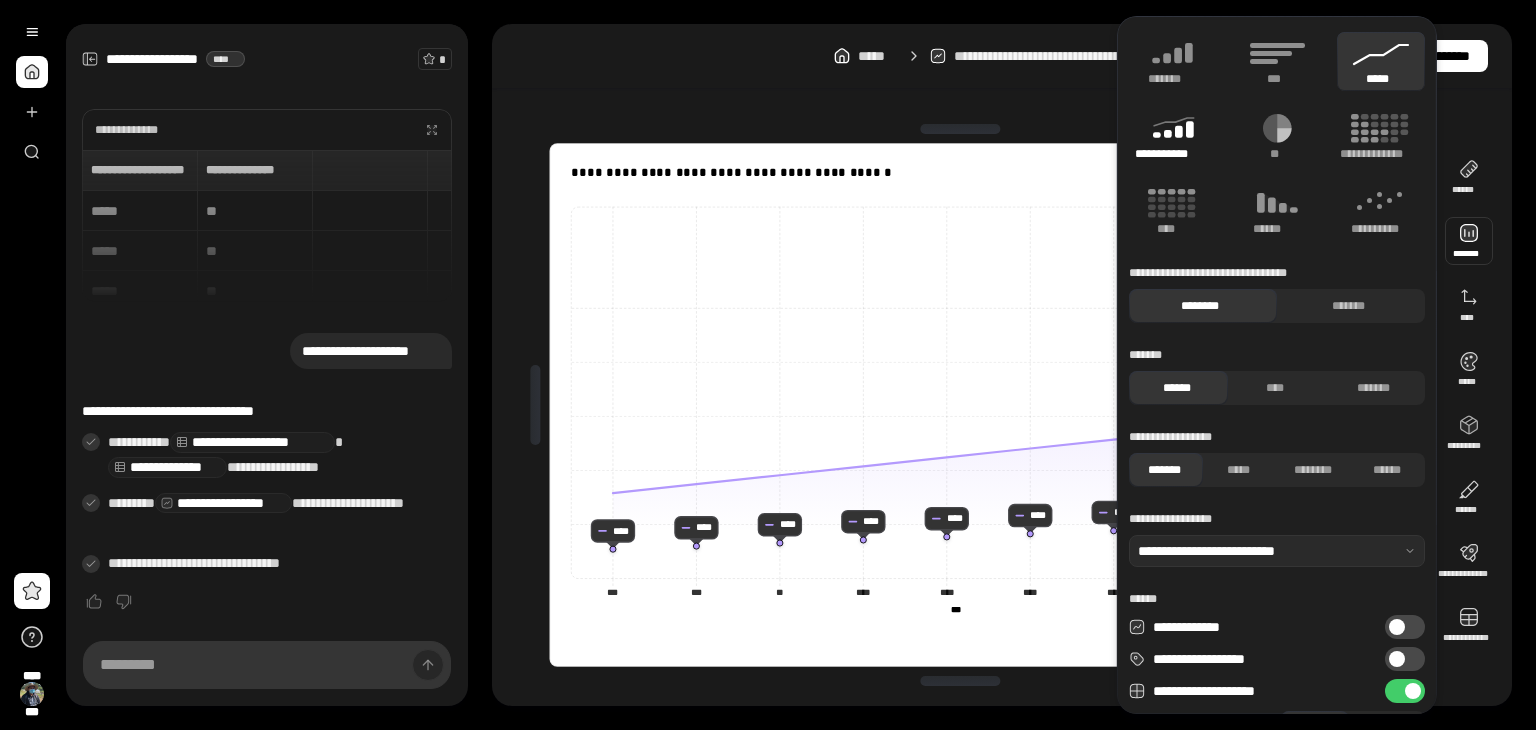 click 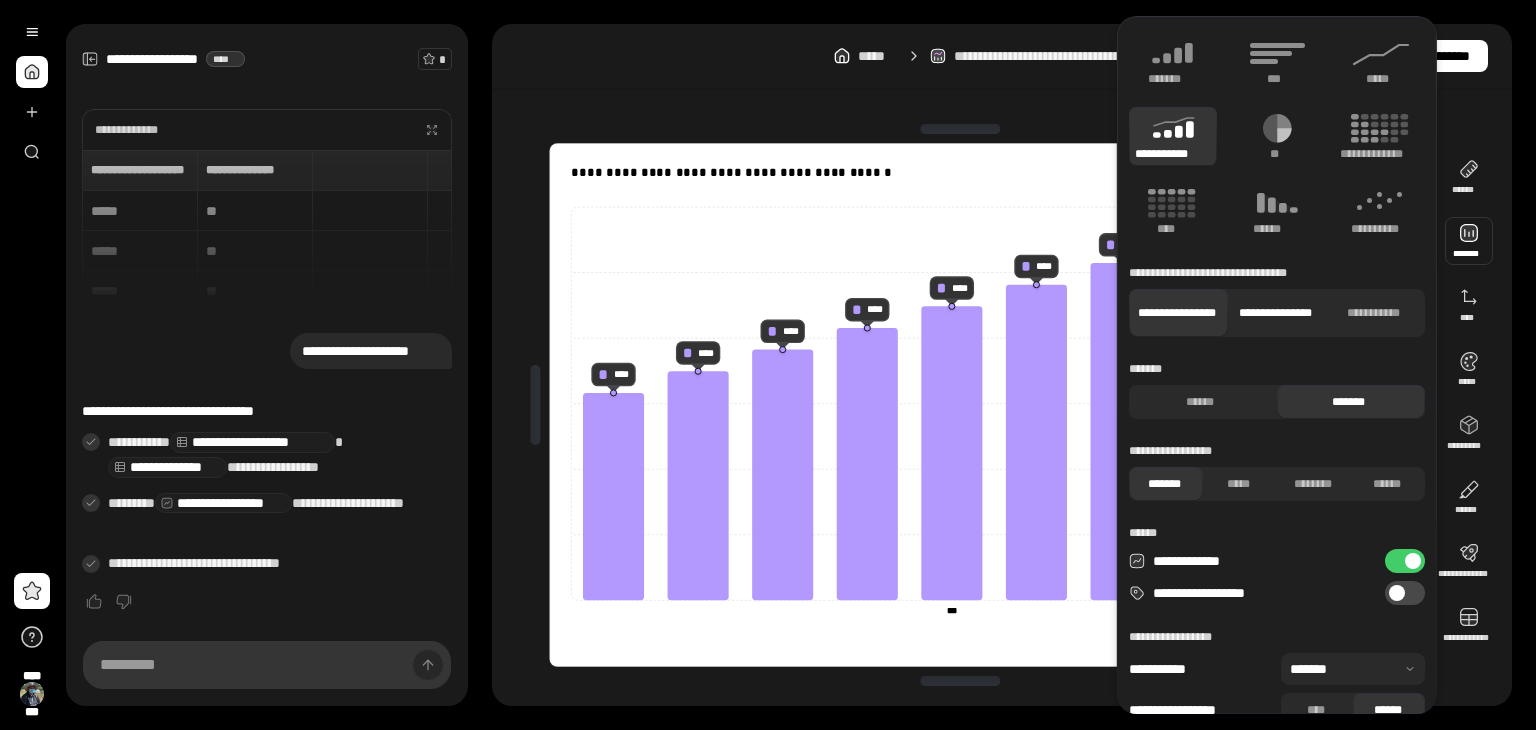 click on "**********" at bounding box center (1275, 313) 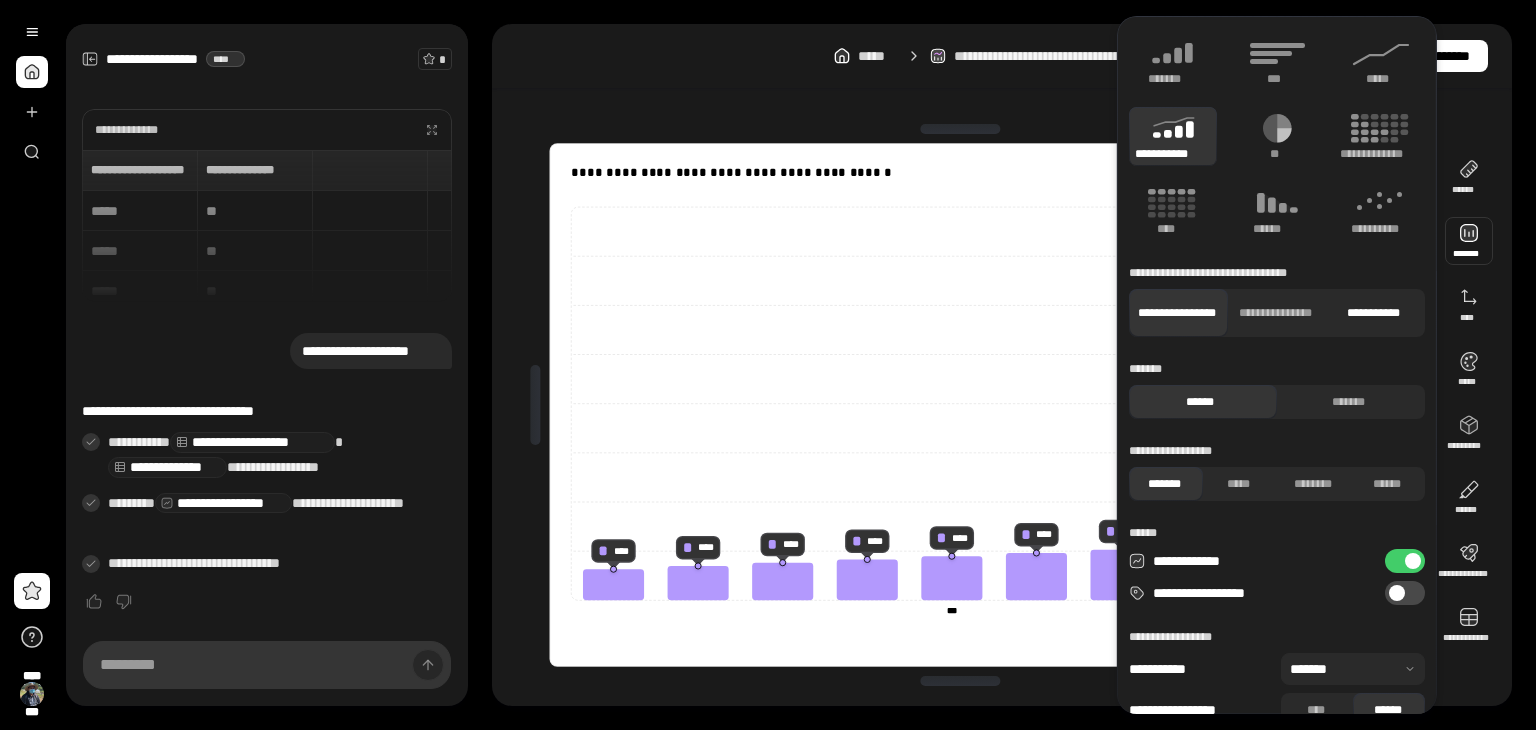 click on "**********" at bounding box center [1373, 313] 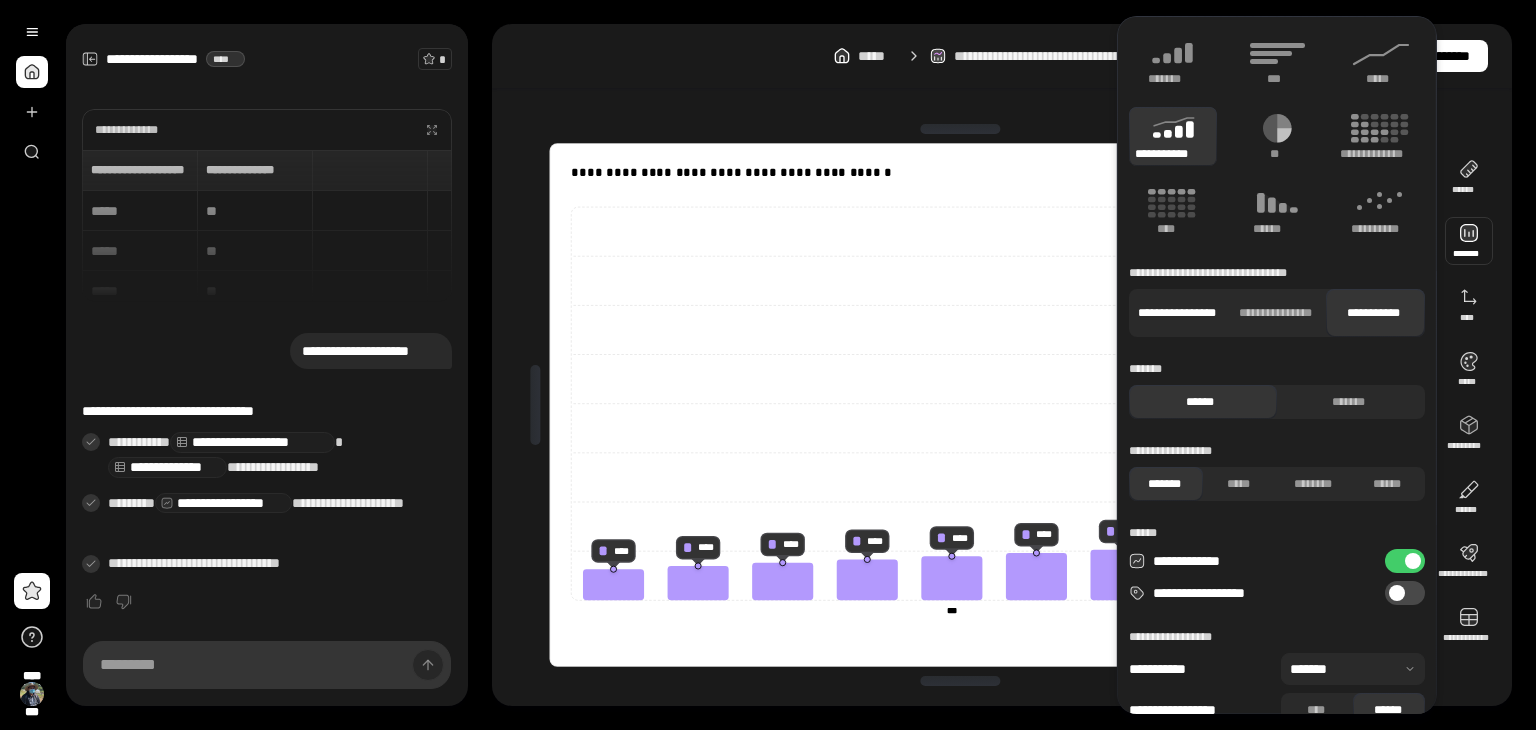 click on "**********" at bounding box center (1176, 313) 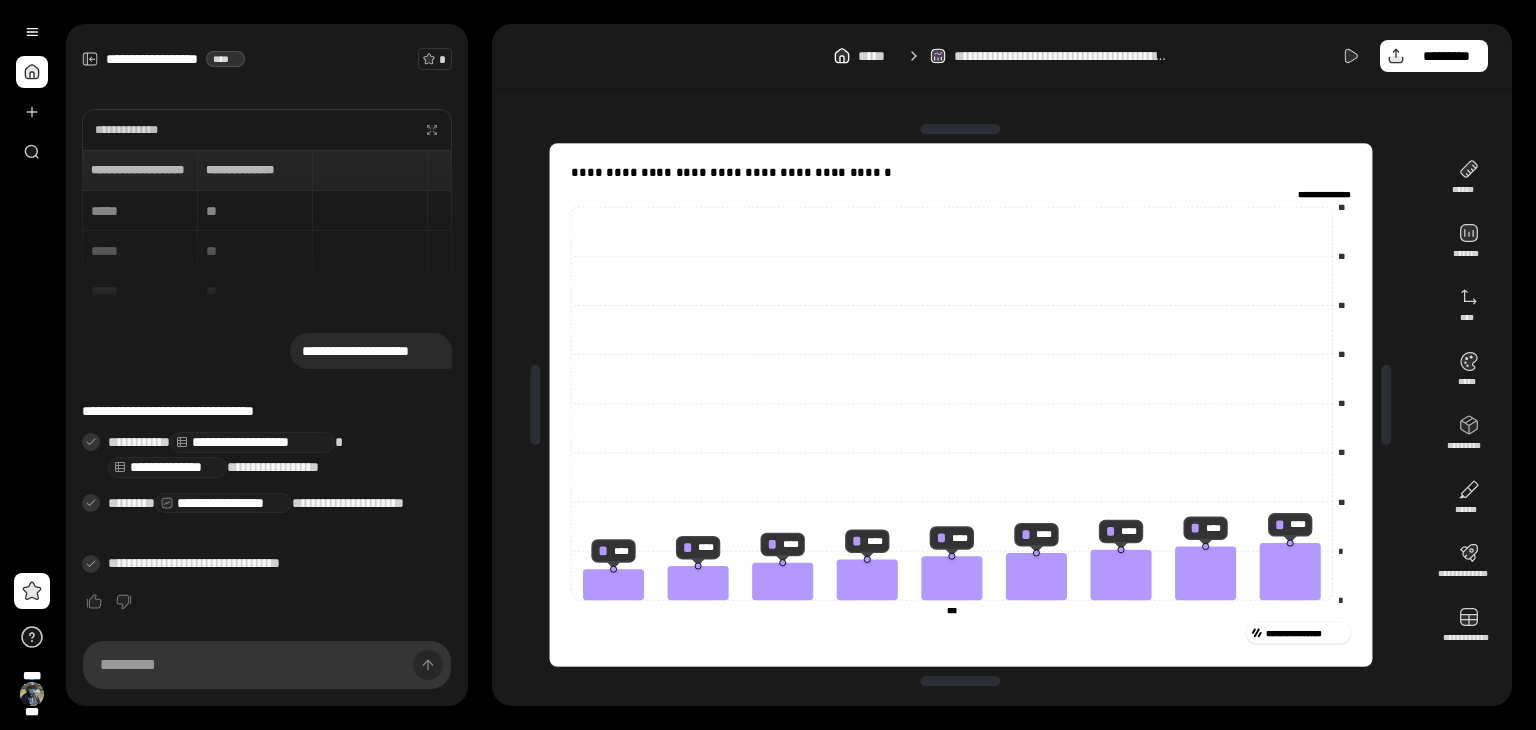 click on "**********" at bounding box center (961, 405) 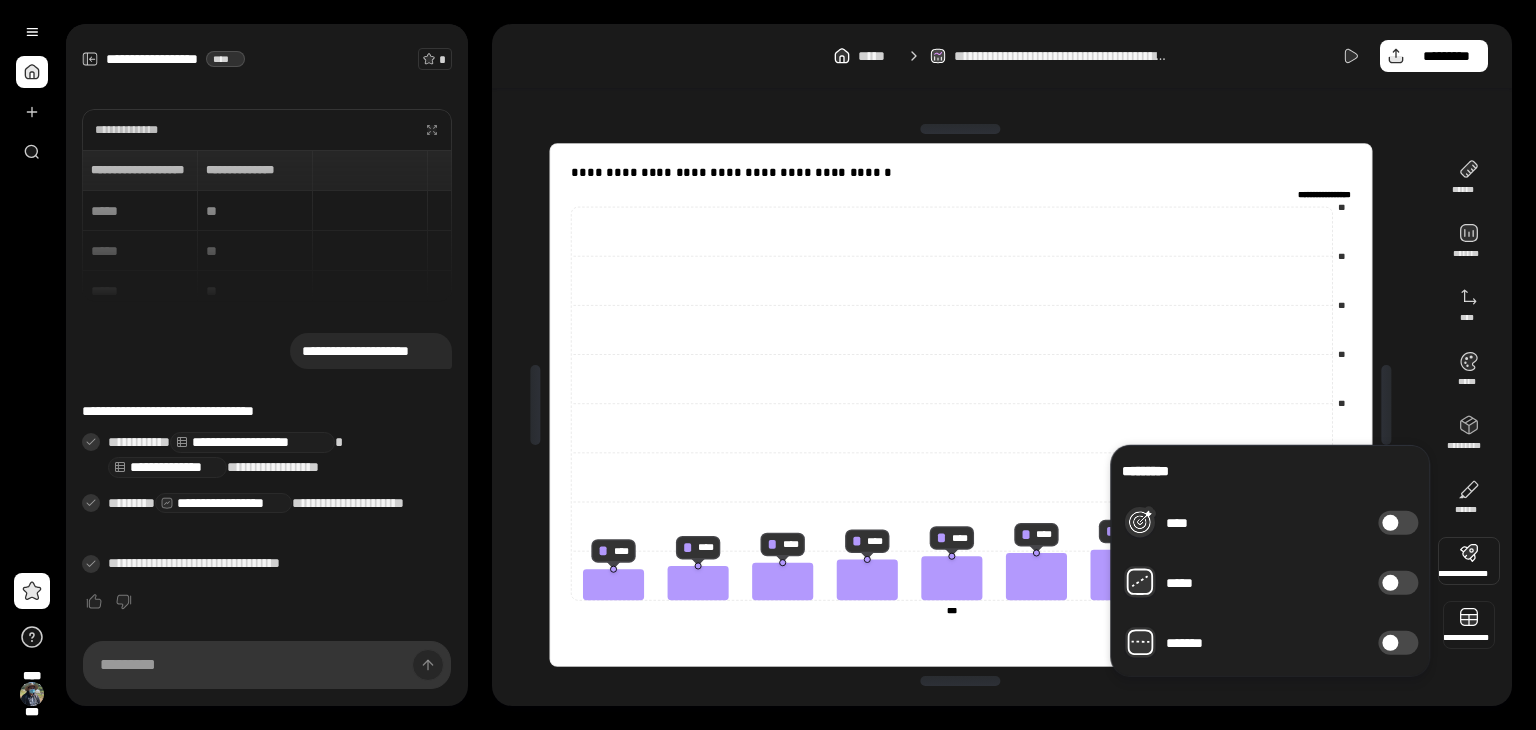 click at bounding box center (1469, 625) 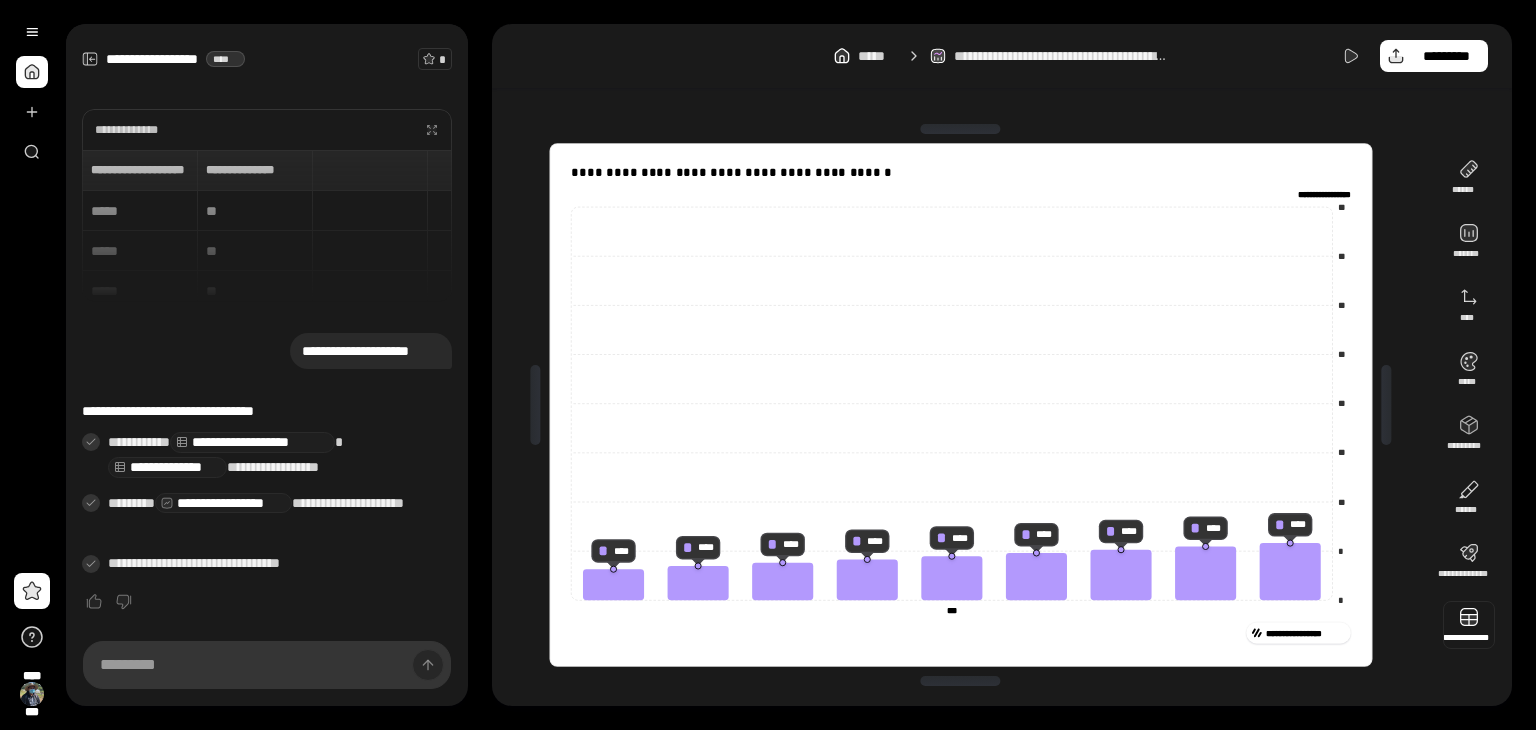 type on "**" 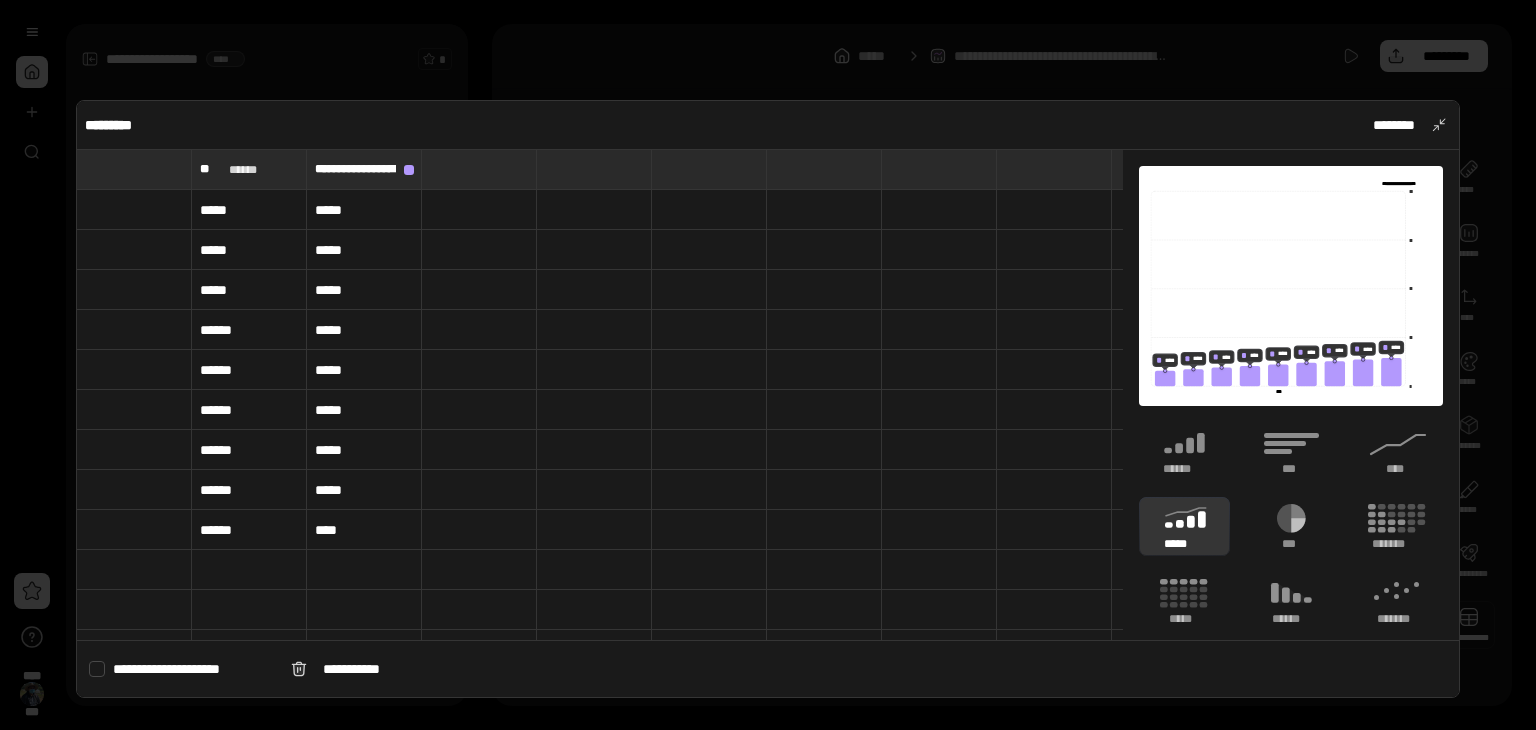 click on "**********" at bounding box center (768, 399) 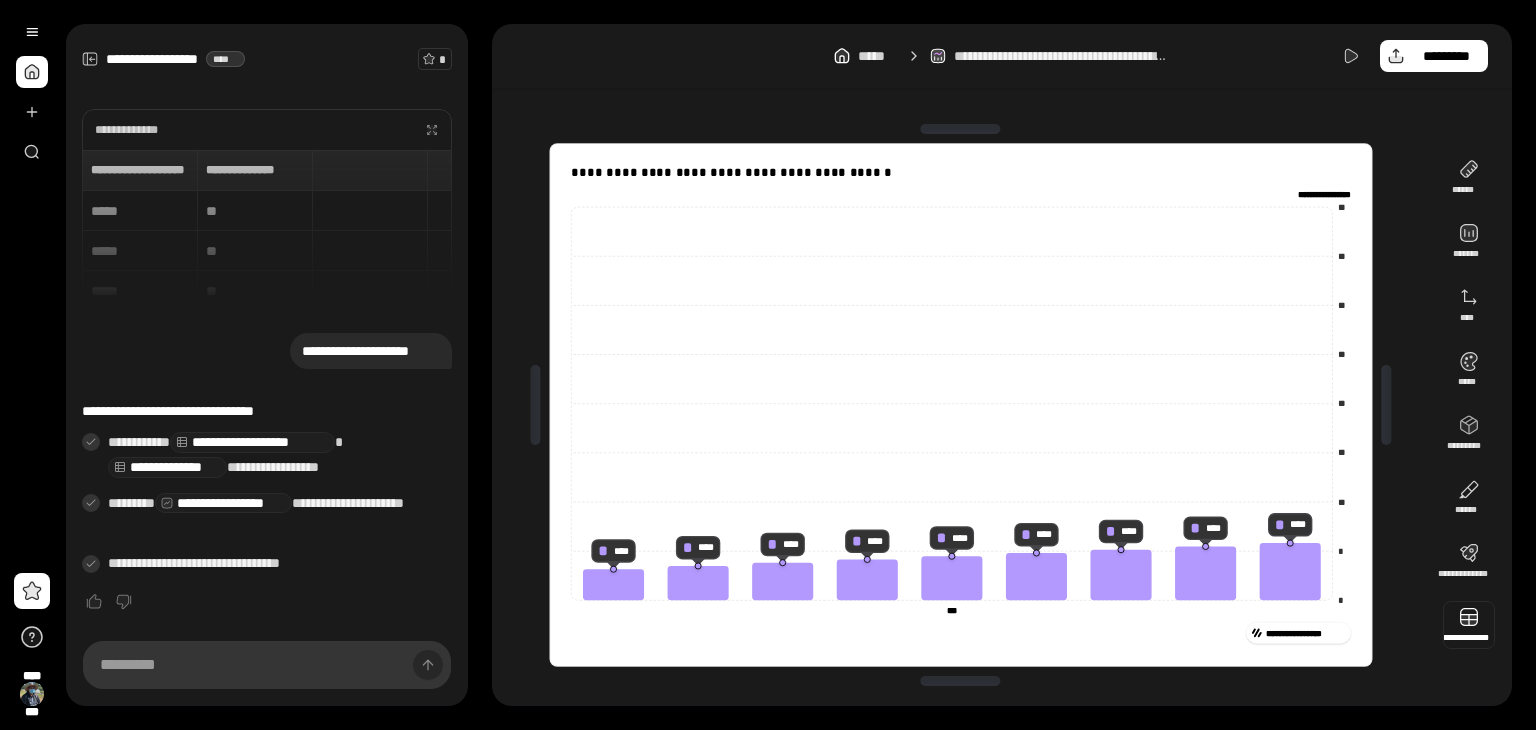 click at bounding box center (1469, 625) 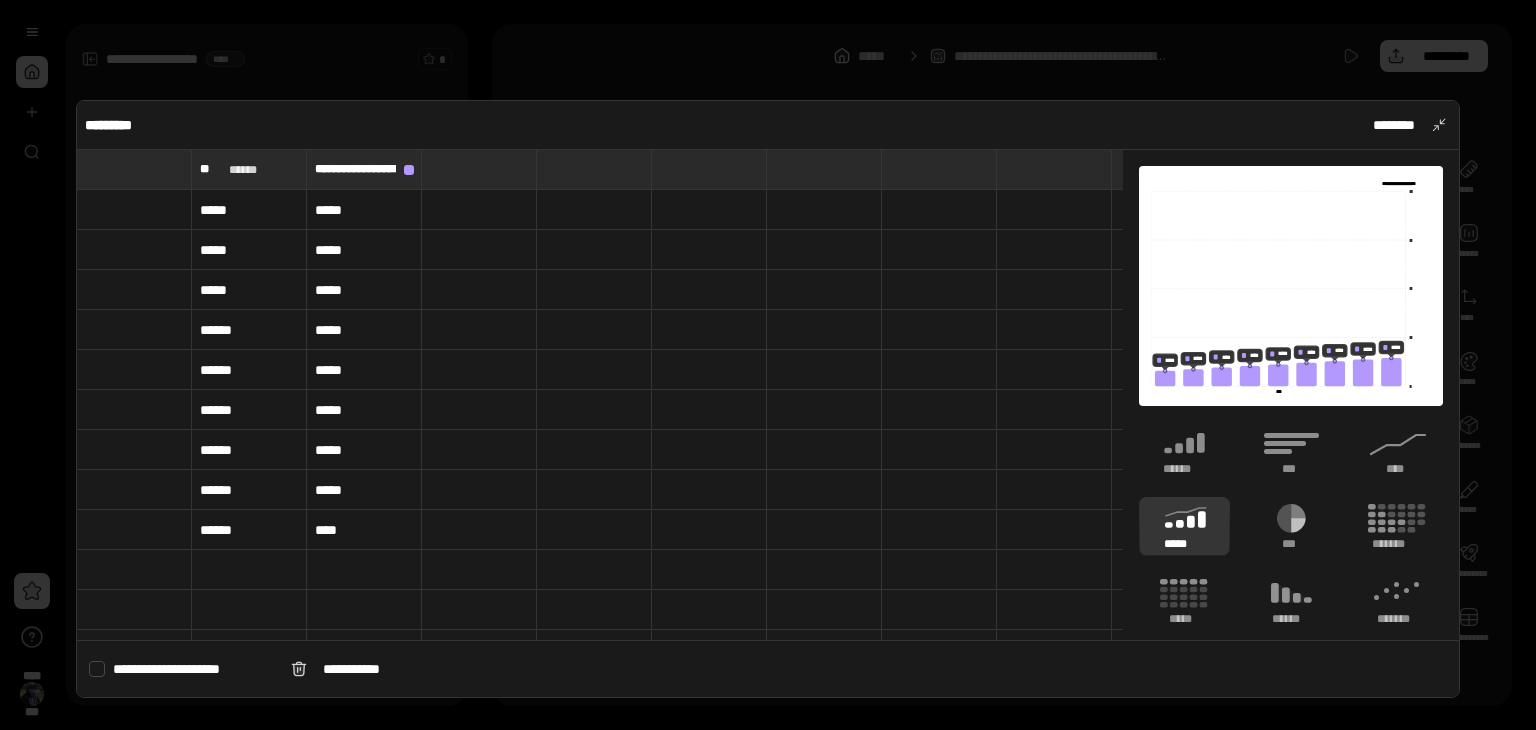 type on "**" 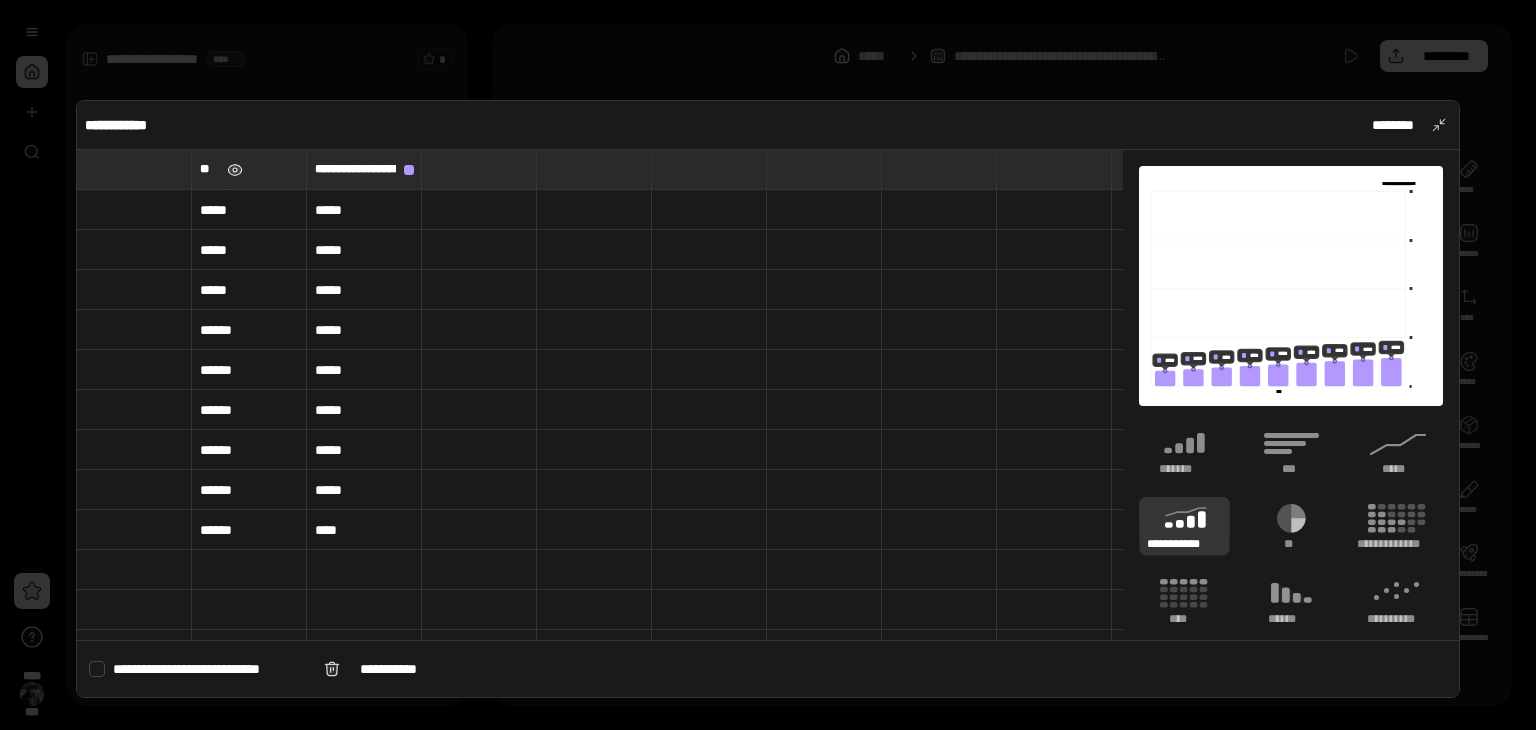 click at bounding box center [235, 170] 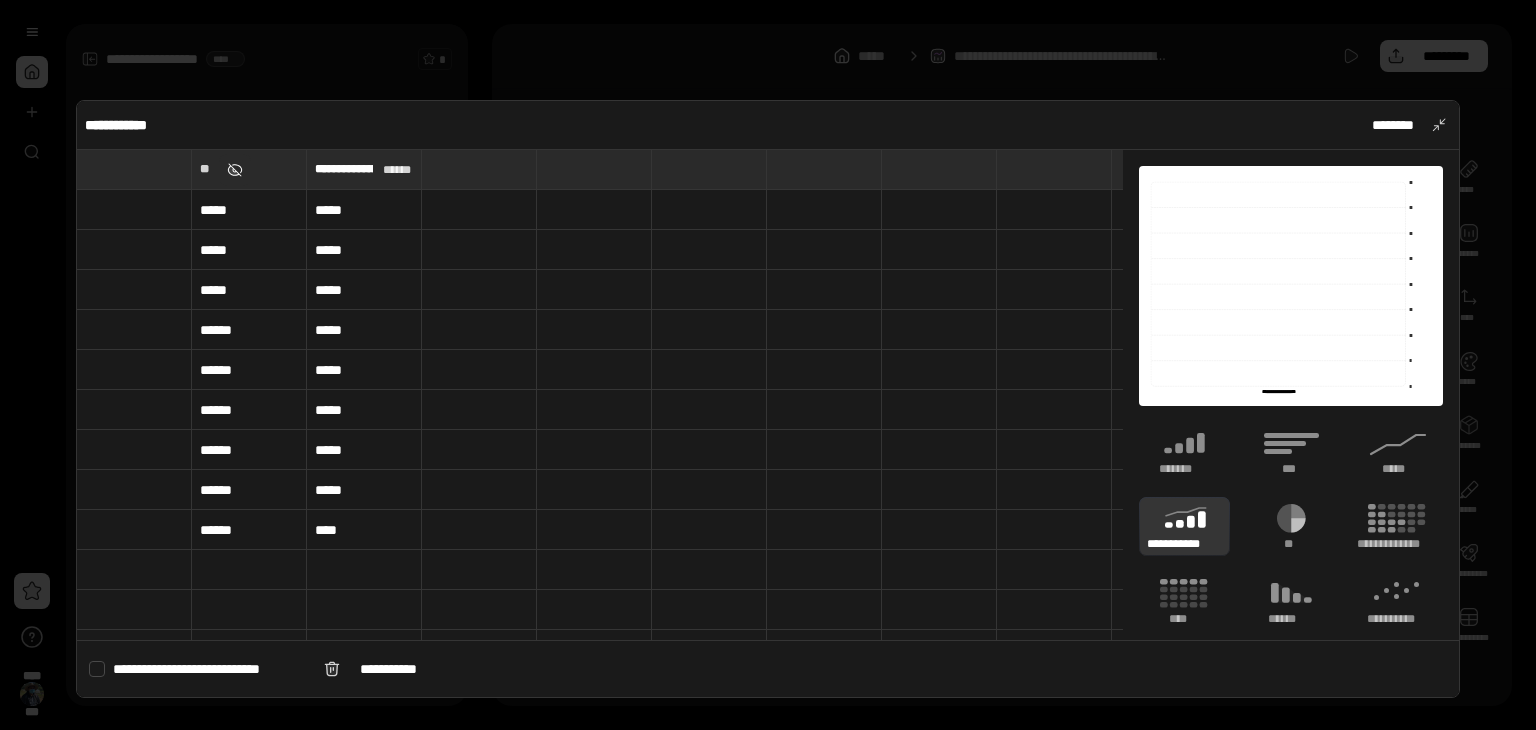 click at bounding box center [235, 170] 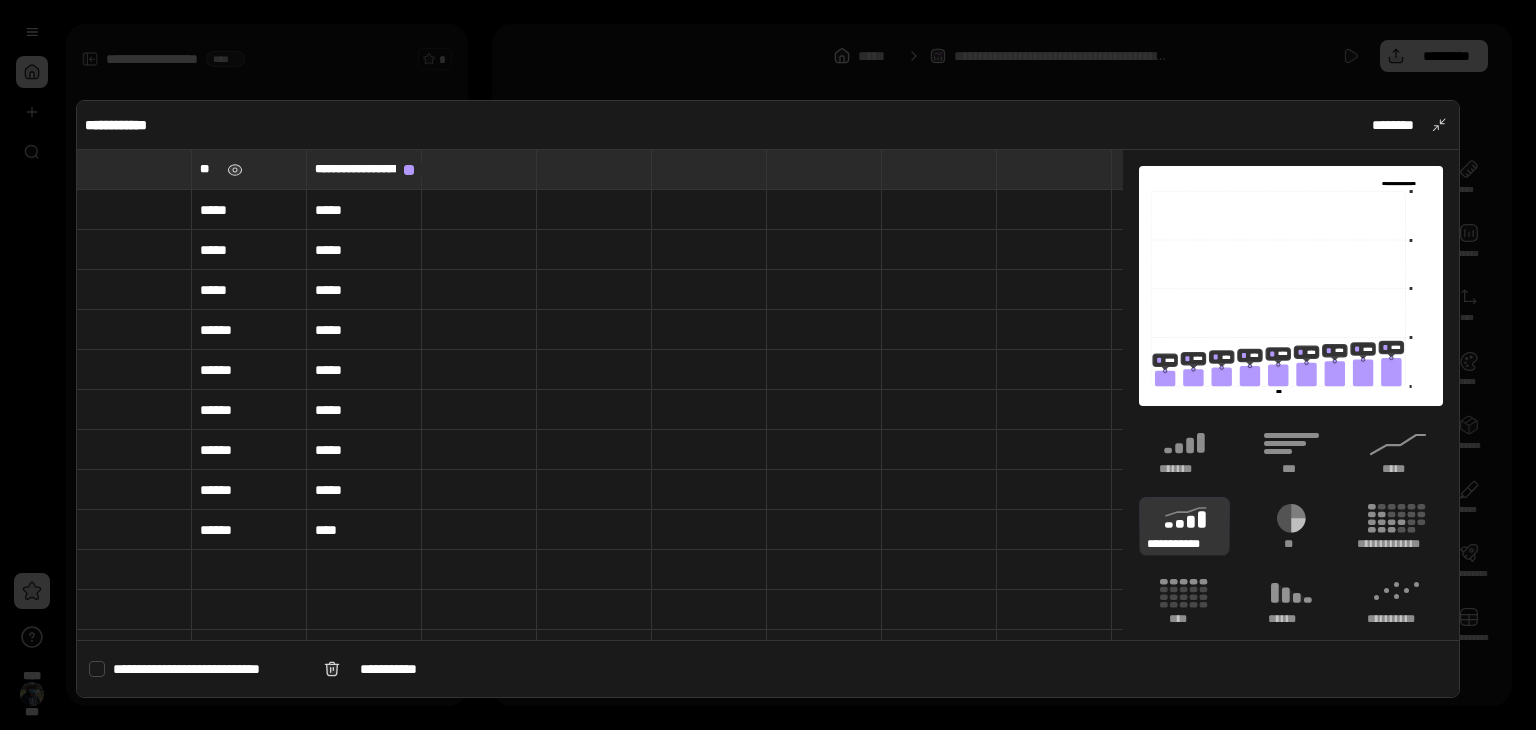 type on "**" 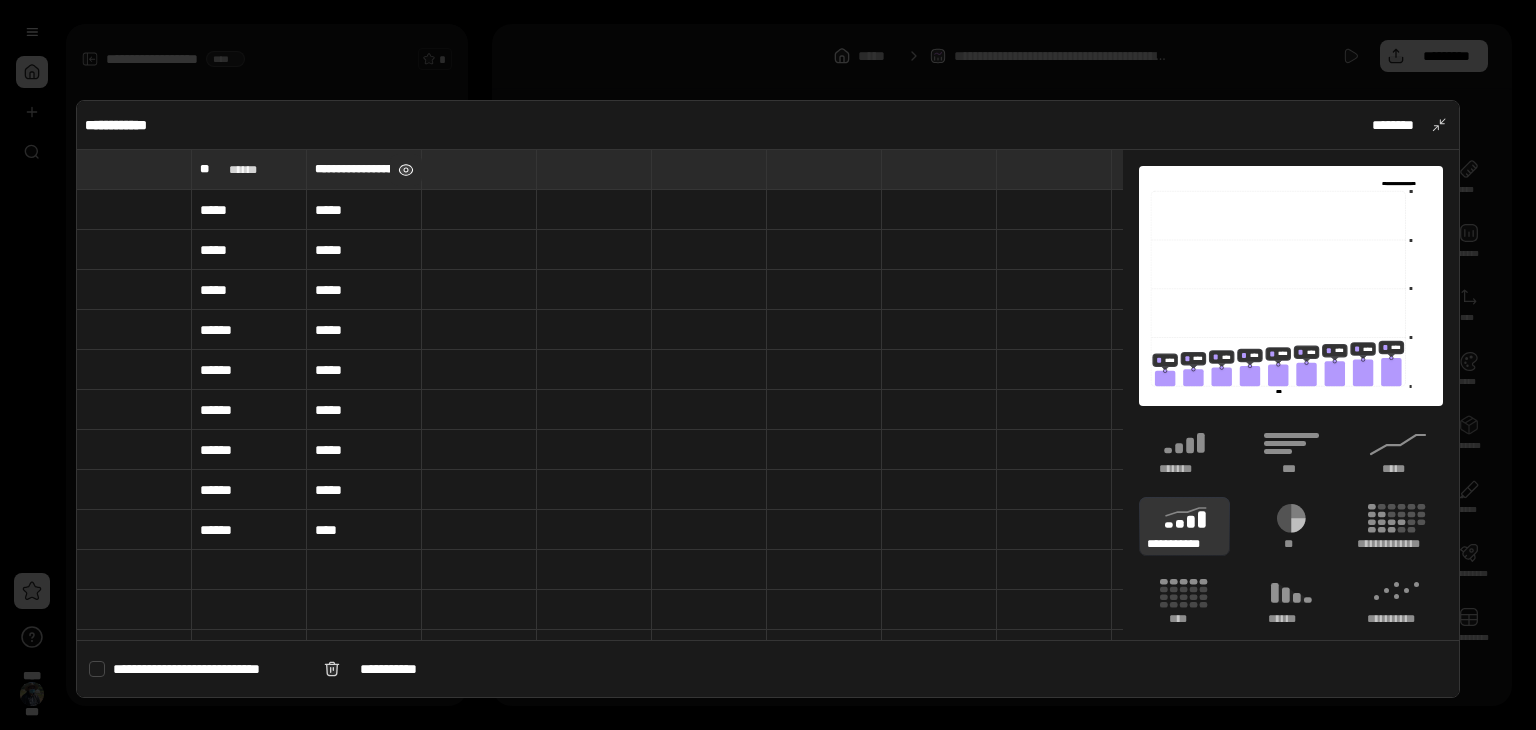 click at bounding box center (405, 170) 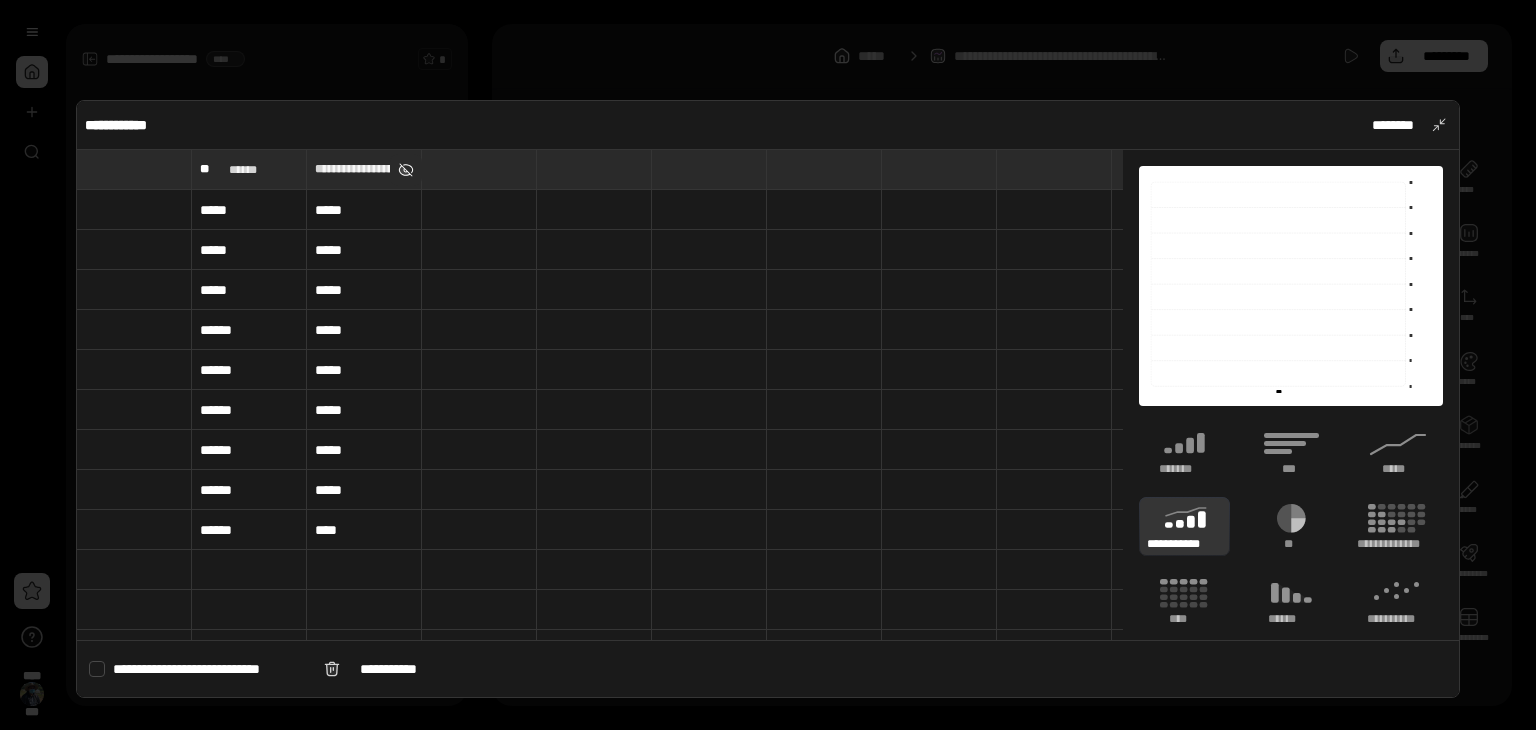 click at bounding box center (405, 170) 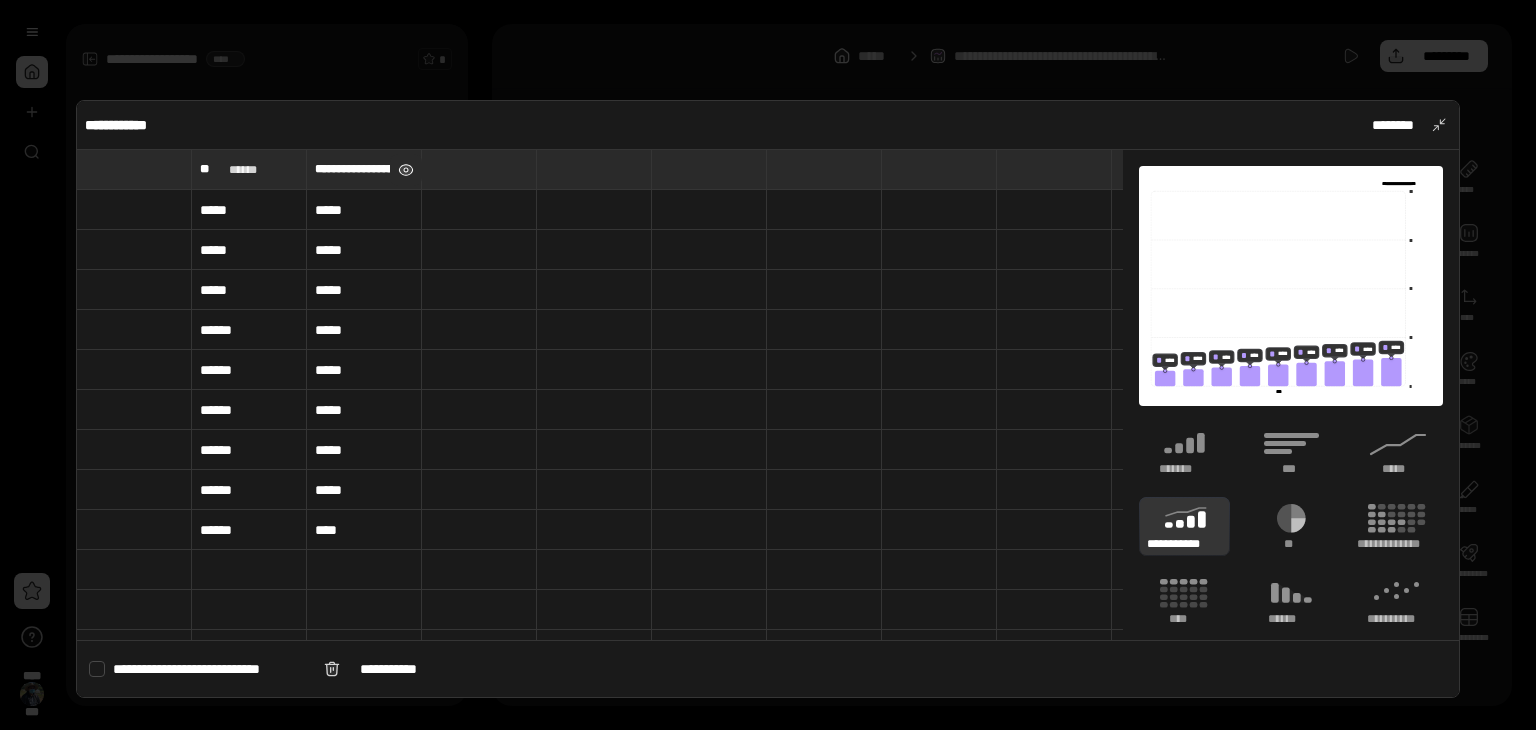 type on "**********" 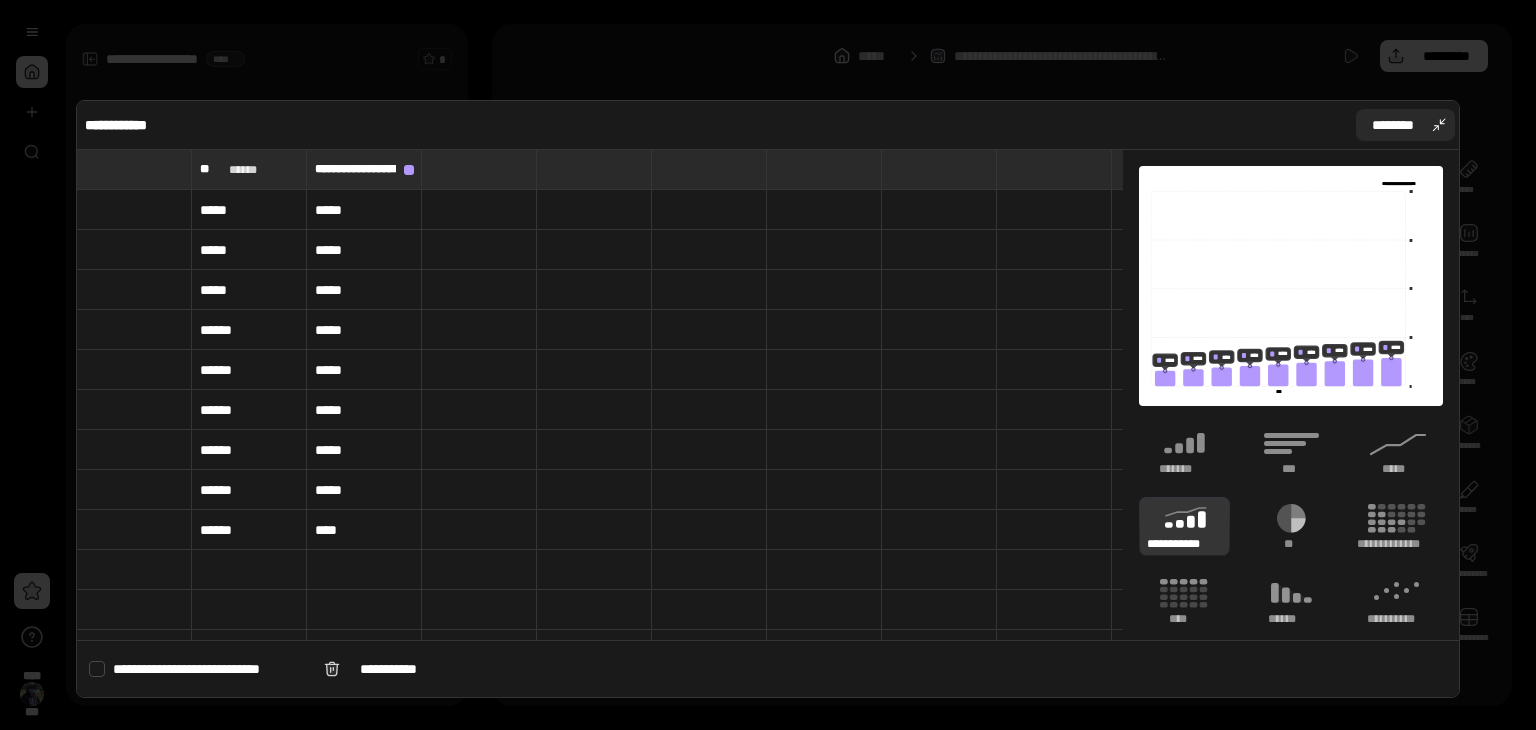 click on "********" at bounding box center [1406, 125] 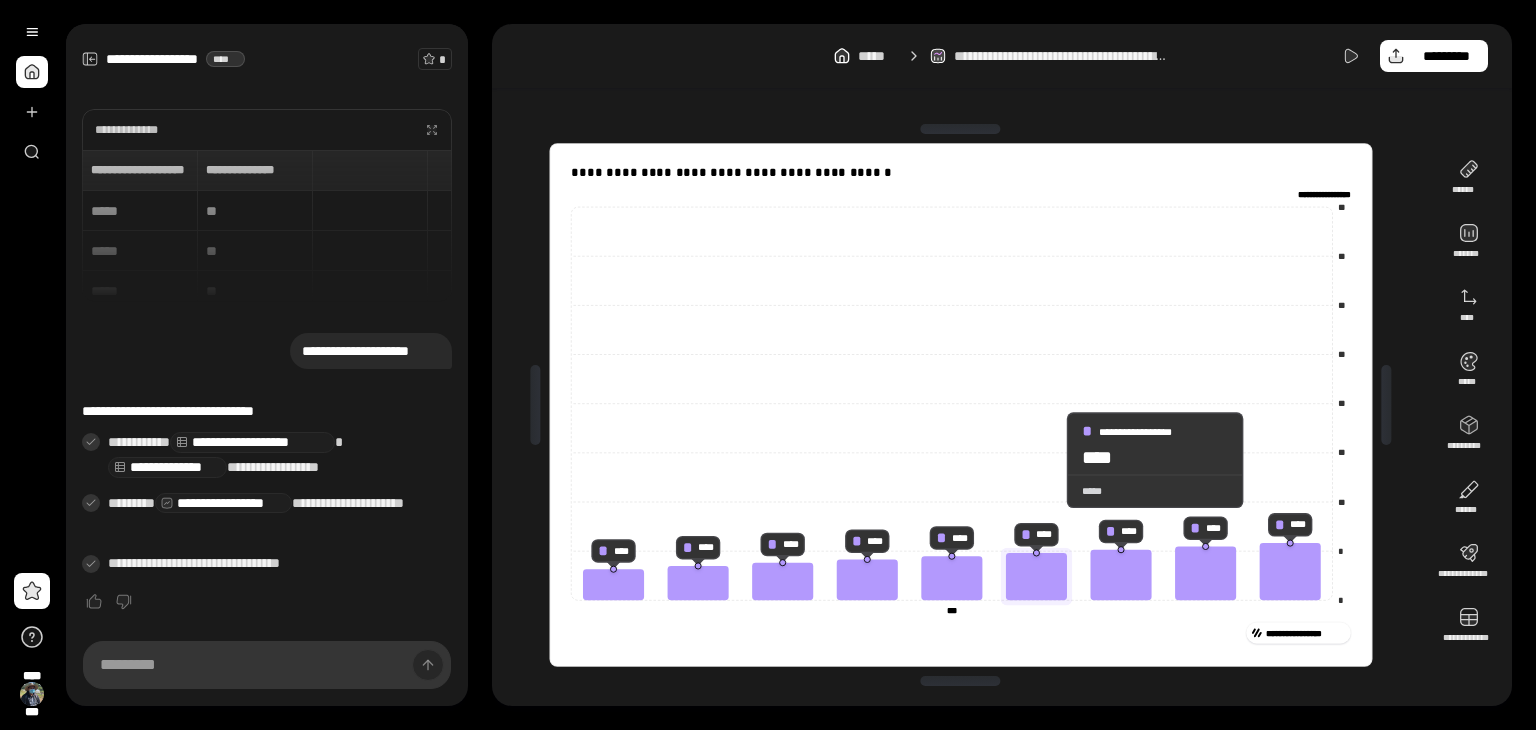 click 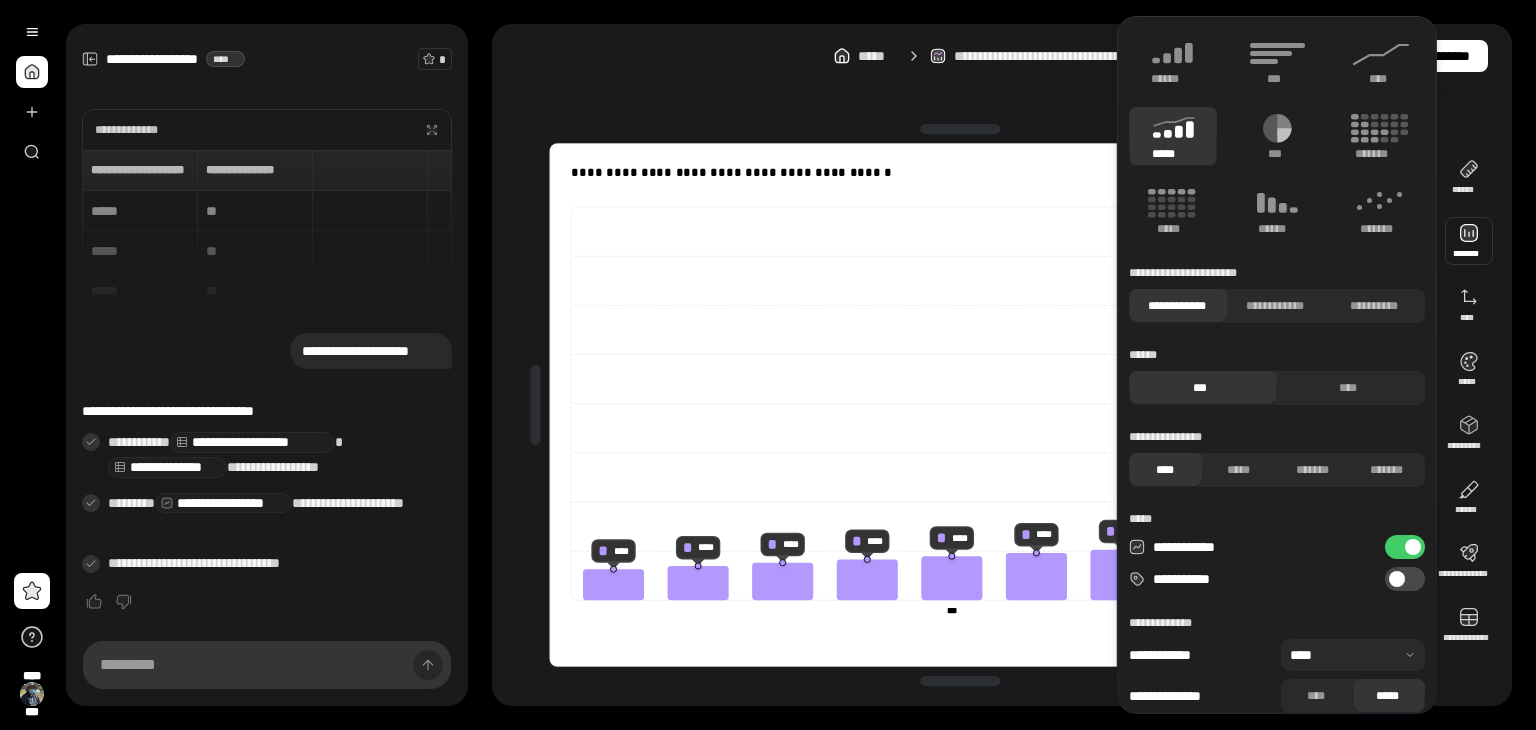 click at bounding box center [1469, 241] 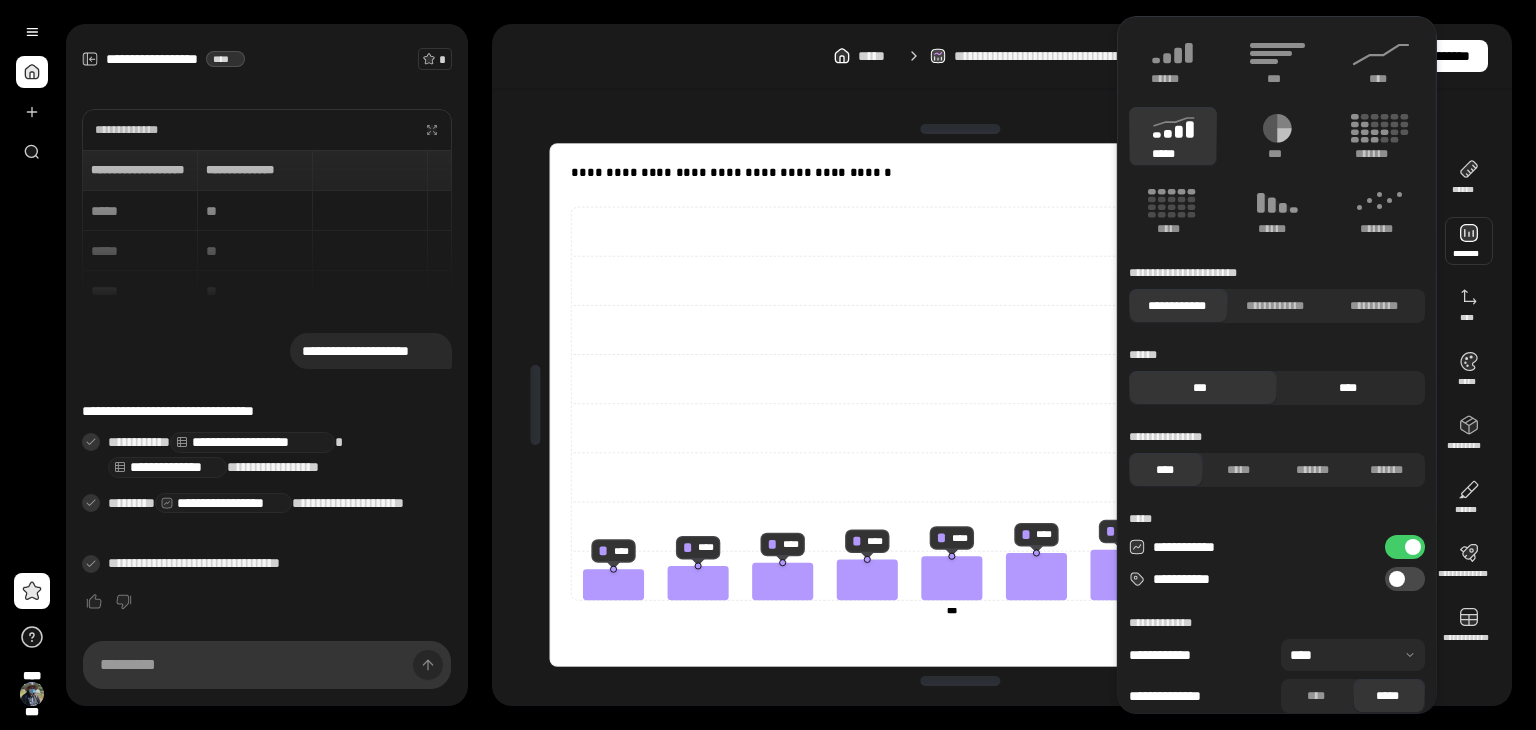 click on "****" at bounding box center [1348, 388] 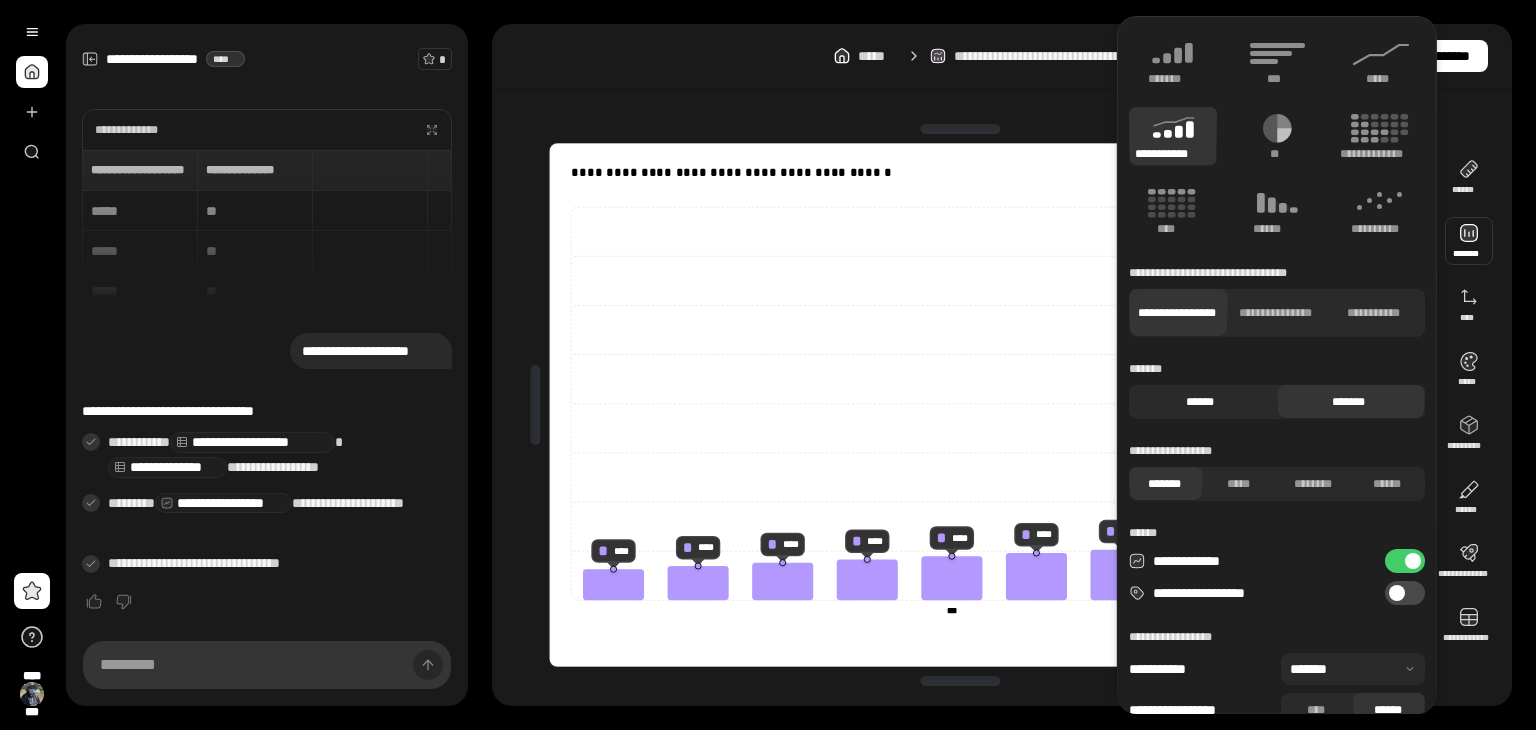 click on "******" at bounding box center (1200, 402) 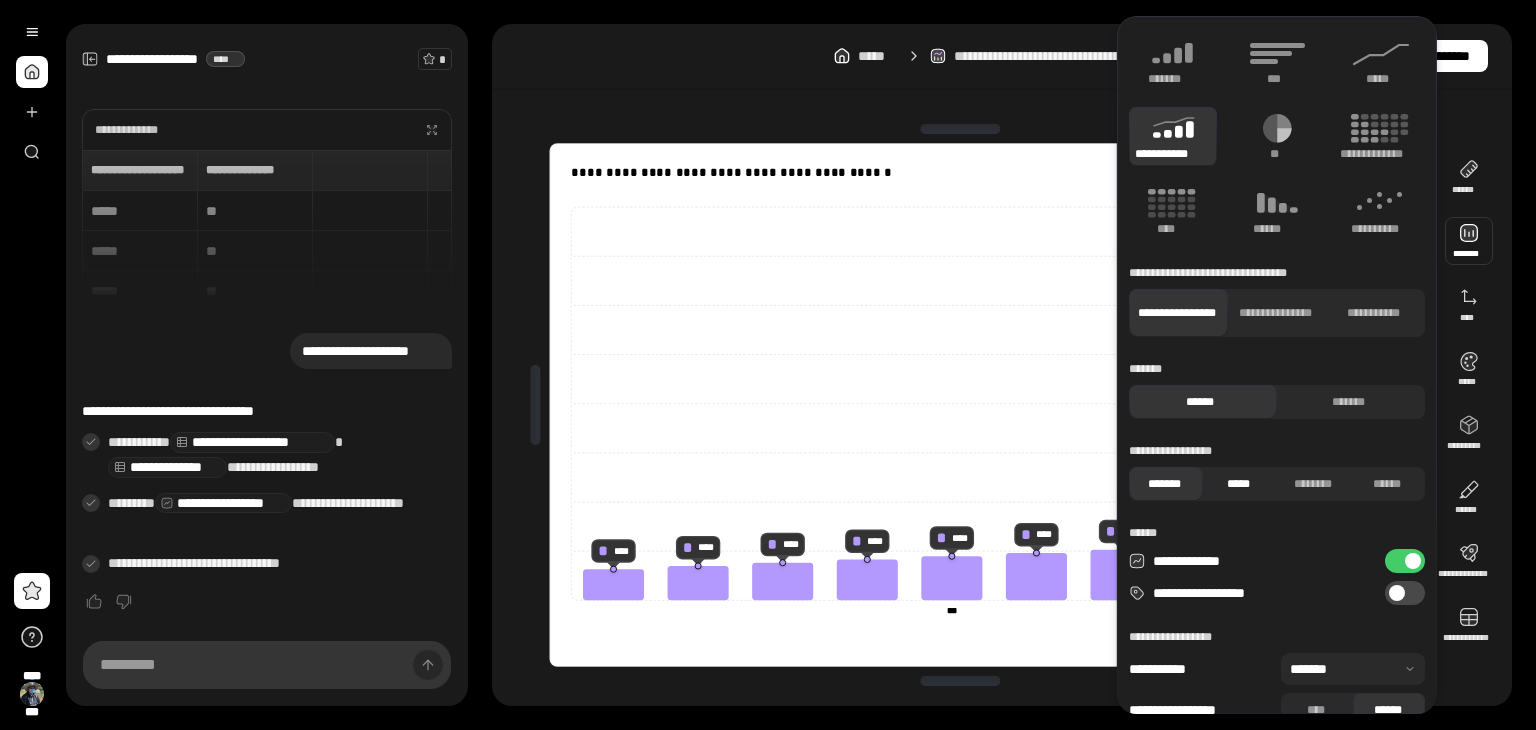 click on "*****" at bounding box center (1238, 484) 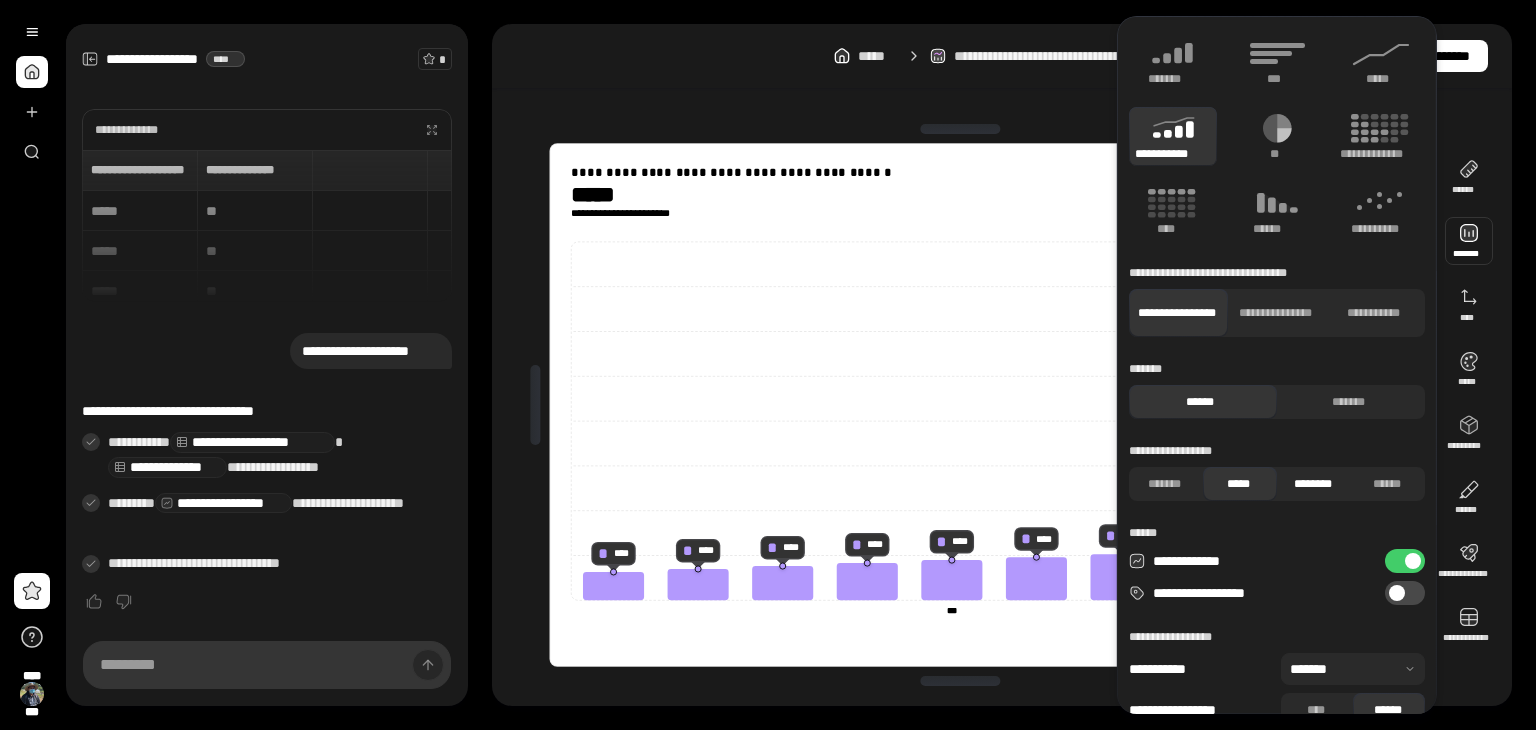 click on "********" at bounding box center (1312, 484) 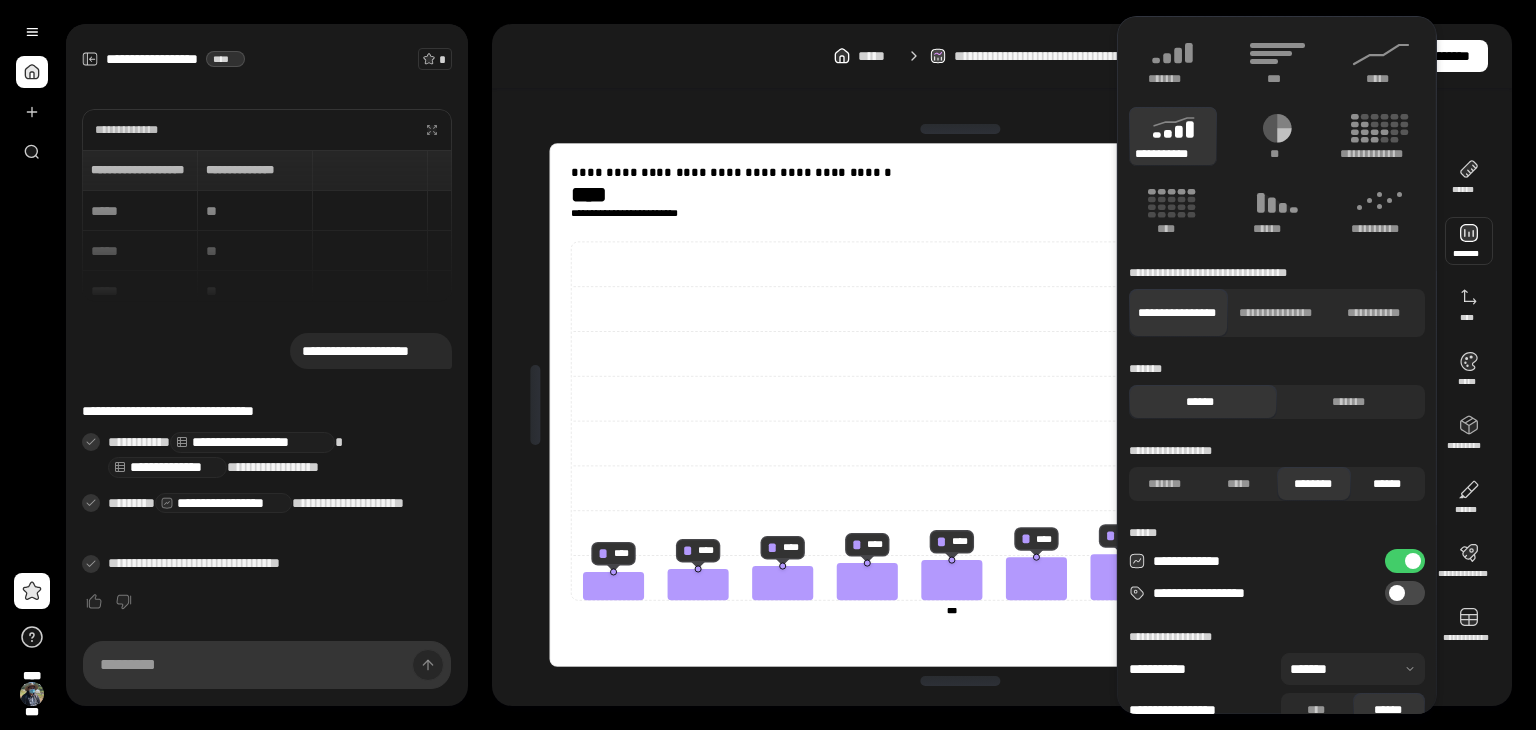 click on "******" at bounding box center (1386, 484) 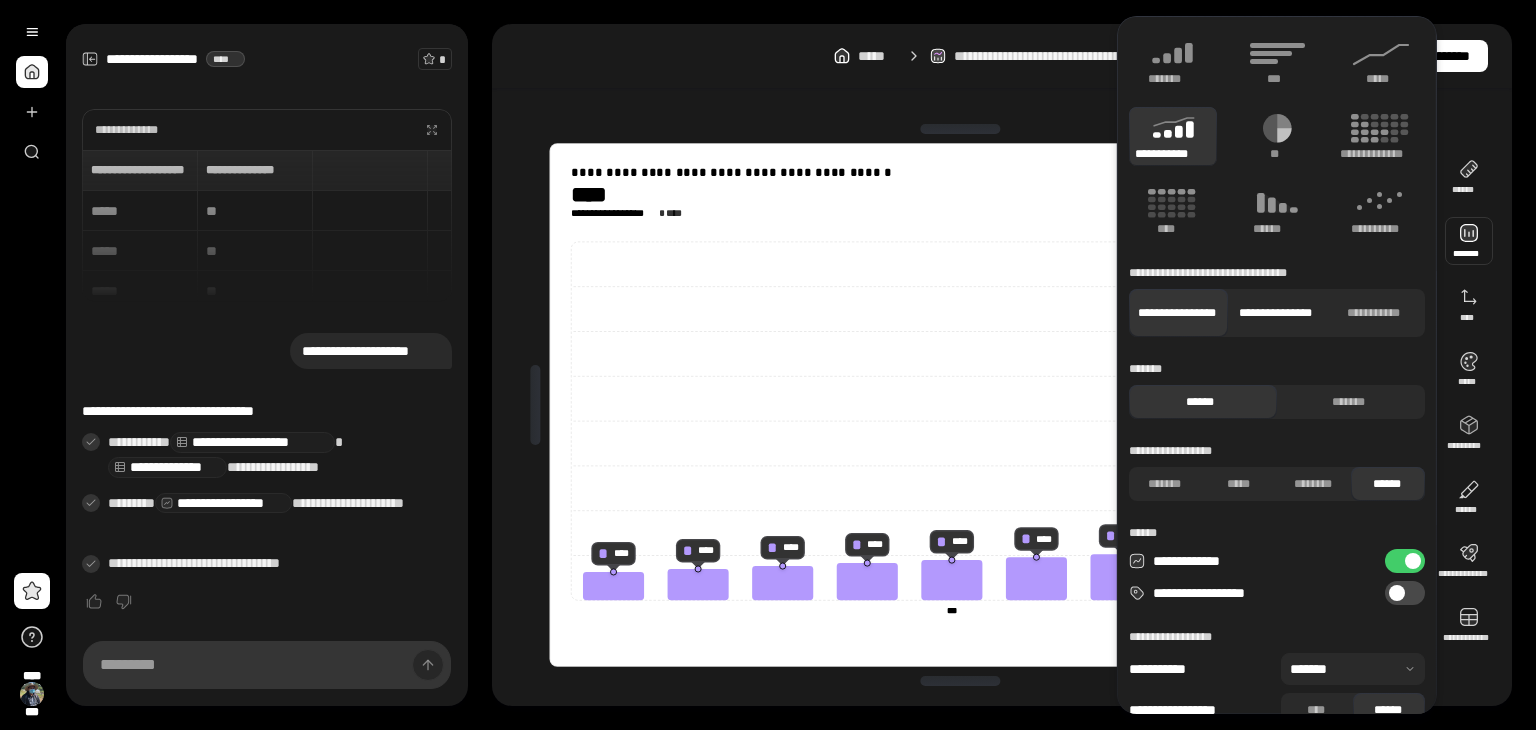 click on "**********" at bounding box center [1275, 313] 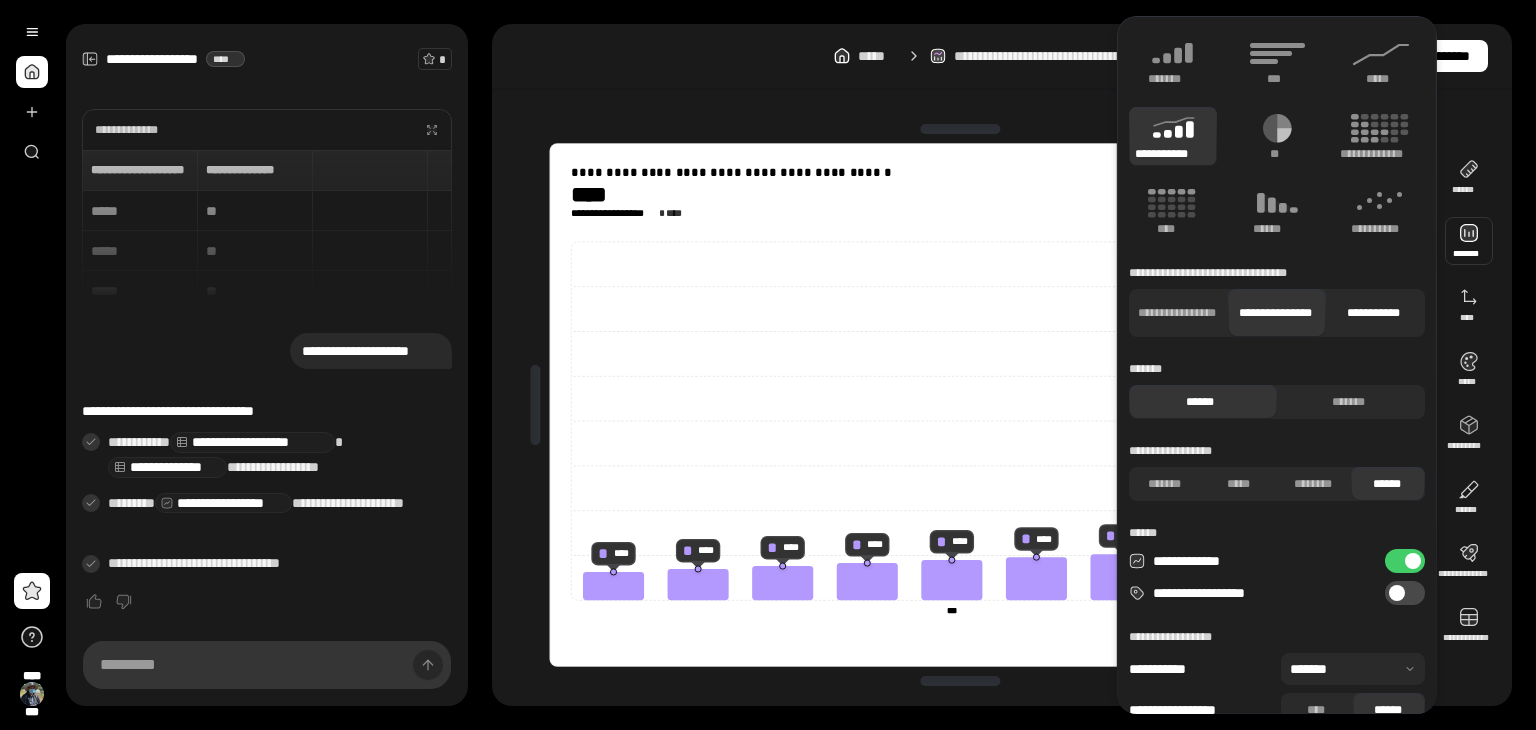 click on "**********" at bounding box center [1373, 313] 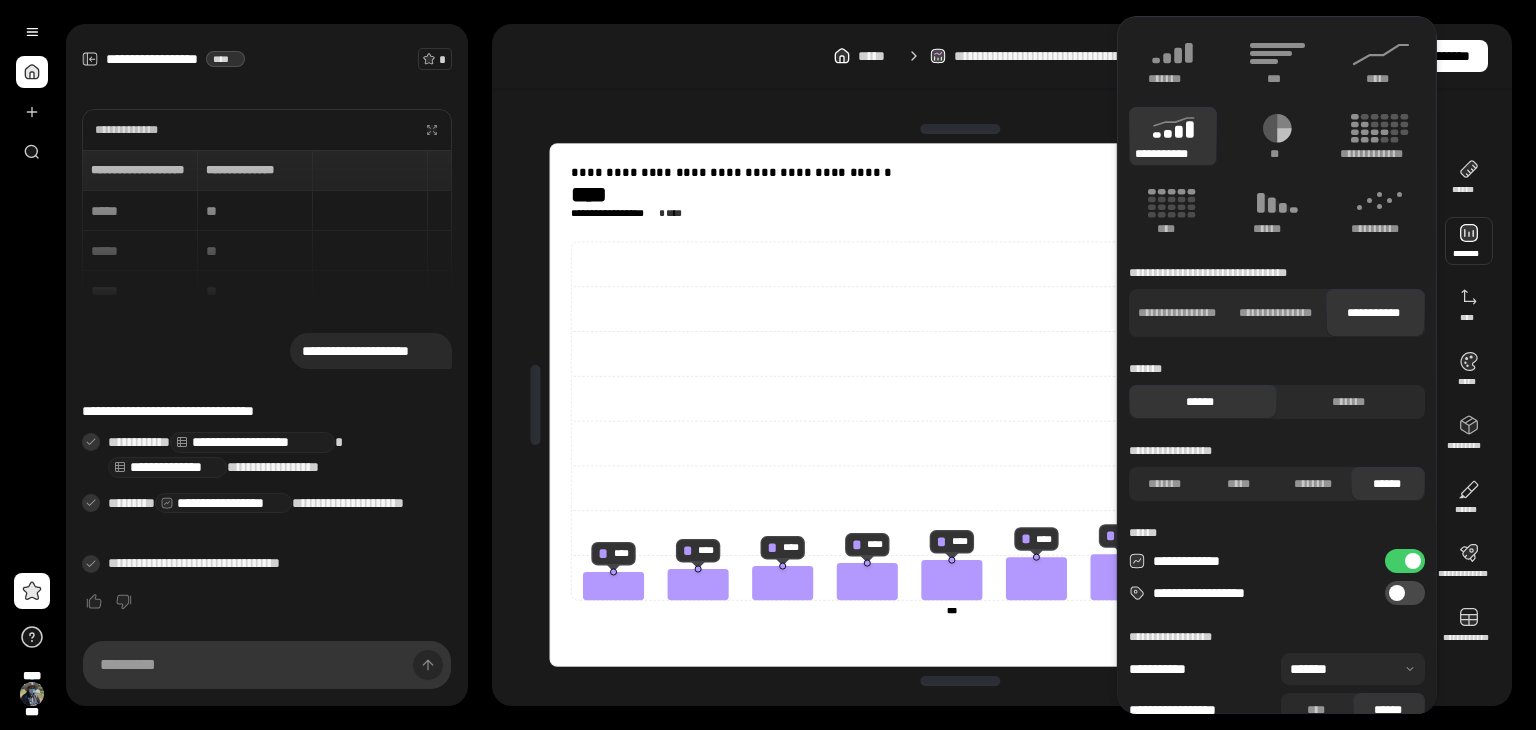 click on "**********" at bounding box center [1405, 561] 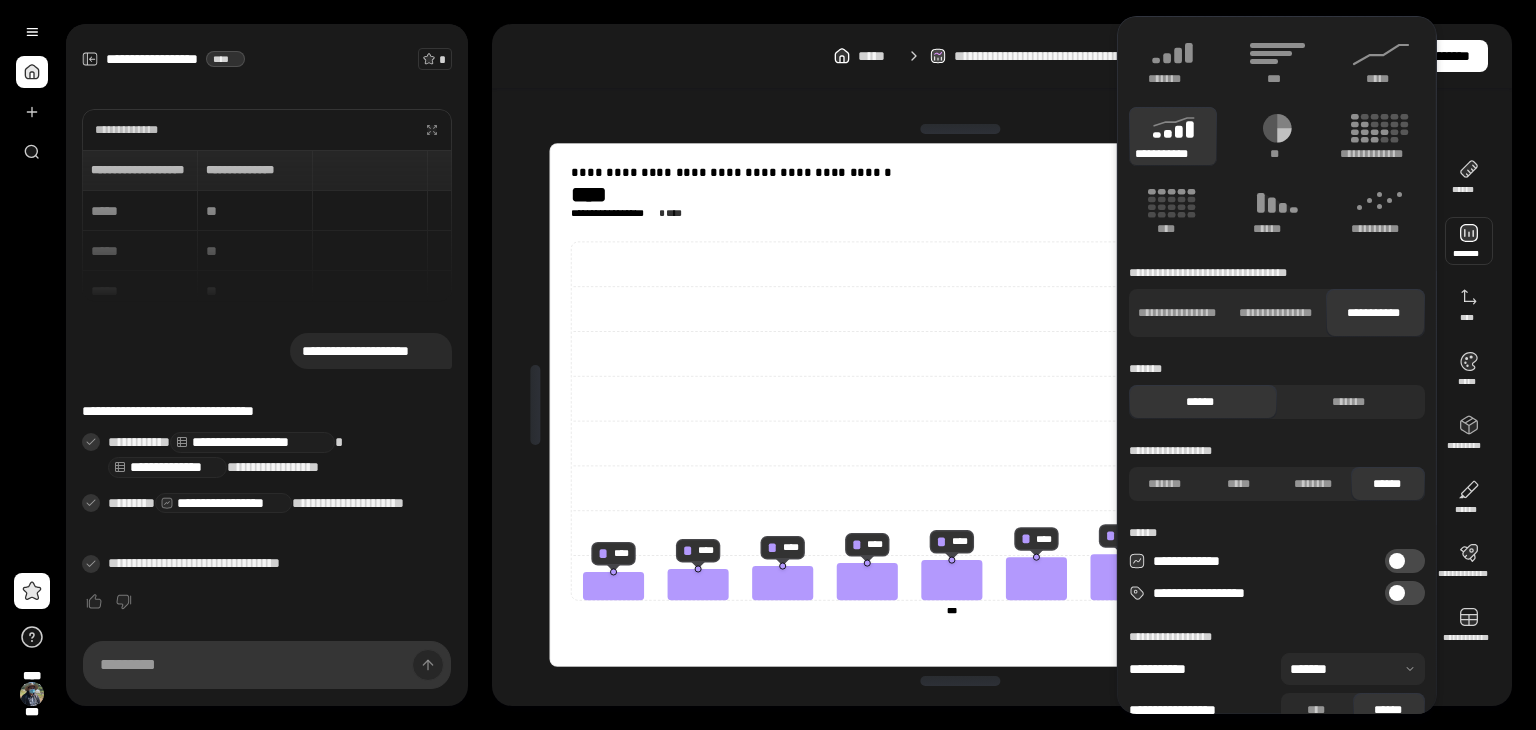 click on "**********" at bounding box center (1405, 561) 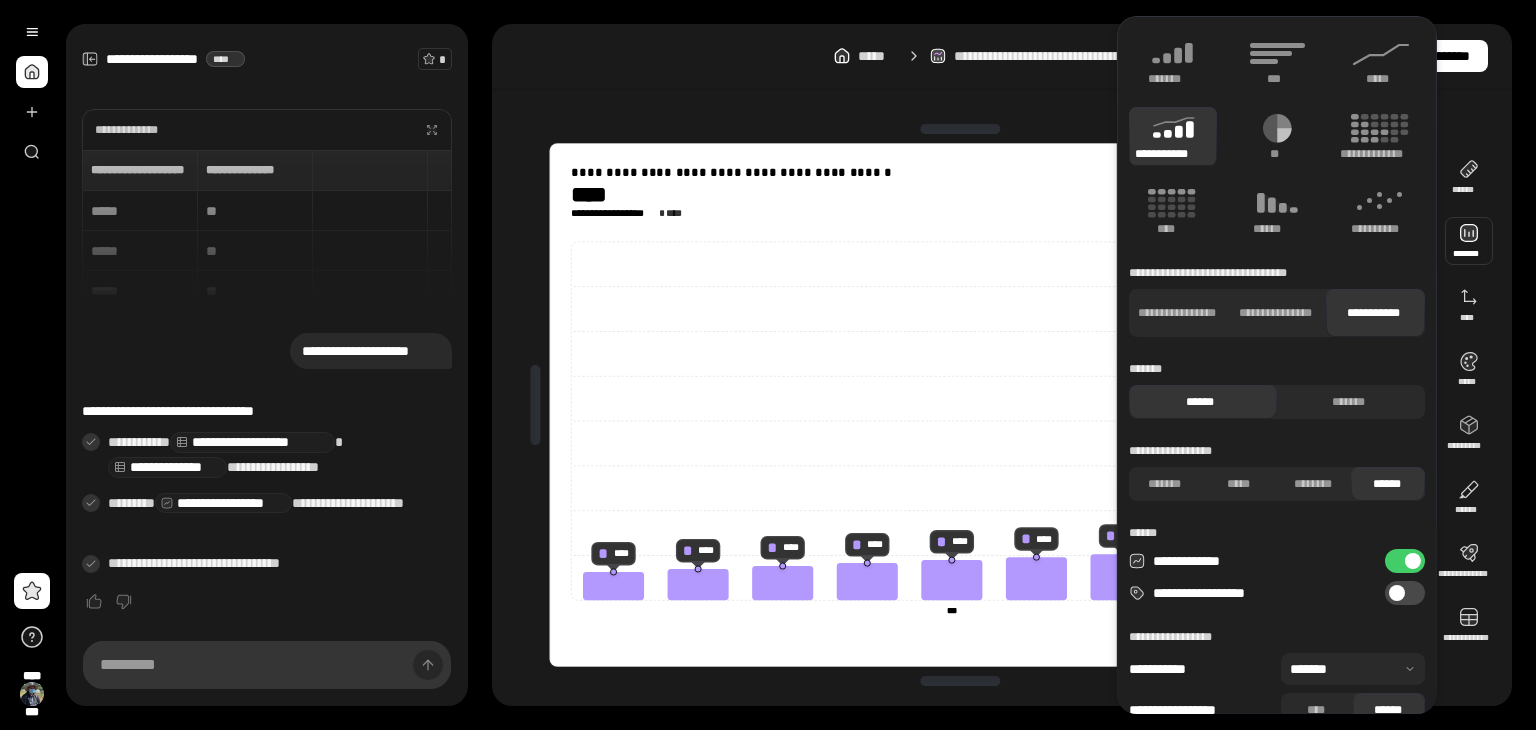scroll, scrollTop: 71, scrollLeft: 0, axis: vertical 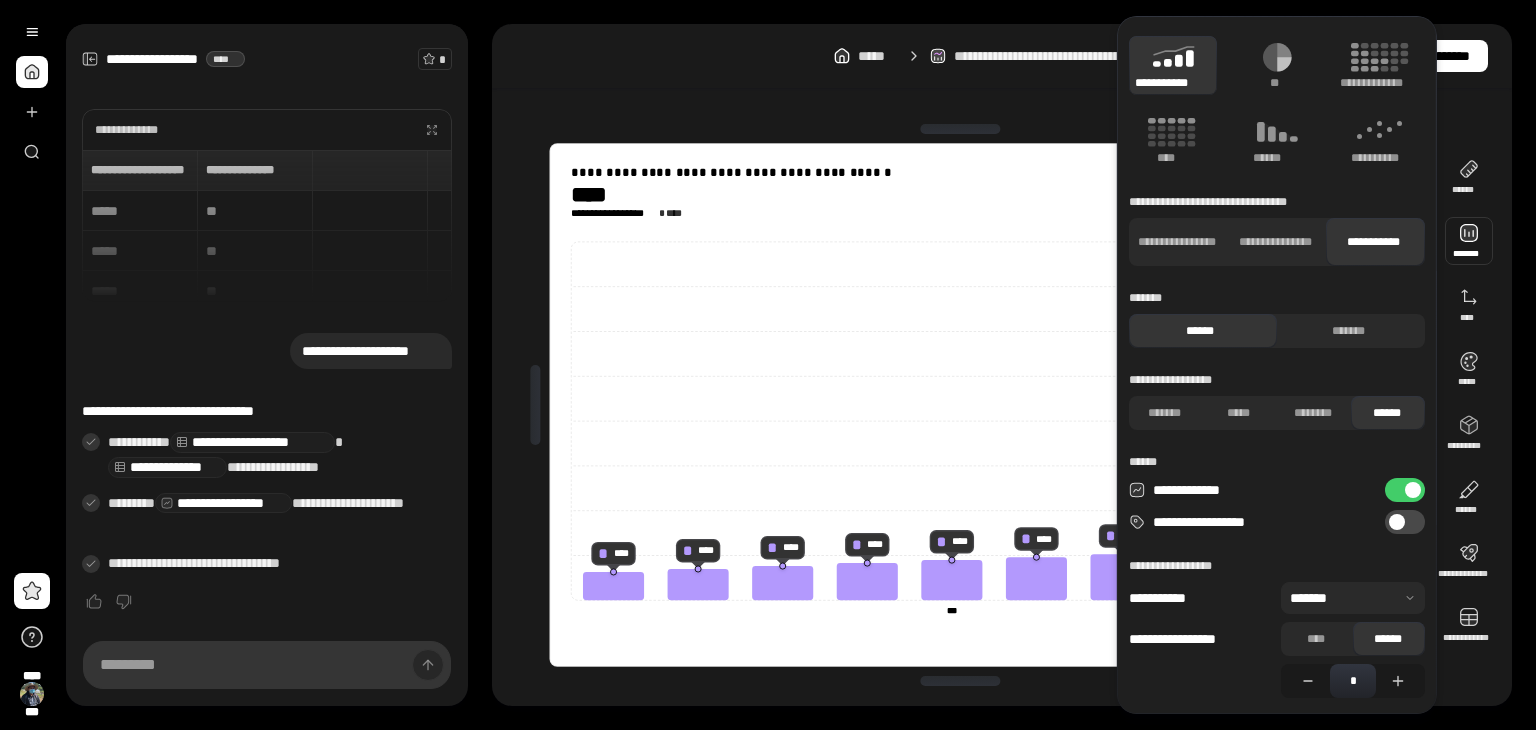 click at bounding box center (1353, 598) 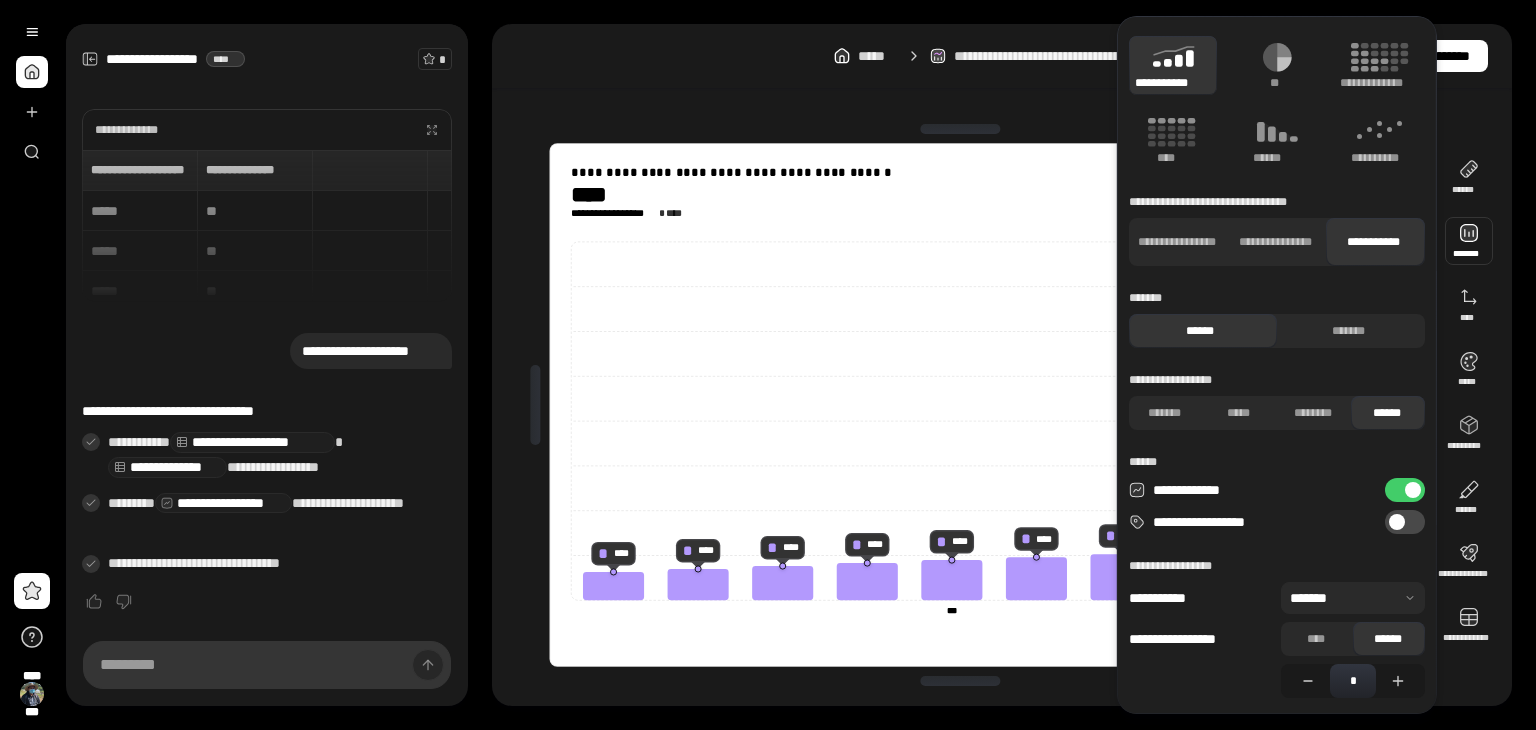 scroll, scrollTop: 0, scrollLeft: 0, axis: both 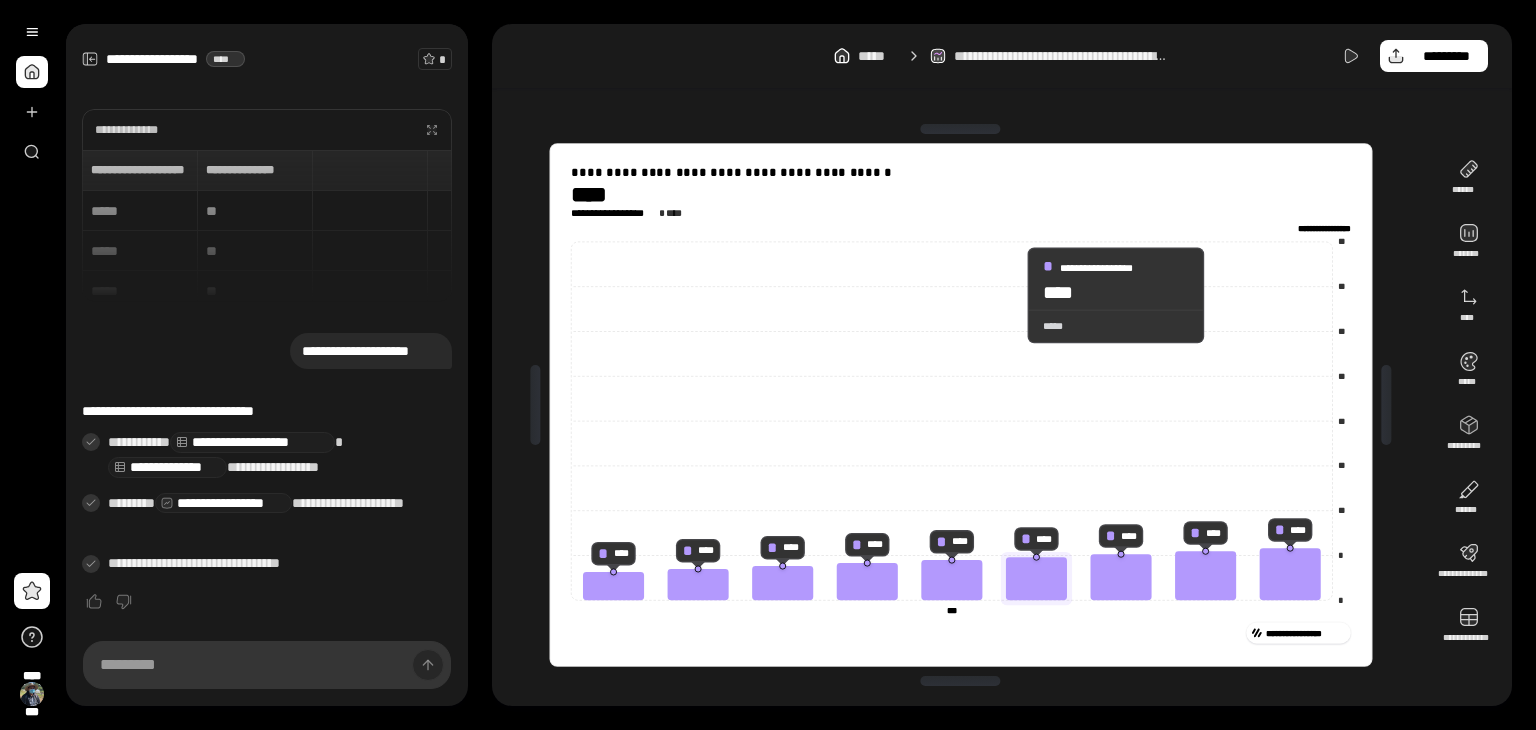 click 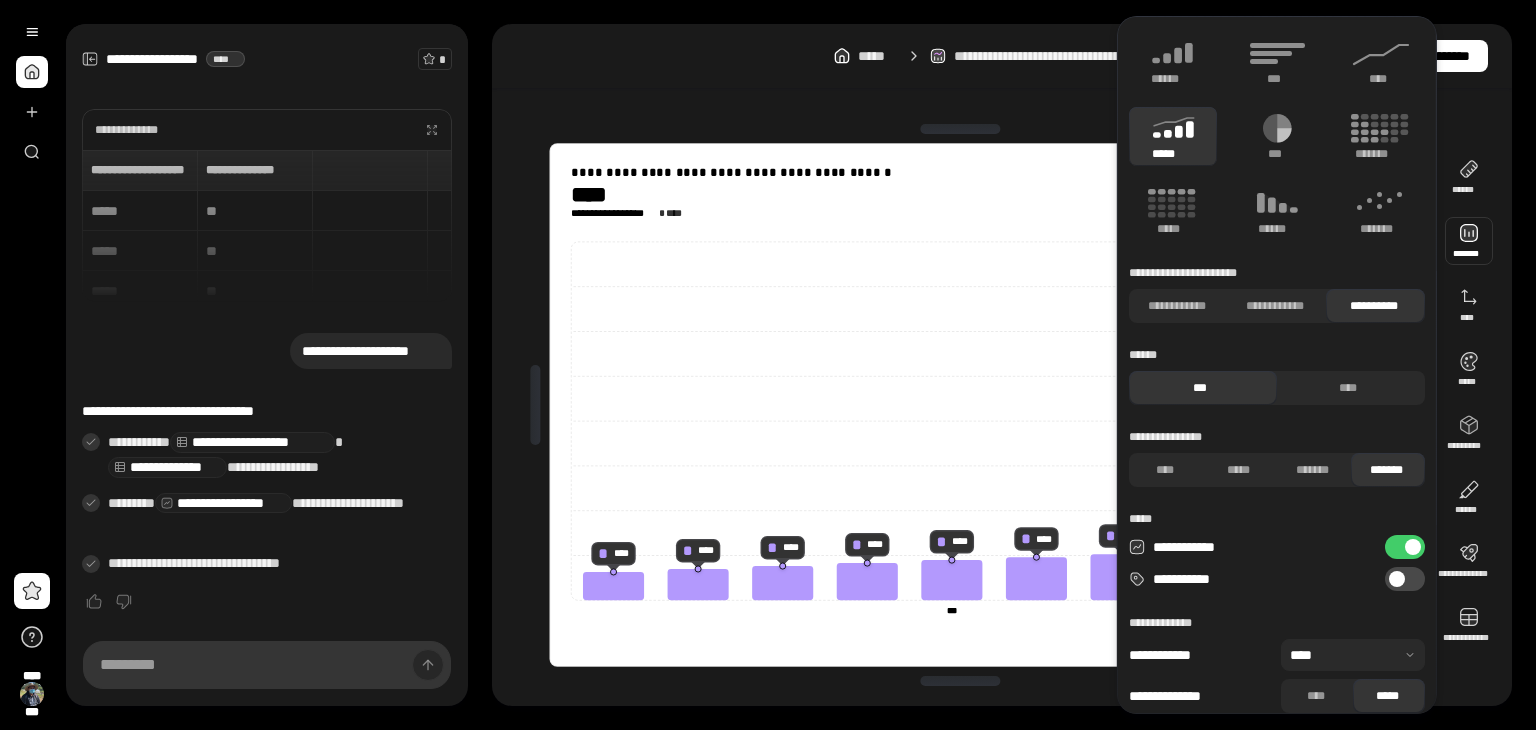 click at bounding box center [1469, 241] 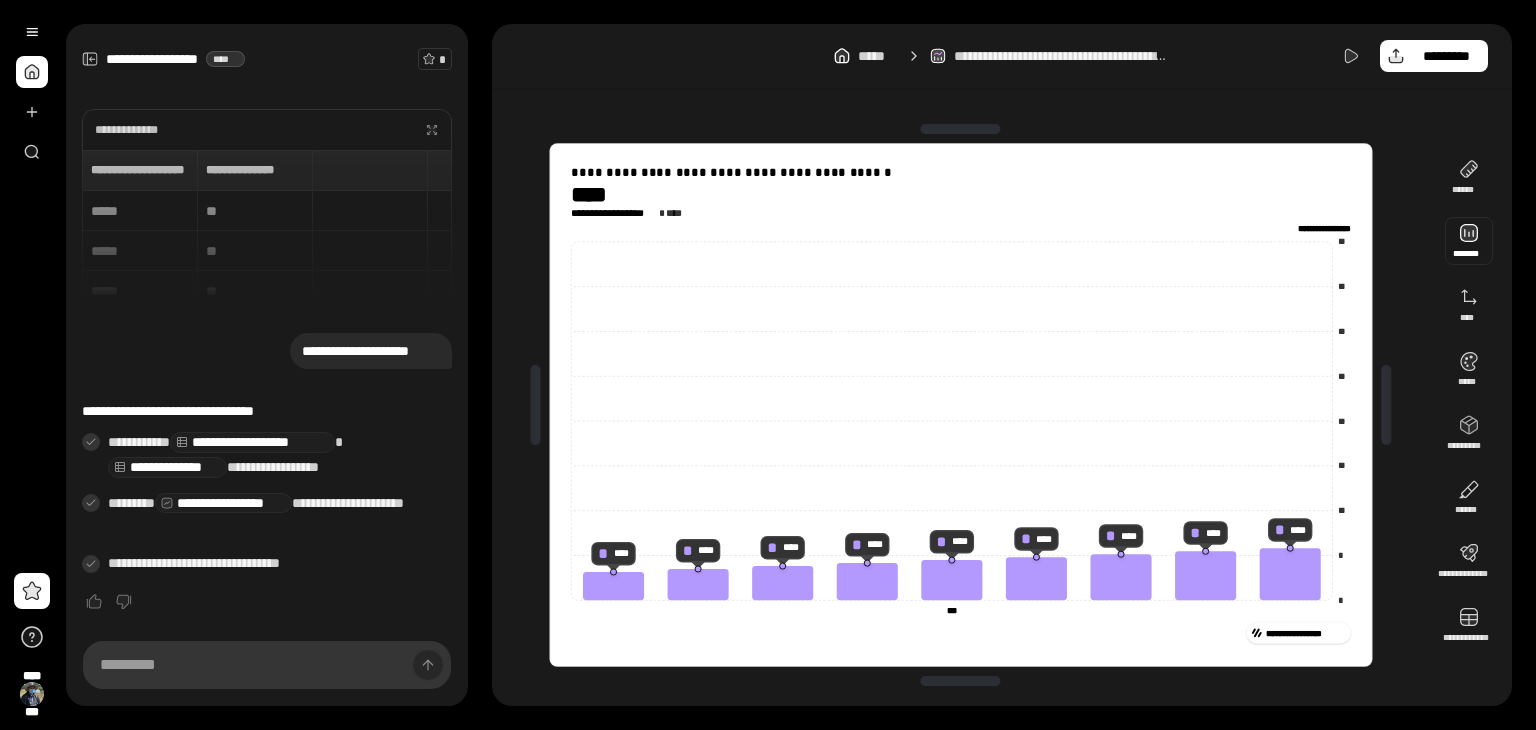 click at bounding box center [1469, 241] 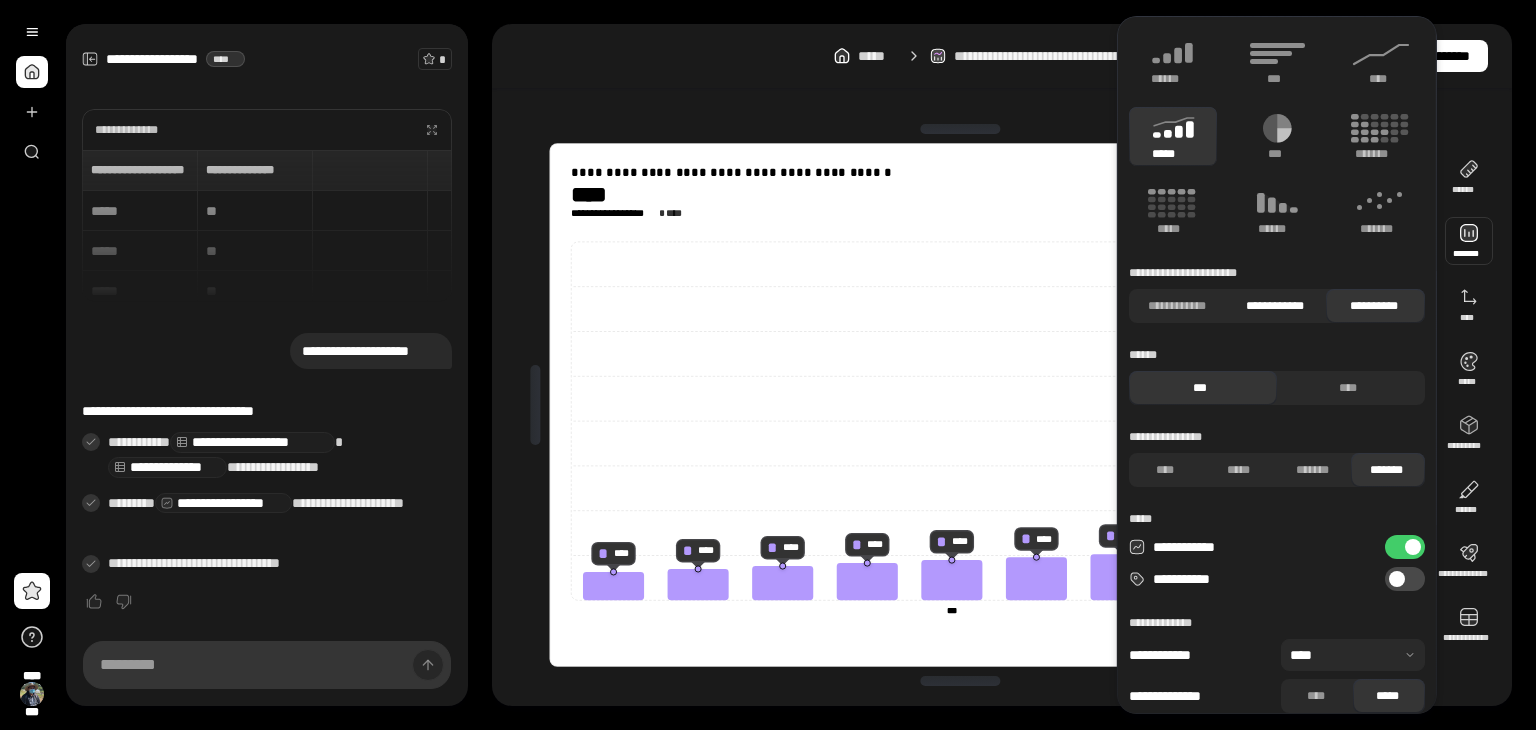 click on "**********" at bounding box center (1274, 306) 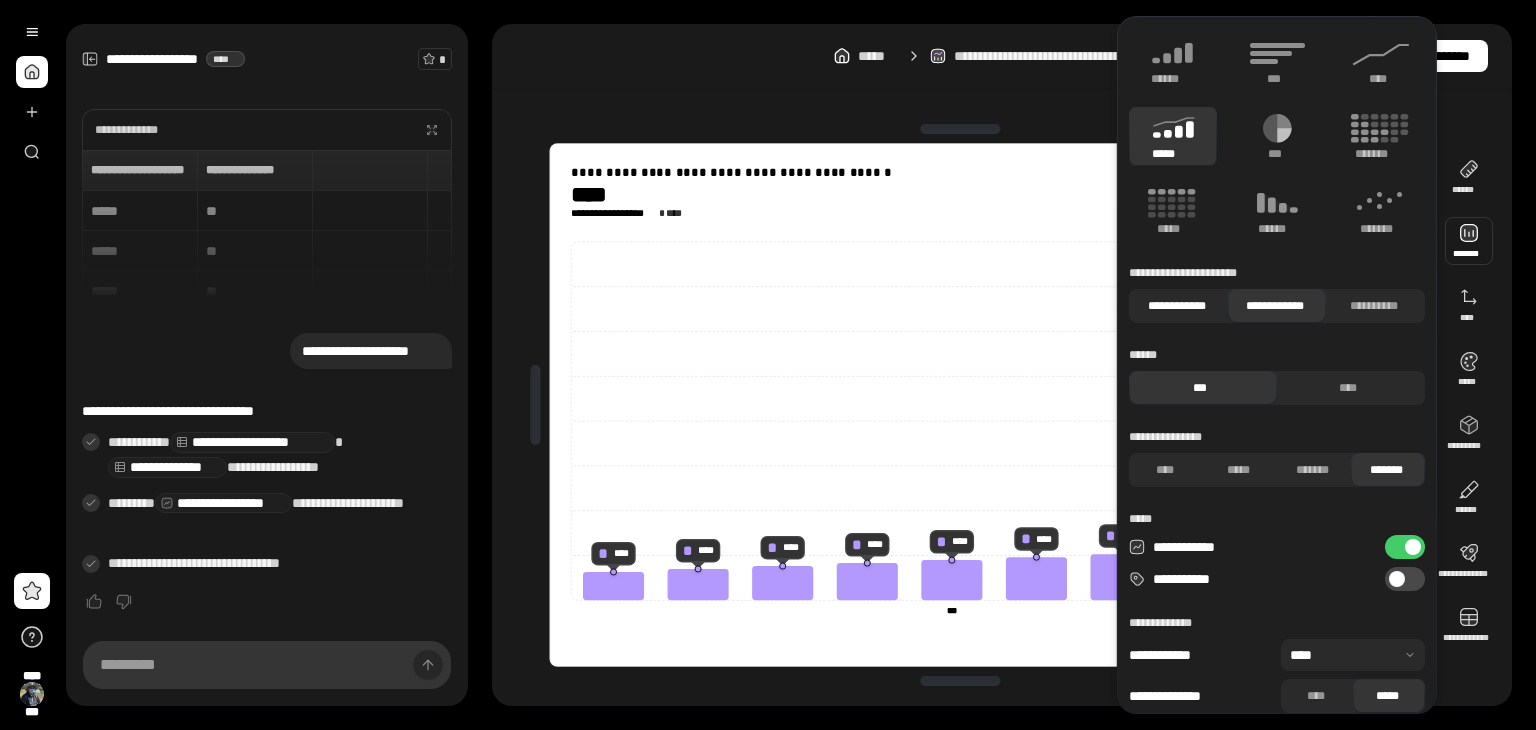 click on "**********" at bounding box center [1176, 306] 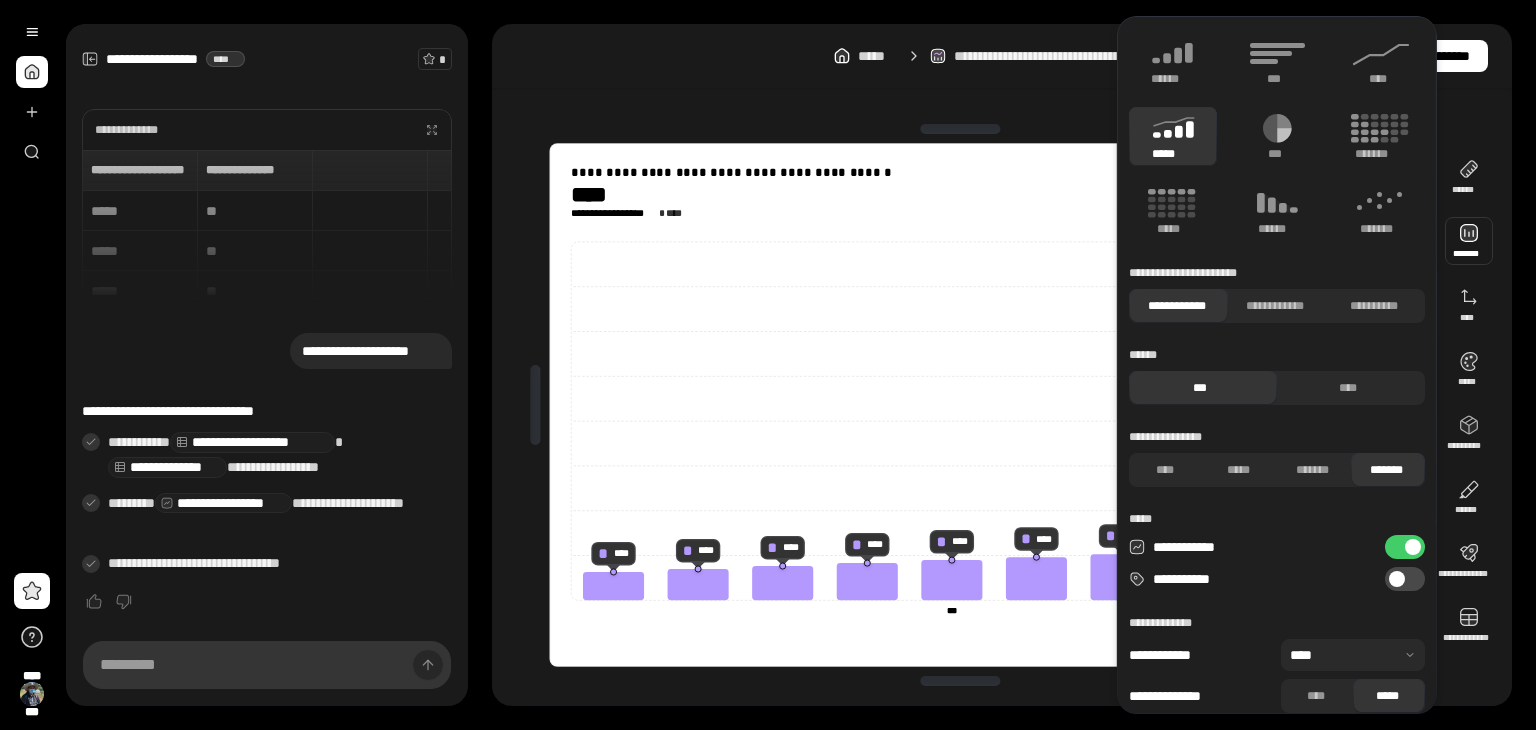 click on "*****" at bounding box center (1173, 136) 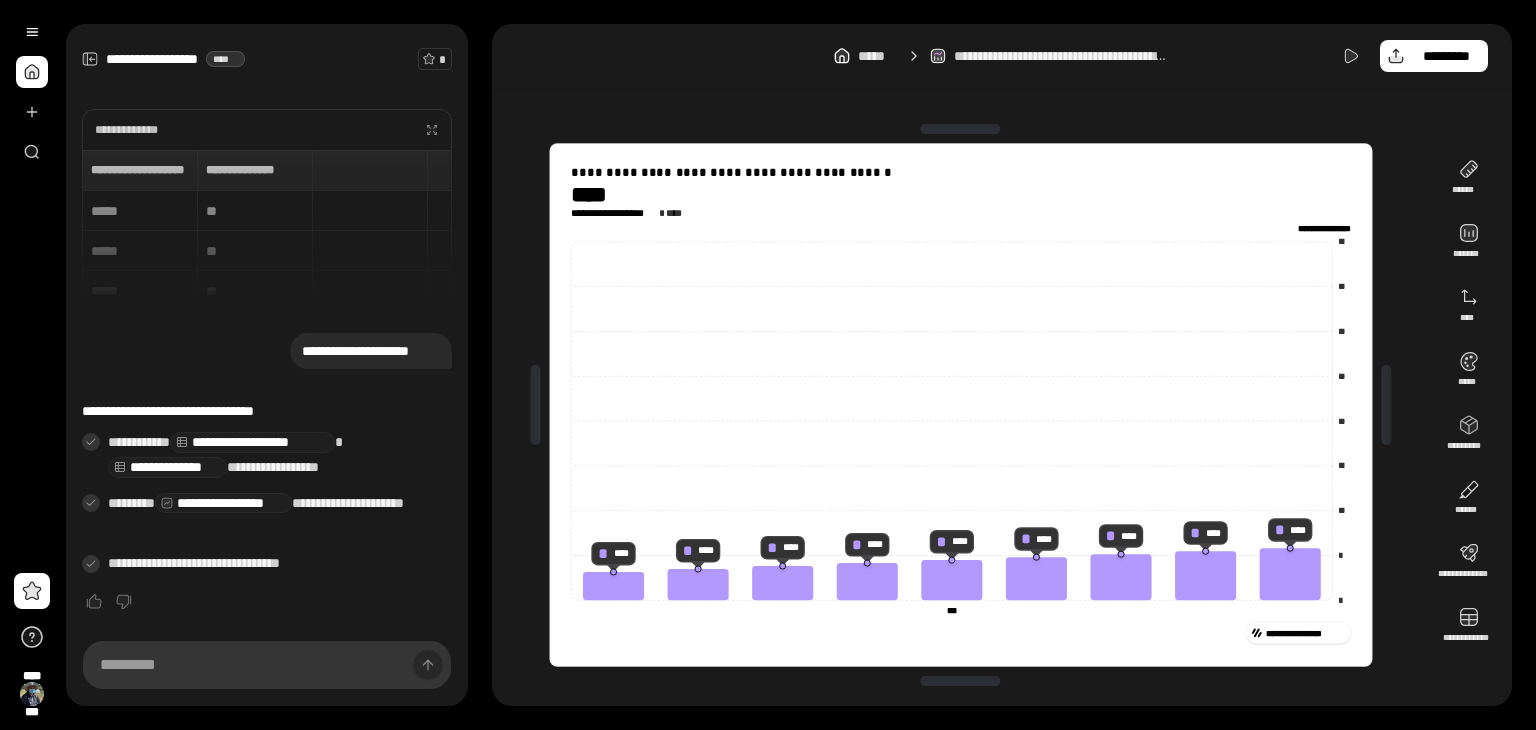 click on "**********" at bounding box center (1002, 365) 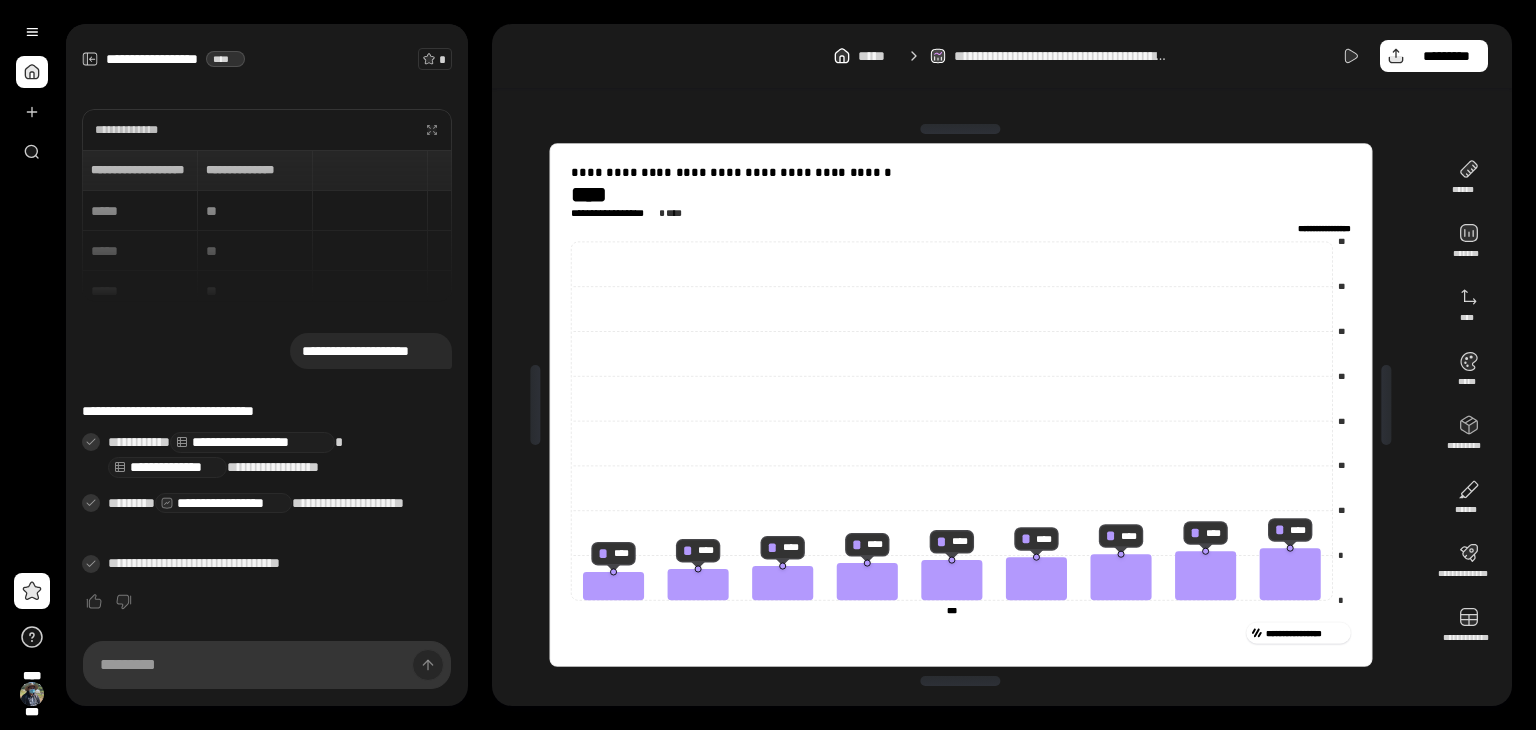 click on "**********" at bounding box center (961, 405) 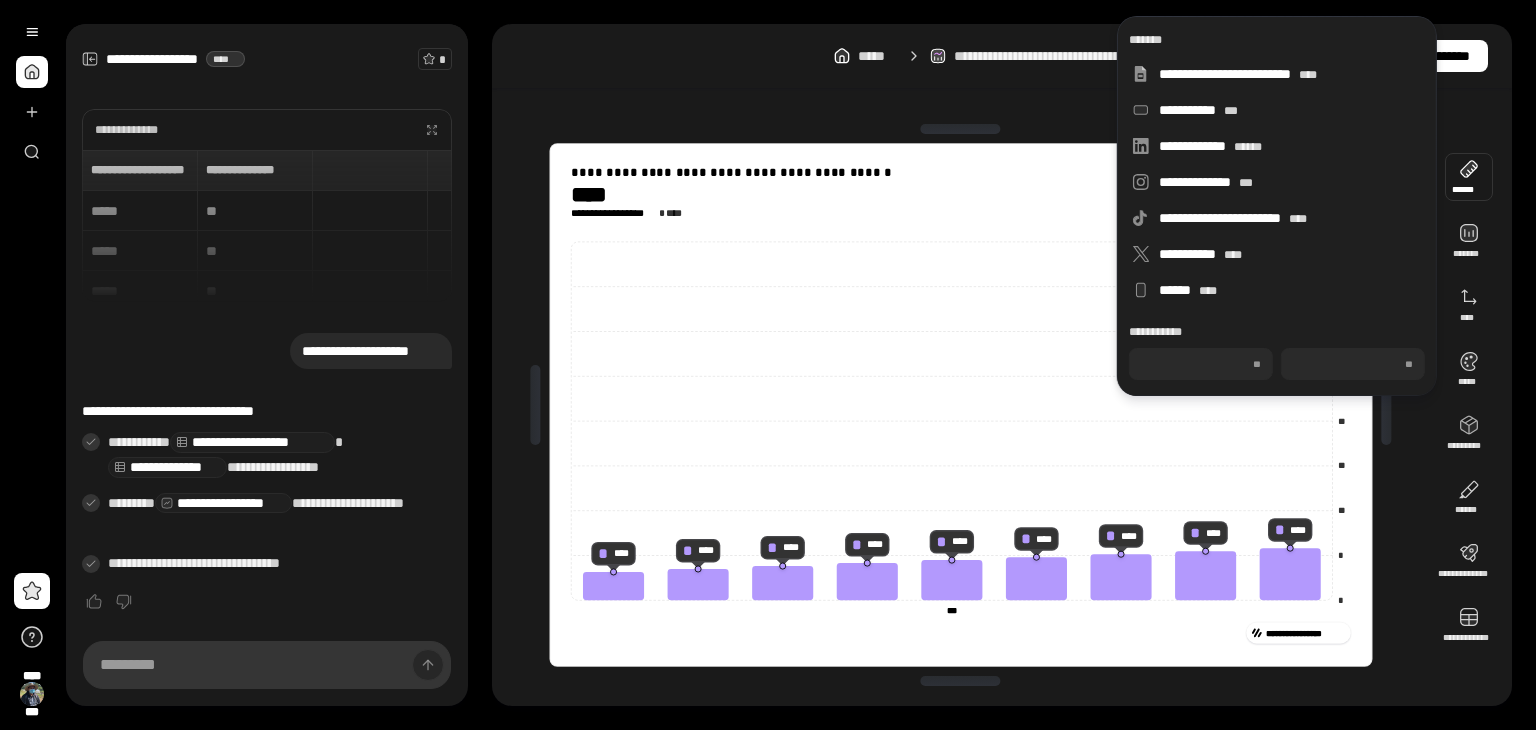 click at bounding box center [1469, 177] 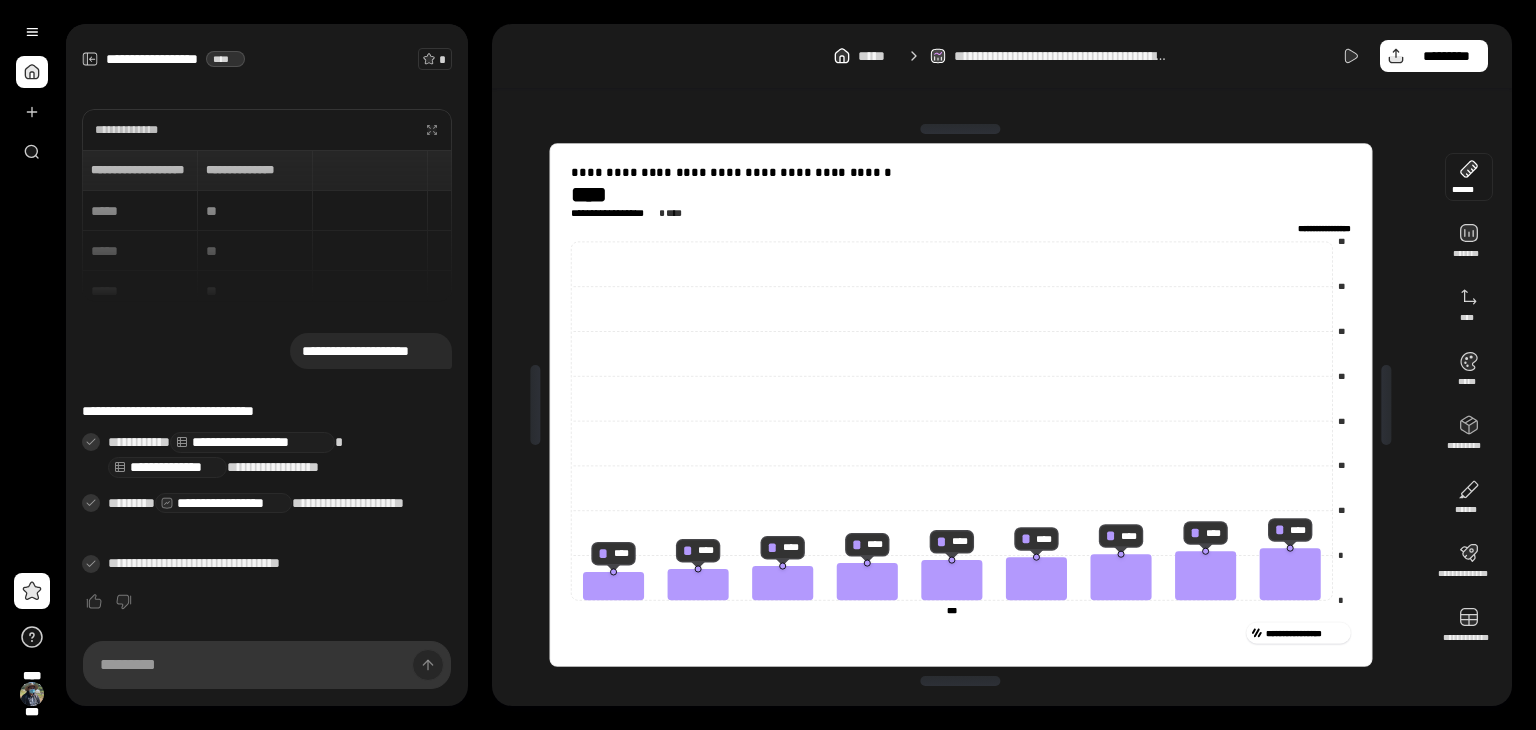click at bounding box center (1469, 177) 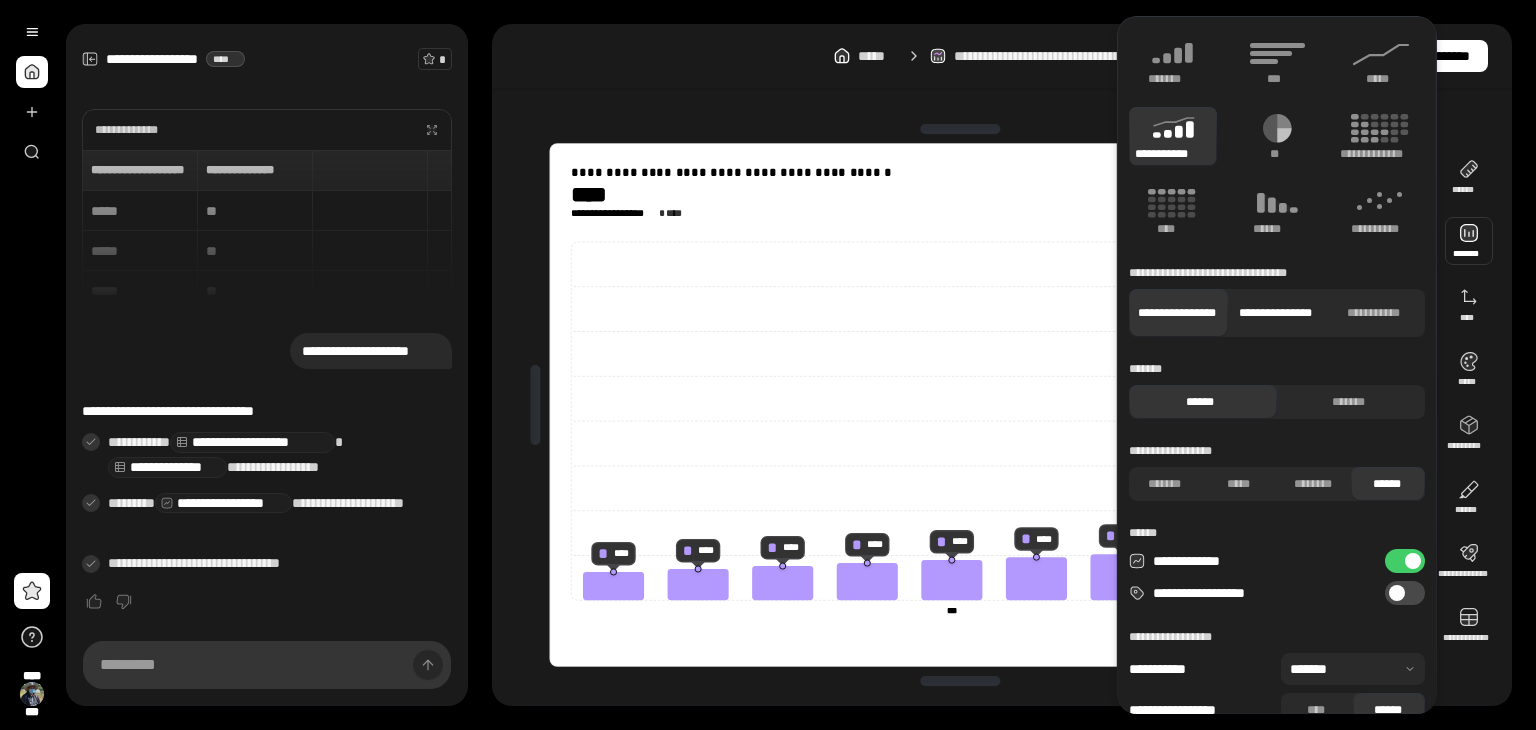 click on "**********" at bounding box center (1275, 313) 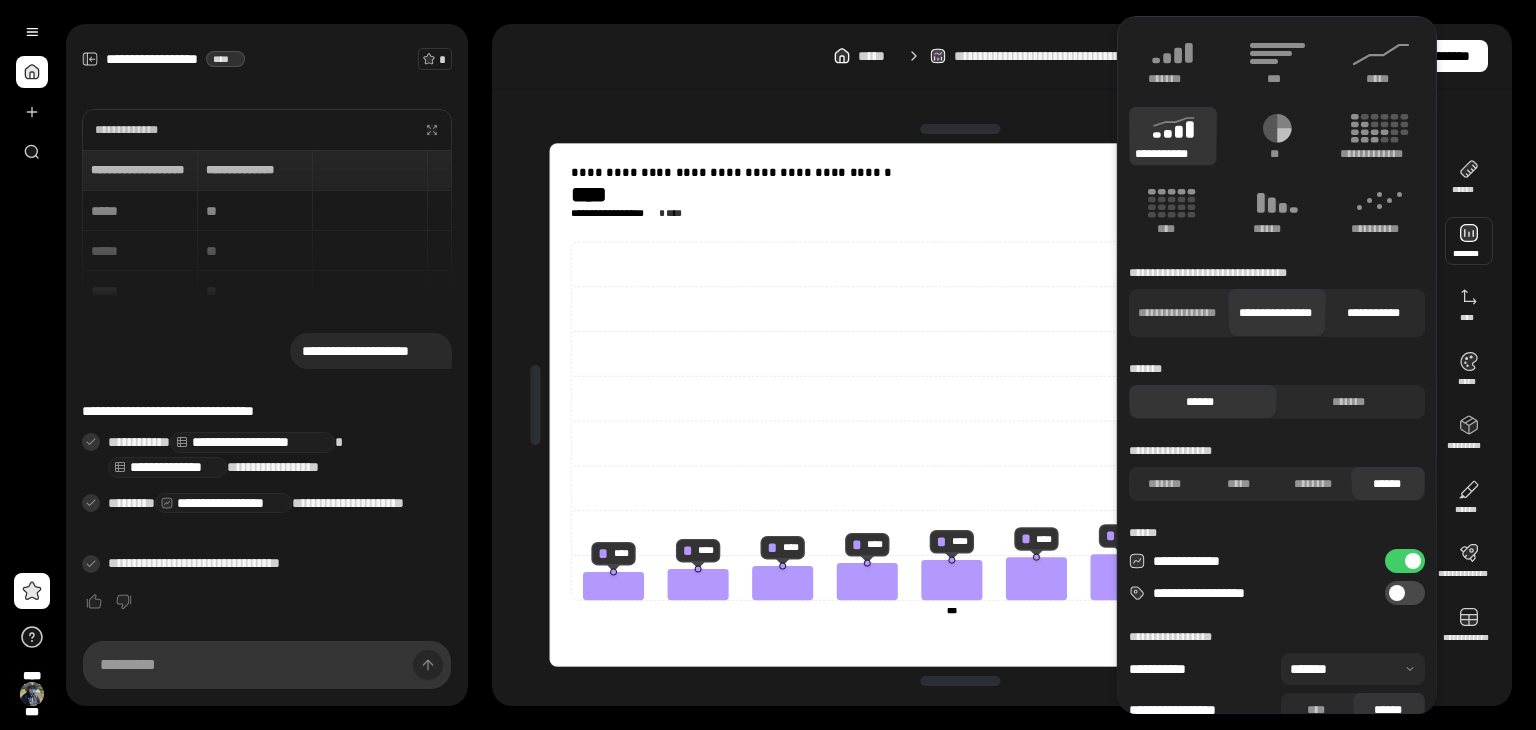 click on "**********" at bounding box center [1373, 313] 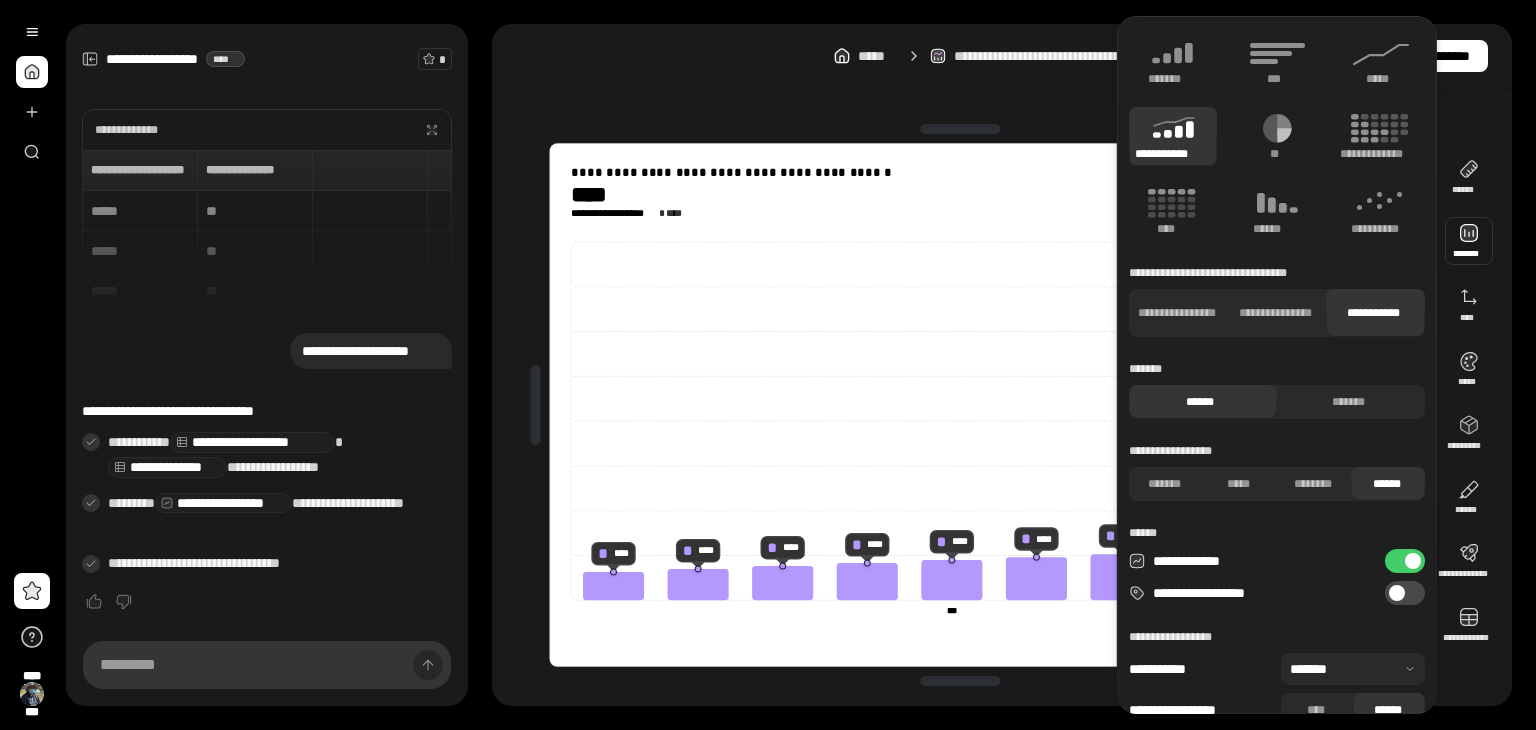 drag, startPoint x: 1184, startPoint y: 142, endPoint x: 1368, endPoint y: 265, distance: 221.32555 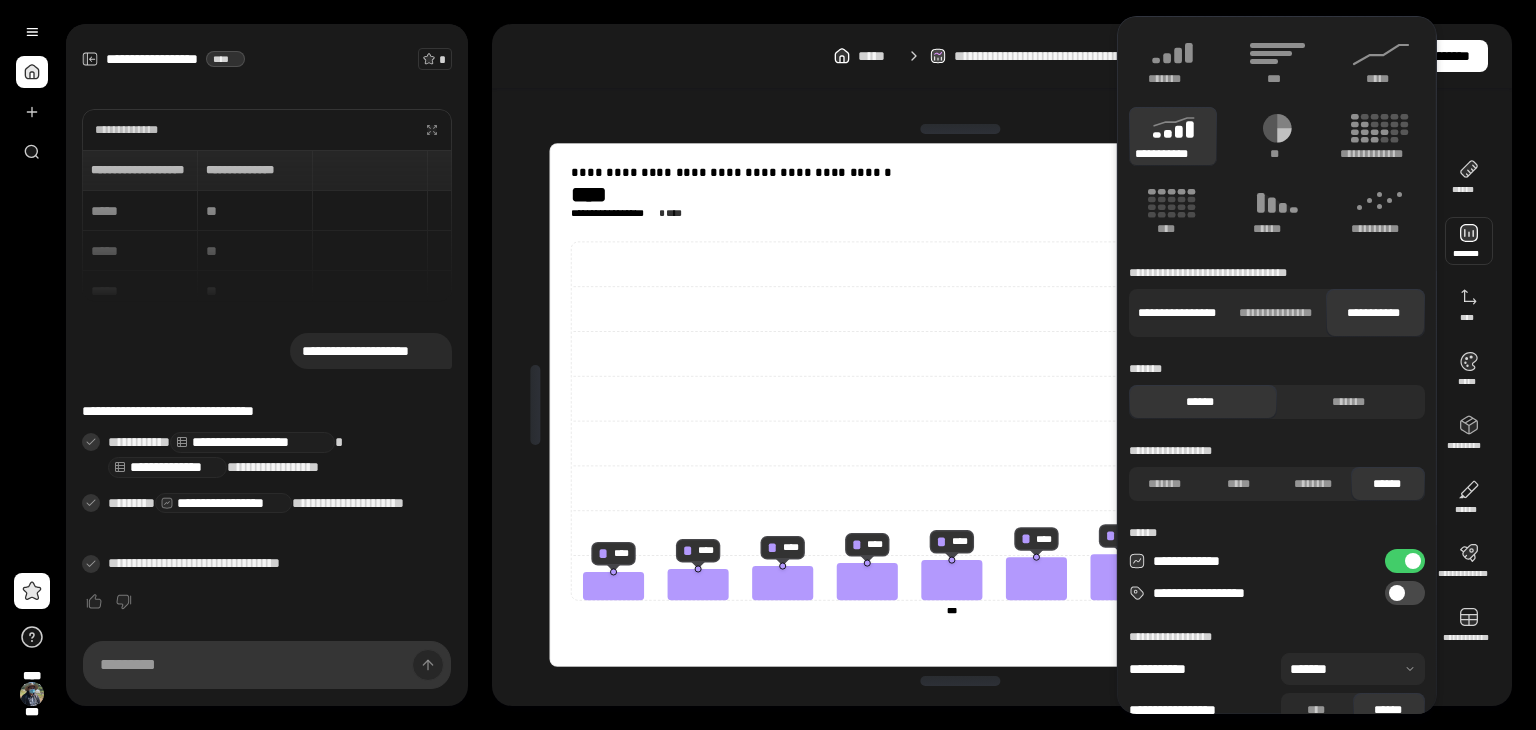 click on "**********" at bounding box center [1176, 313] 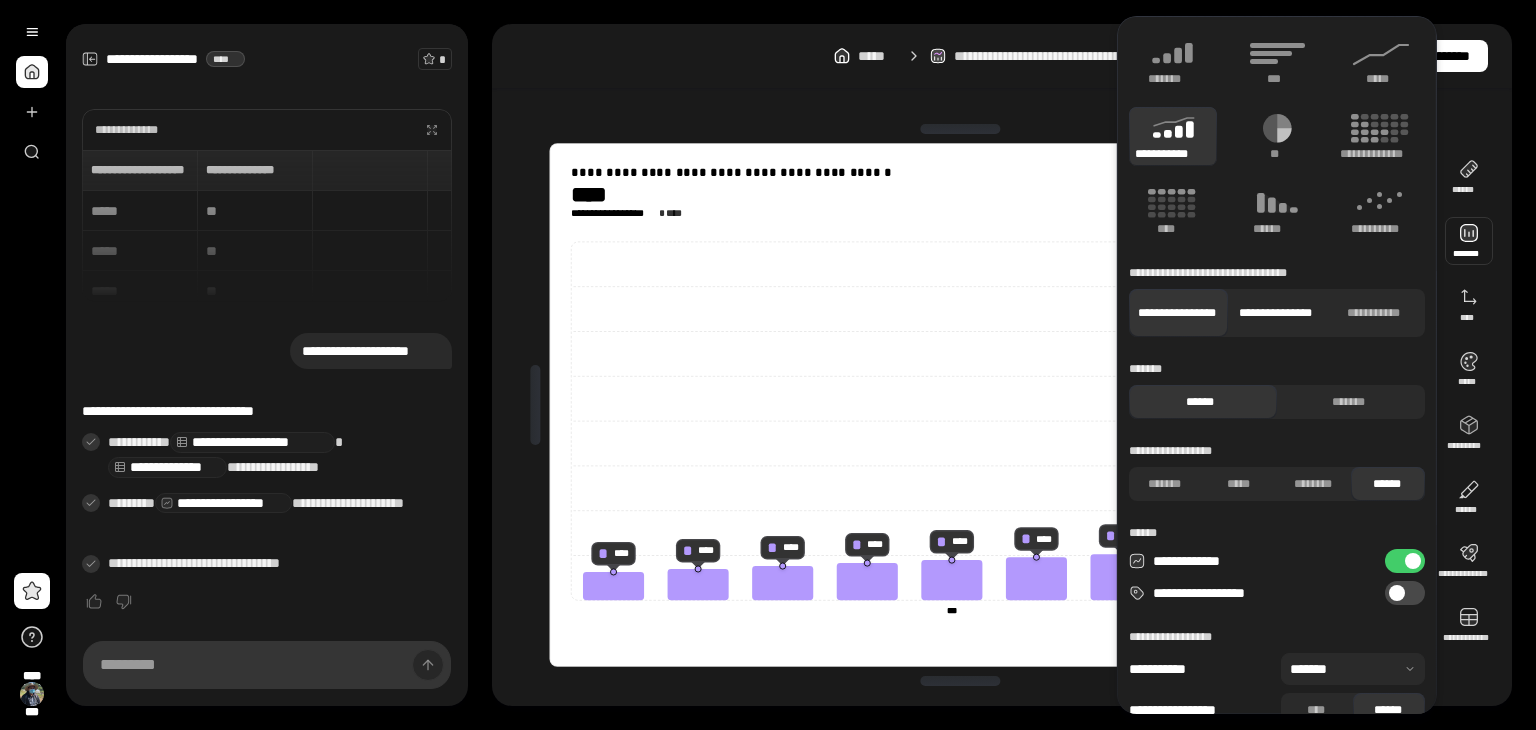 click on "**********" at bounding box center [1275, 313] 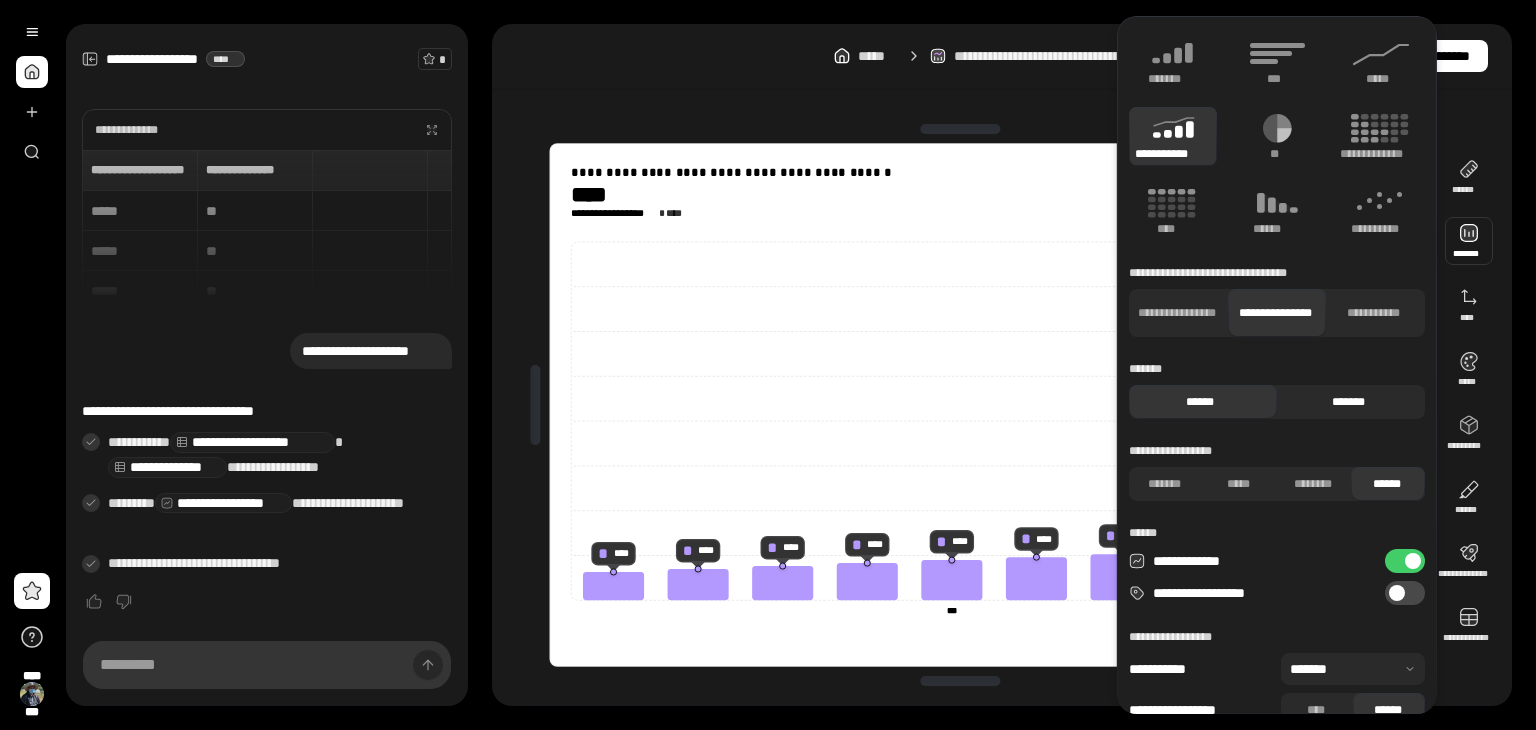 click on "*******" at bounding box center [1348, 402] 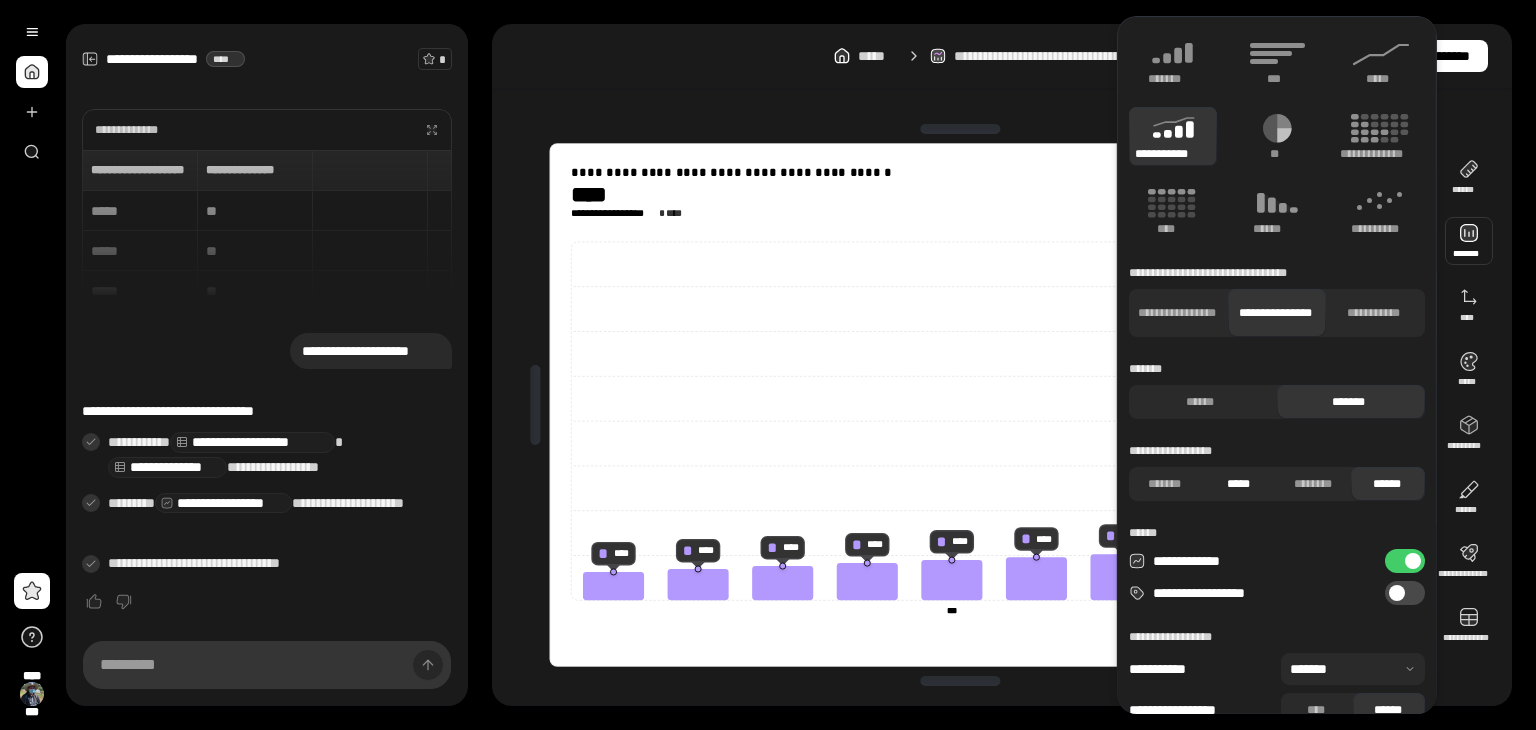 click on "*****" at bounding box center [1238, 484] 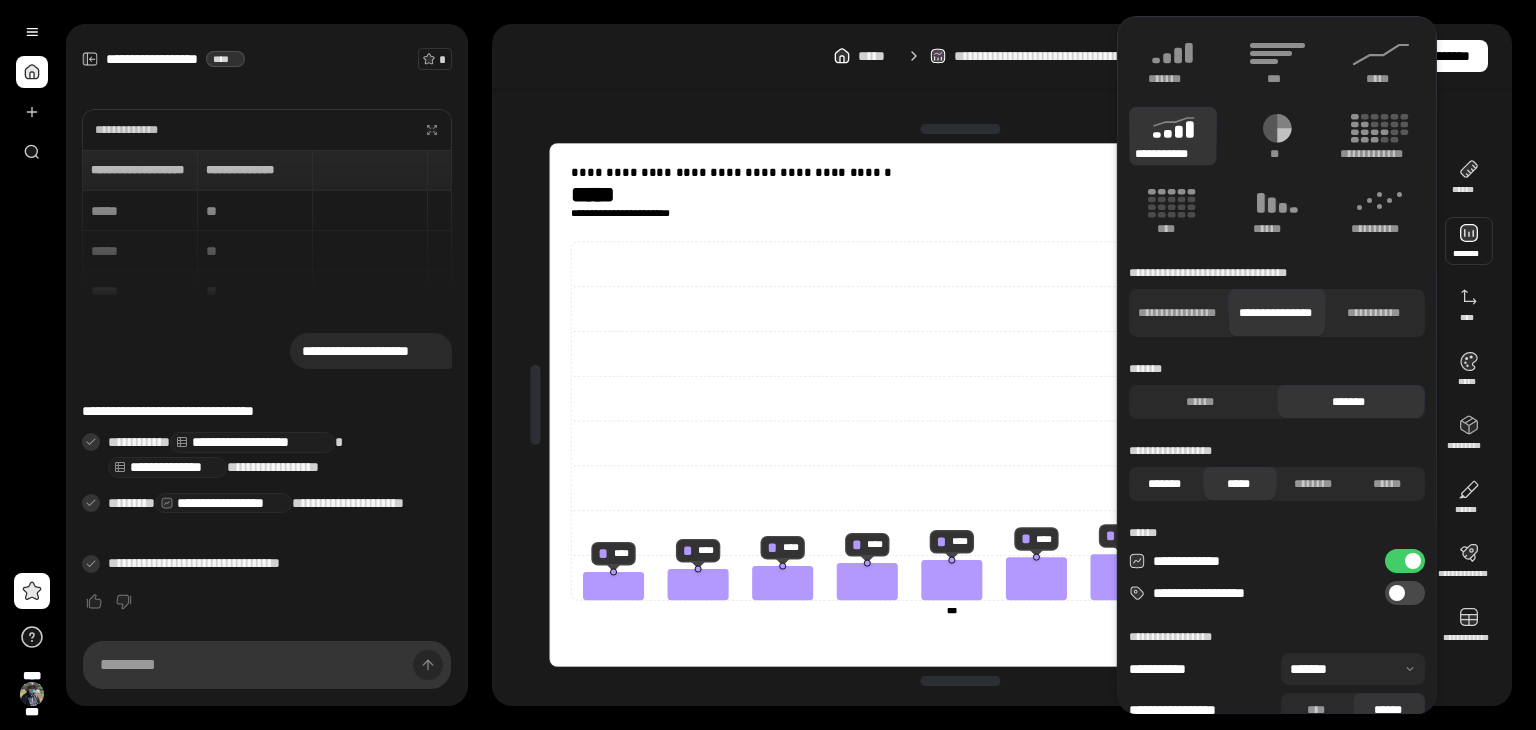 click on "*******" at bounding box center (1164, 484) 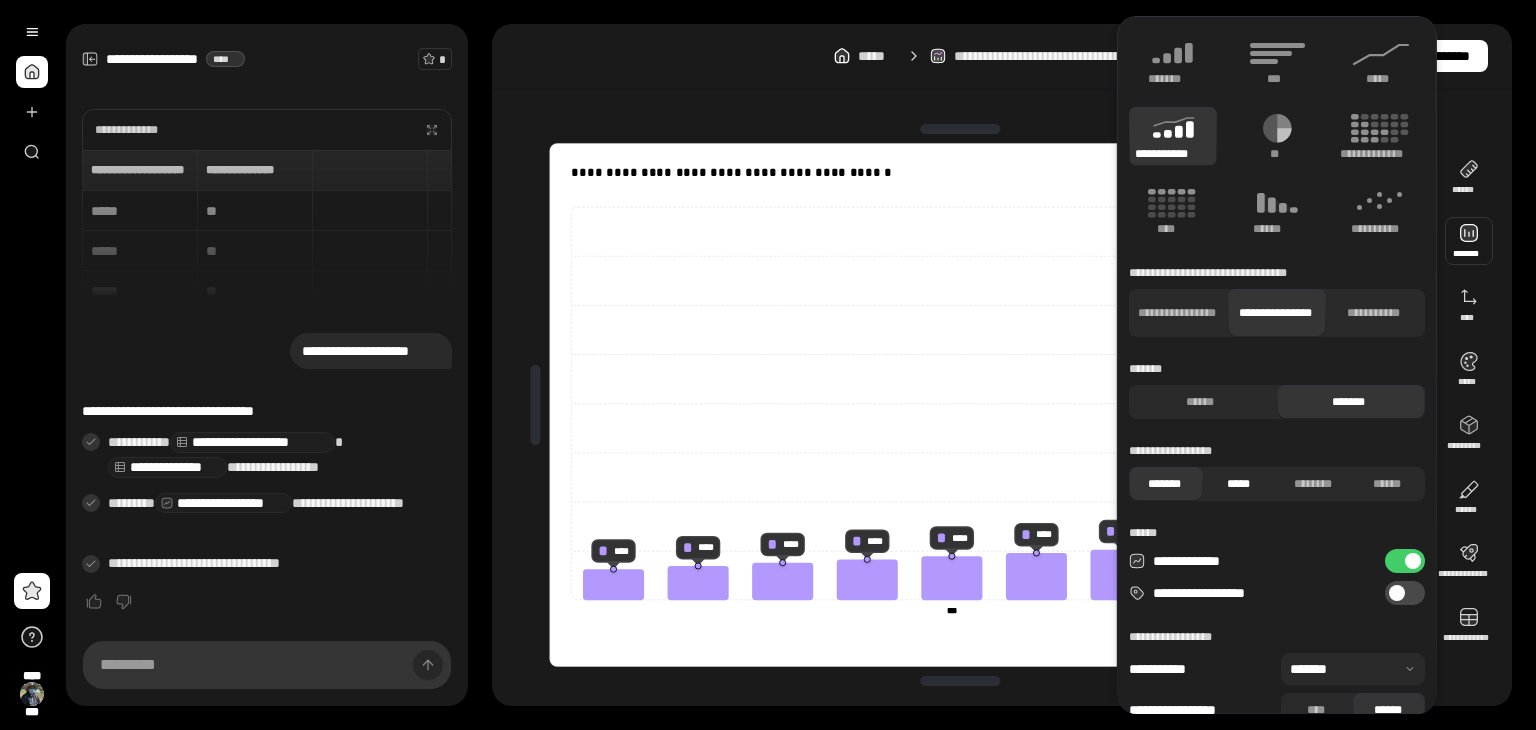 click on "*****" at bounding box center [1238, 484] 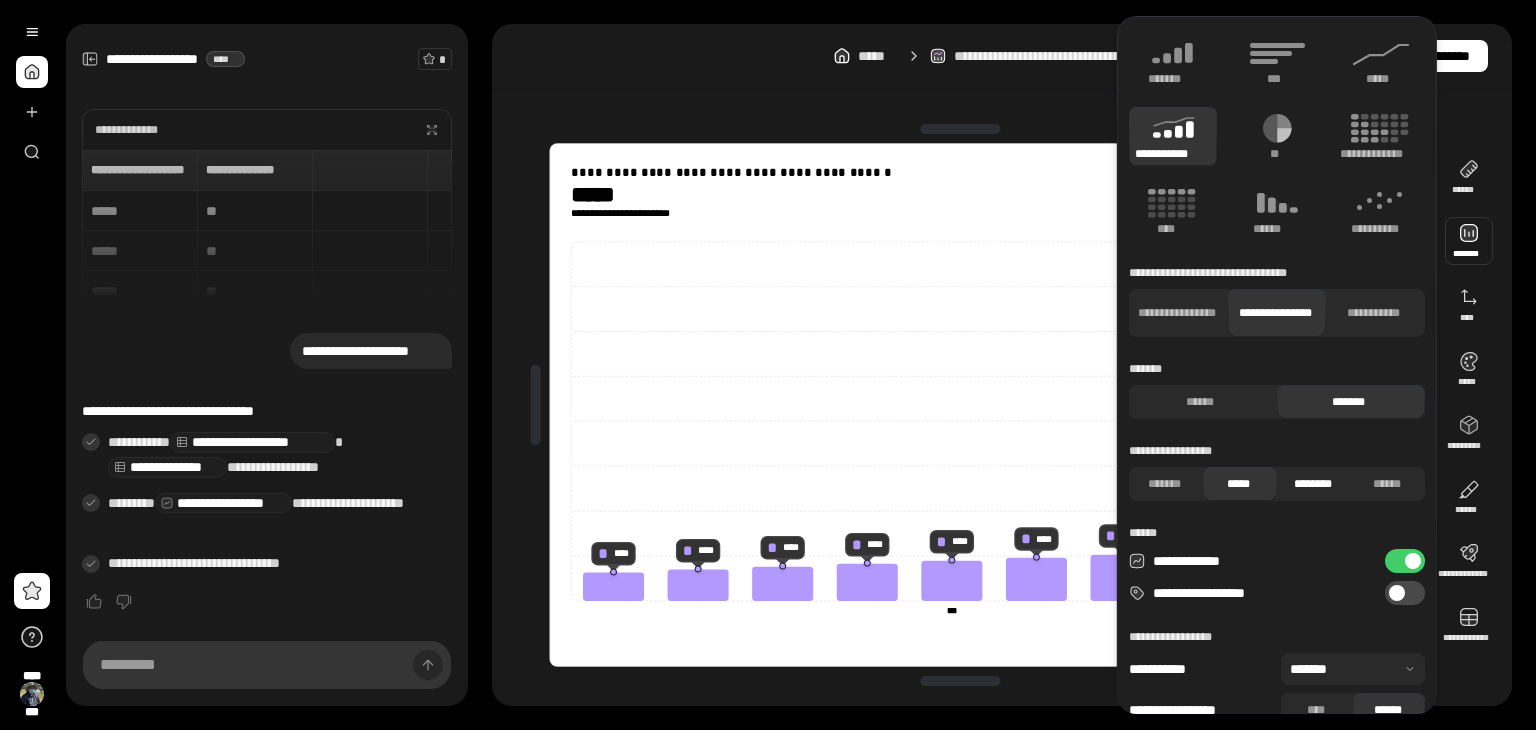 click on "********" at bounding box center (1312, 484) 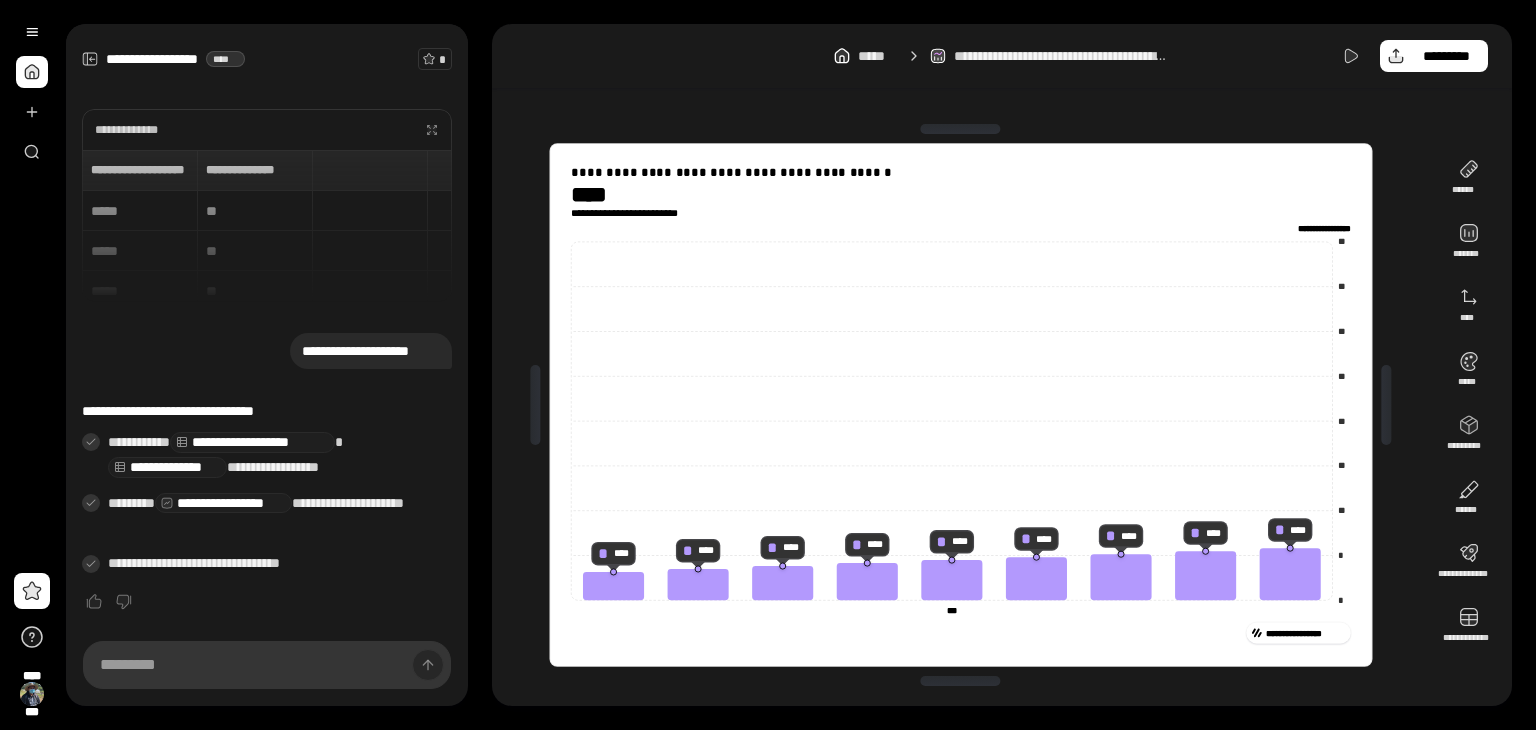 click on "**********" at bounding box center [961, 405] 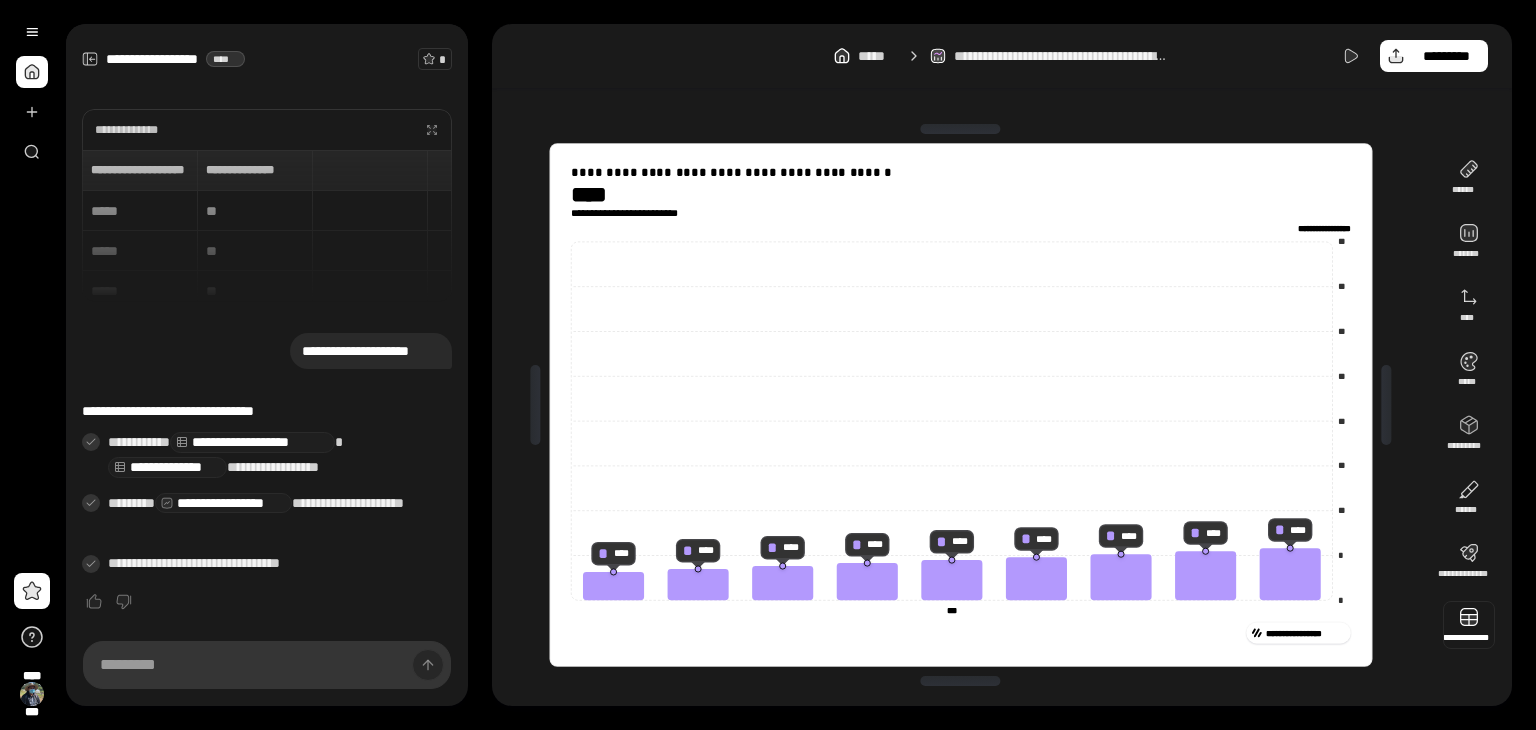 click at bounding box center [1469, 625] 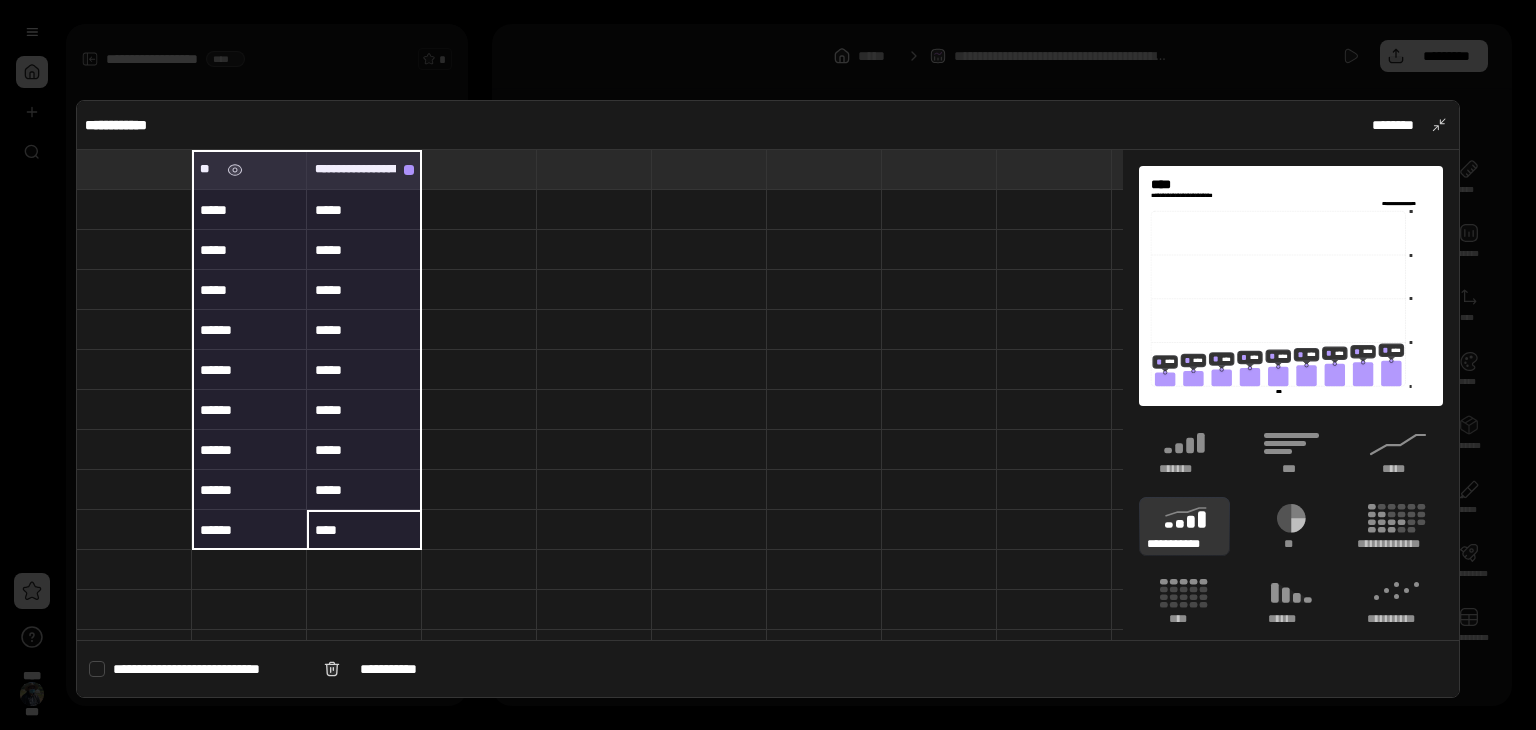 drag, startPoint x: 414, startPoint y: 531, endPoint x: 260, endPoint y: 180, distance: 383.29755 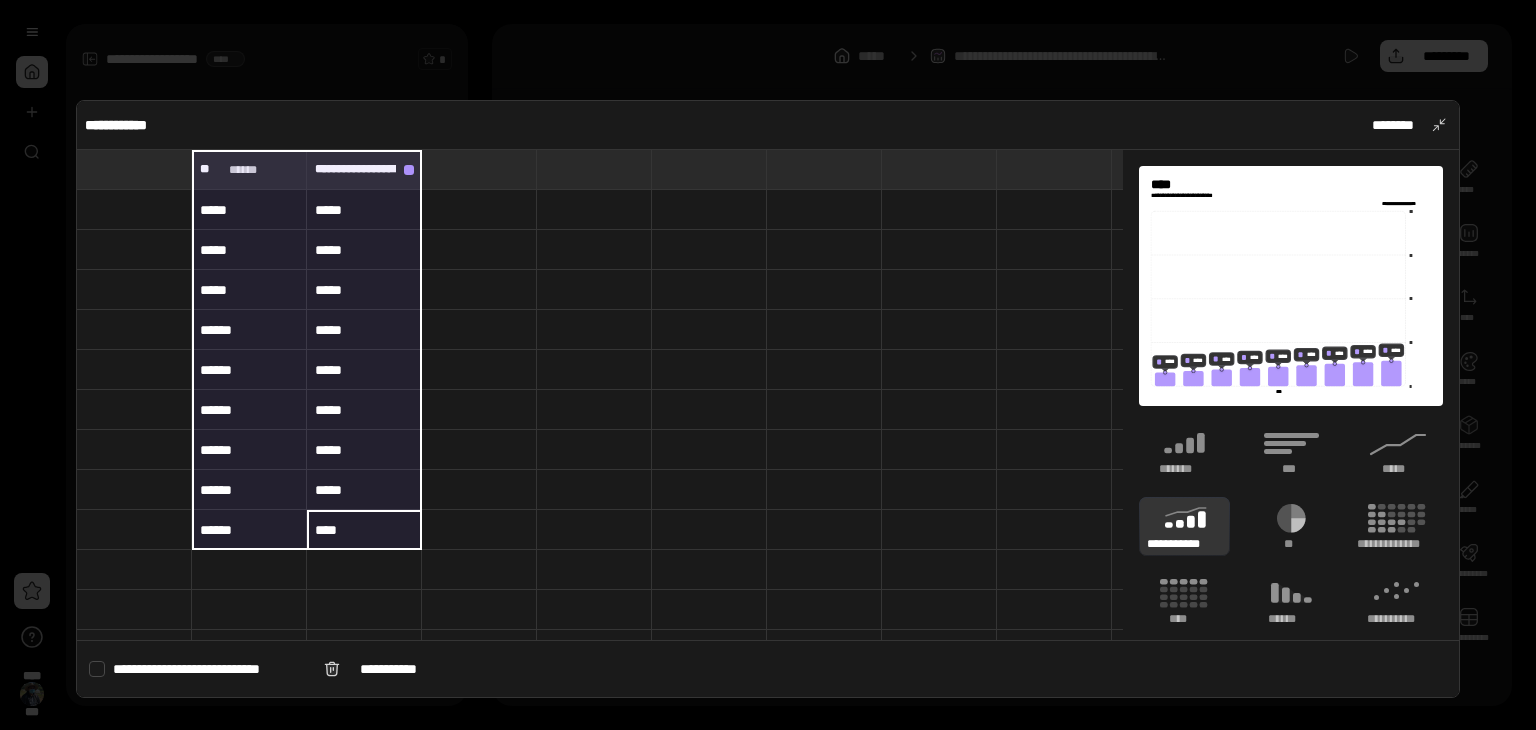 click at bounding box center [134, 169] 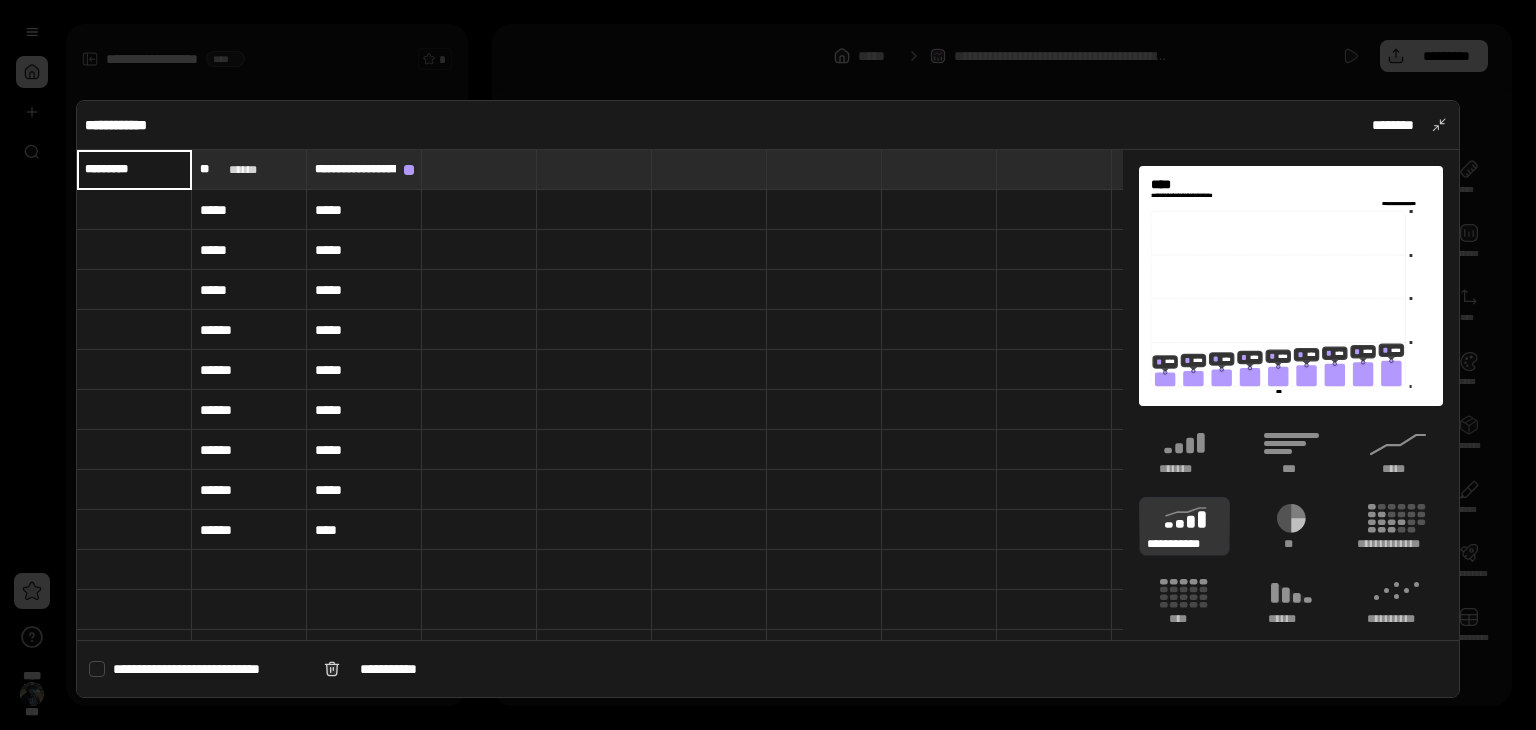 click at bounding box center (134, 210) 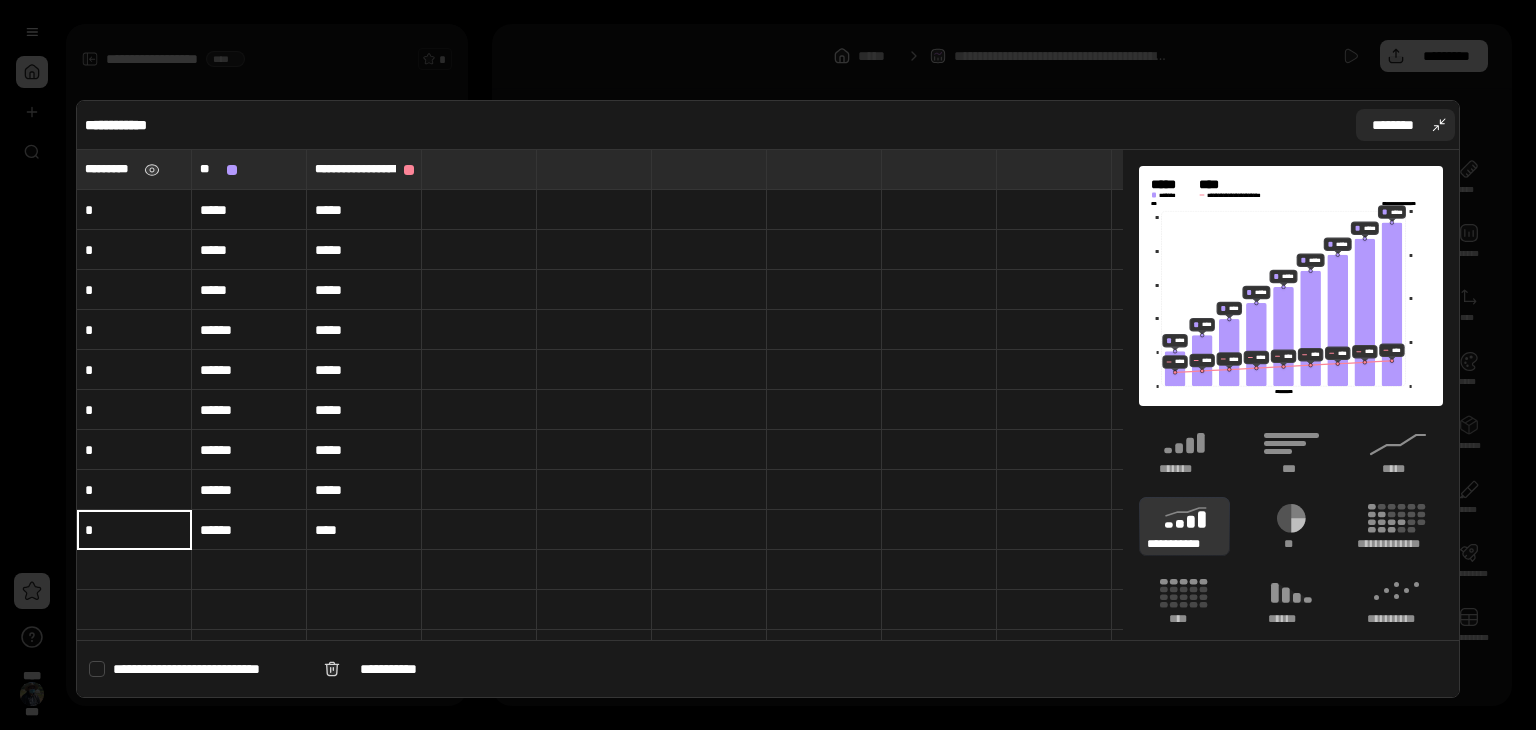 click on "********" at bounding box center [1406, 125] 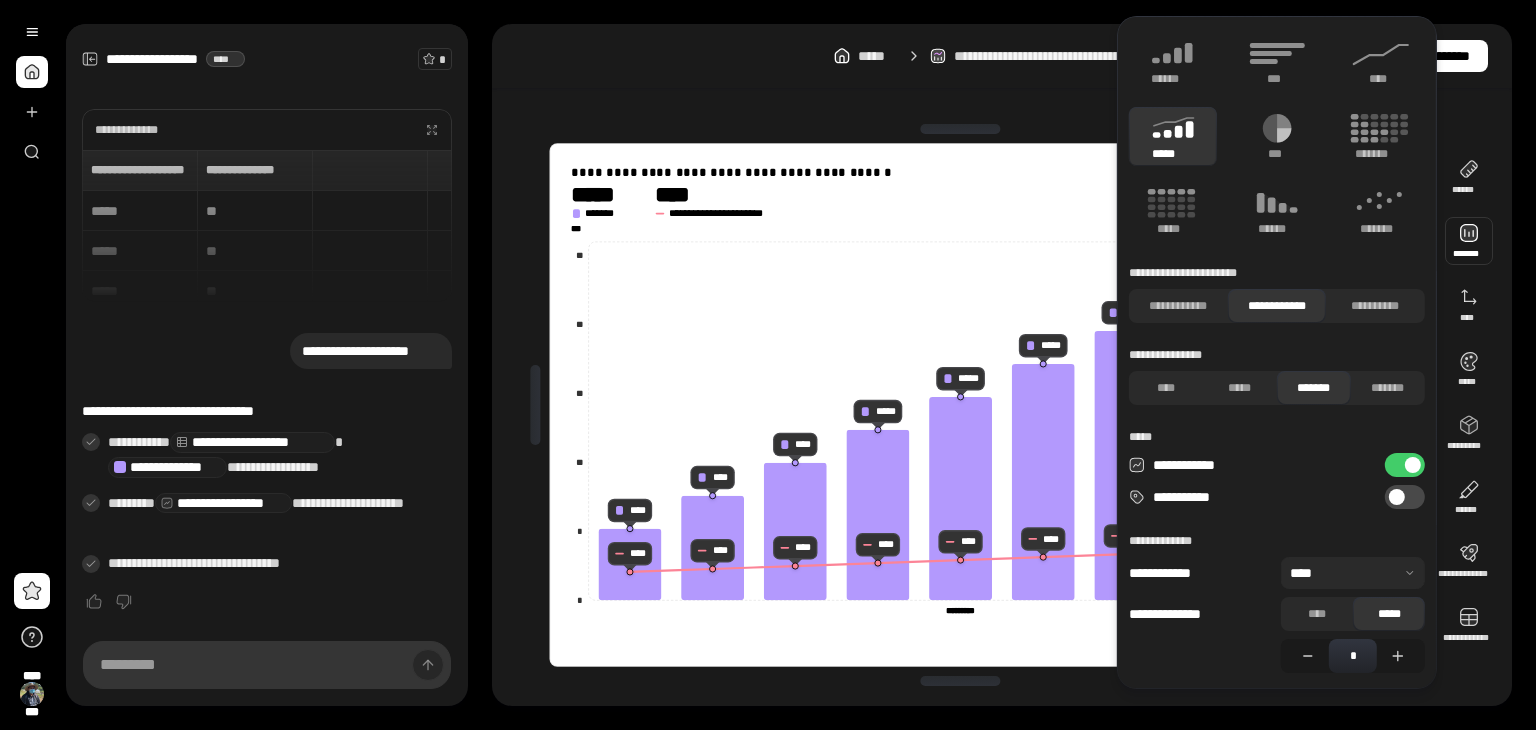 click at bounding box center [1469, 241] 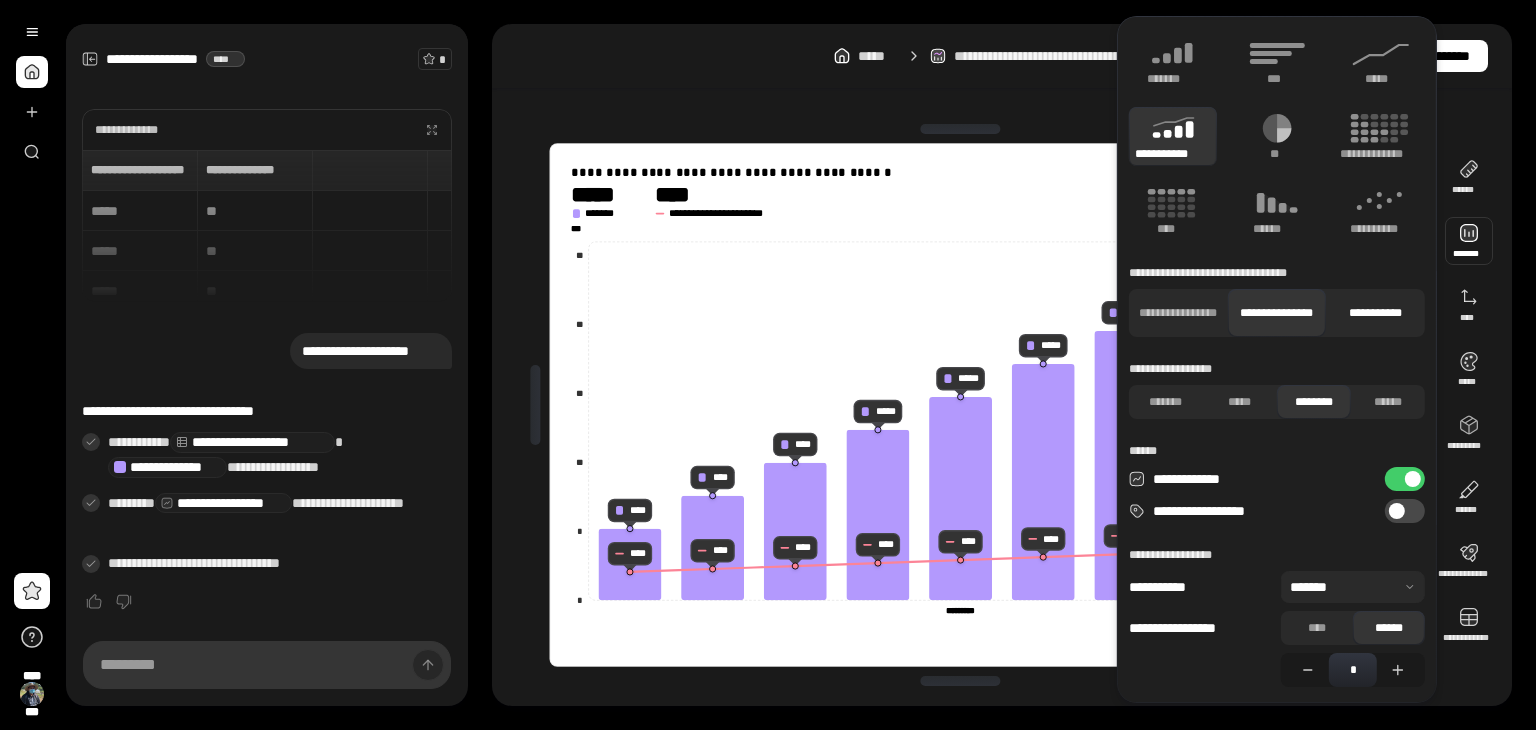 click on "**********" at bounding box center (1375, 313) 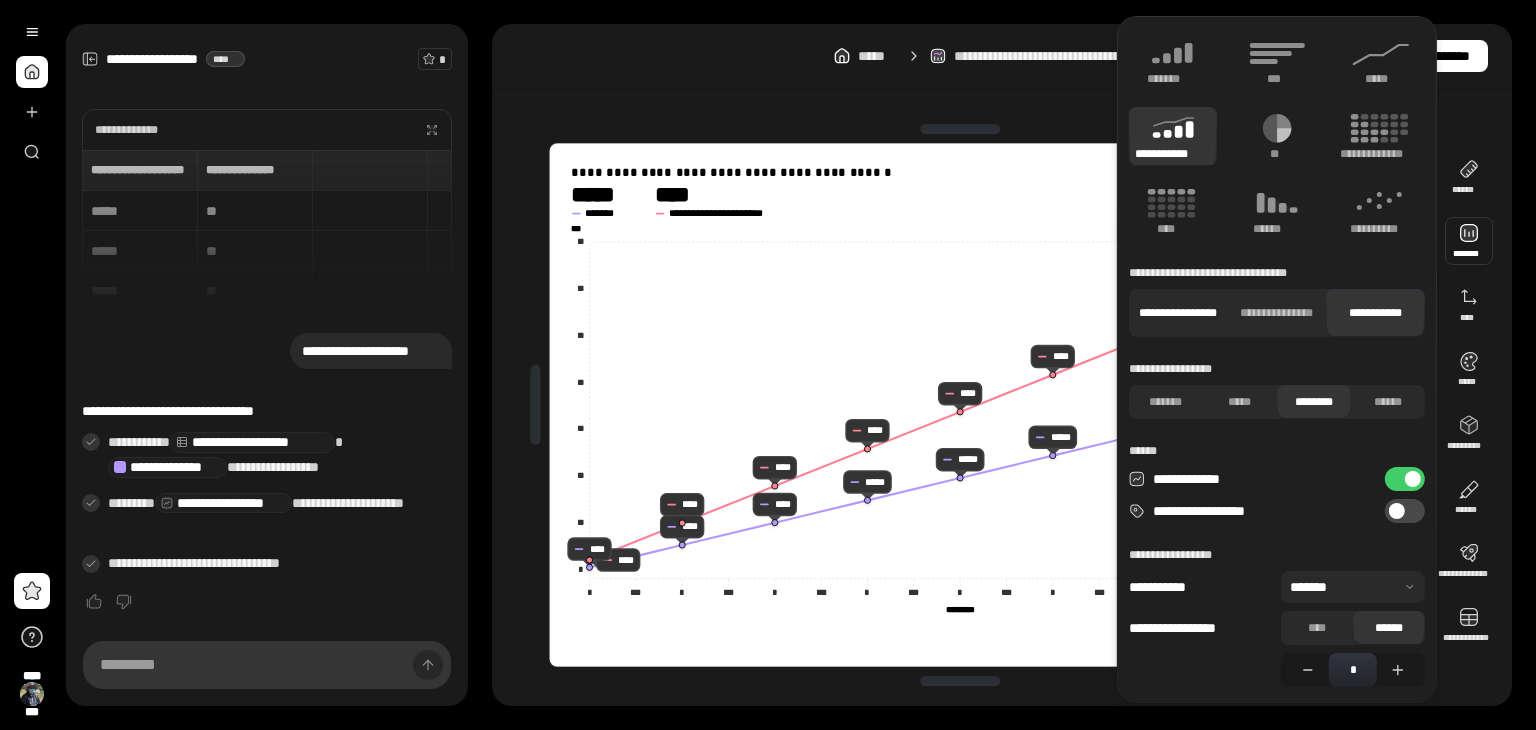 click on "**********" at bounding box center (1178, 313) 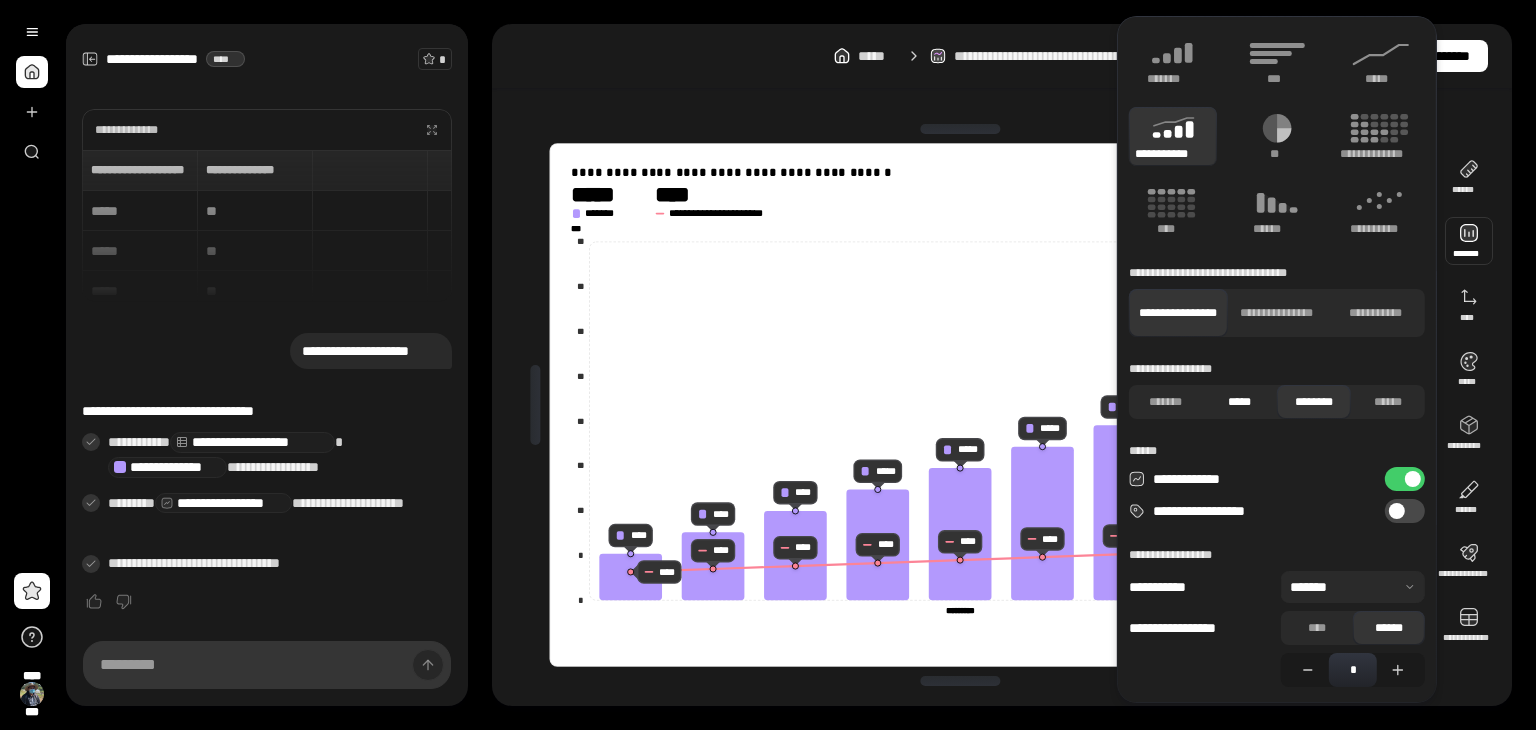 click on "*****" at bounding box center (1239, 402) 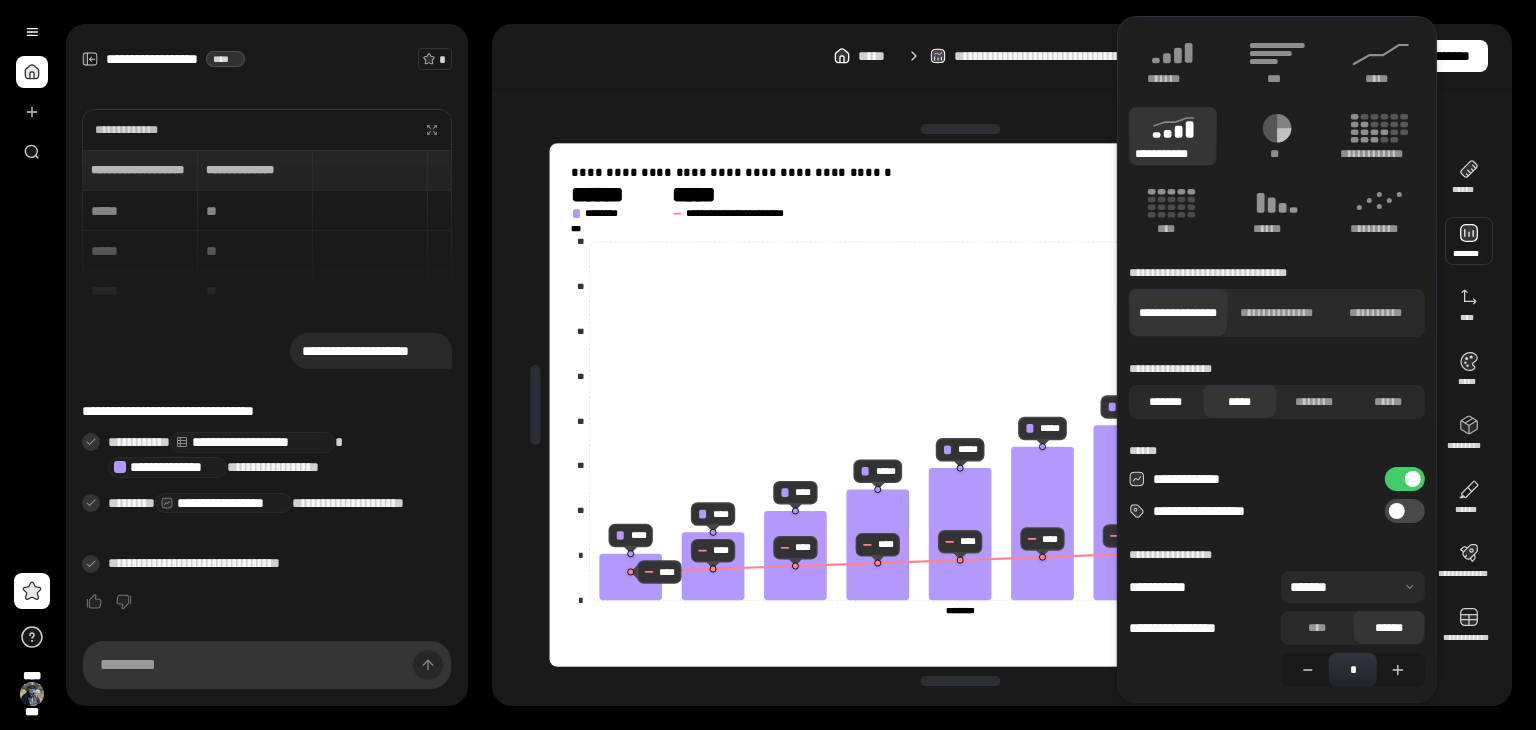 click on "*******" at bounding box center (1165, 402) 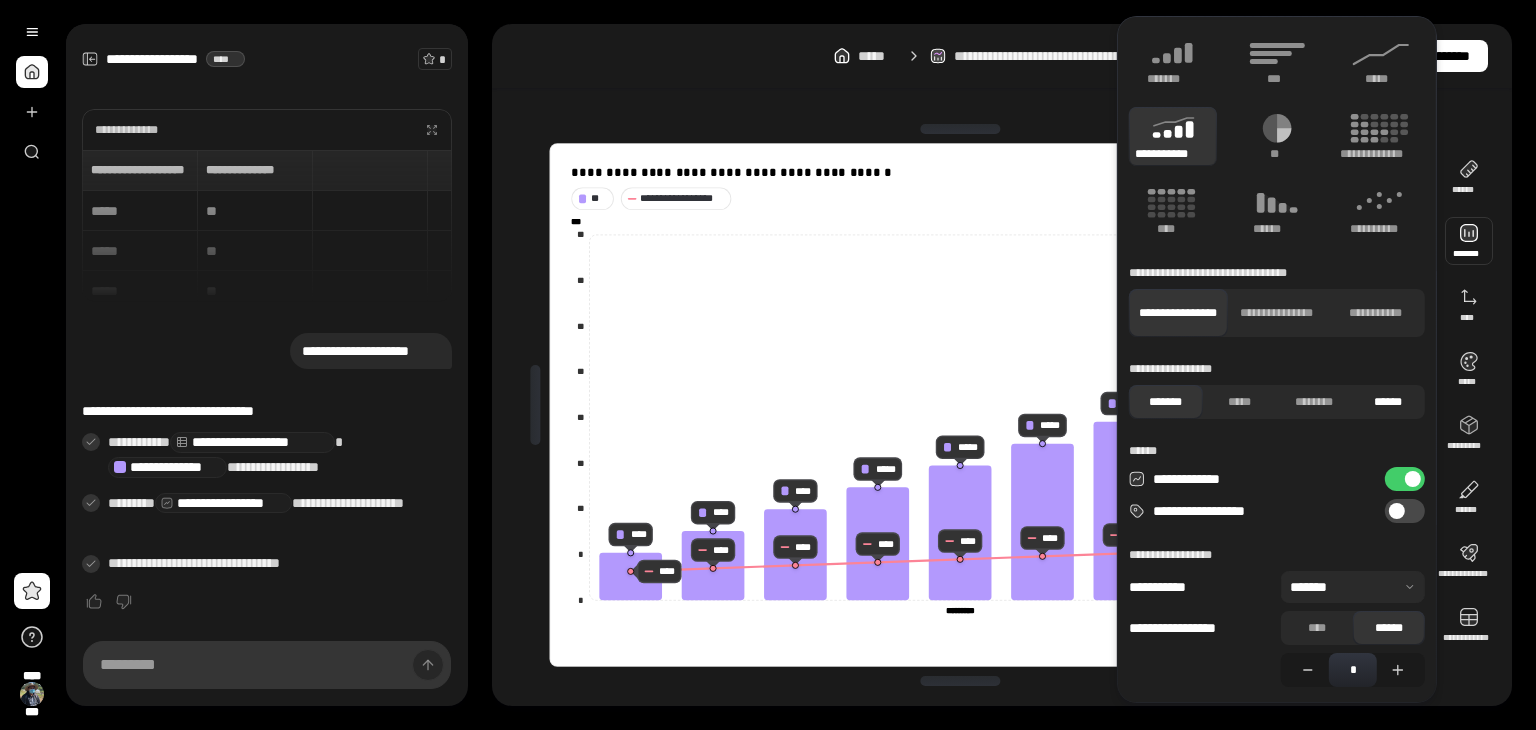 click on "******" at bounding box center (1388, 402) 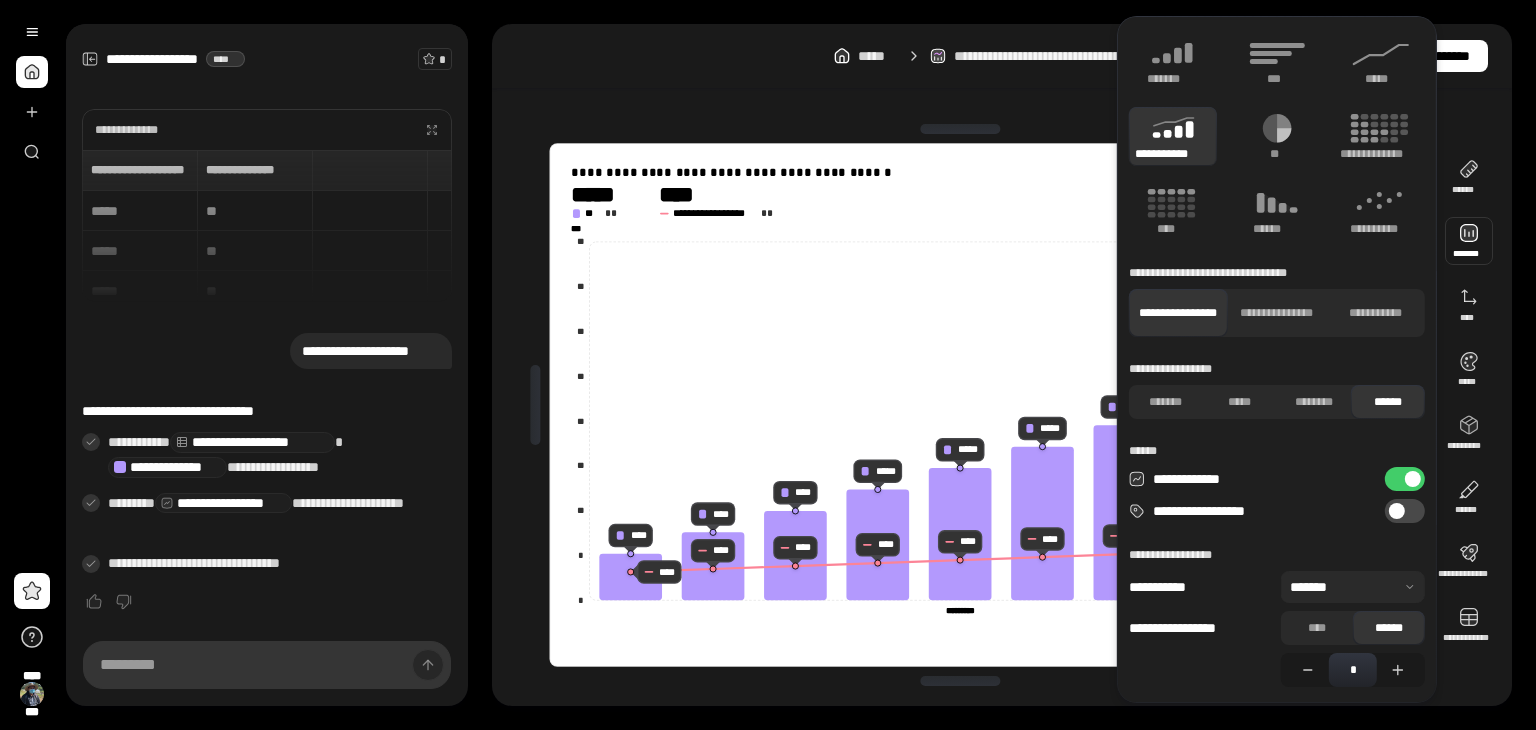click at bounding box center (1353, 587) 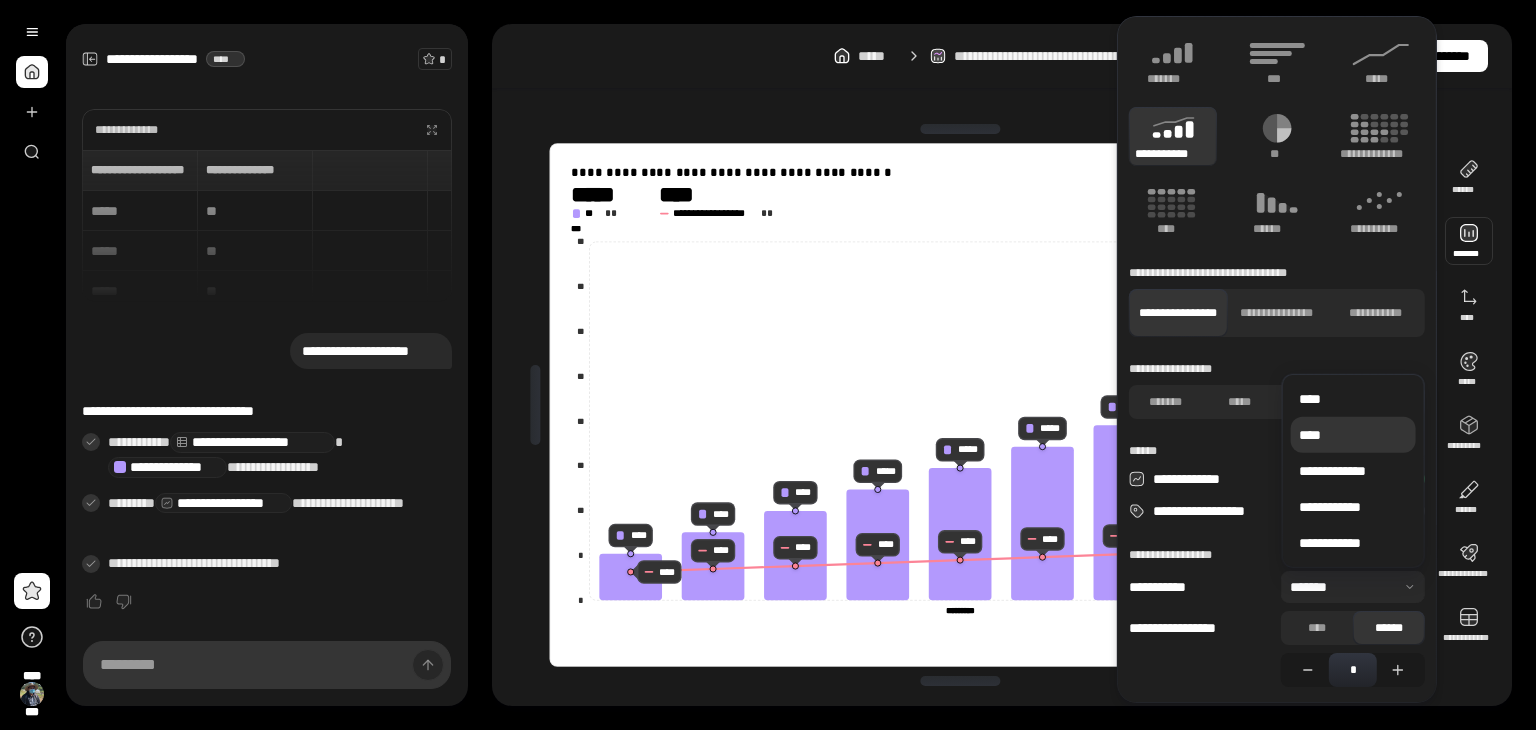 click at bounding box center (1353, 587) 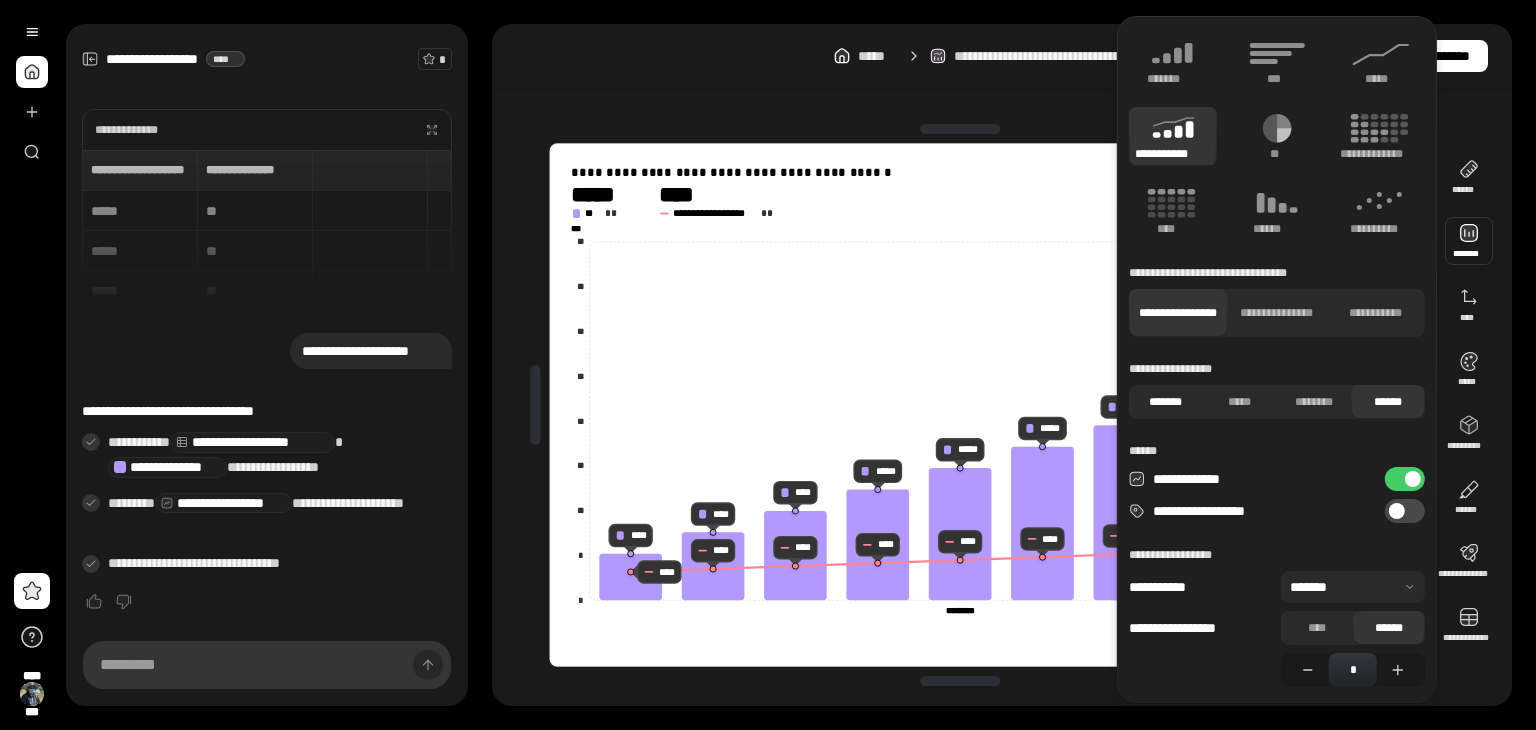 click on "*******" at bounding box center (1166, 402) 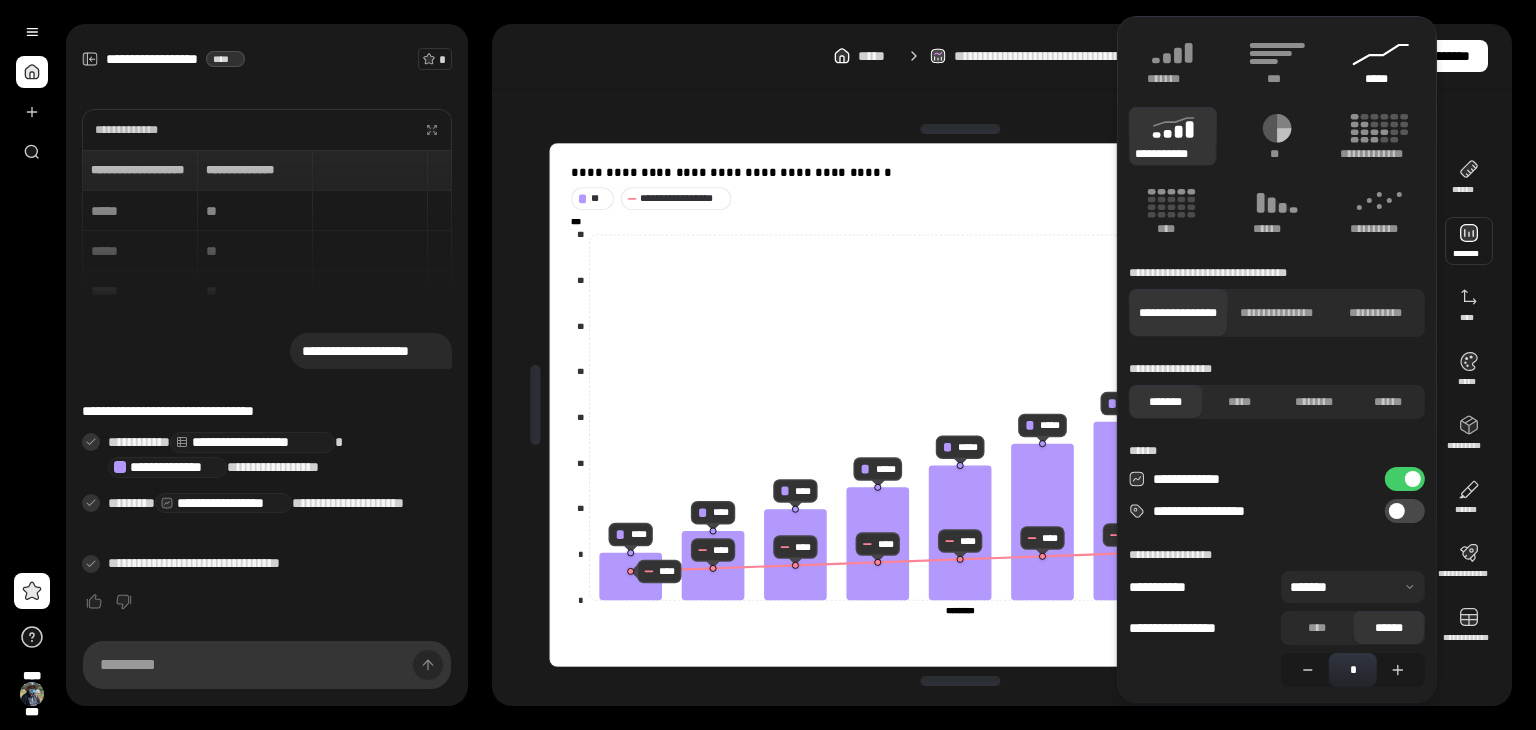 drag, startPoint x: 1466, startPoint y: 236, endPoint x: 1370, endPoint y: 74, distance: 188.30826 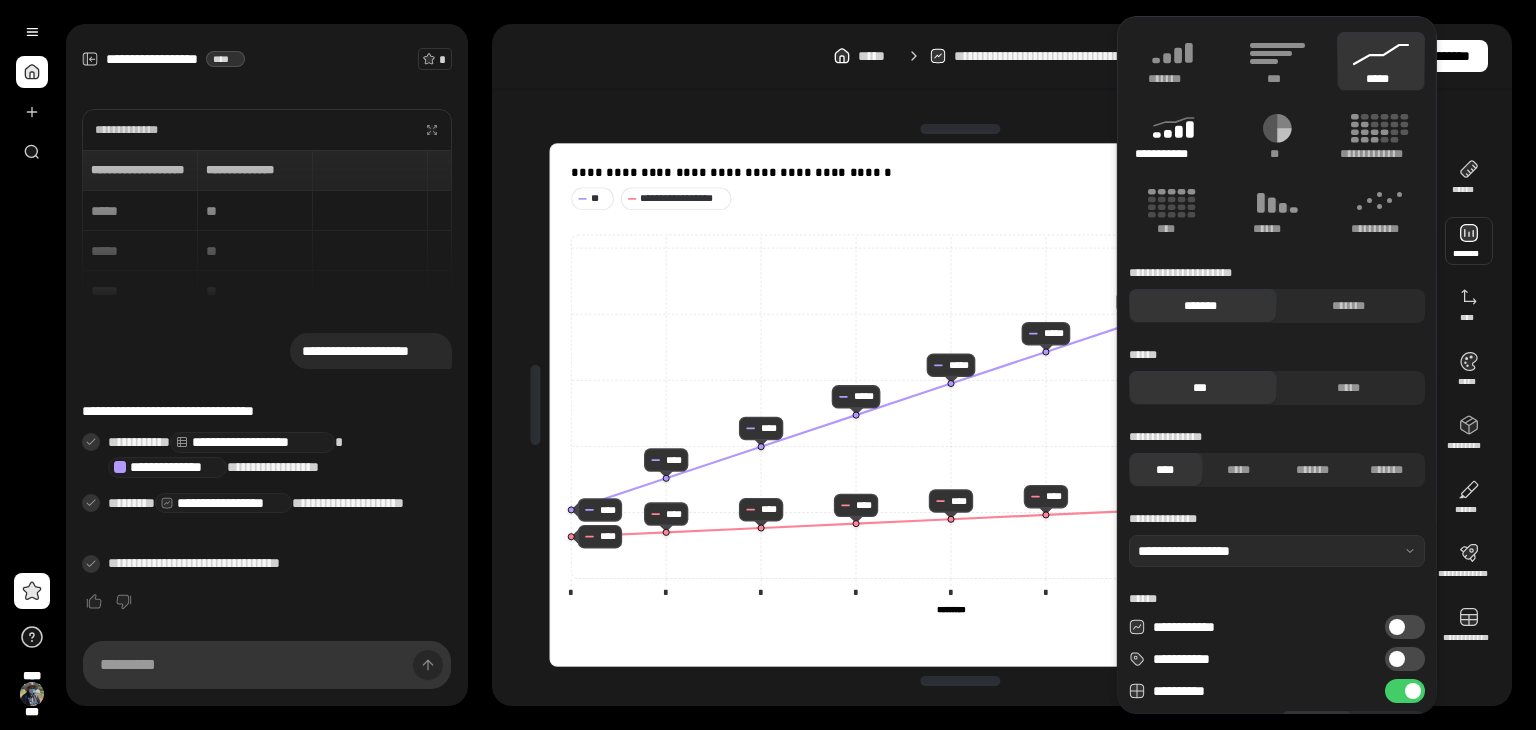 click 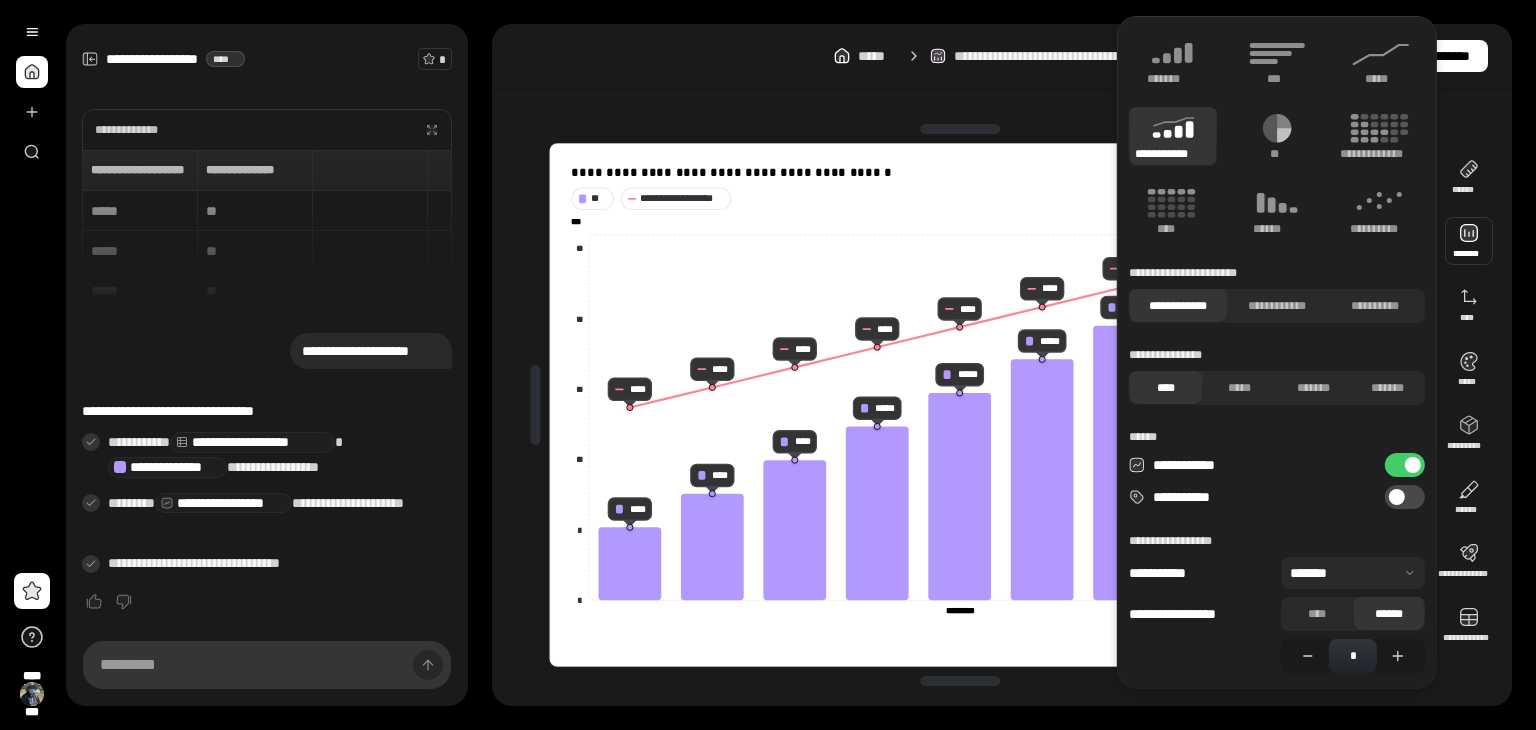 click at bounding box center [961, 129] 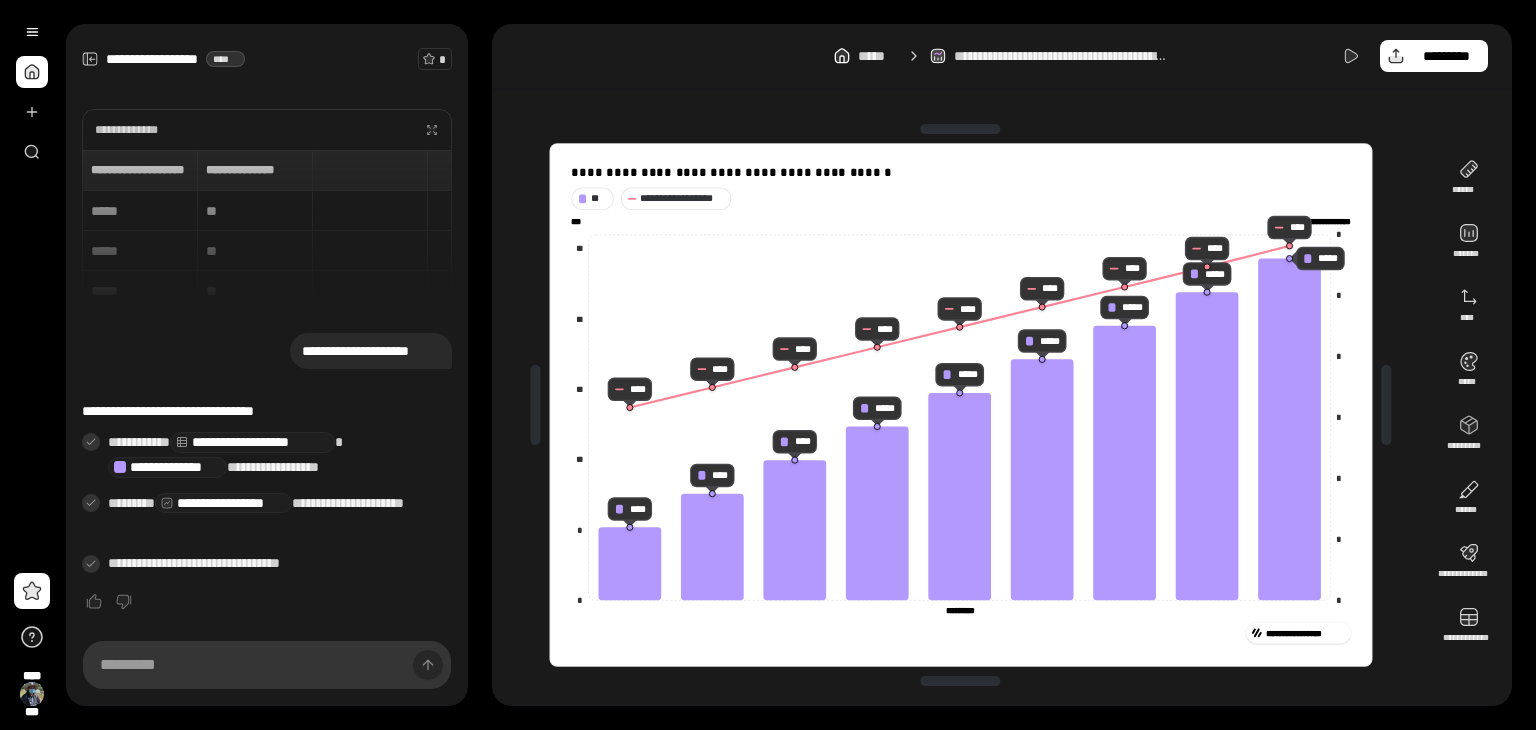 click on "**********" at bounding box center (1002, 365) 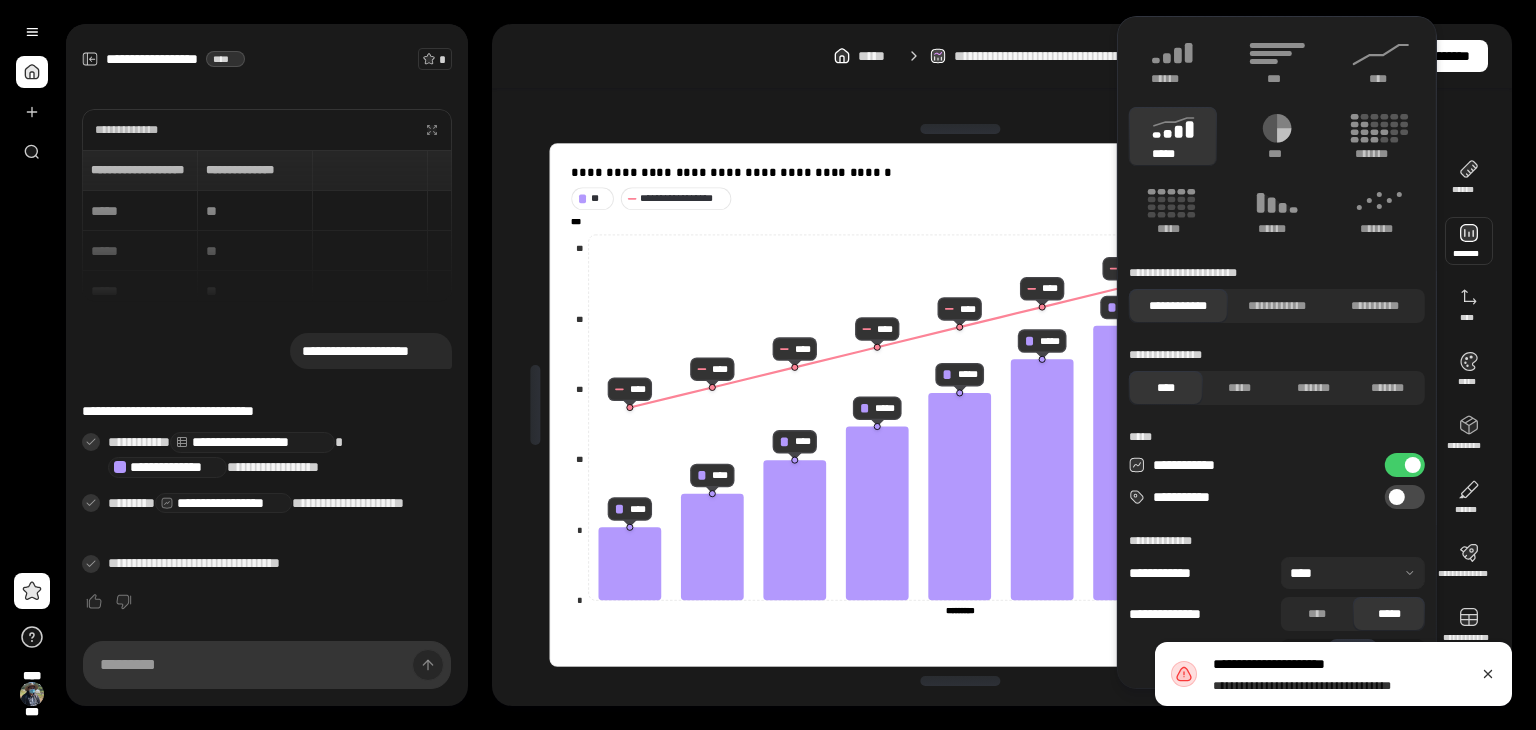 click at bounding box center [1469, 241] 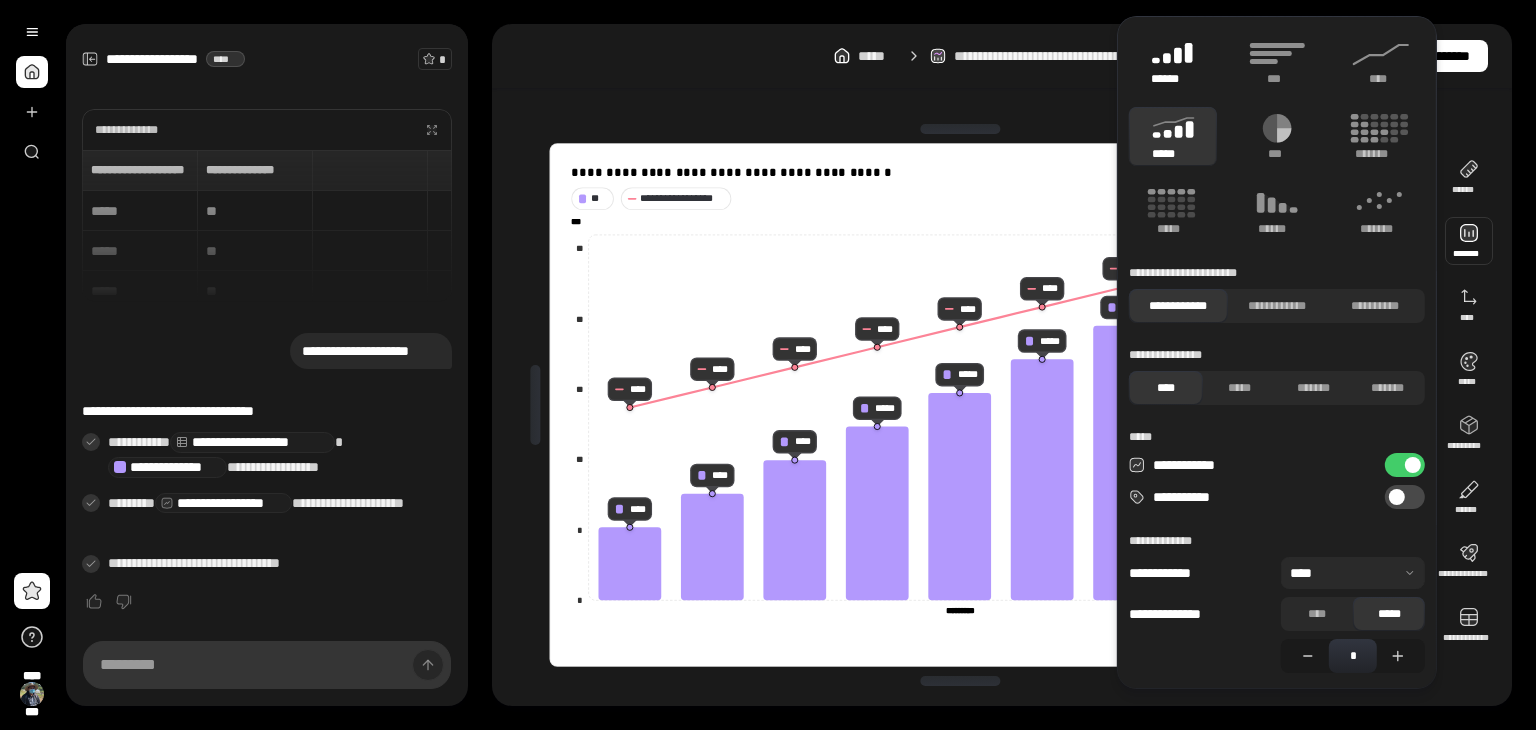 click on "******" at bounding box center [1173, 79] 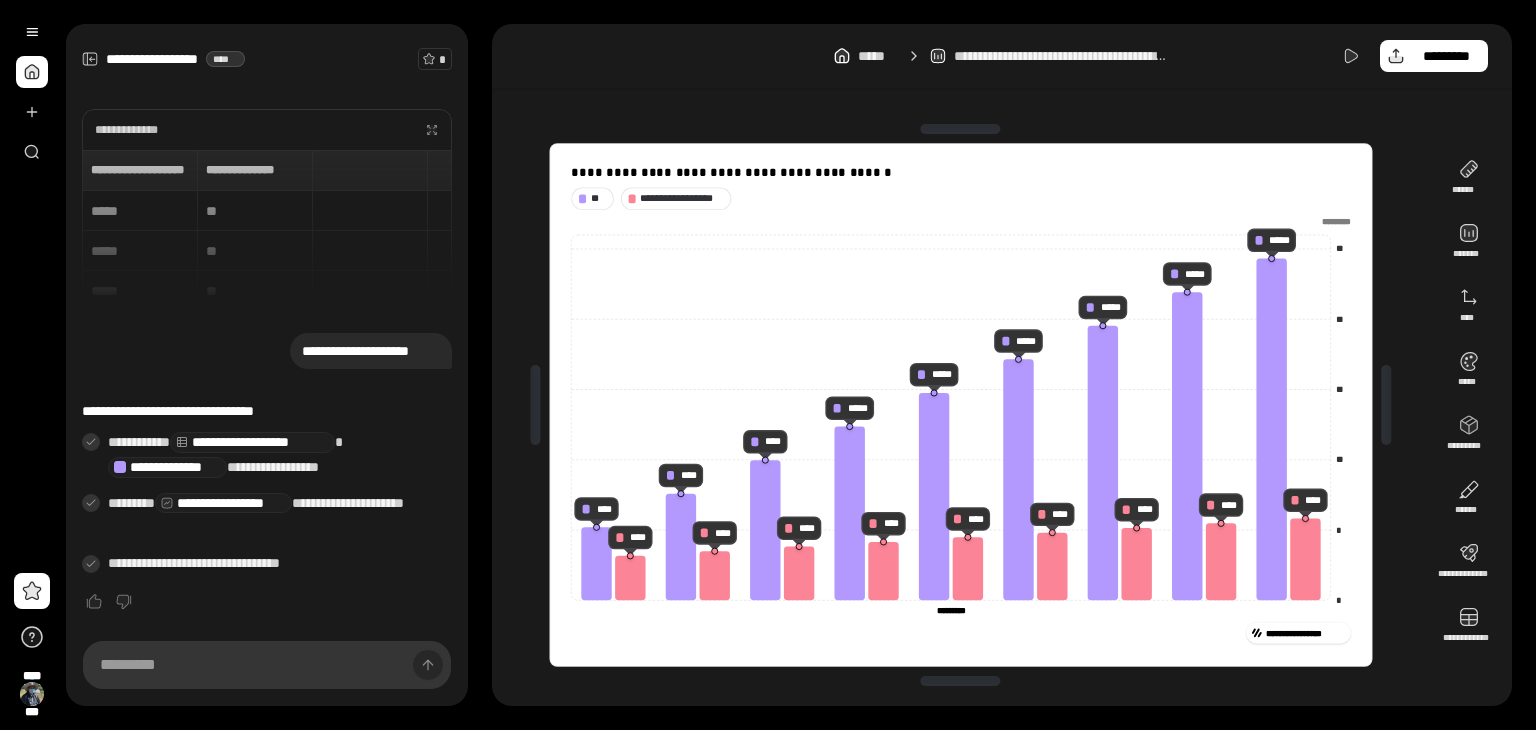 click on "**********" at bounding box center (1002, 405) 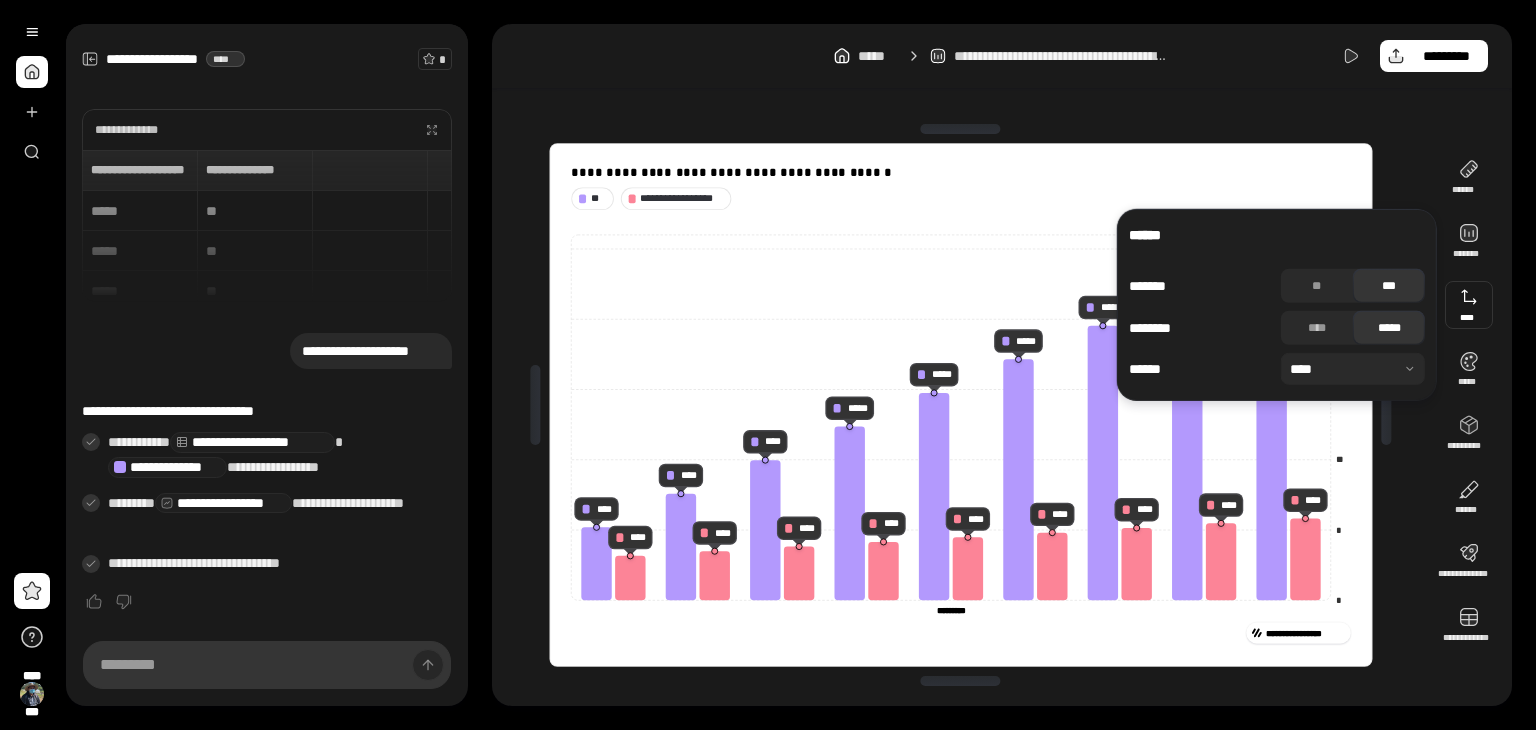 click at bounding box center (1469, 305) 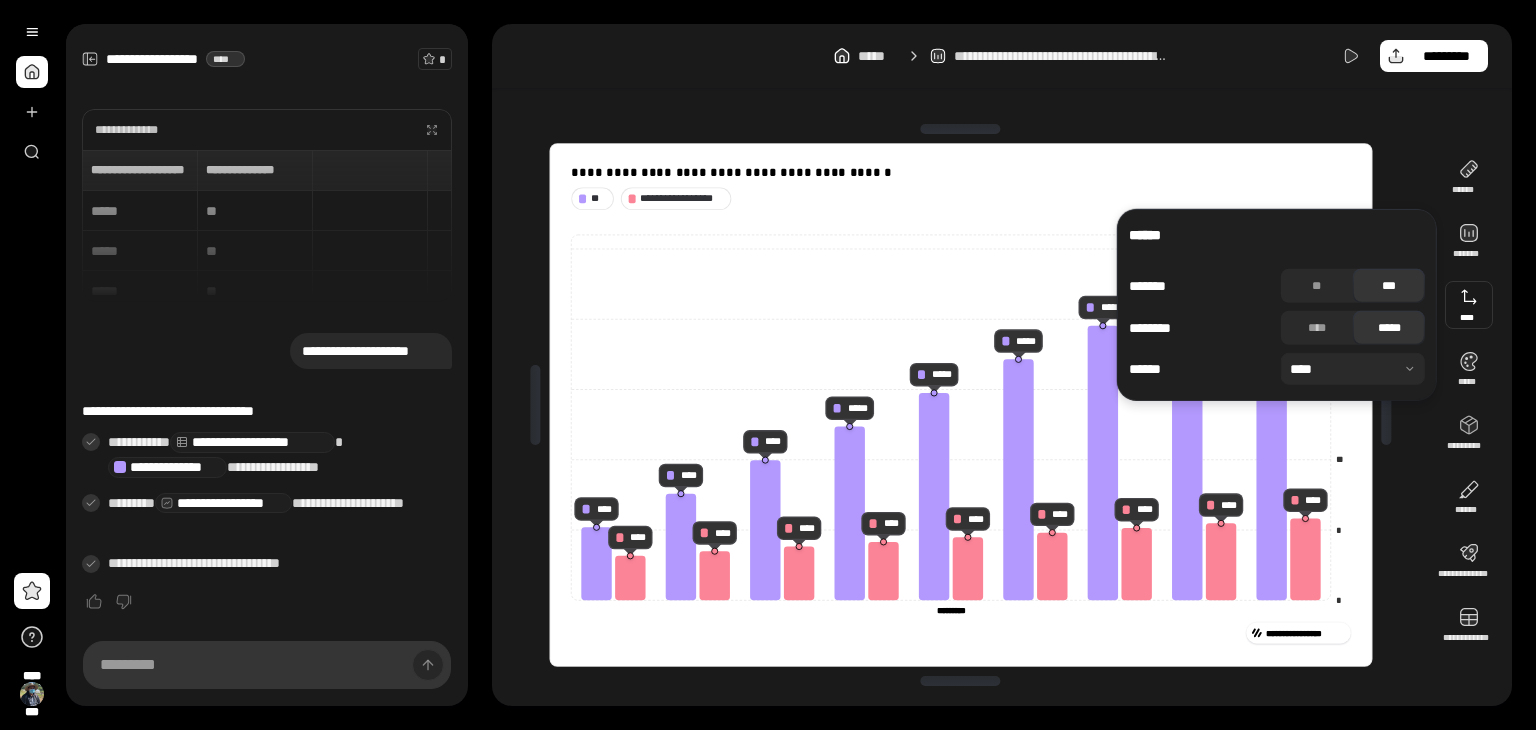 click at bounding box center [1469, 305] 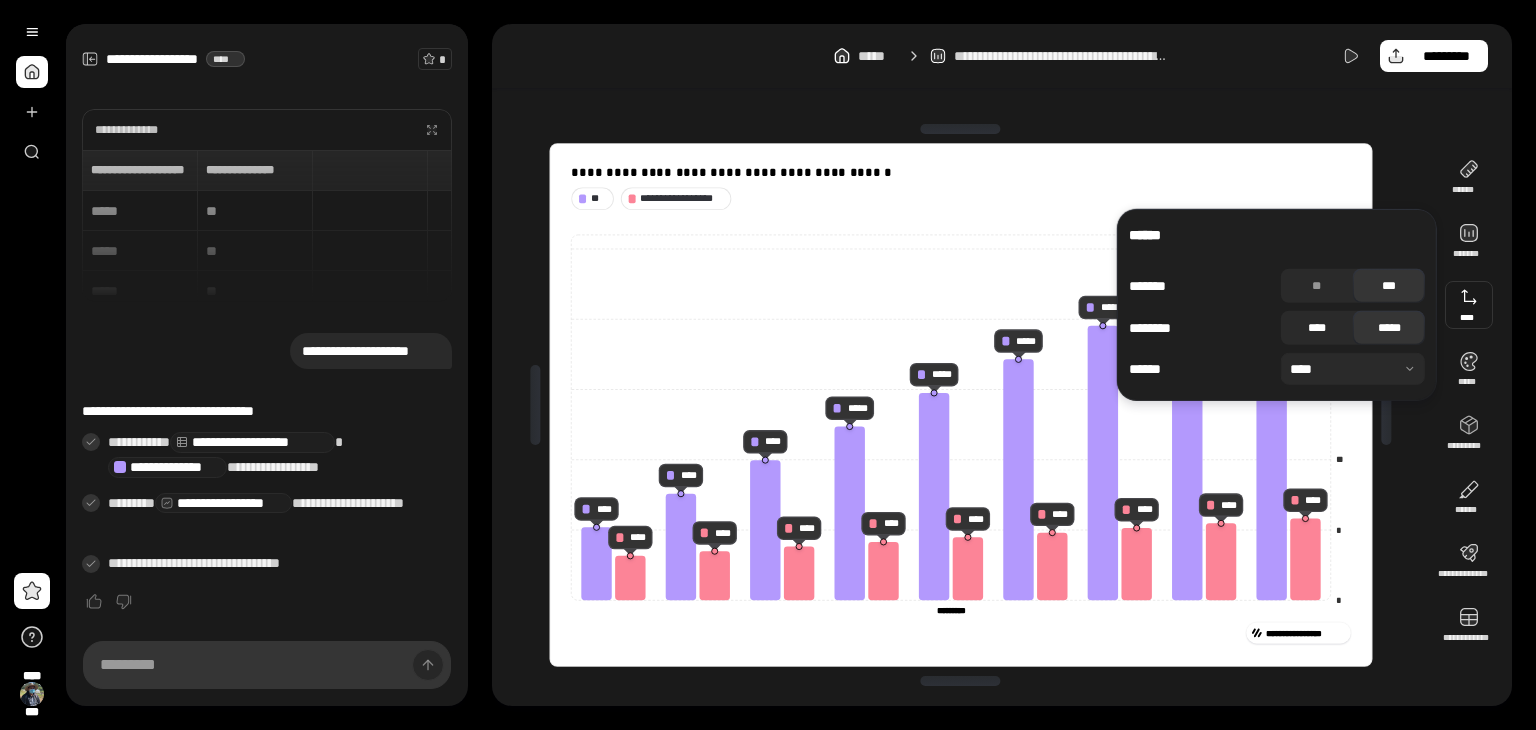 click on "****" at bounding box center (1317, 328) 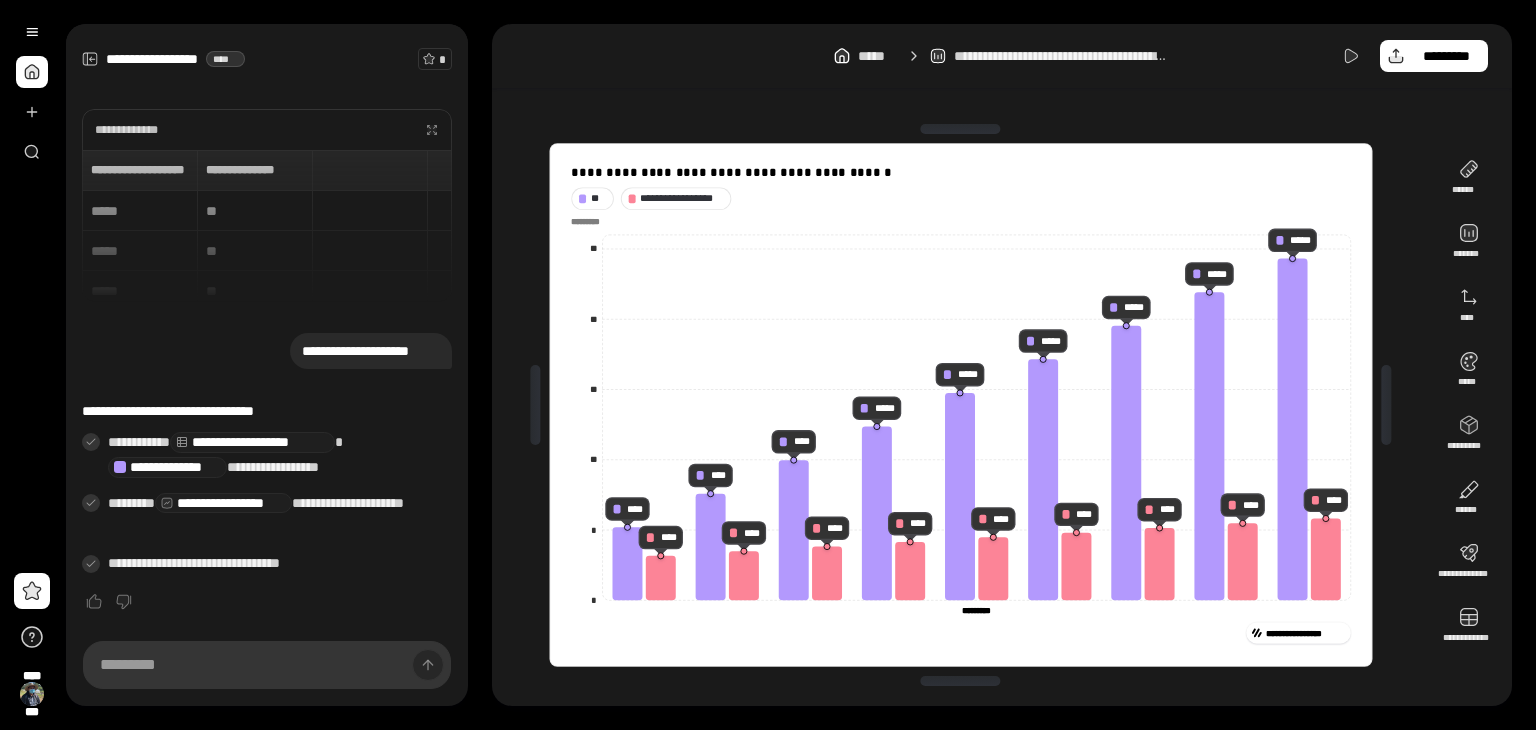 click on "**********" at bounding box center (961, 405) 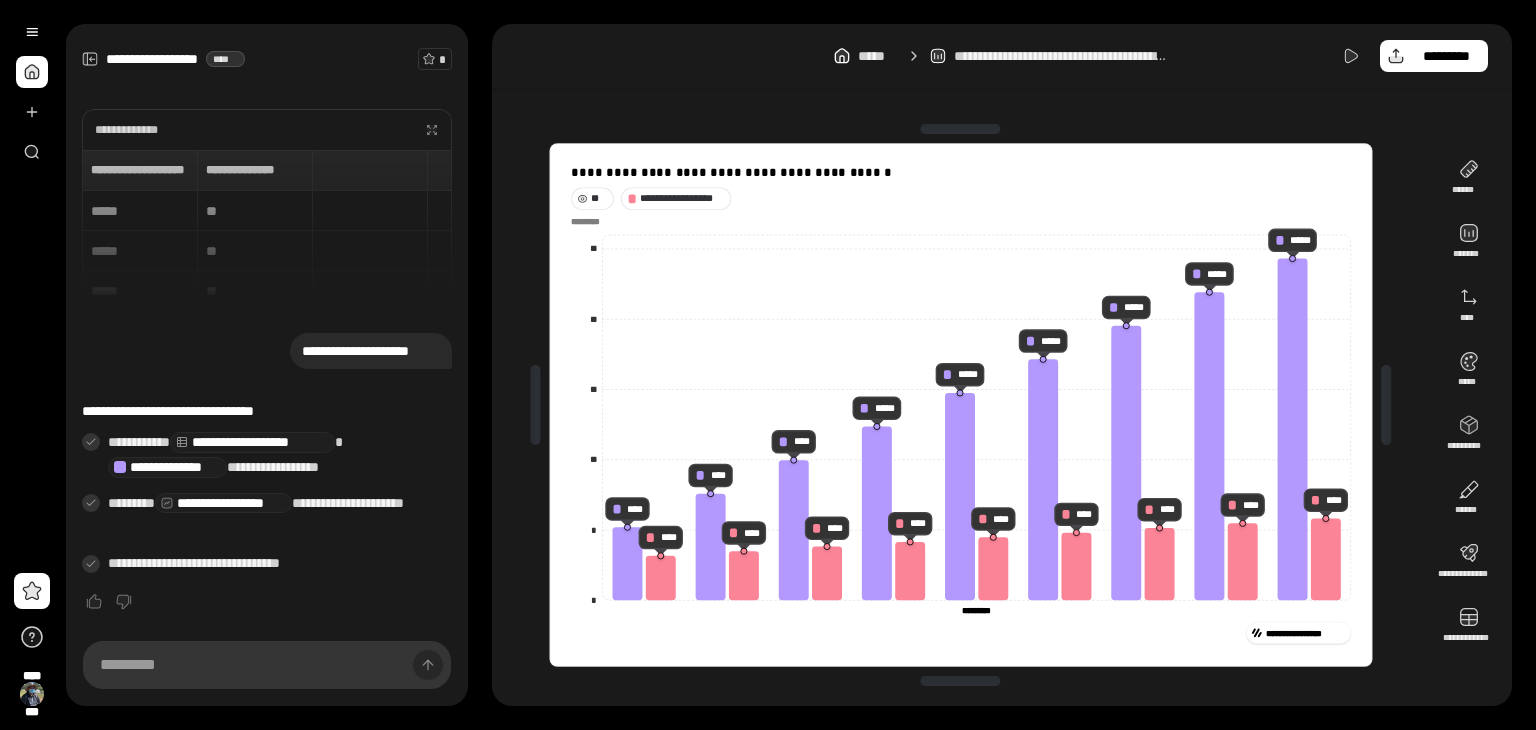 click on "**" at bounding box center (599, 198) 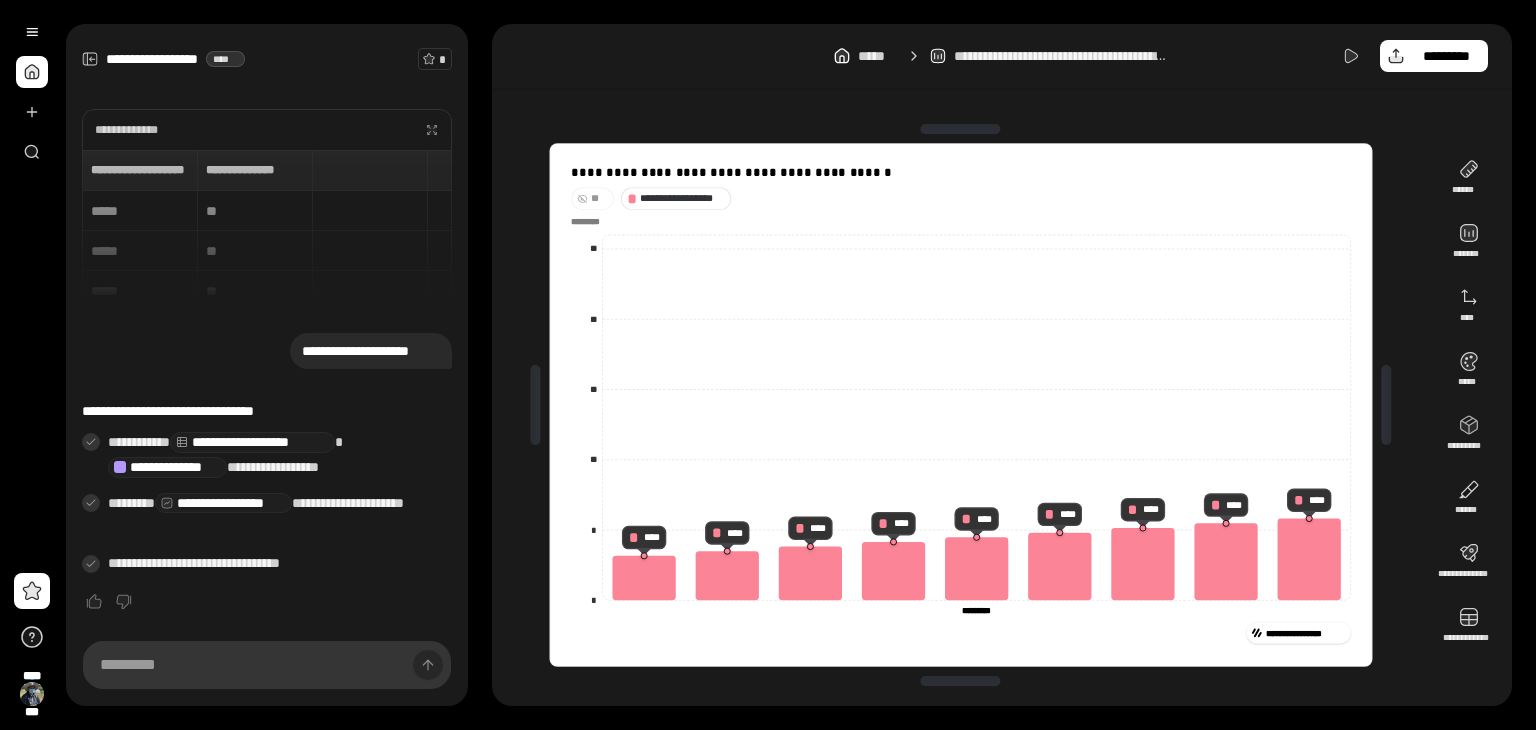 click on "**" at bounding box center (599, 198) 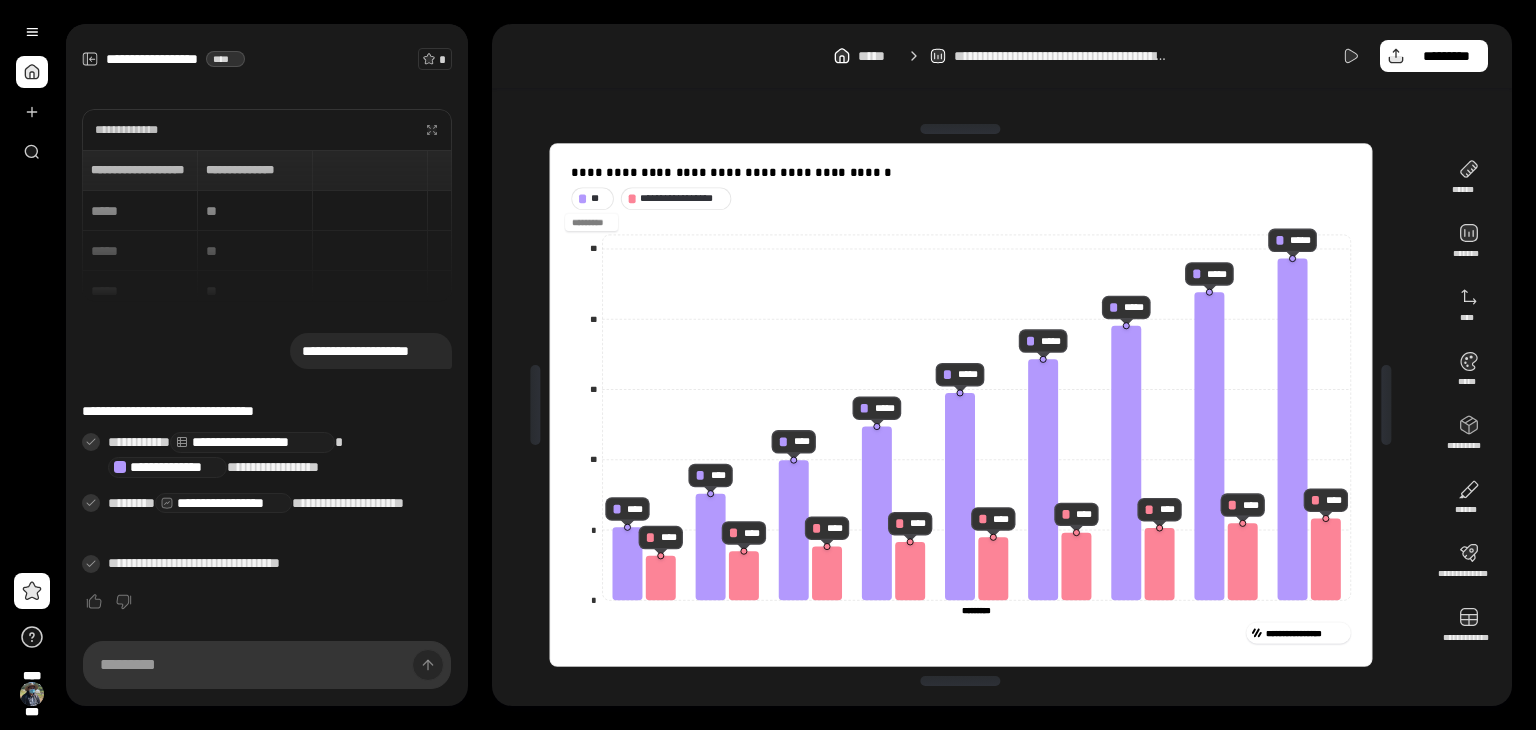 click on "*********" at bounding box center [591, 222] 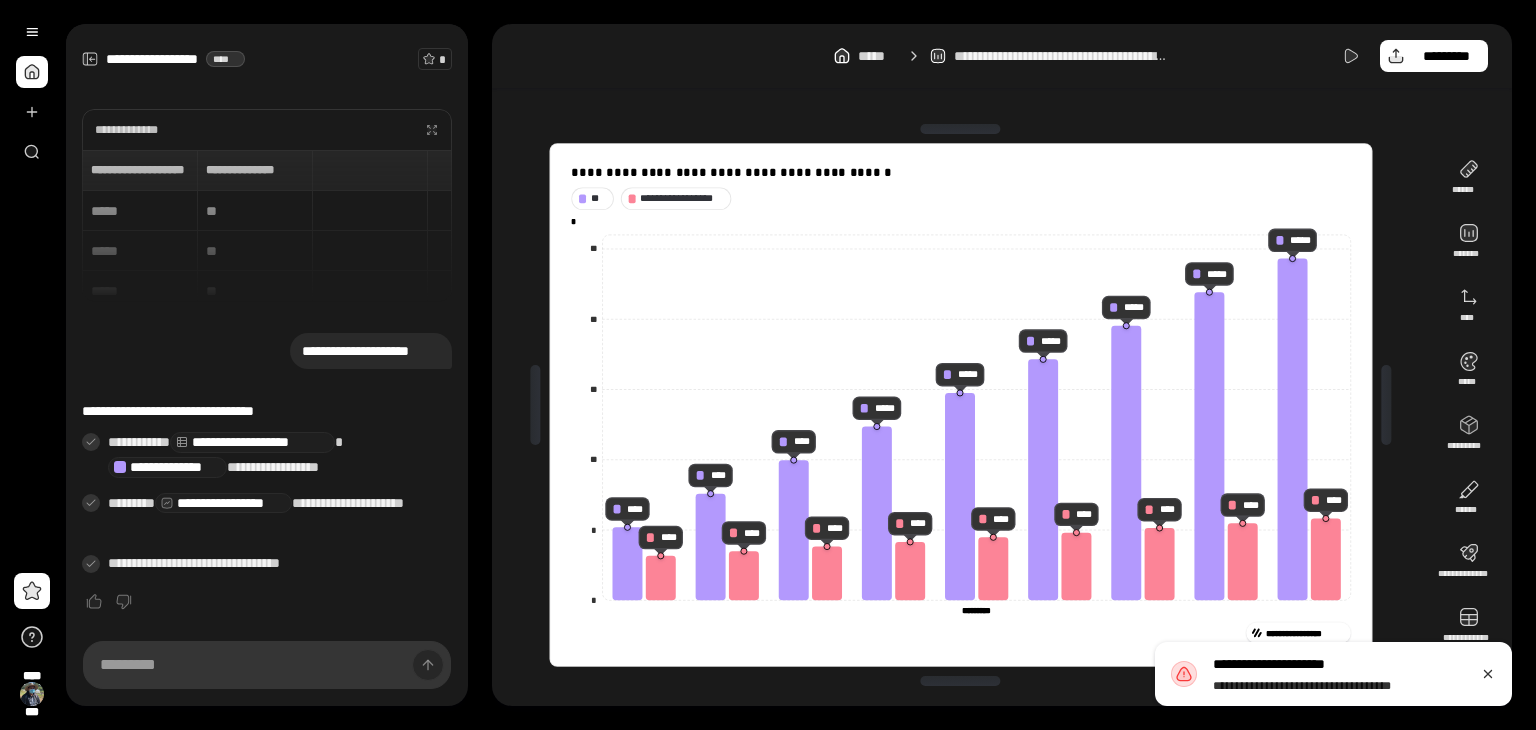 click on "**********" at bounding box center [961, 199] 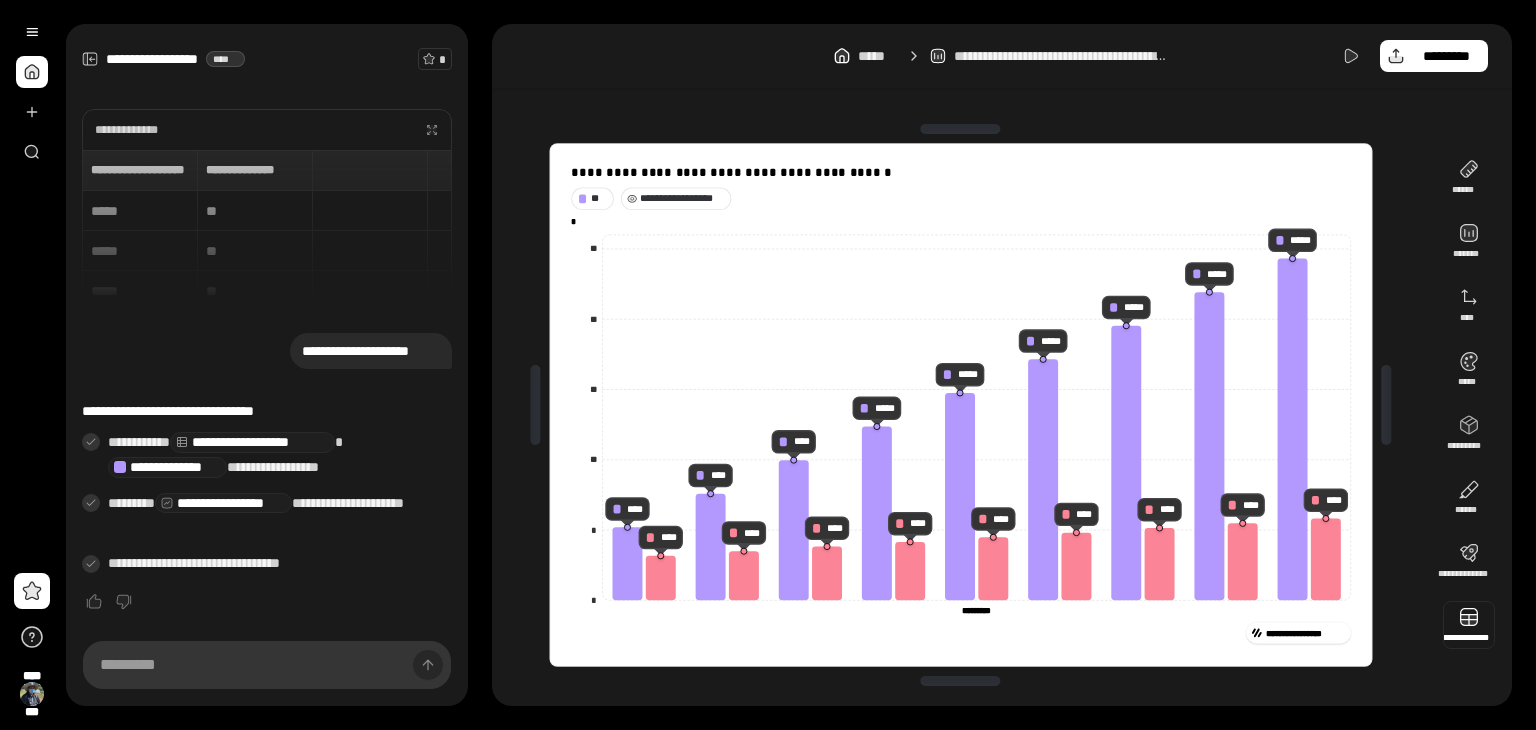 click at bounding box center [1469, 625] 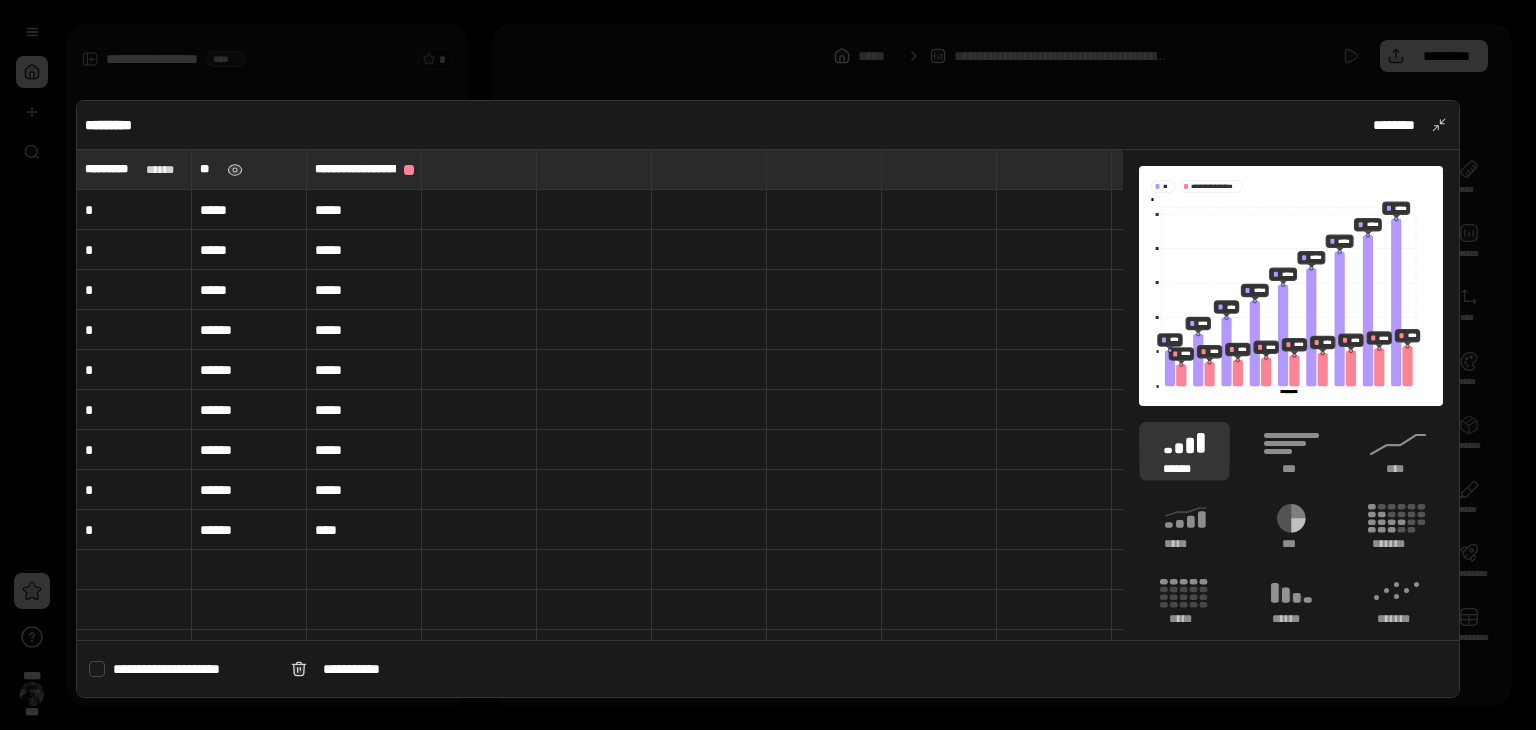 click on "**" at bounding box center [249, 169] 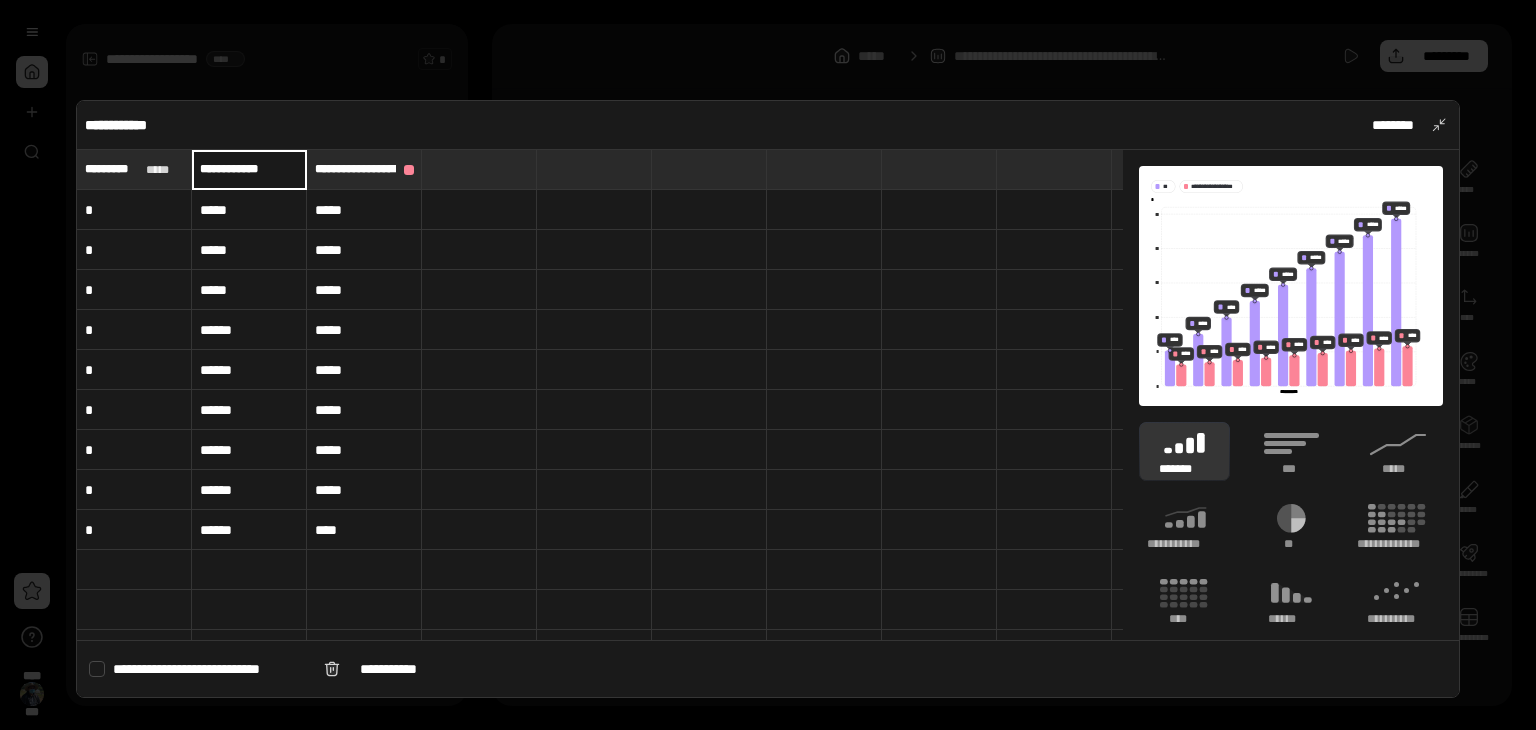 click on "**********" at bounding box center [249, 169] 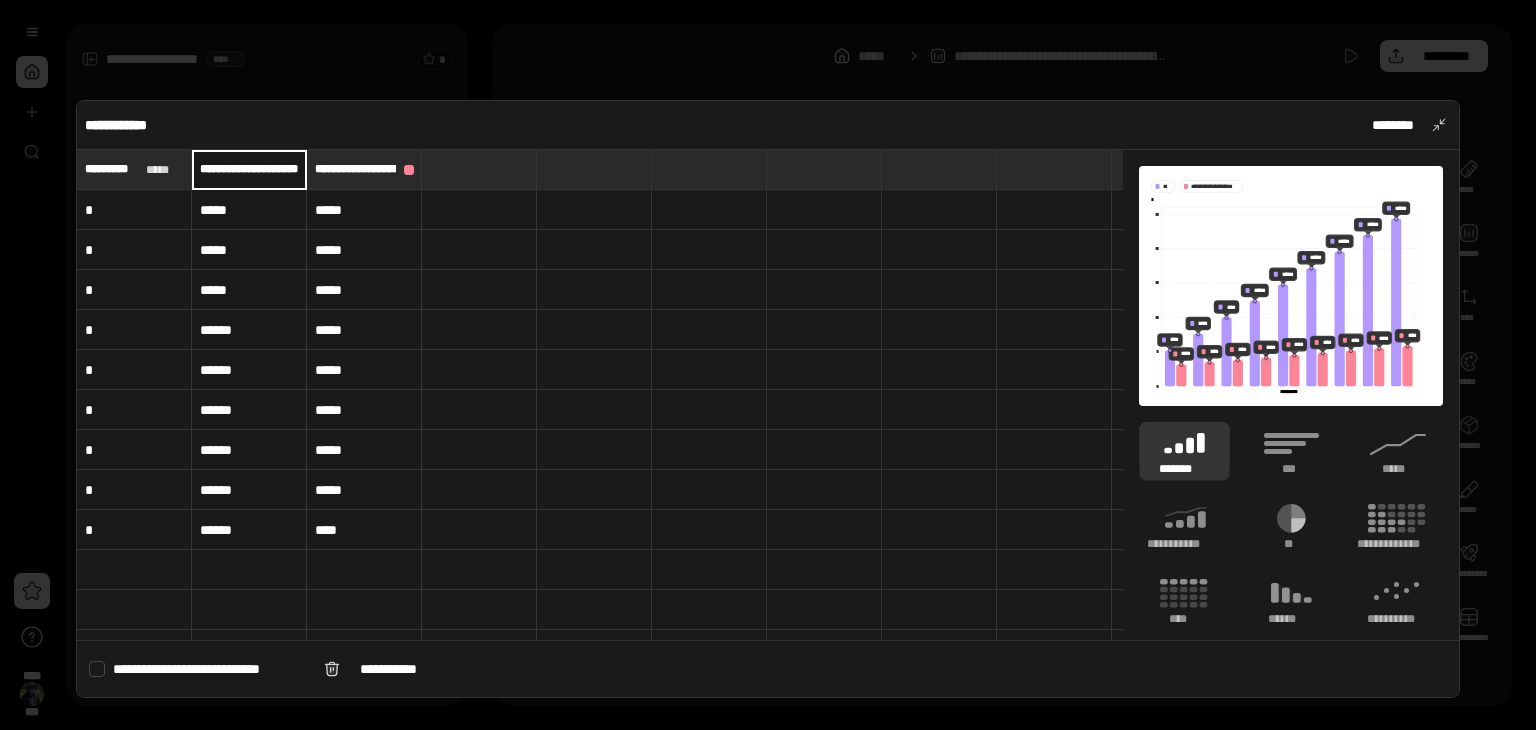 scroll, scrollTop: 0, scrollLeft: 17, axis: horizontal 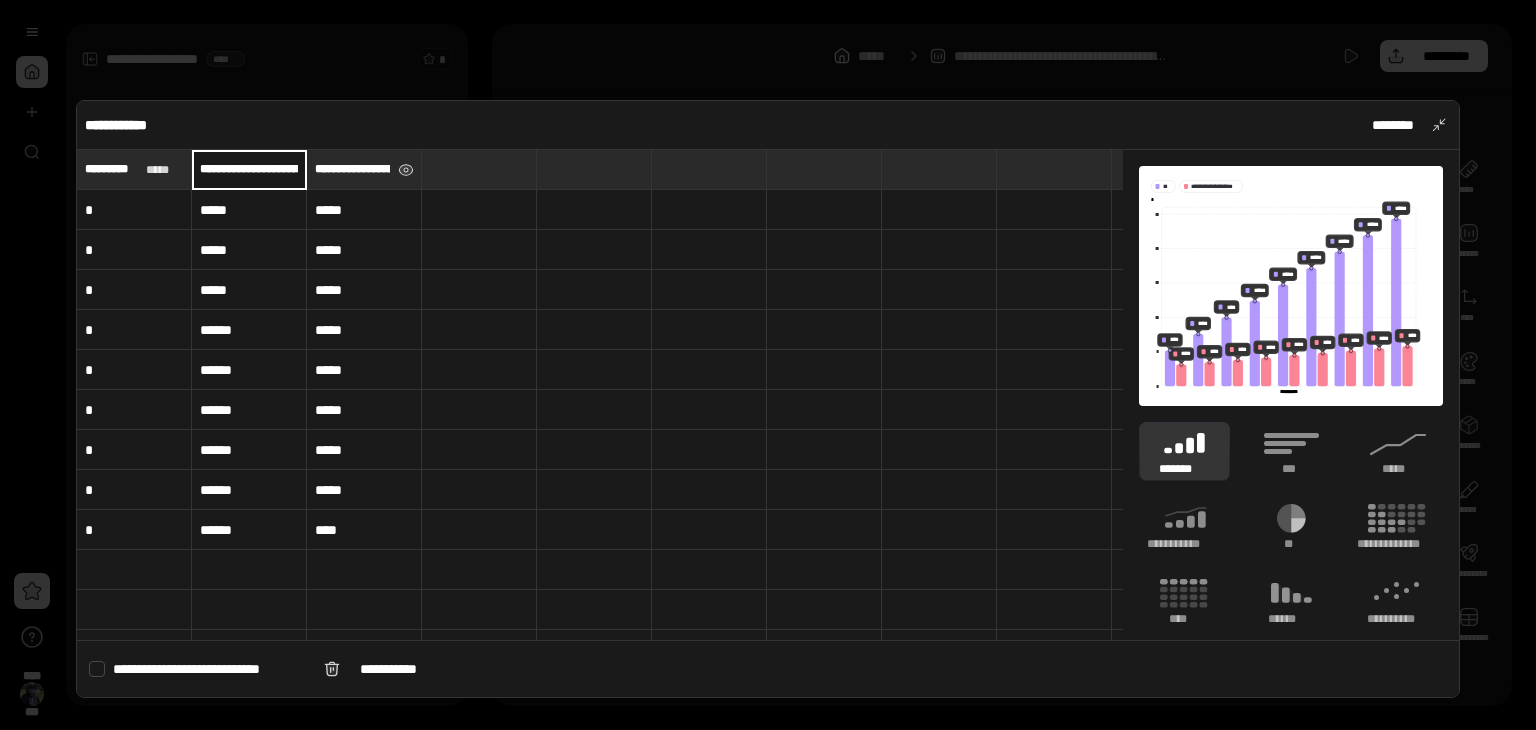 click on "**********" at bounding box center [352, 169] 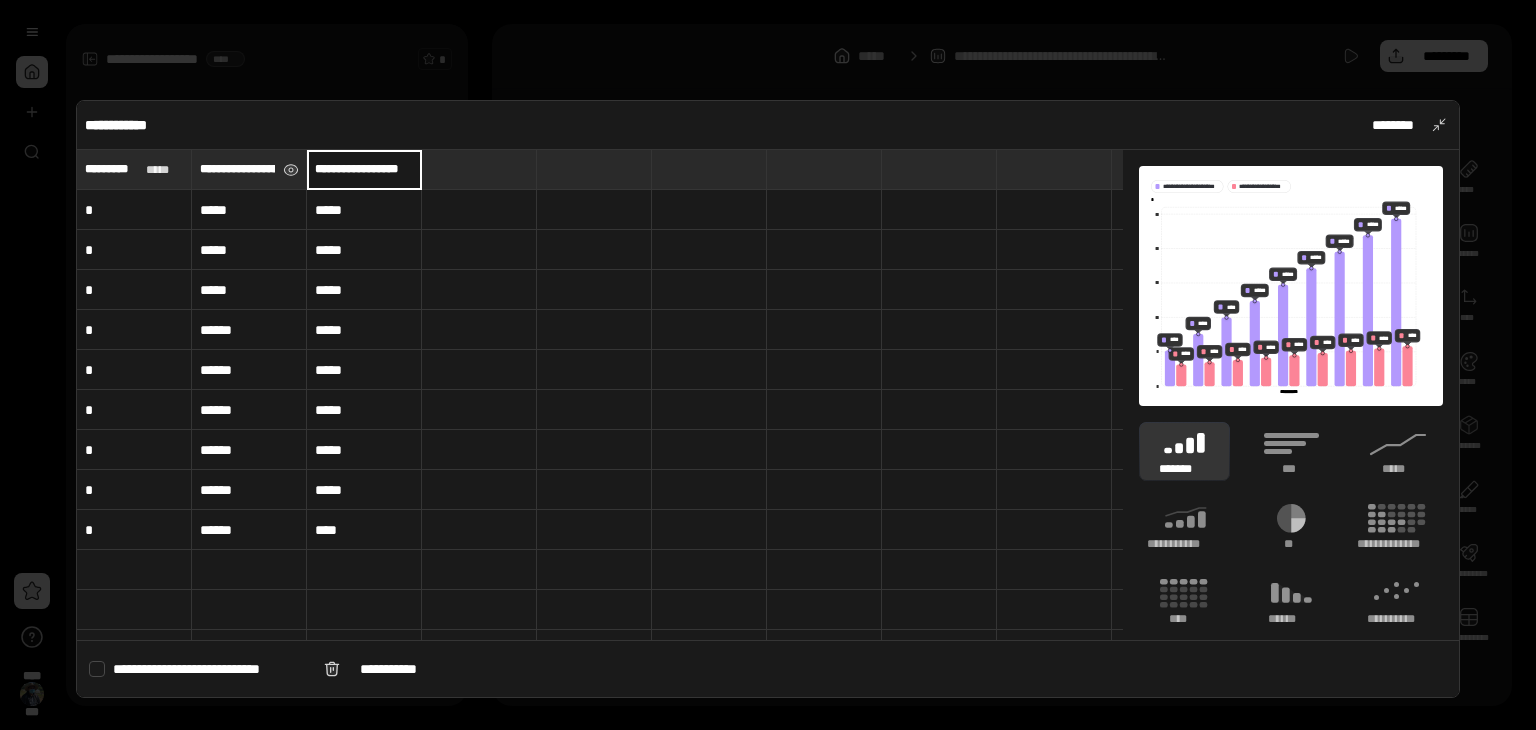click on "**********" at bounding box center (364, 169) 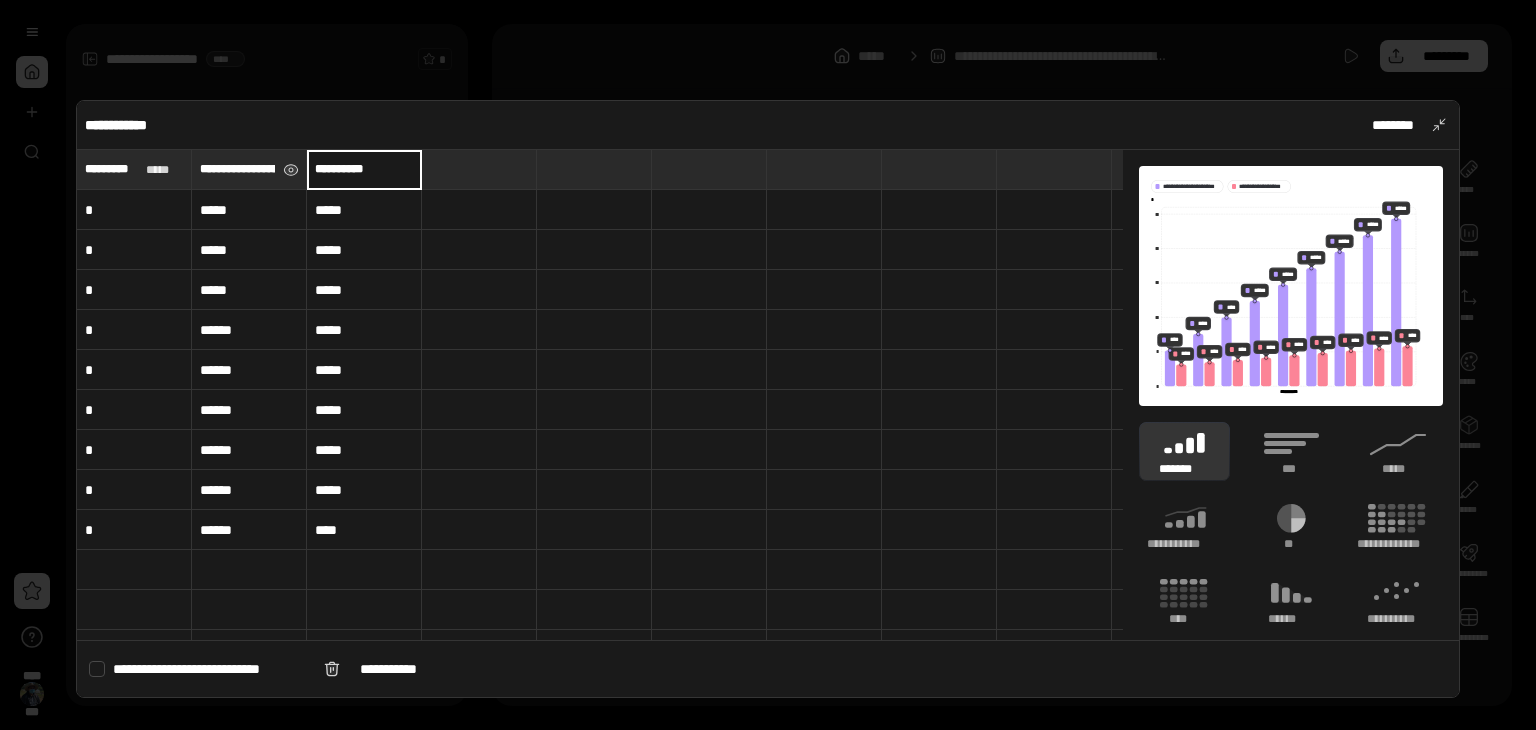 click on "*********" at bounding box center (364, 169) 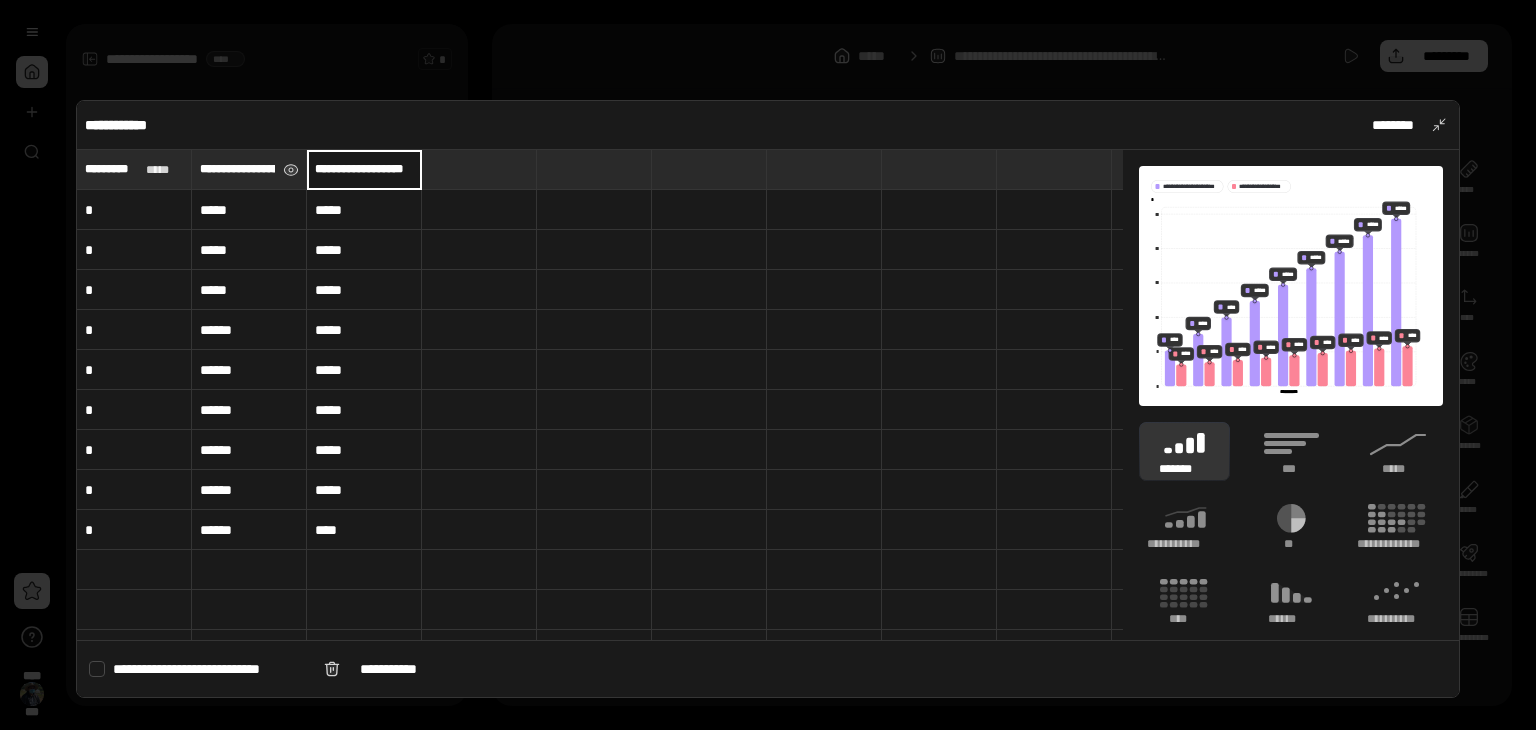 click on "**********" at bounding box center [364, 169] 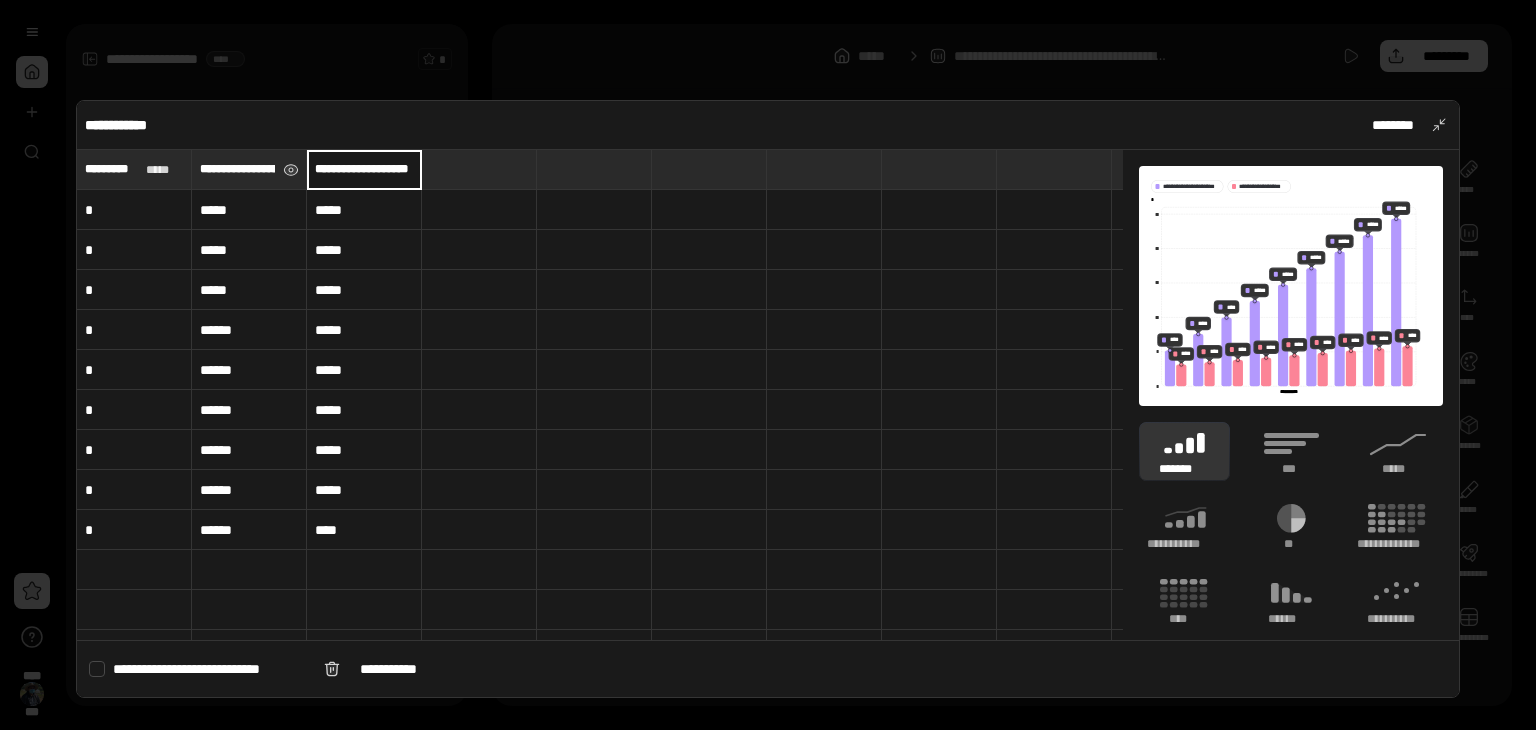 click at bounding box center [594, 330] 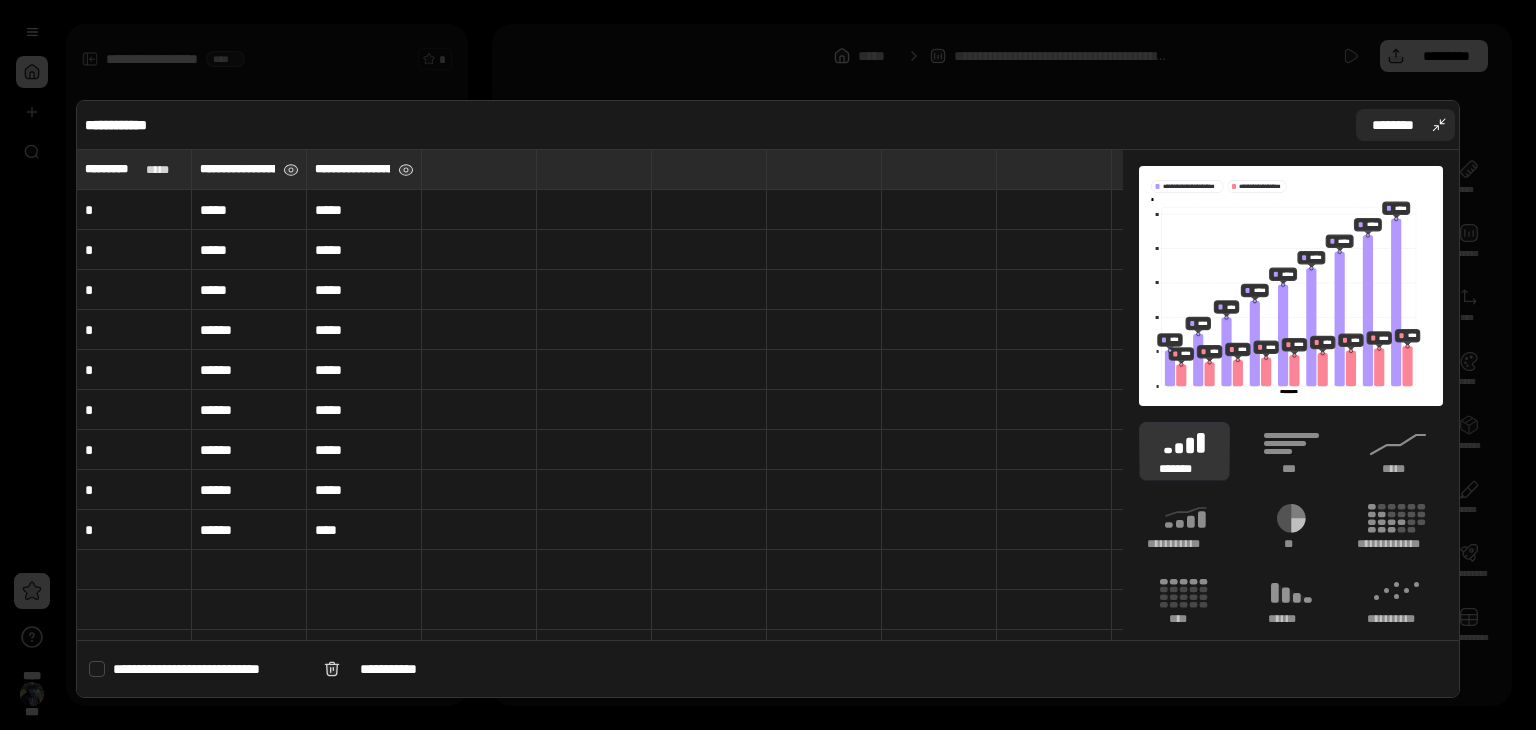 click on "********" at bounding box center (1406, 125) 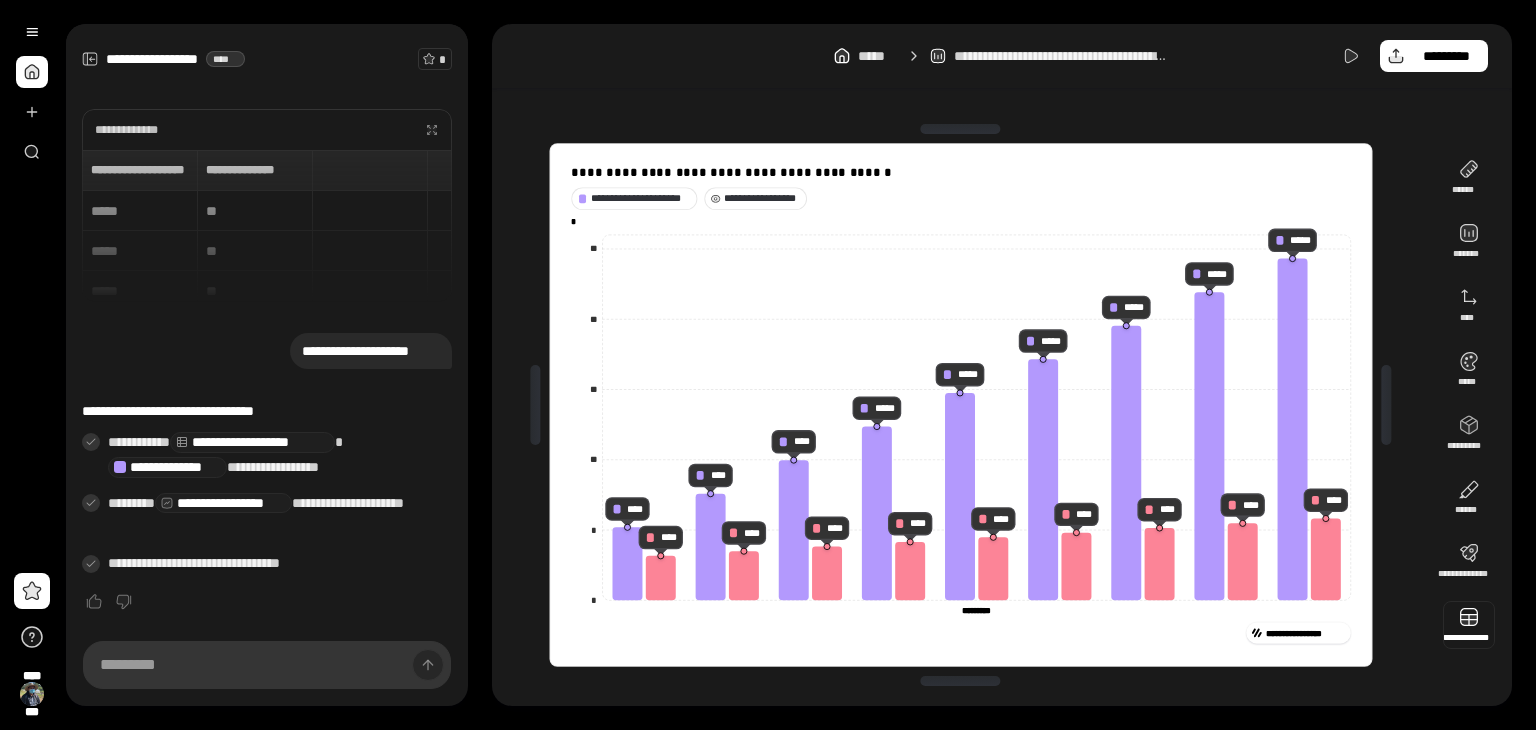 click at bounding box center [1469, 625] 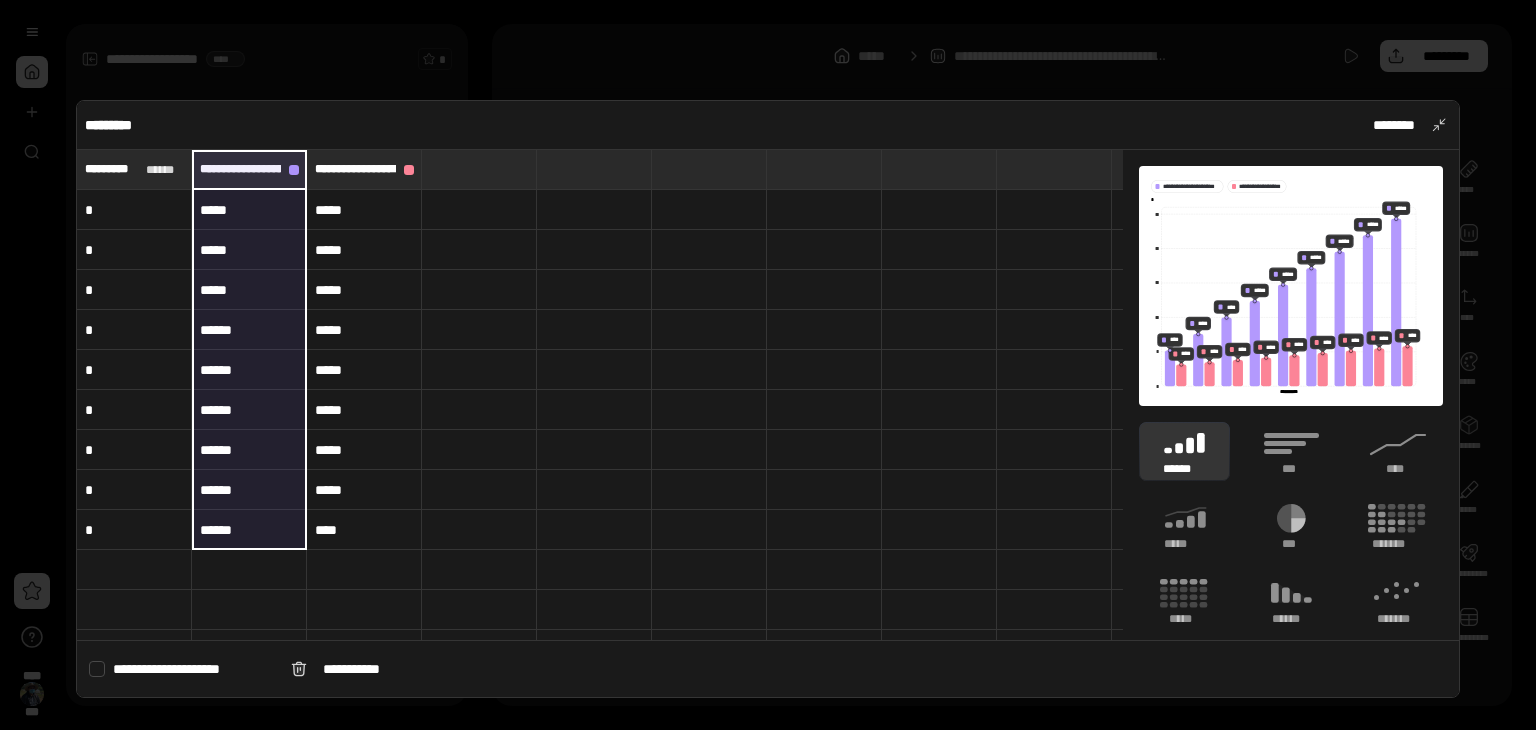 drag, startPoint x: 243, startPoint y: 156, endPoint x: 292, endPoint y: 529, distance: 376.20474 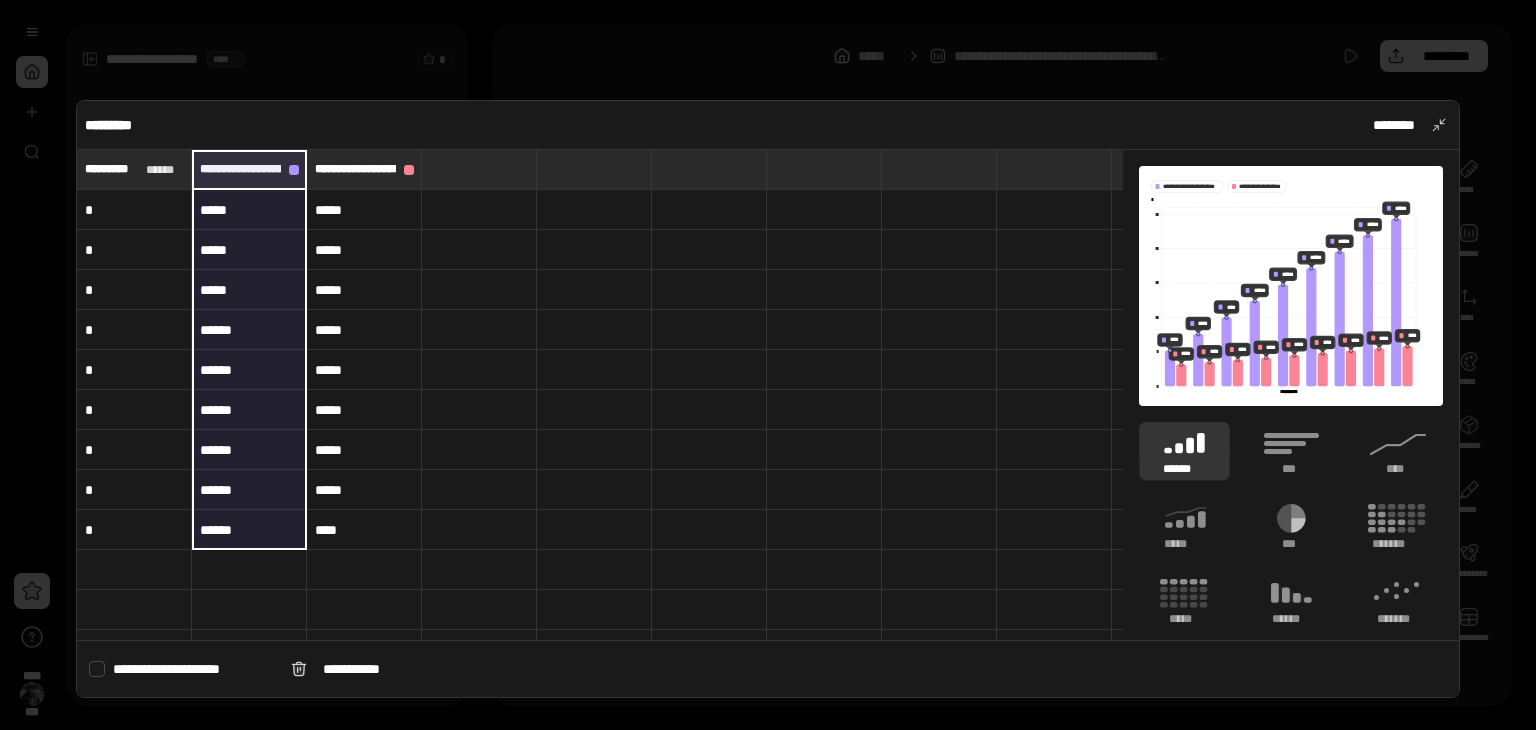 click at bounding box center [479, 169] 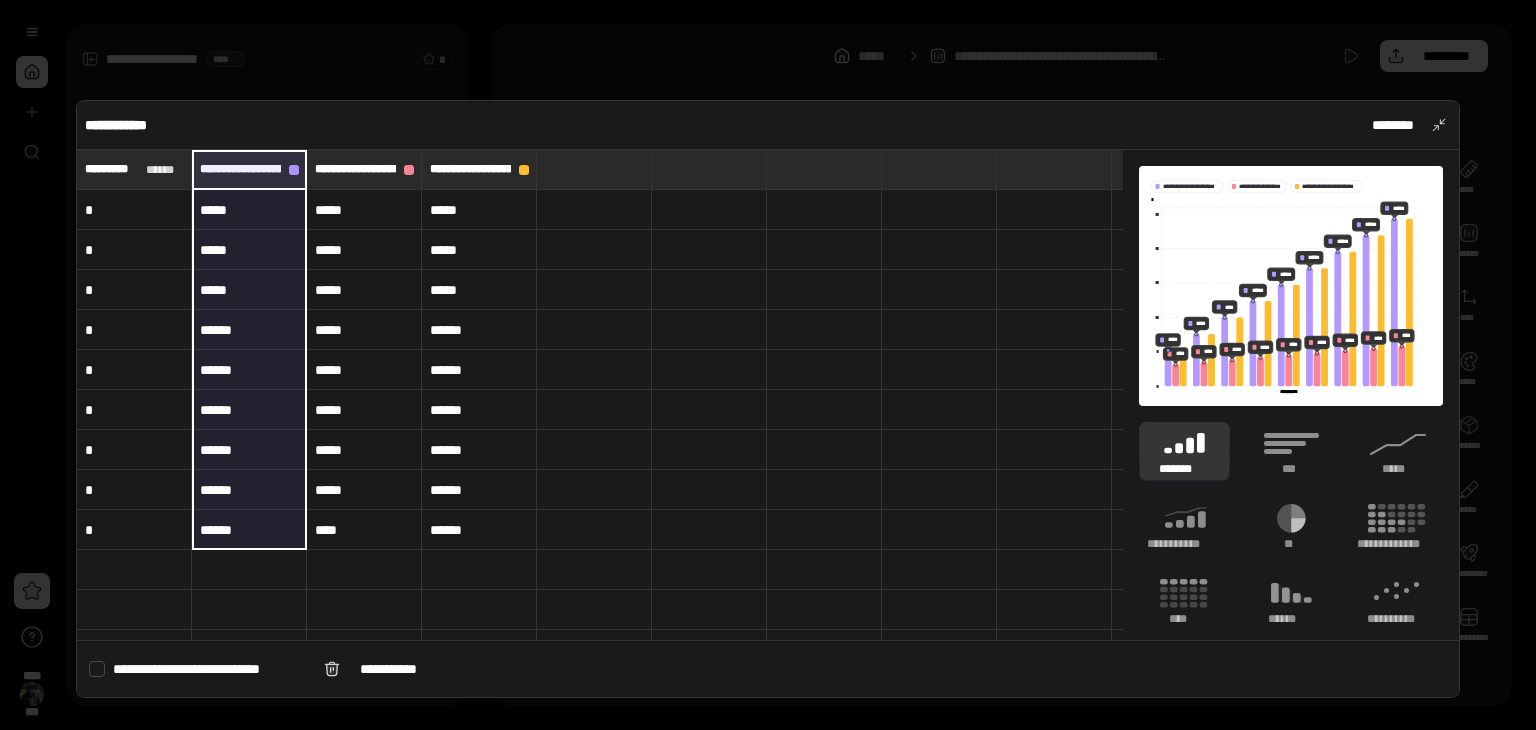 drag, startPoint x: 198, startPoint y: 161, endPoint x: 291, endPoint y: 534, distance: 384.41904 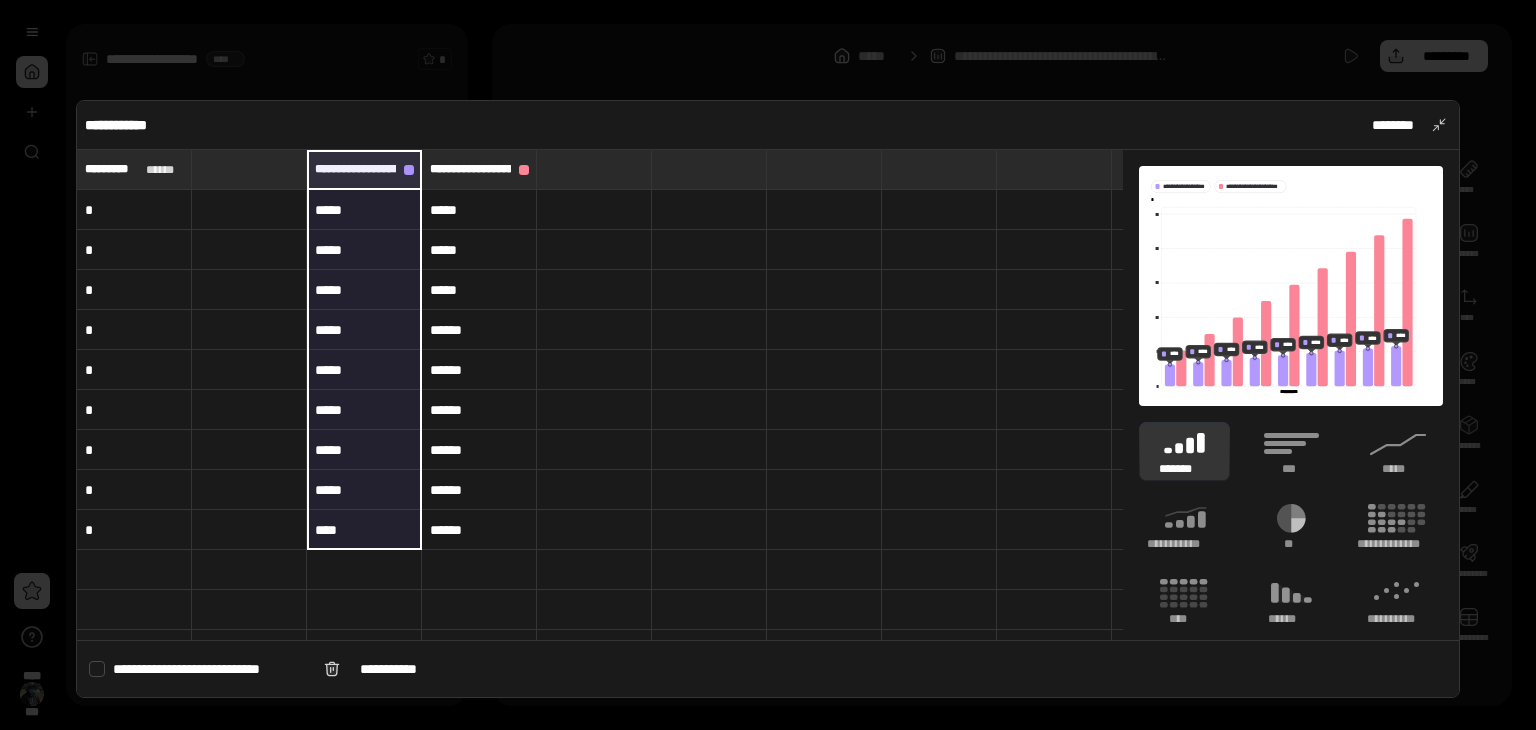 drag, startPoint x: 313, startPoint y: 157, endPoint x: 381, endPoint y: 532, distance: 381.11548 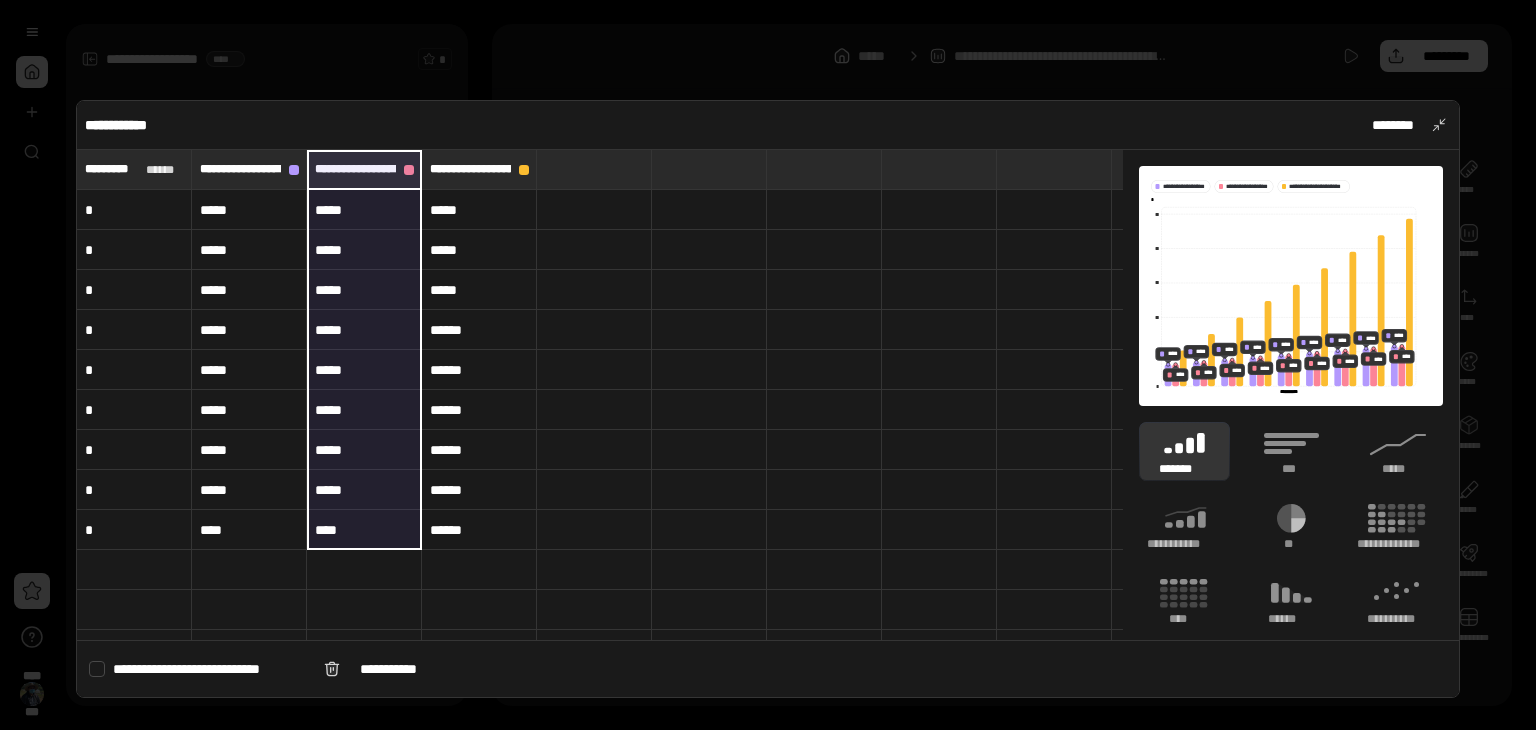 drag, startPoint x: 317, startPoint y: 151, endPoint x: 377, endPoint y: 519, distance: 372.85922 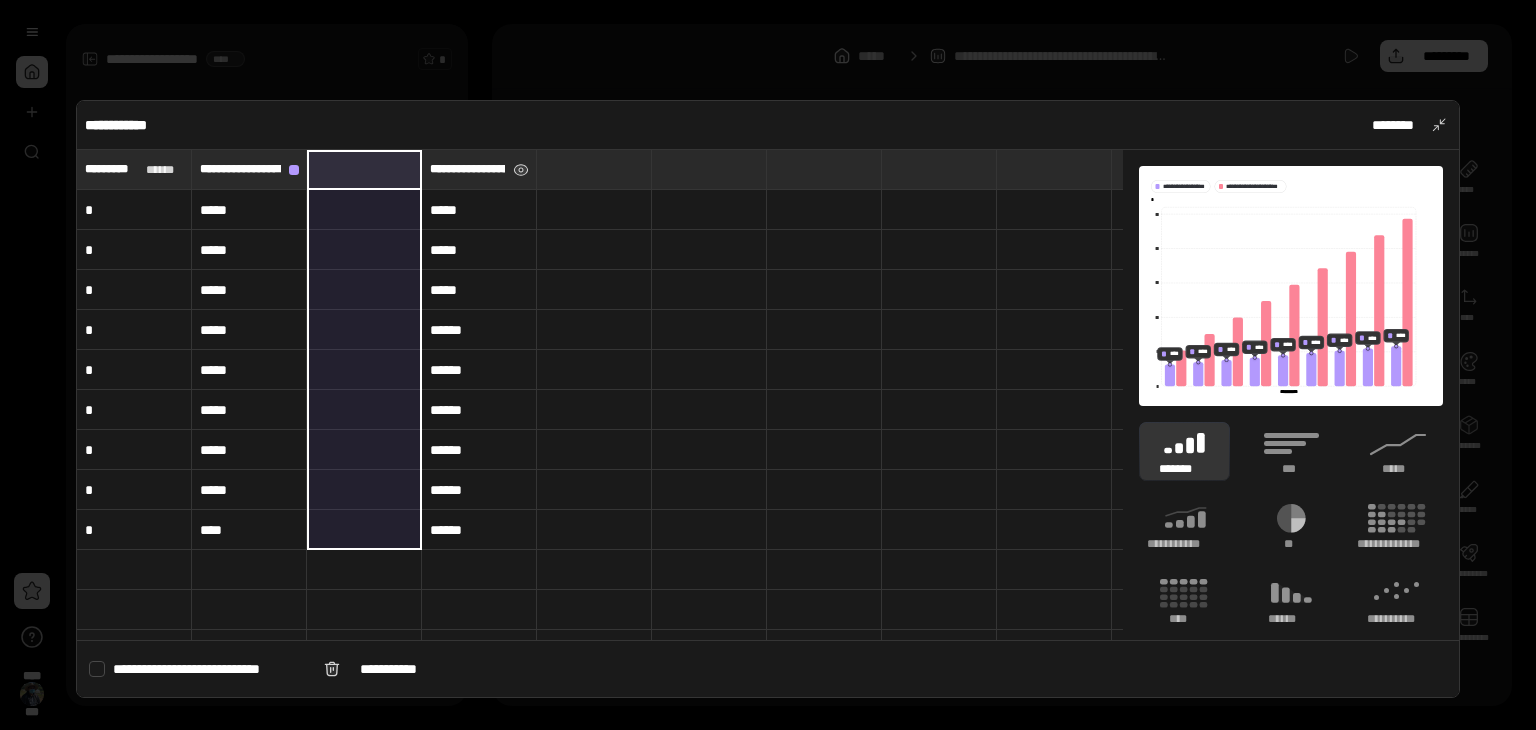 click on "**********" at bounding box center [467, 169] 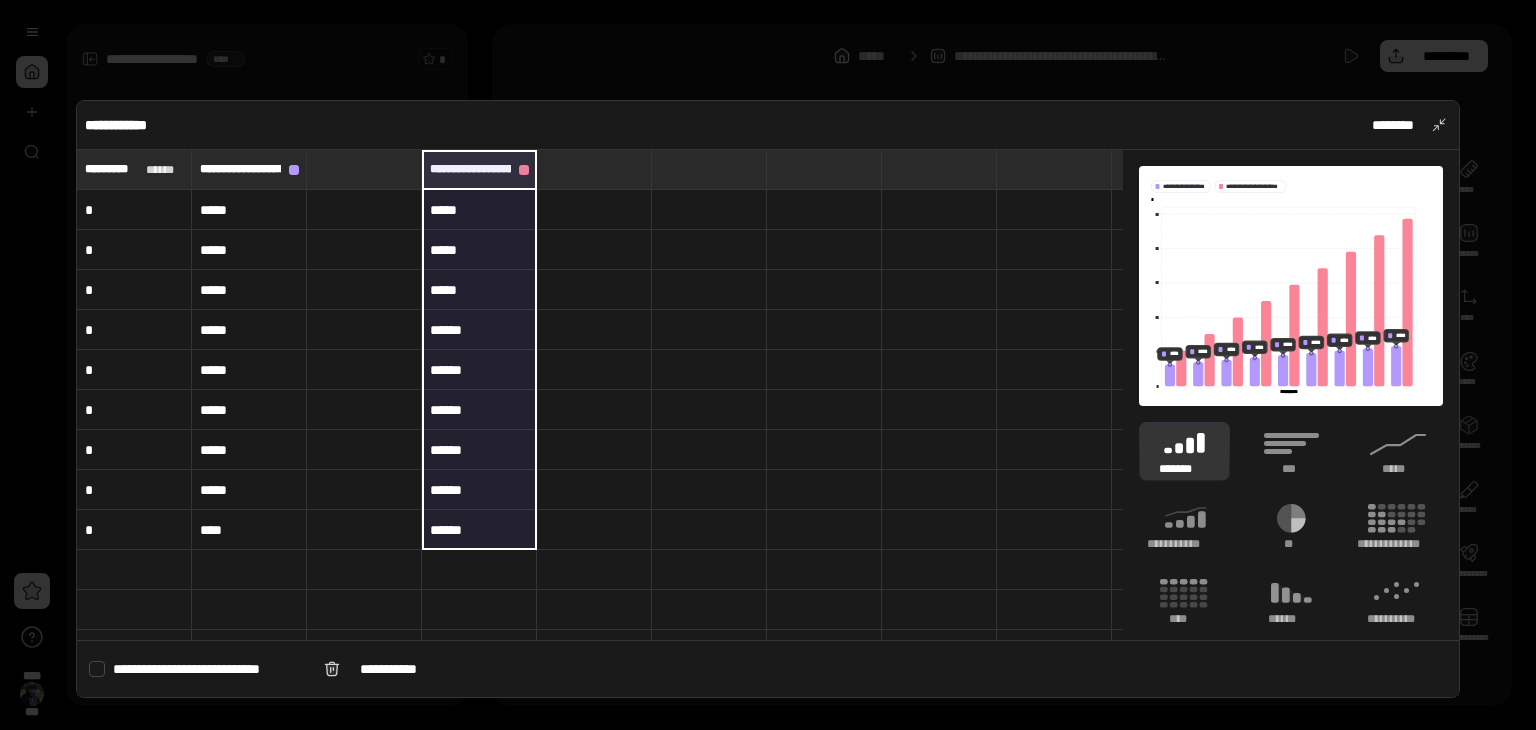 drag, startPoint x: 428, startPoint y: 157, endPoint x: 486, endPoint y: 525, distance: 372.5426 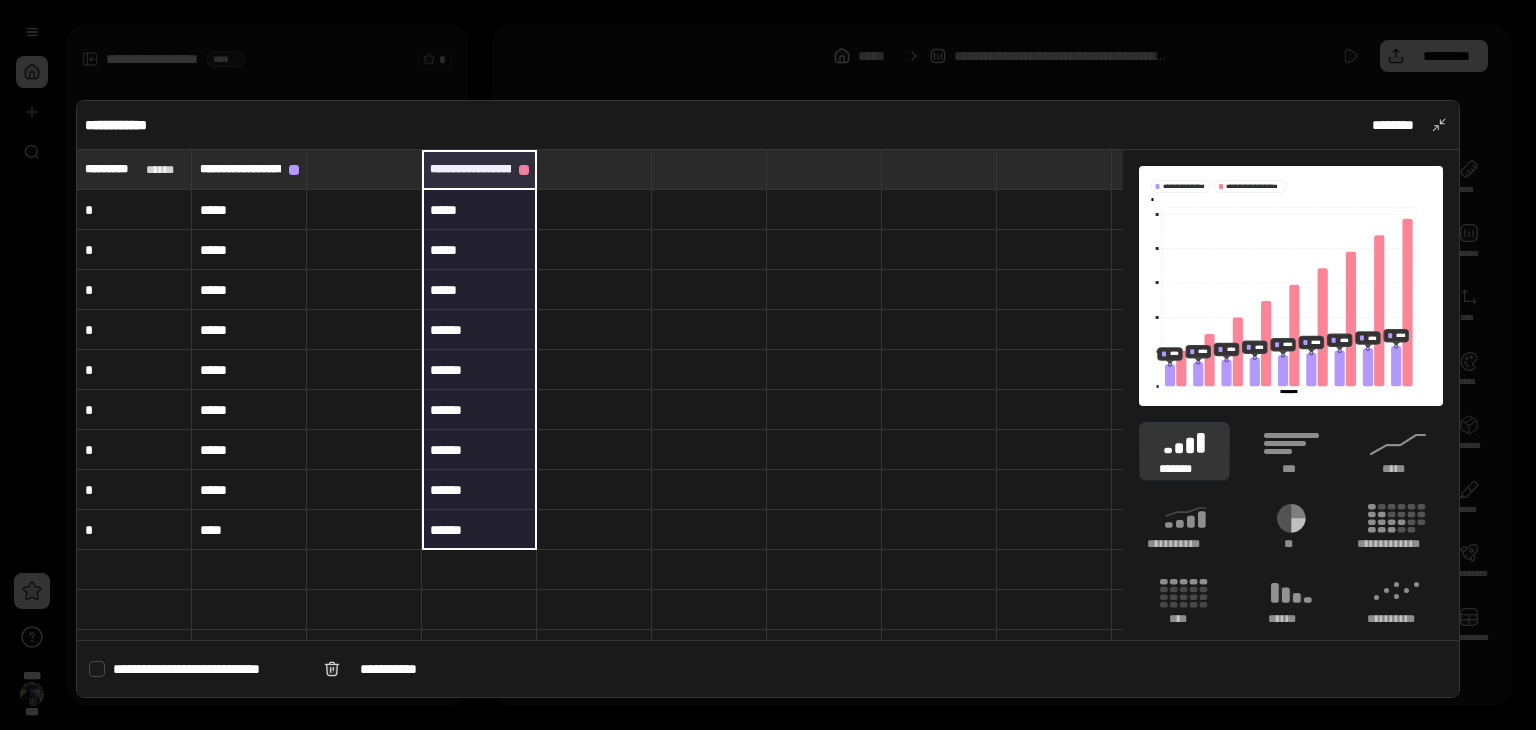 click at bounding box center (364, 169) 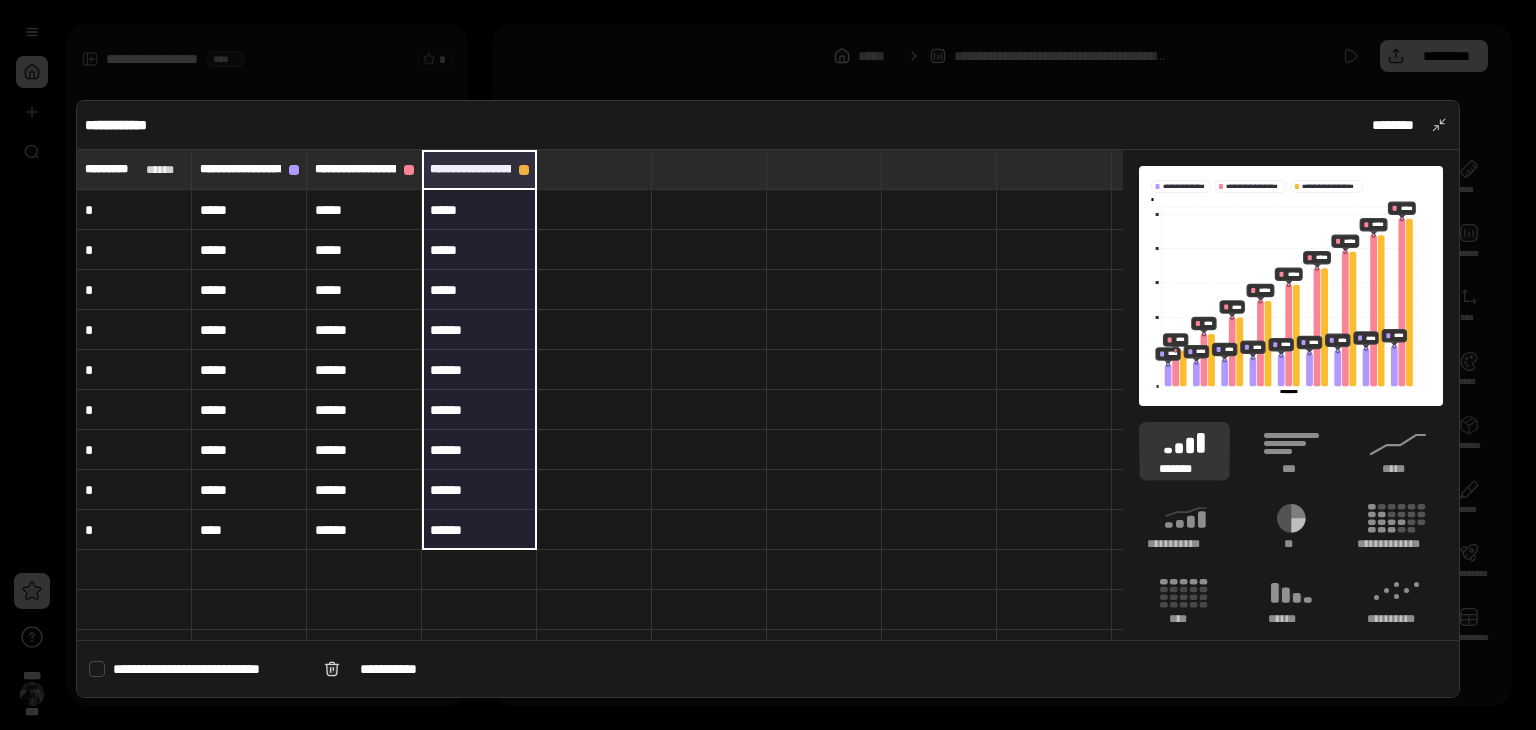 drag, startPoint x: 428, startPoint y: 161, endPoint x: 494, endPoint y: 532, distance: 376.8249 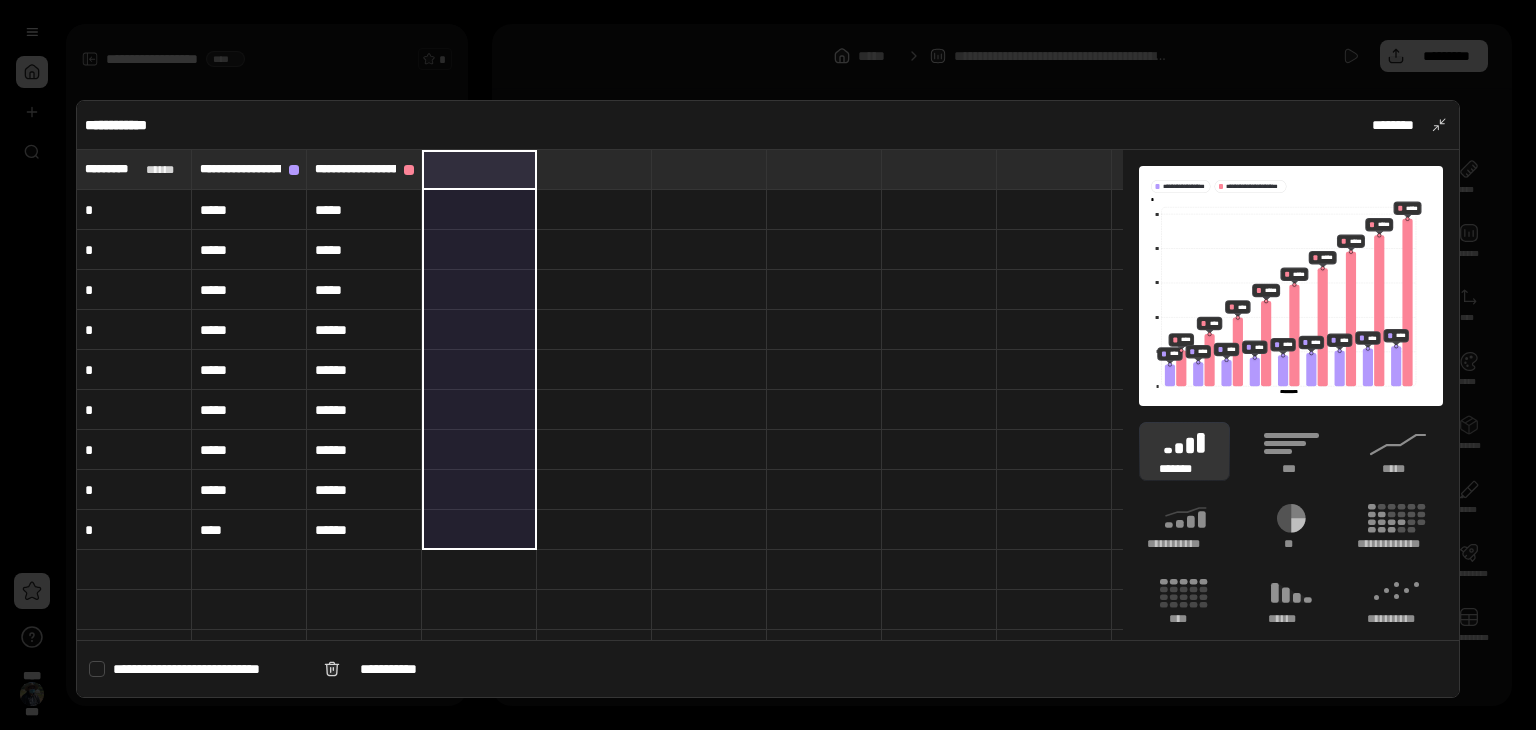 click at bounding box center (594, 210) 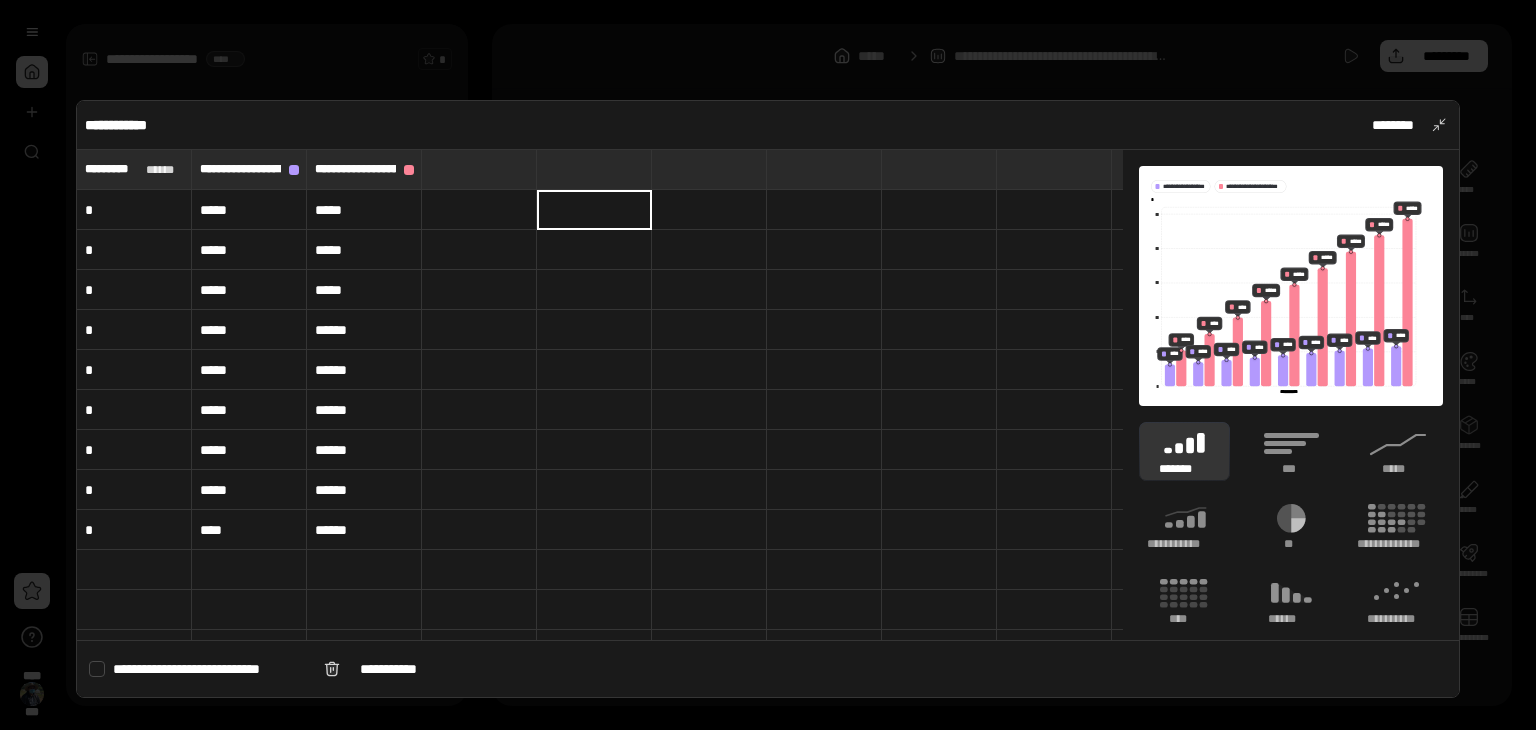 click at bounding box center [594, 169] 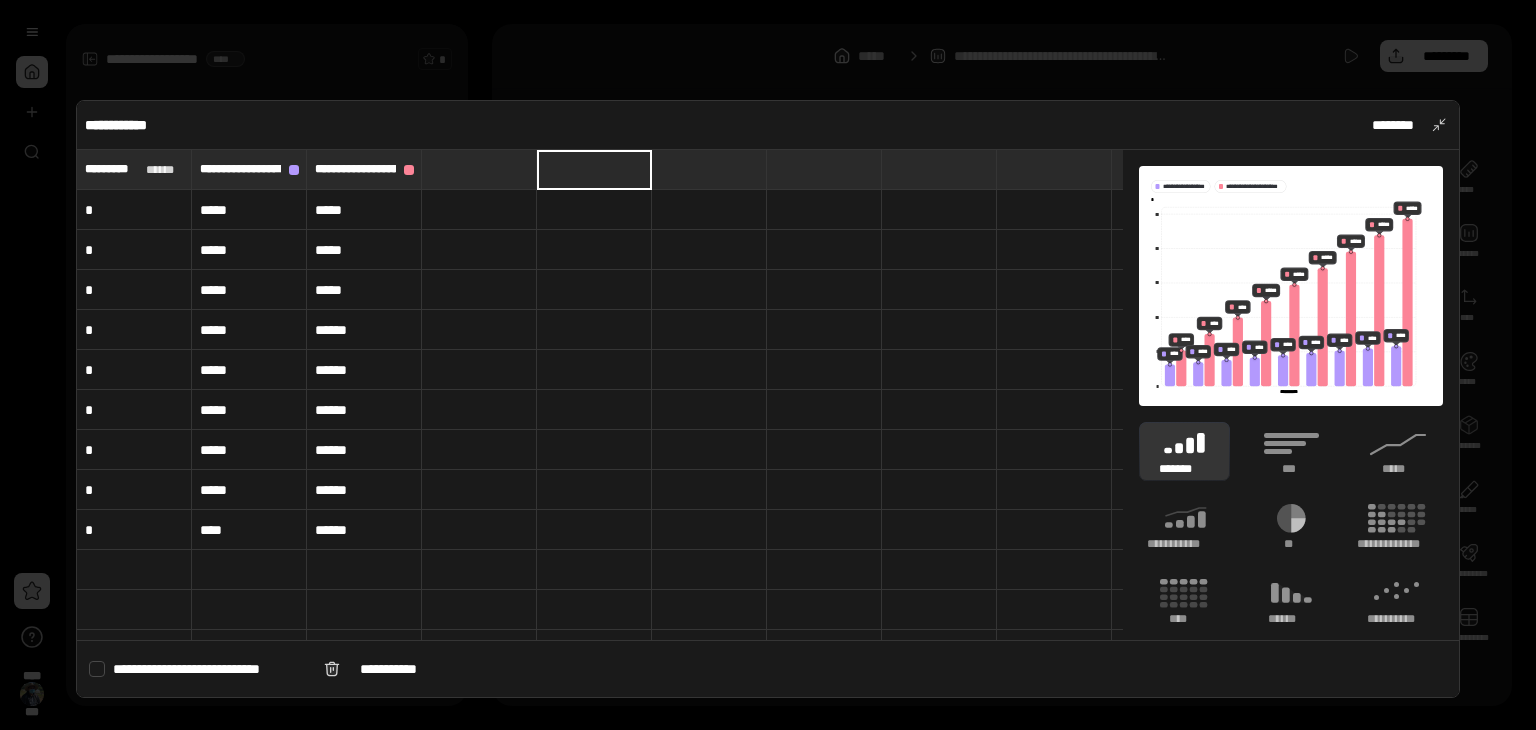 click at bounding box center [479, 169] 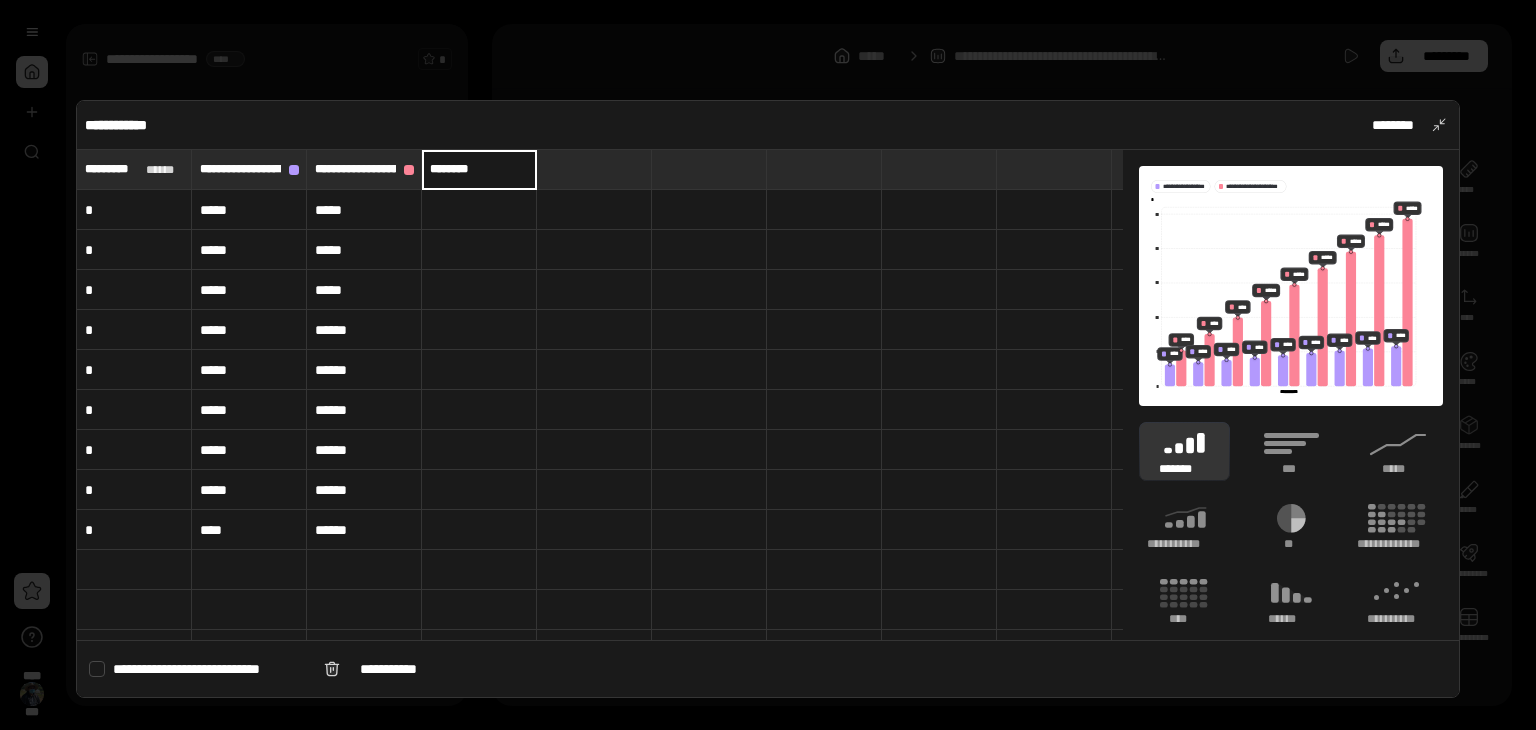 click at bounding box center (479, 210) 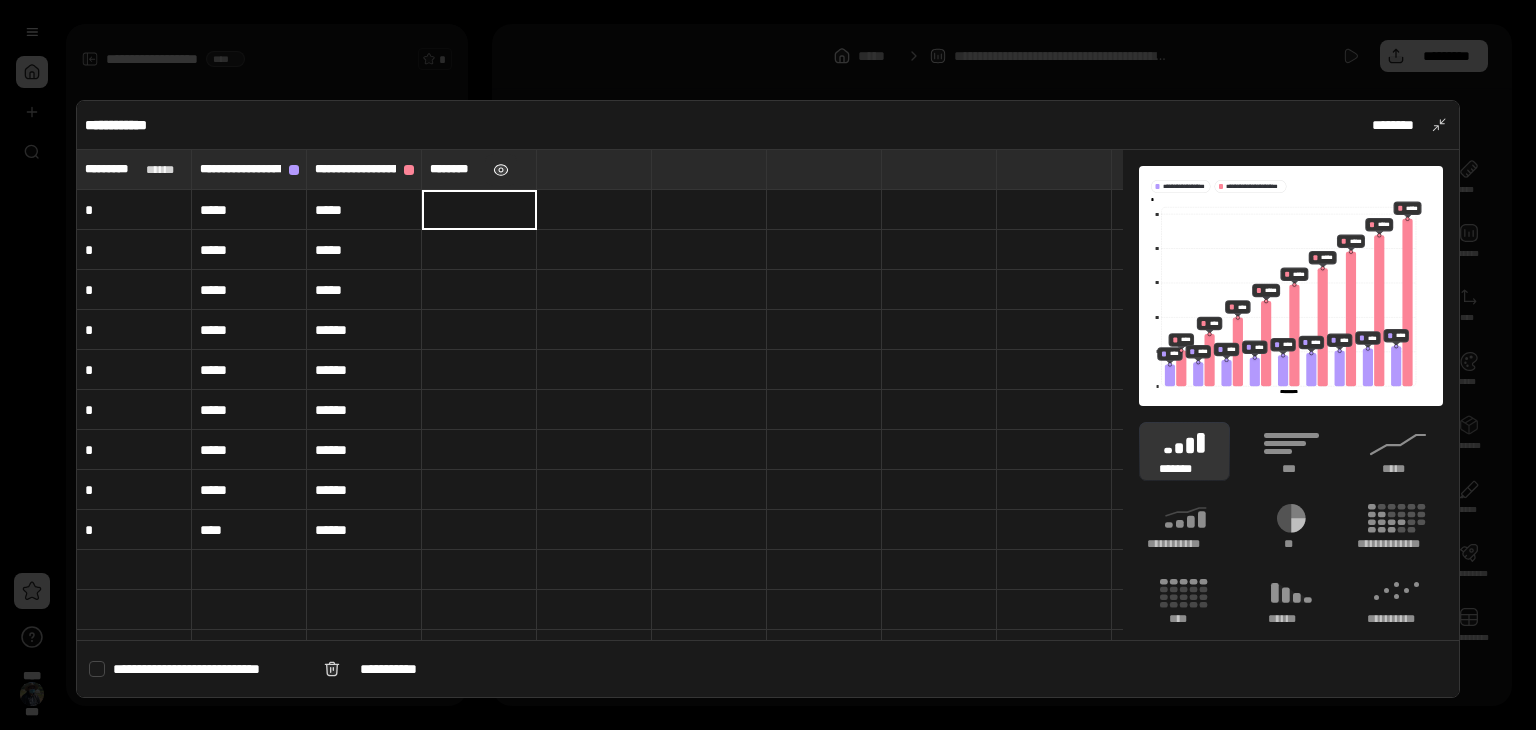 click at bounding box center [501, 170] 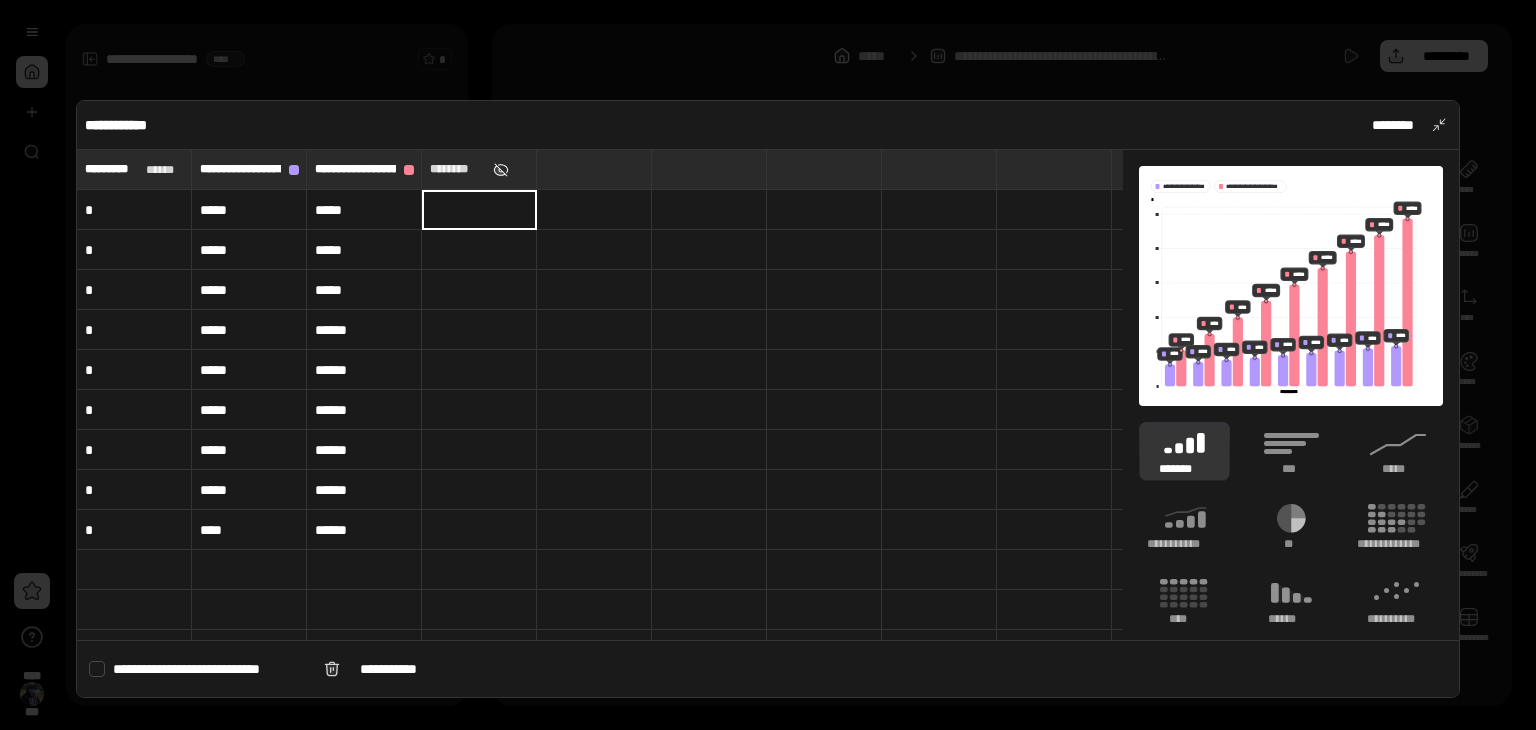 click at bounding box center (501, 170) 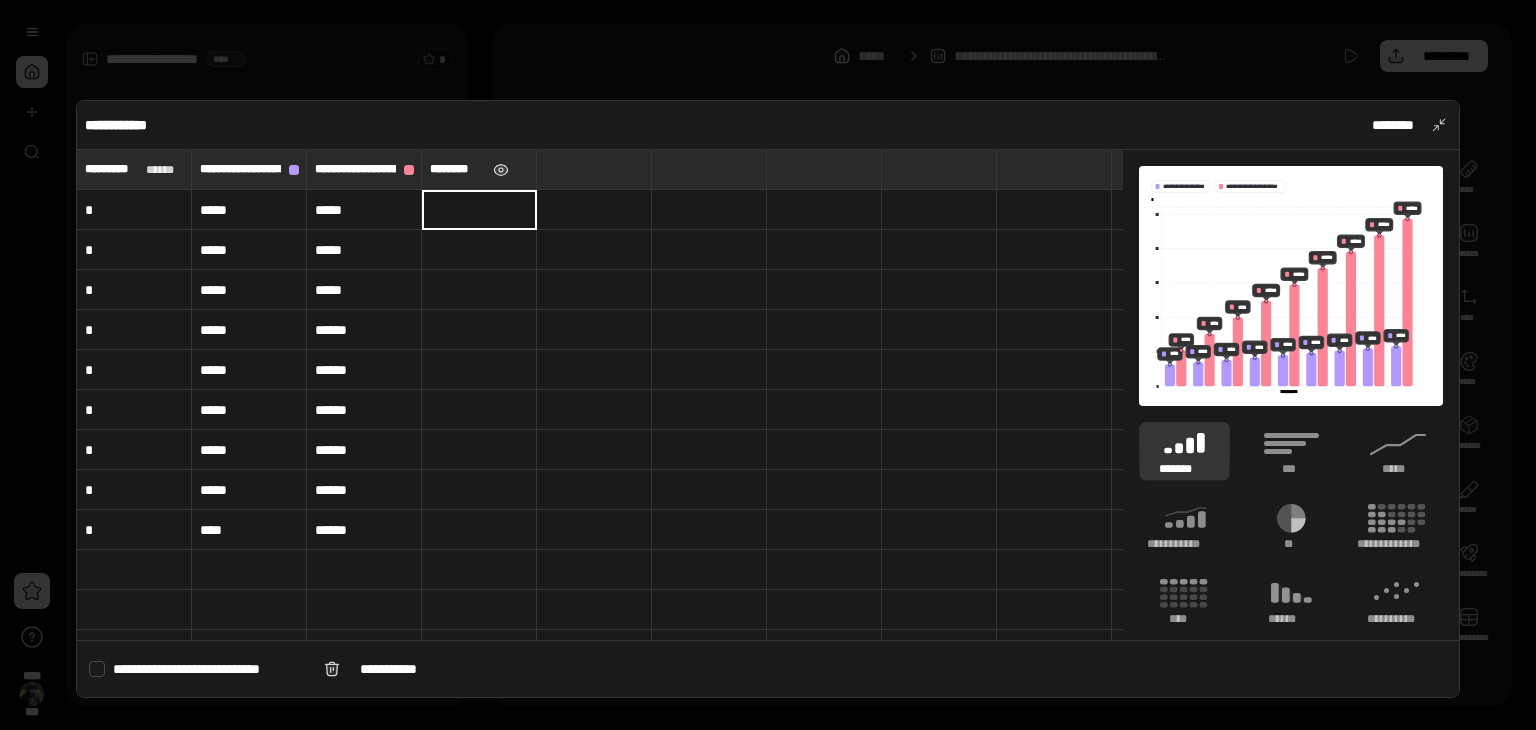 click at bounding box center (501, 170) 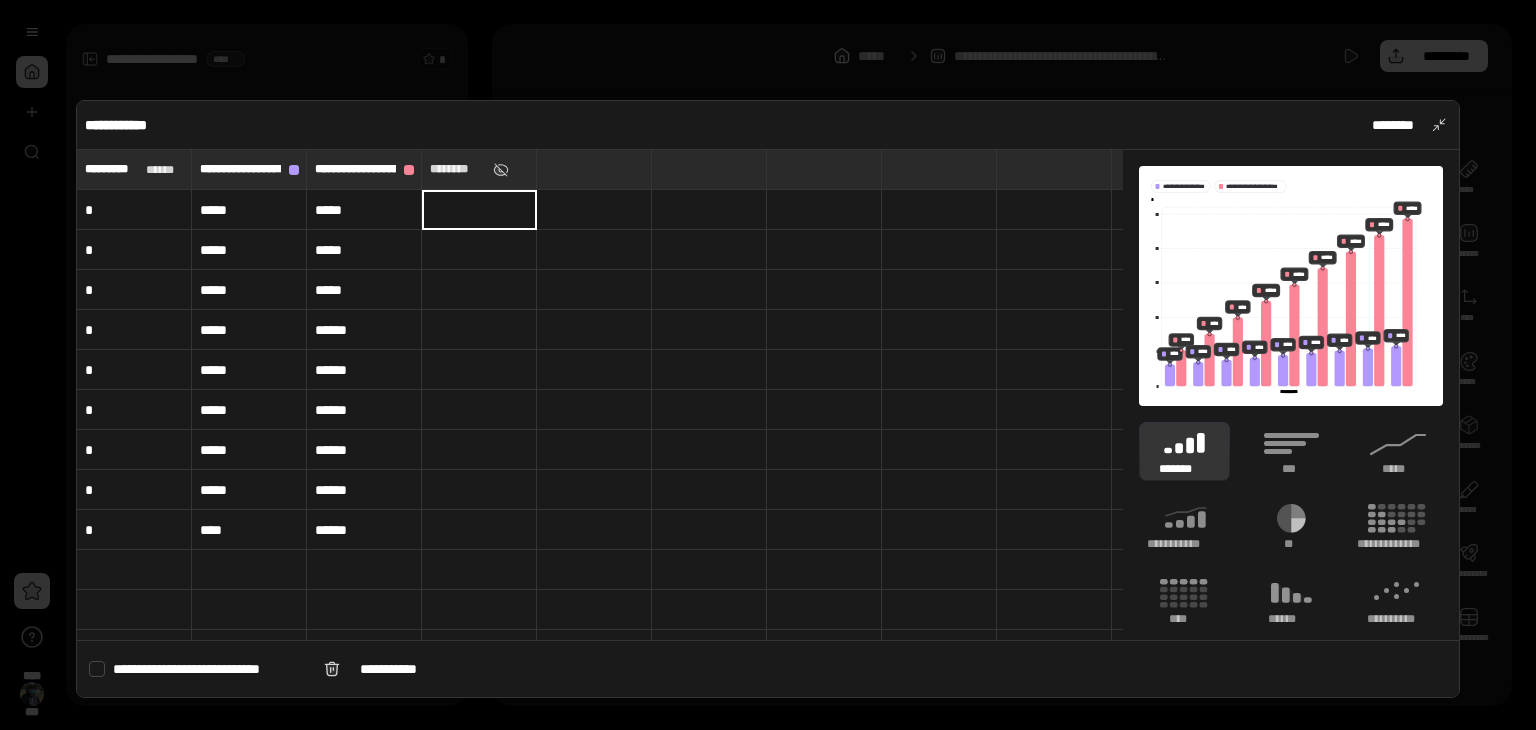 click at bounding box center [501, 170] 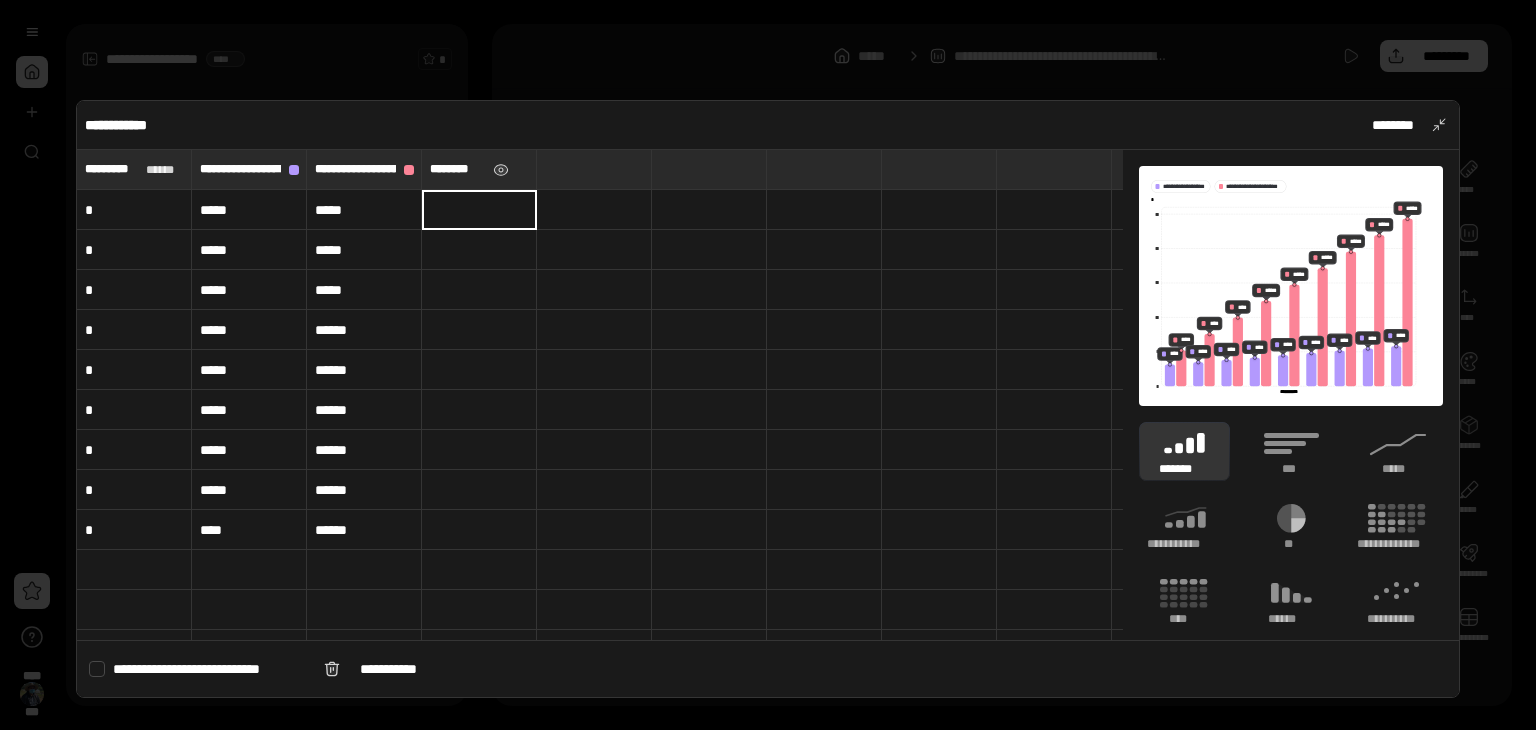 click on "********" at bounding box center (457, 169) 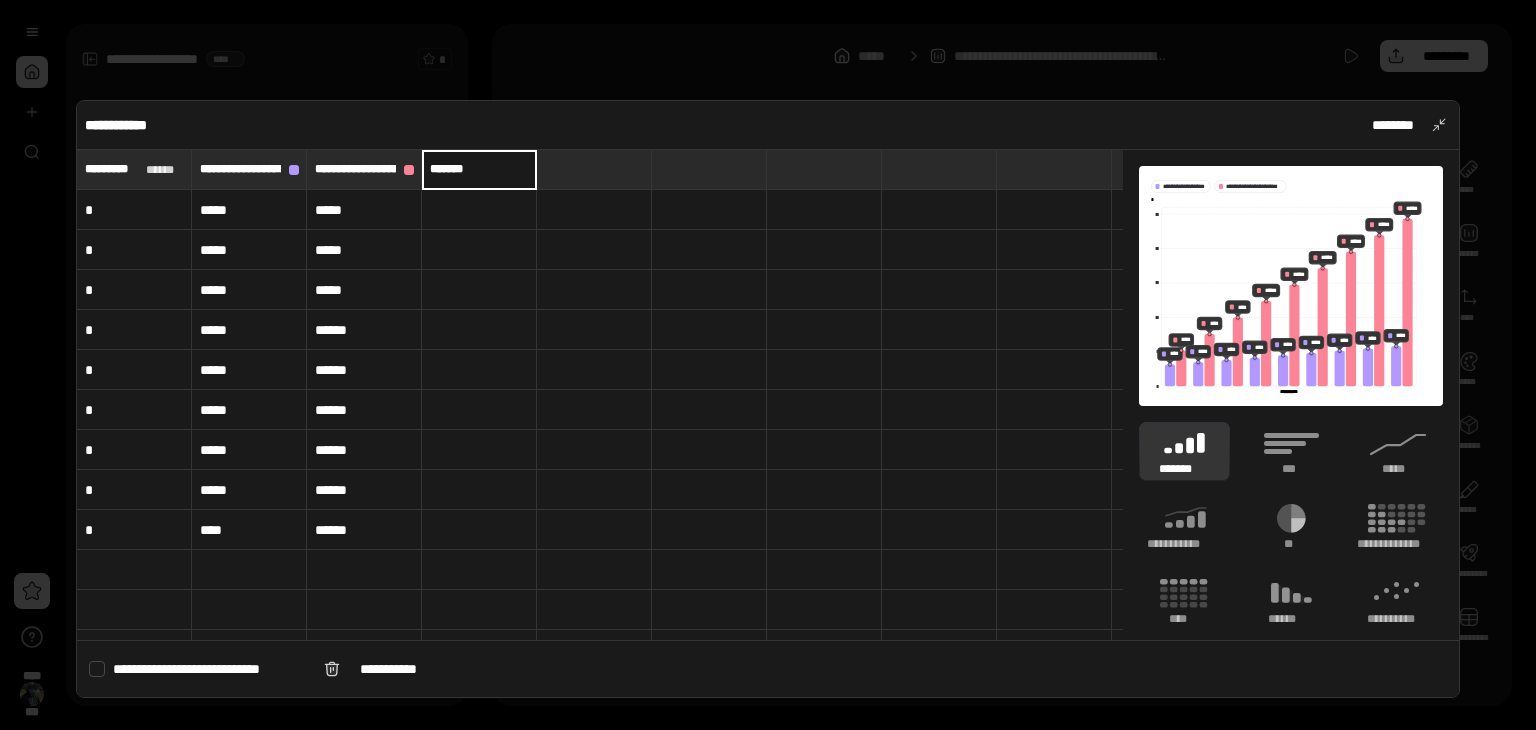 click at bounding box center [479, 210] 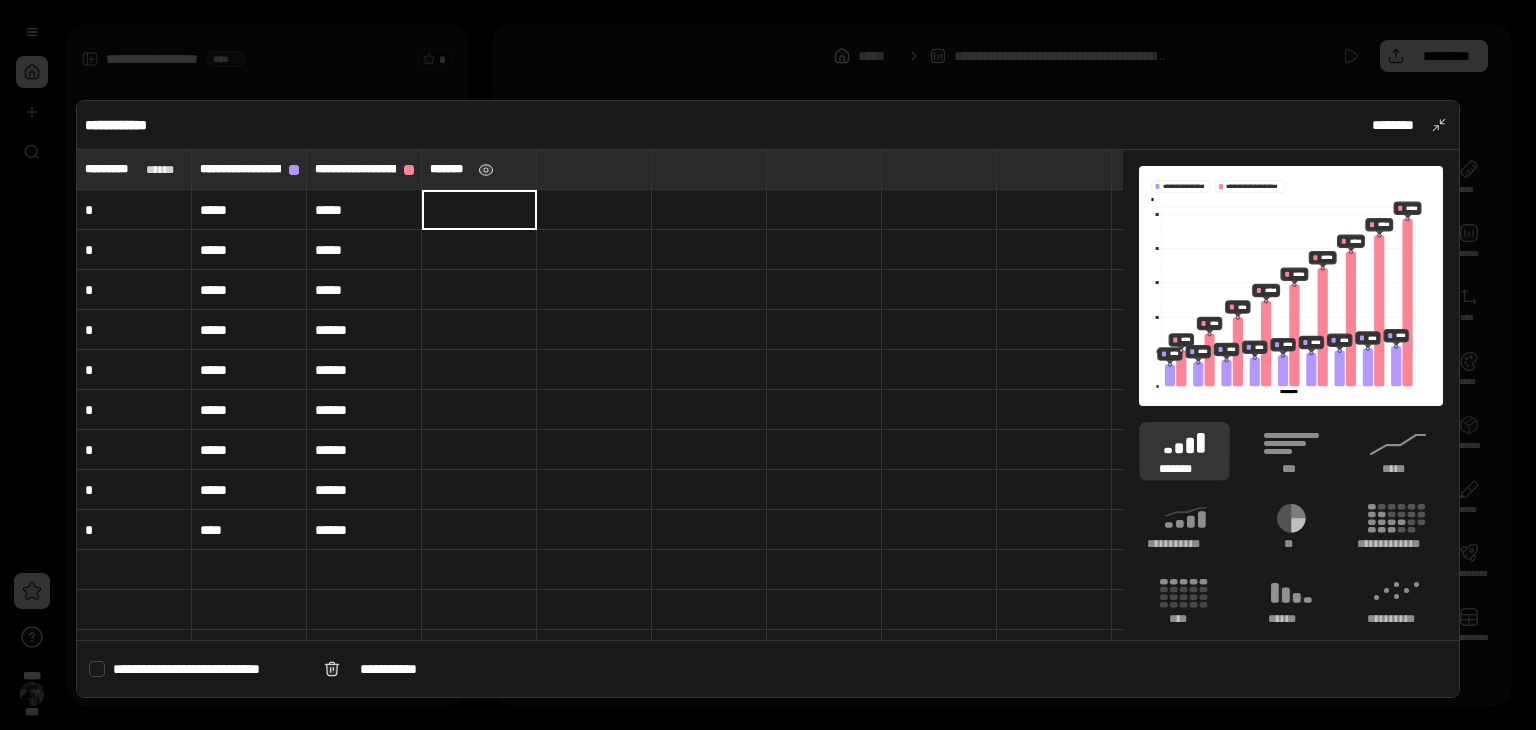 click on "*******" at bounding box center (479, 169) 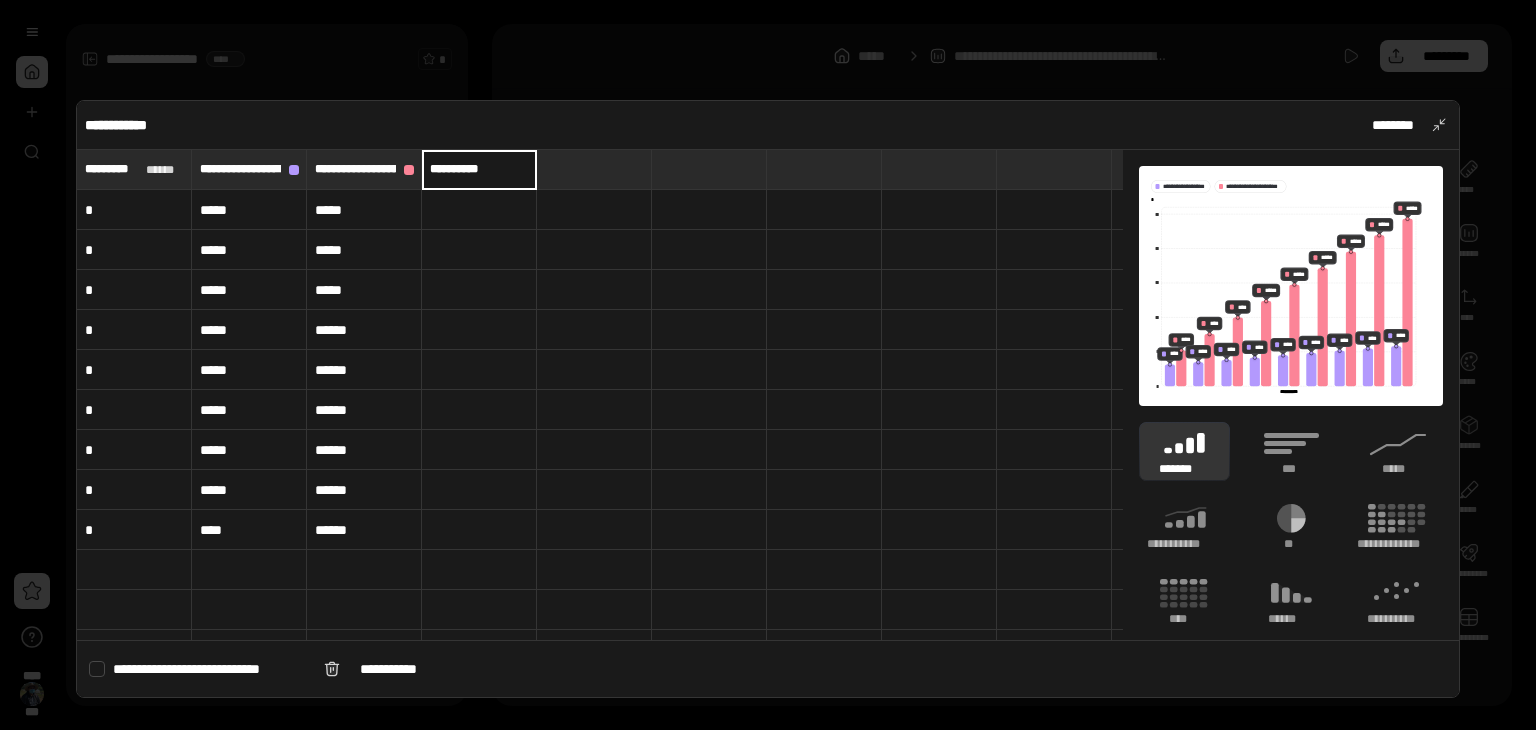 click at bounding box center [479, 210] 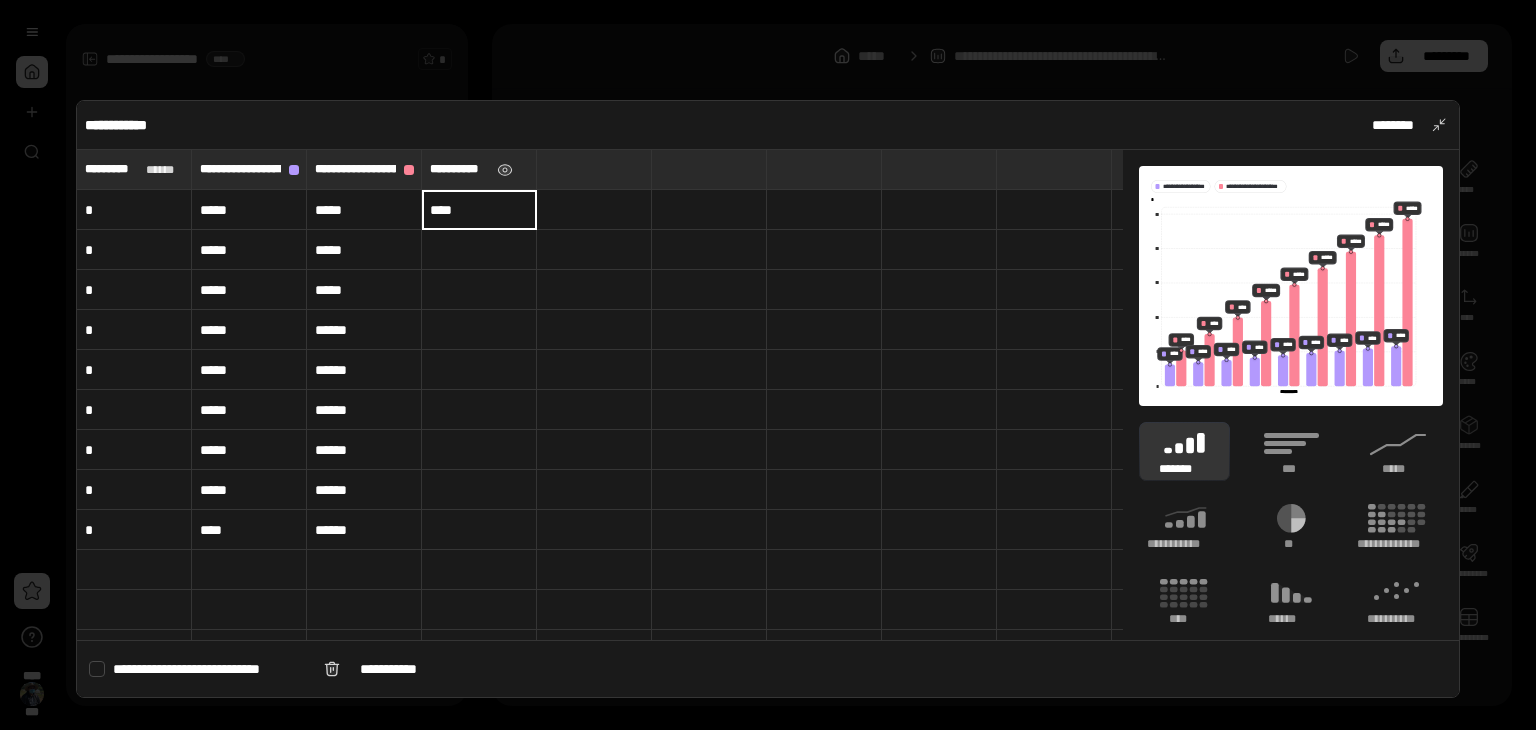 click at bounding box center [479, 250] 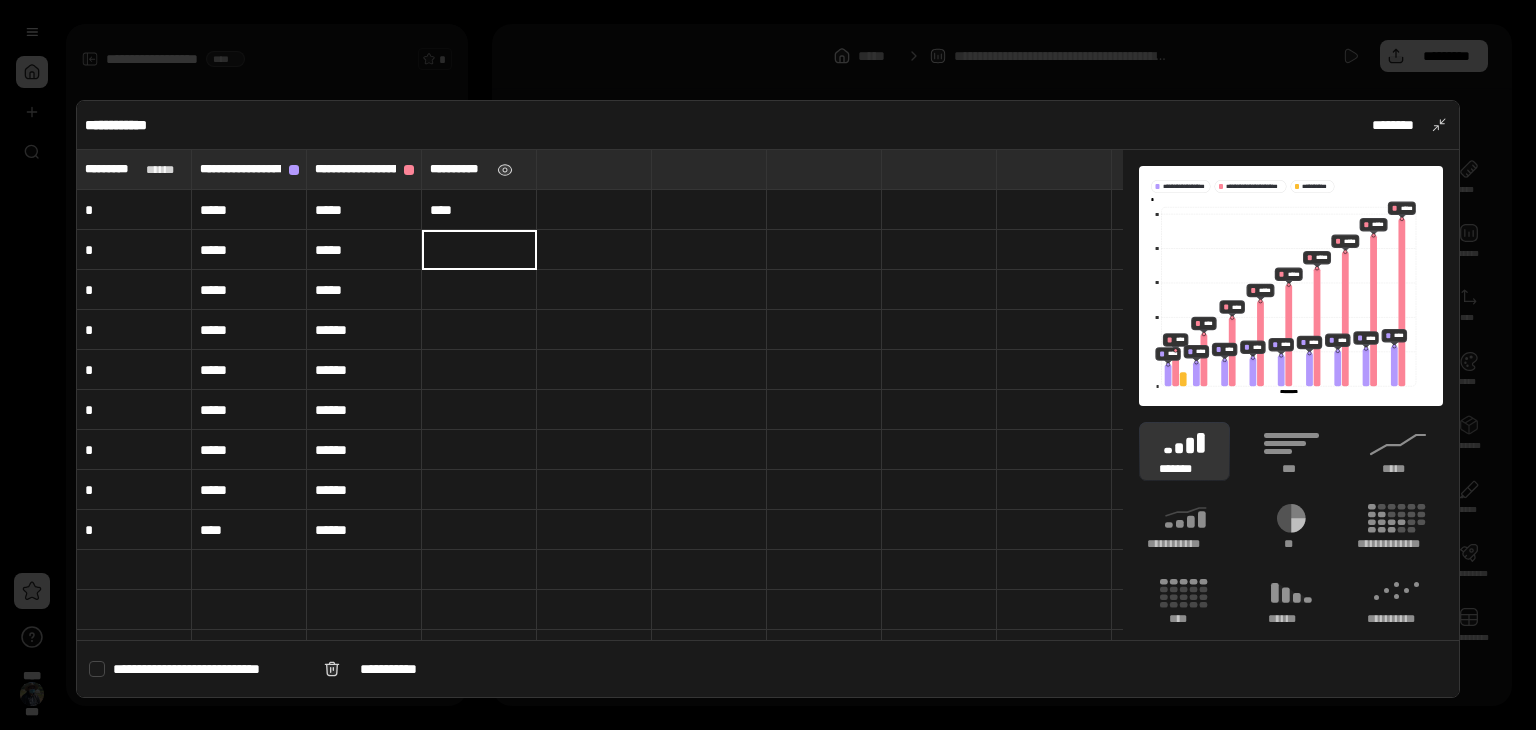 click at bounding box center (479, 250) 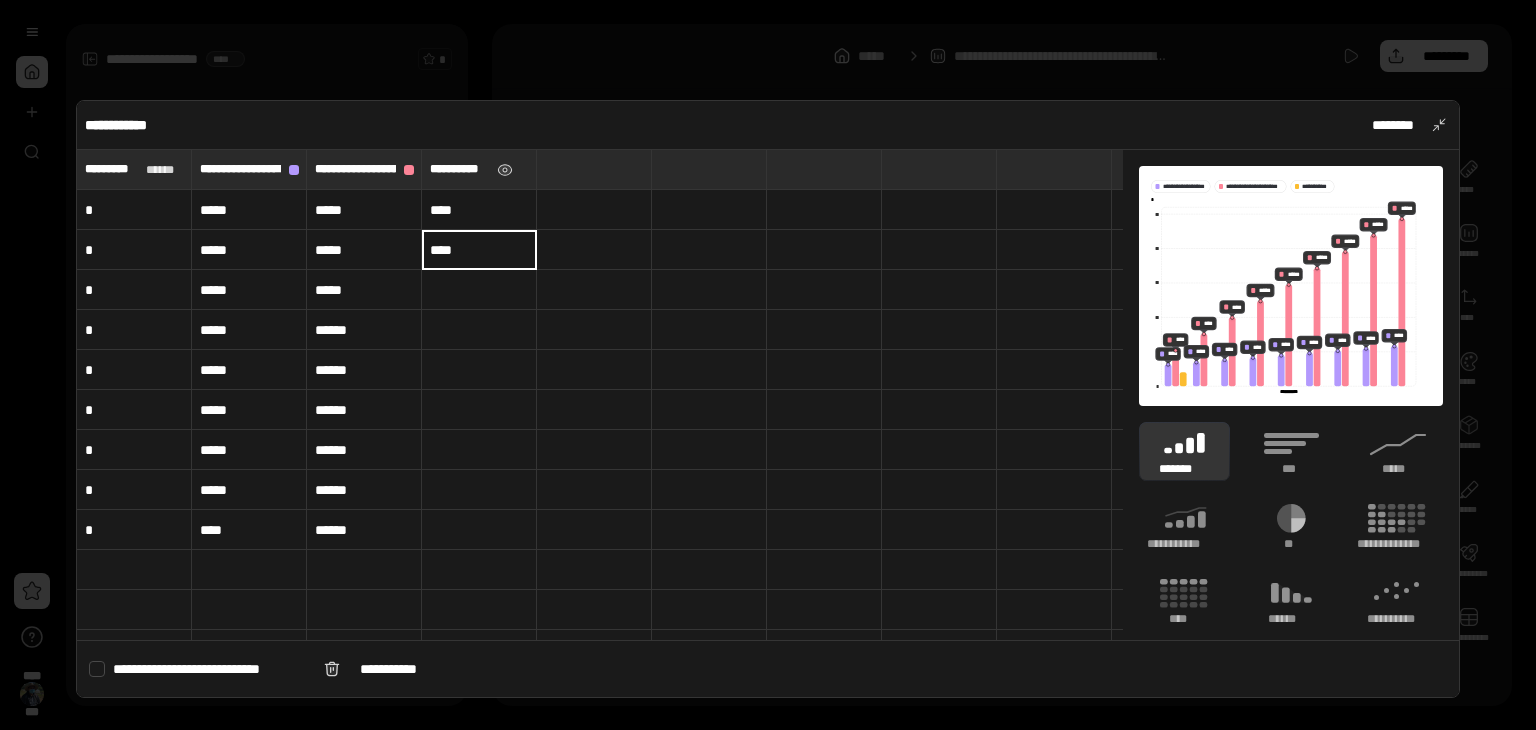 click at bounding box center [479, 290] 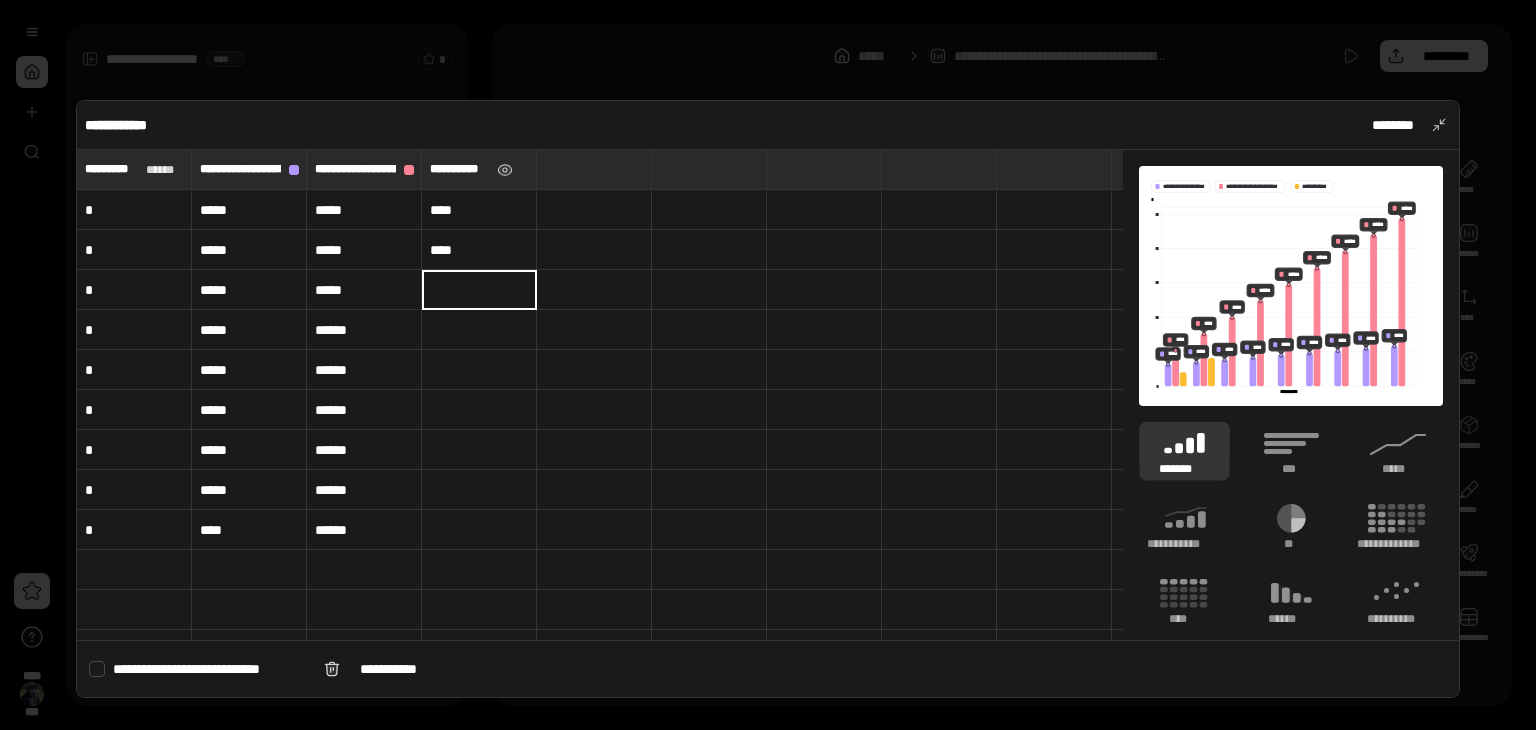 click at bounding box center (479, 330) 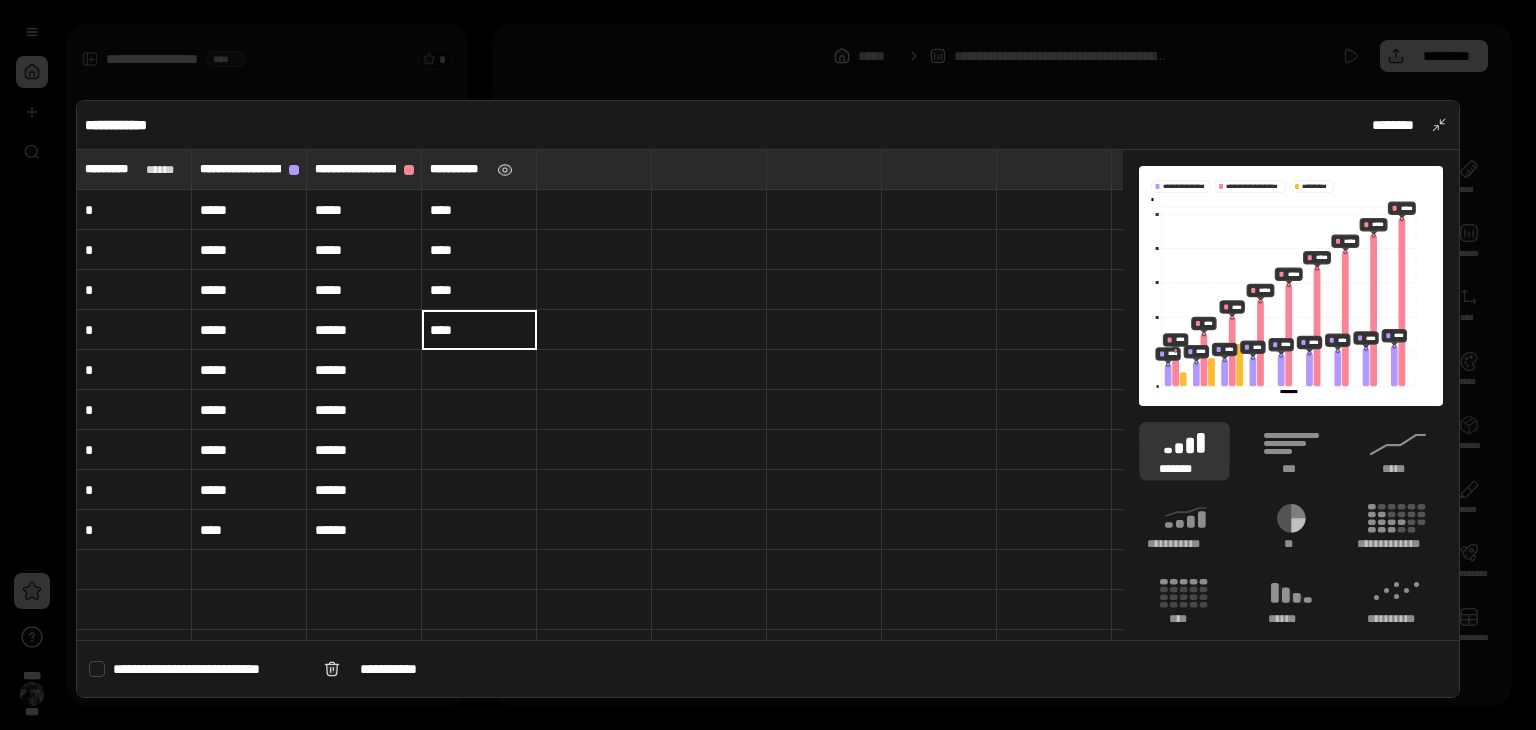 click at bounding box center (479, 370) 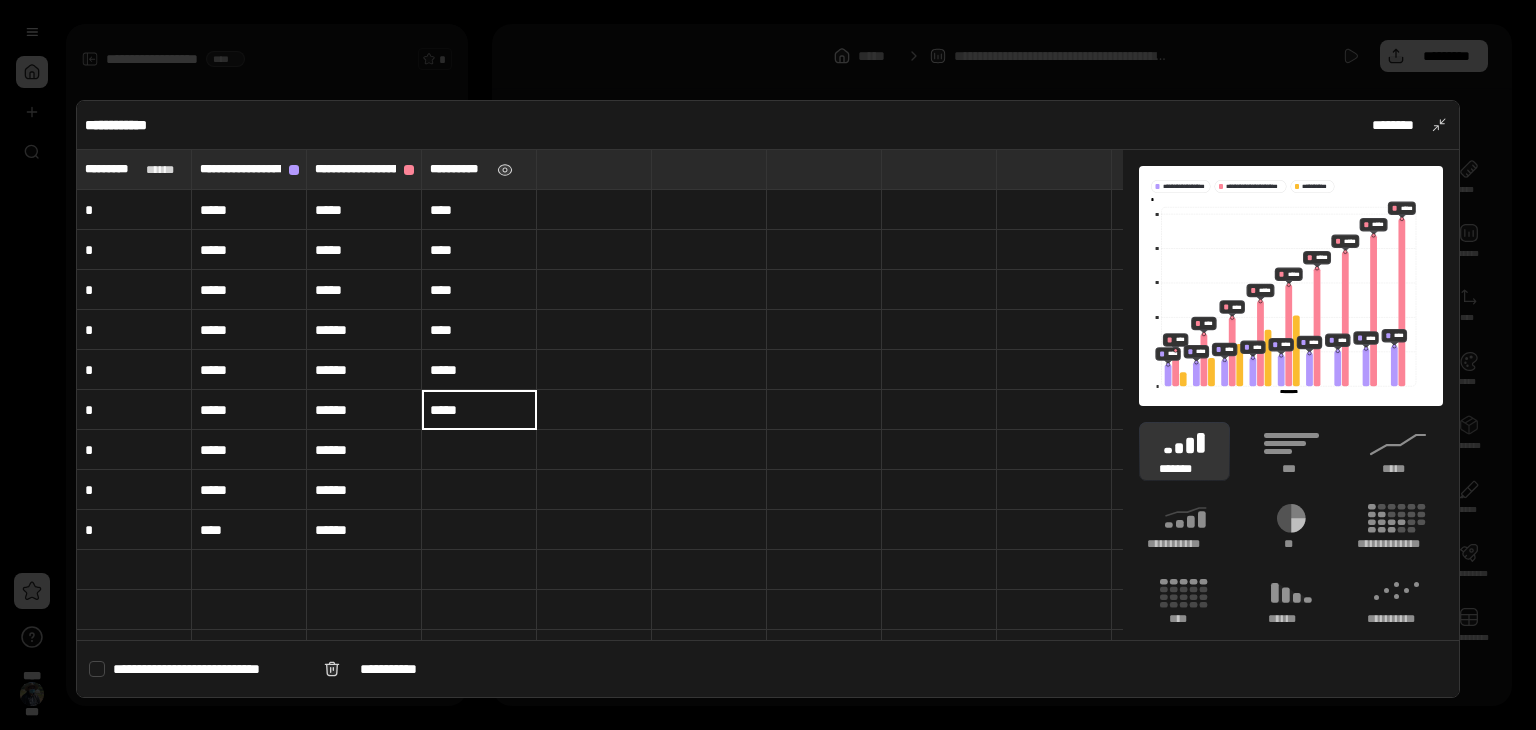 click at bounding box center [479, 450] 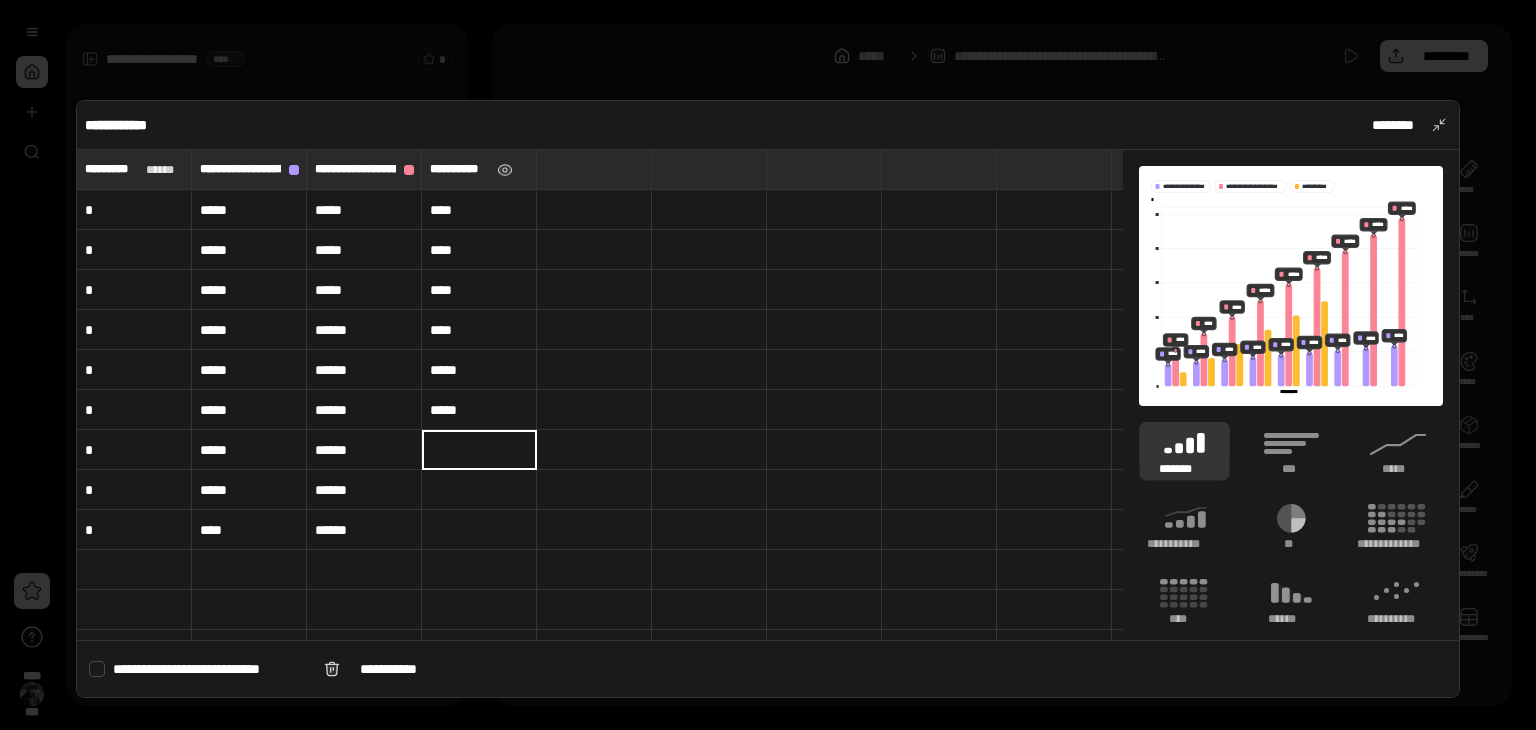 click at bounding box center (479, 450) 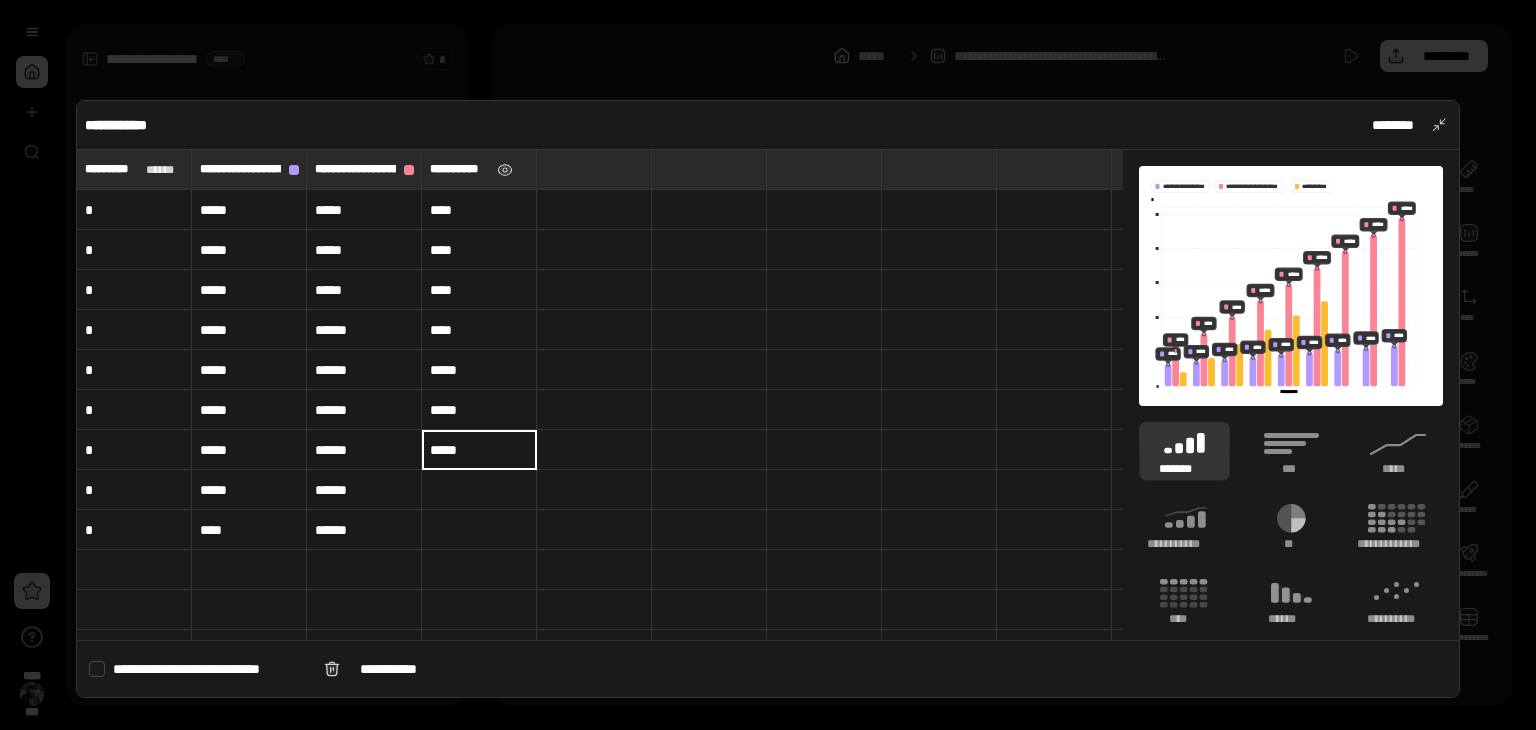 click at bounding box center (479, 490) 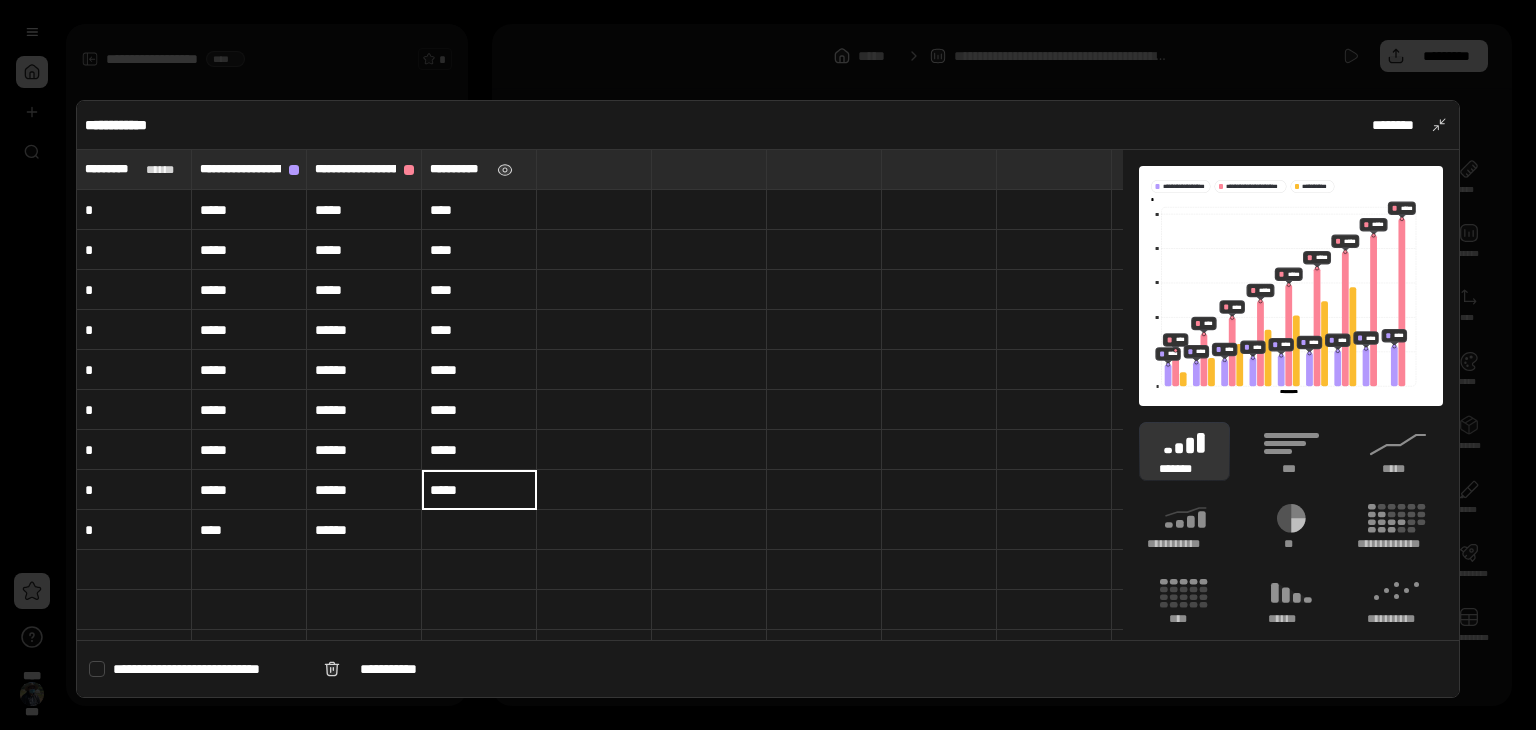 click at bounding box center (479, 530) 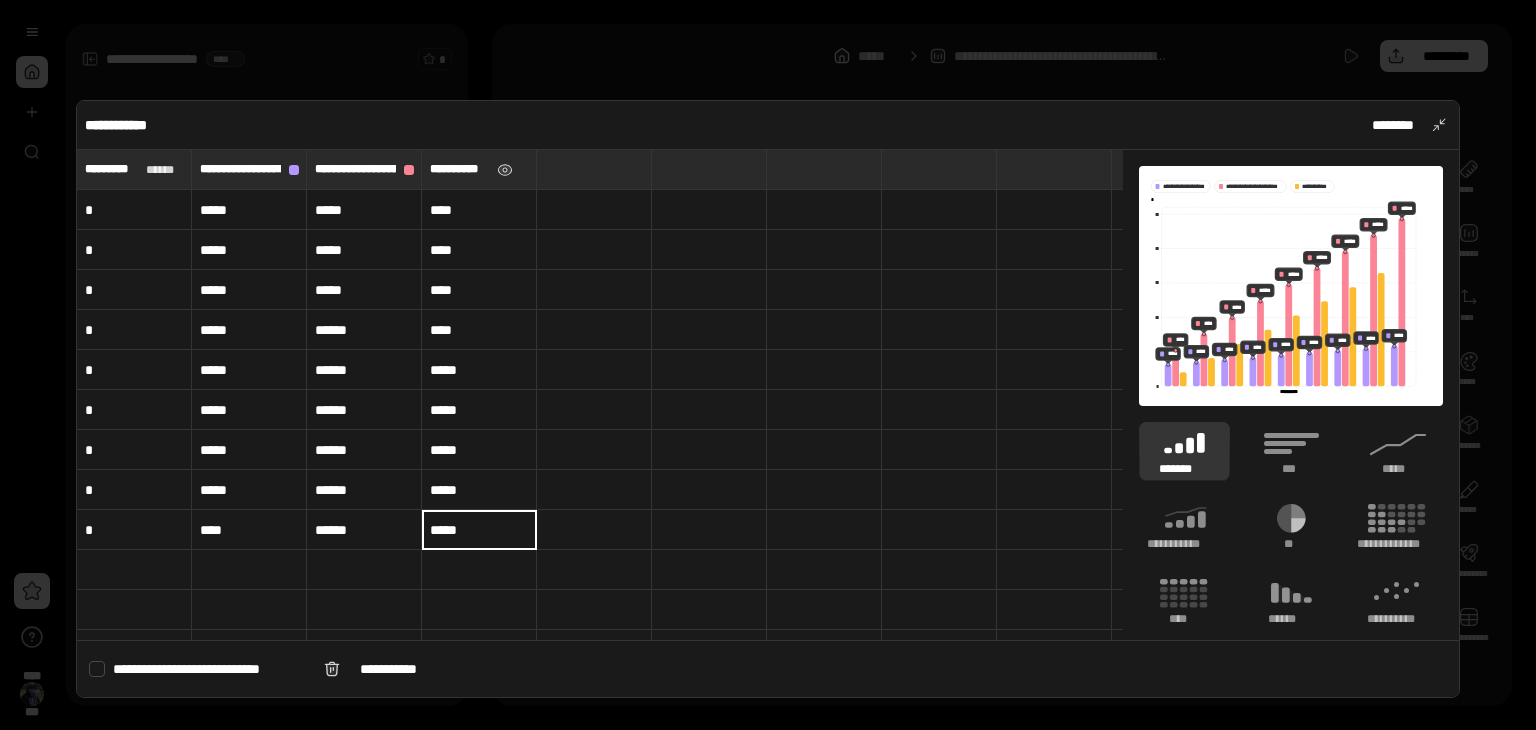 click on "*****" at bounding box center (479, 529) 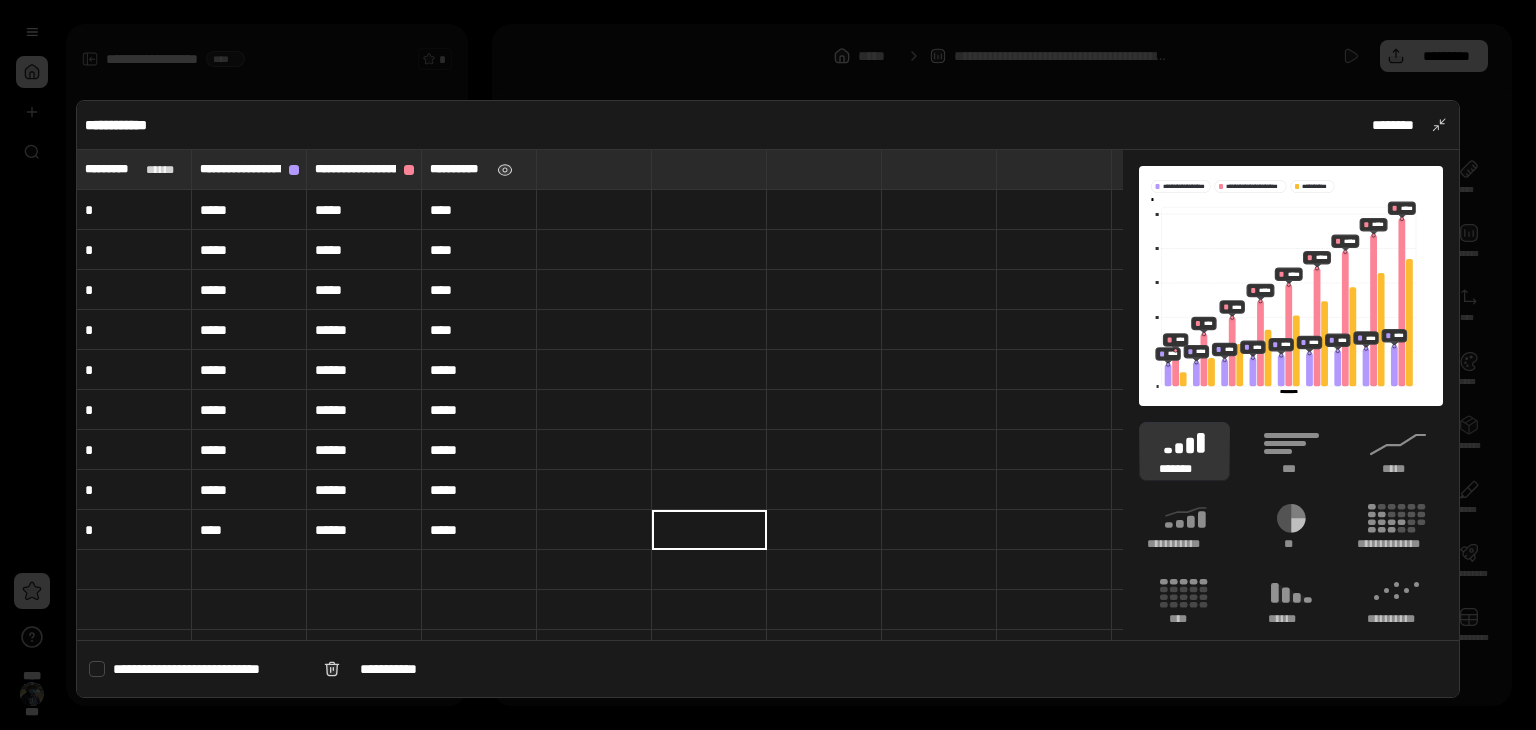 click on "**********" at bounding box center [479, 169] 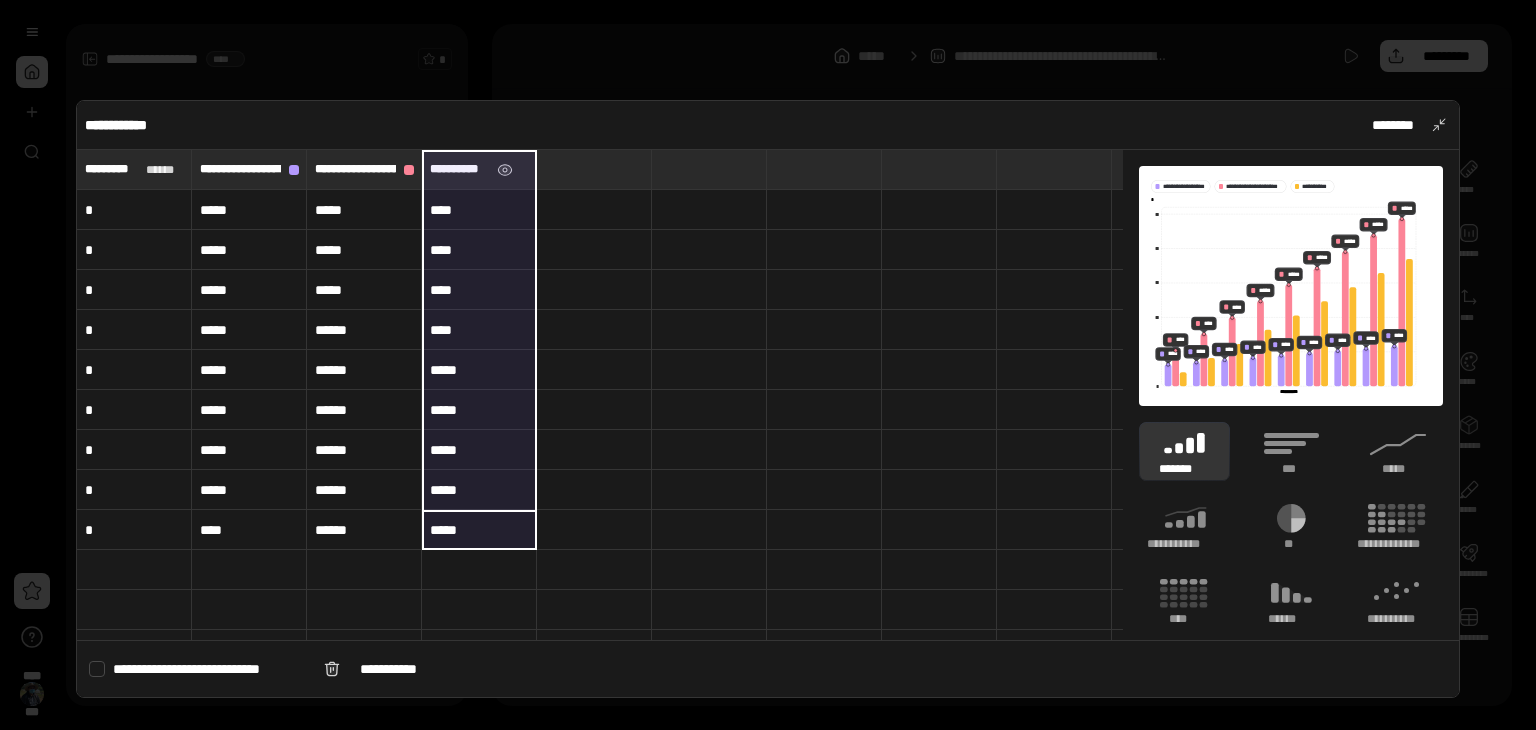 drag, startPoint x: 482, startPoint y: 521, endPoint x: 461, endPoint y: 151, distance: 370.59546 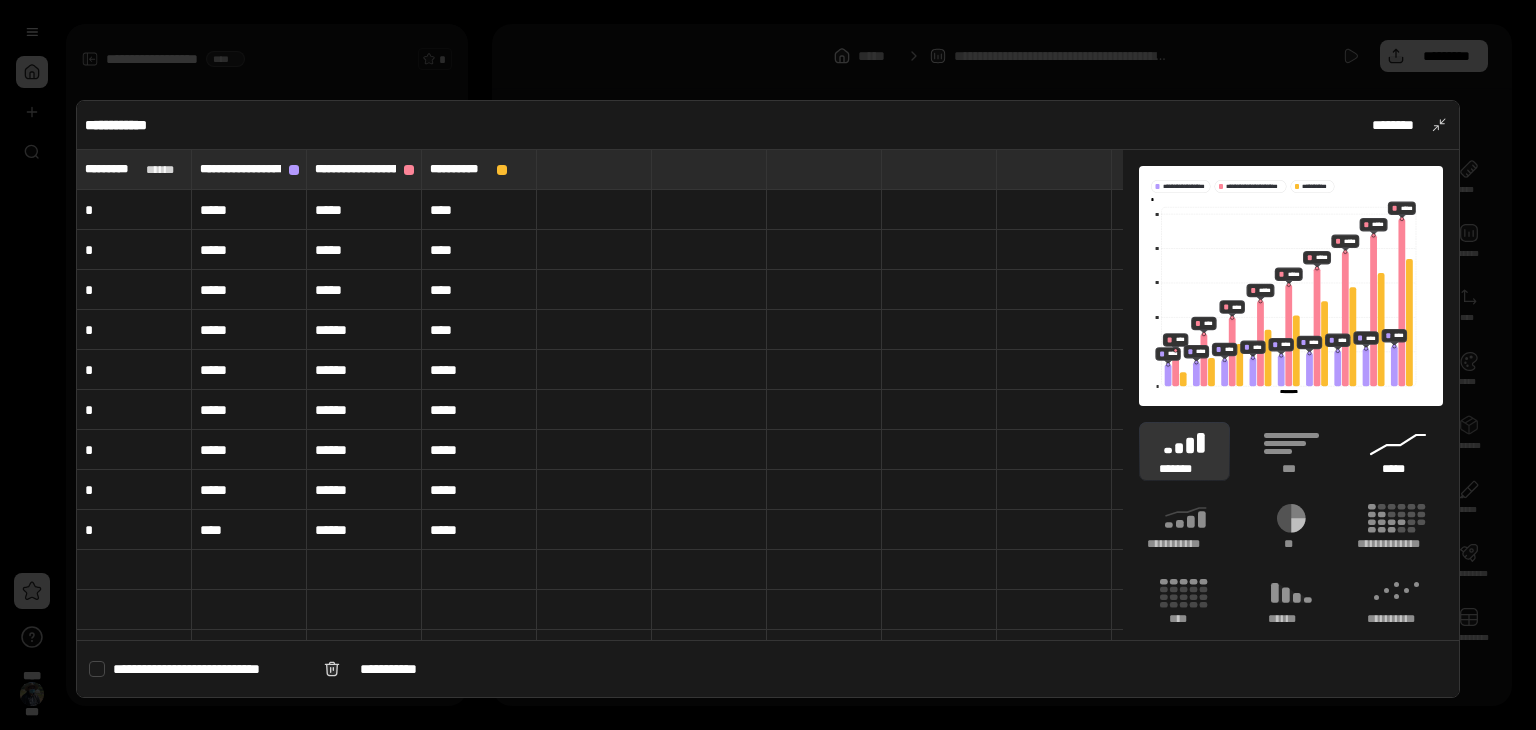 click 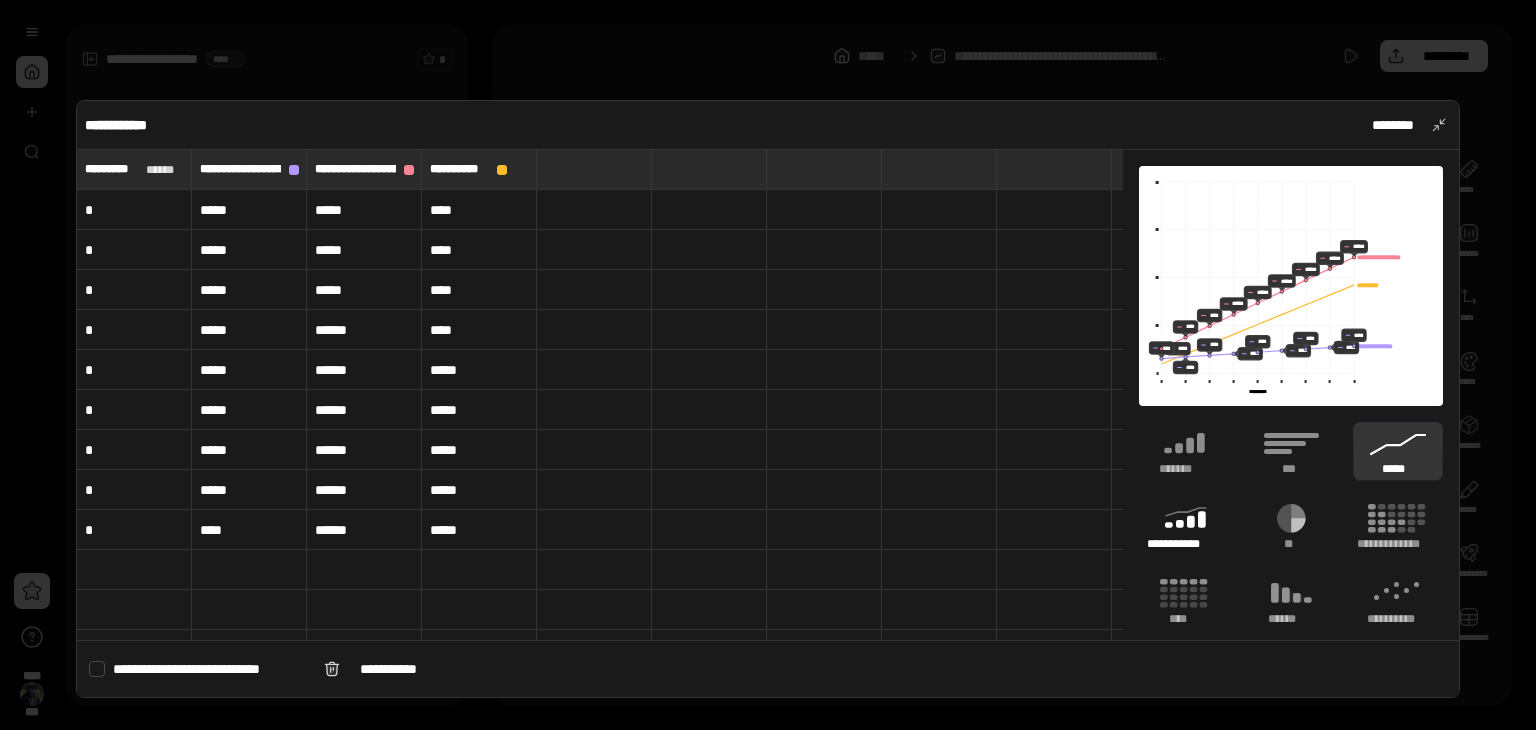 click 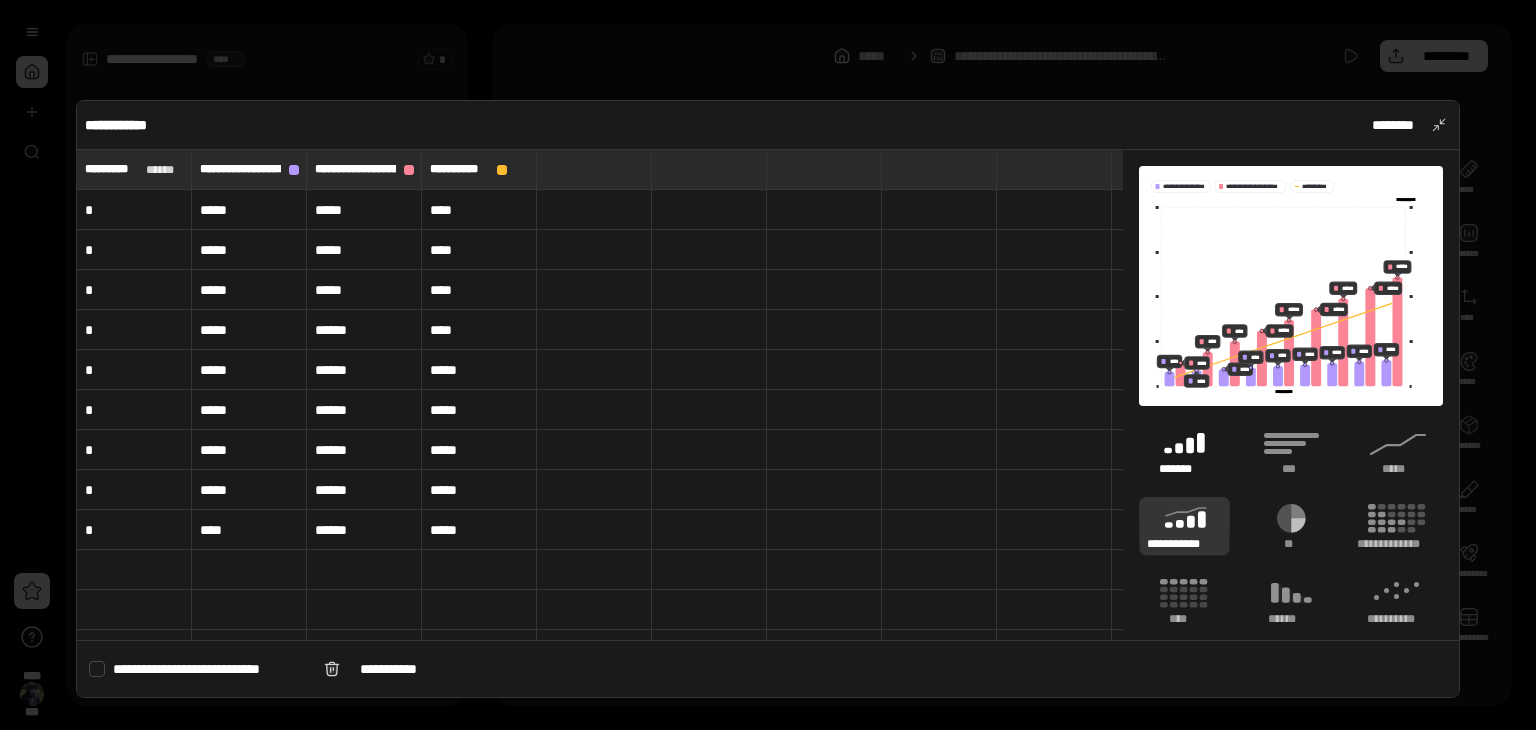 click 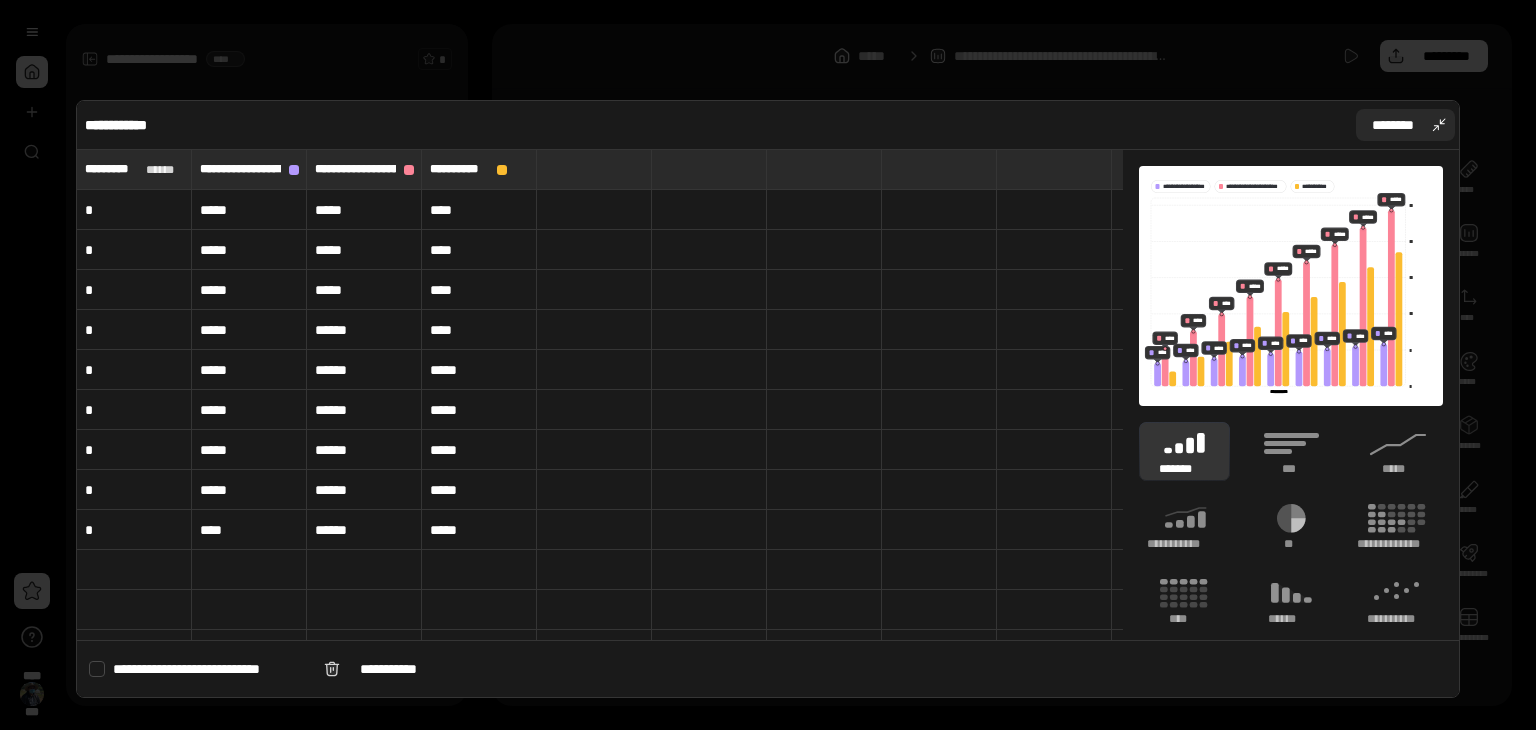 click on "********" at bounding box center [1406, 125] 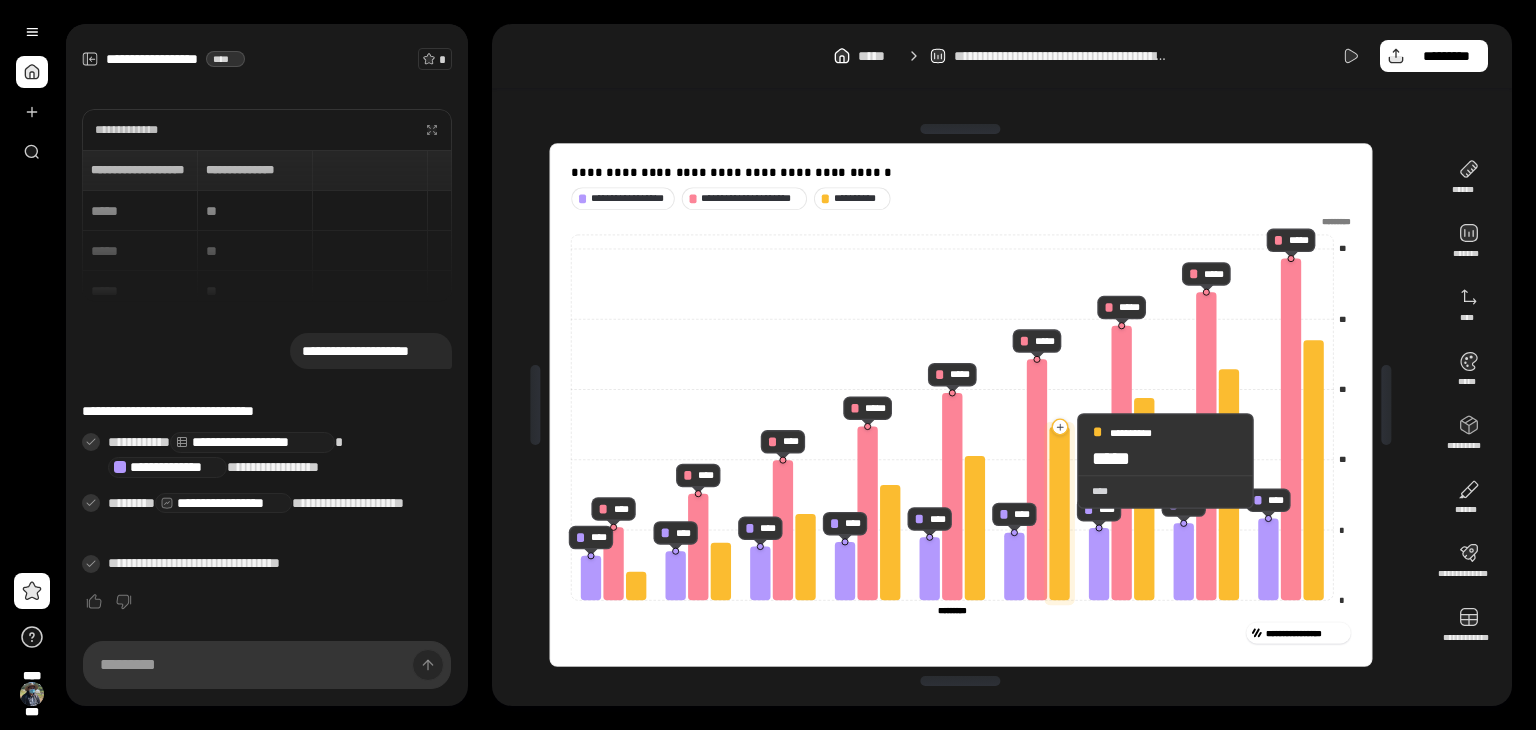 click 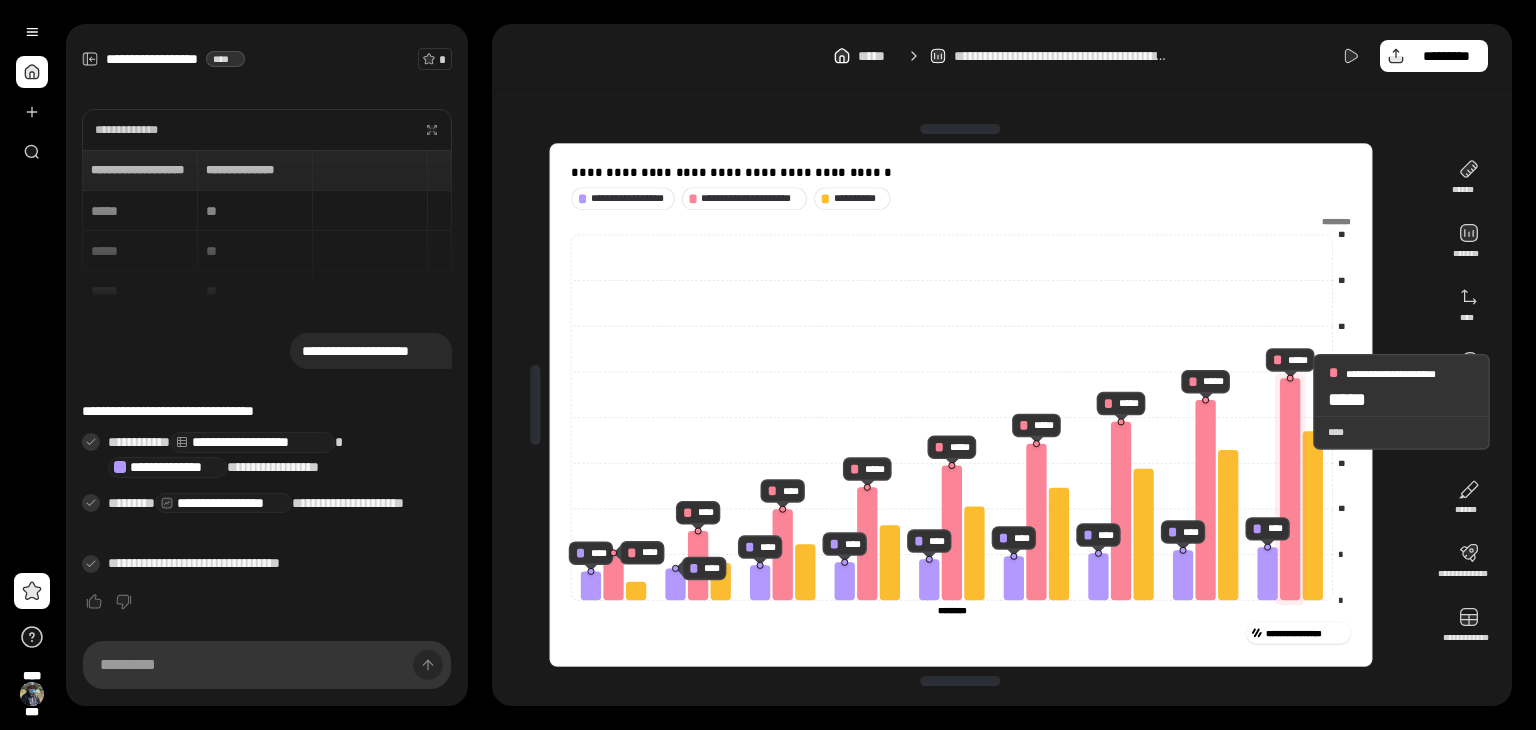 click 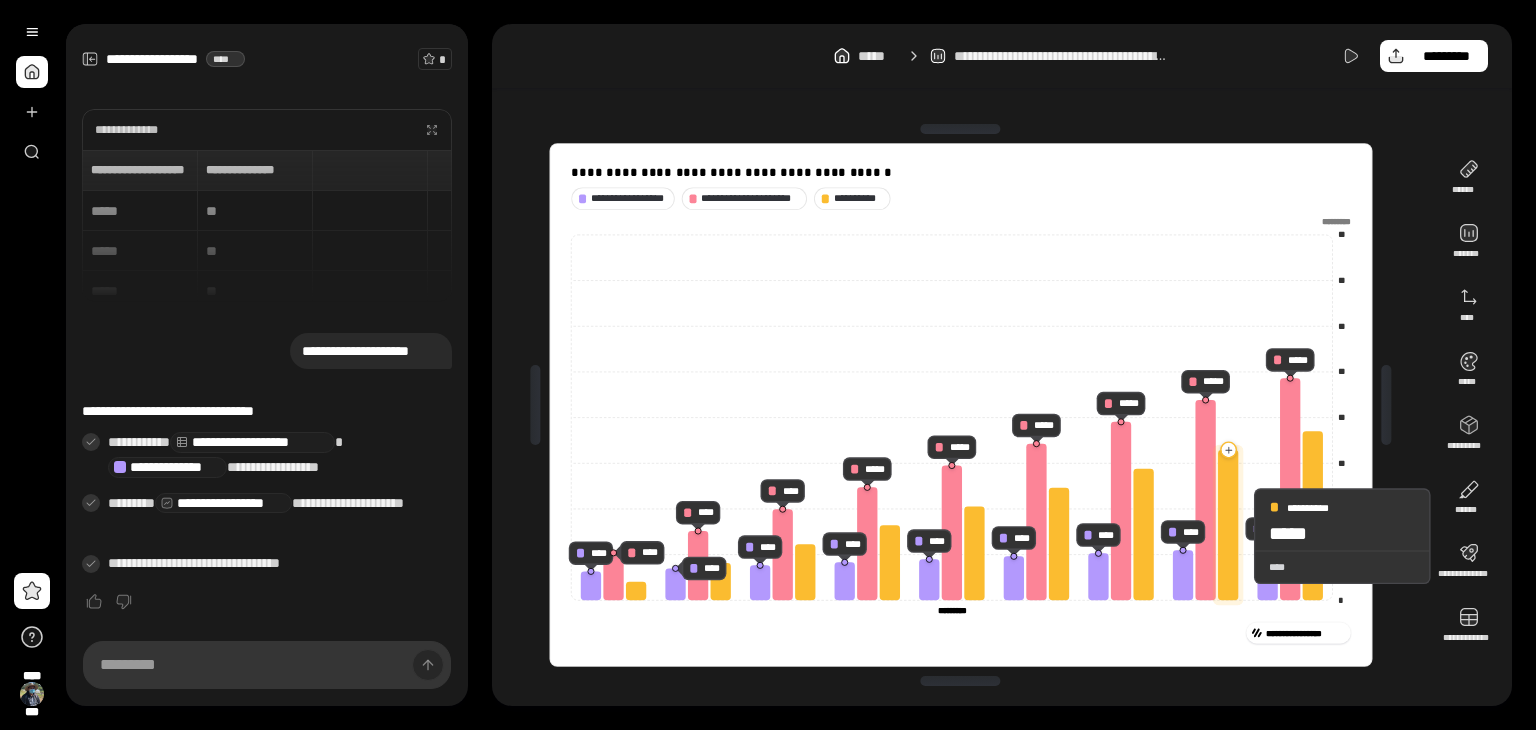 drag, startPoint x: 1233, startPoint y: 508, endPoint x: 1234, endPoint y: 536, distance: 28.01785 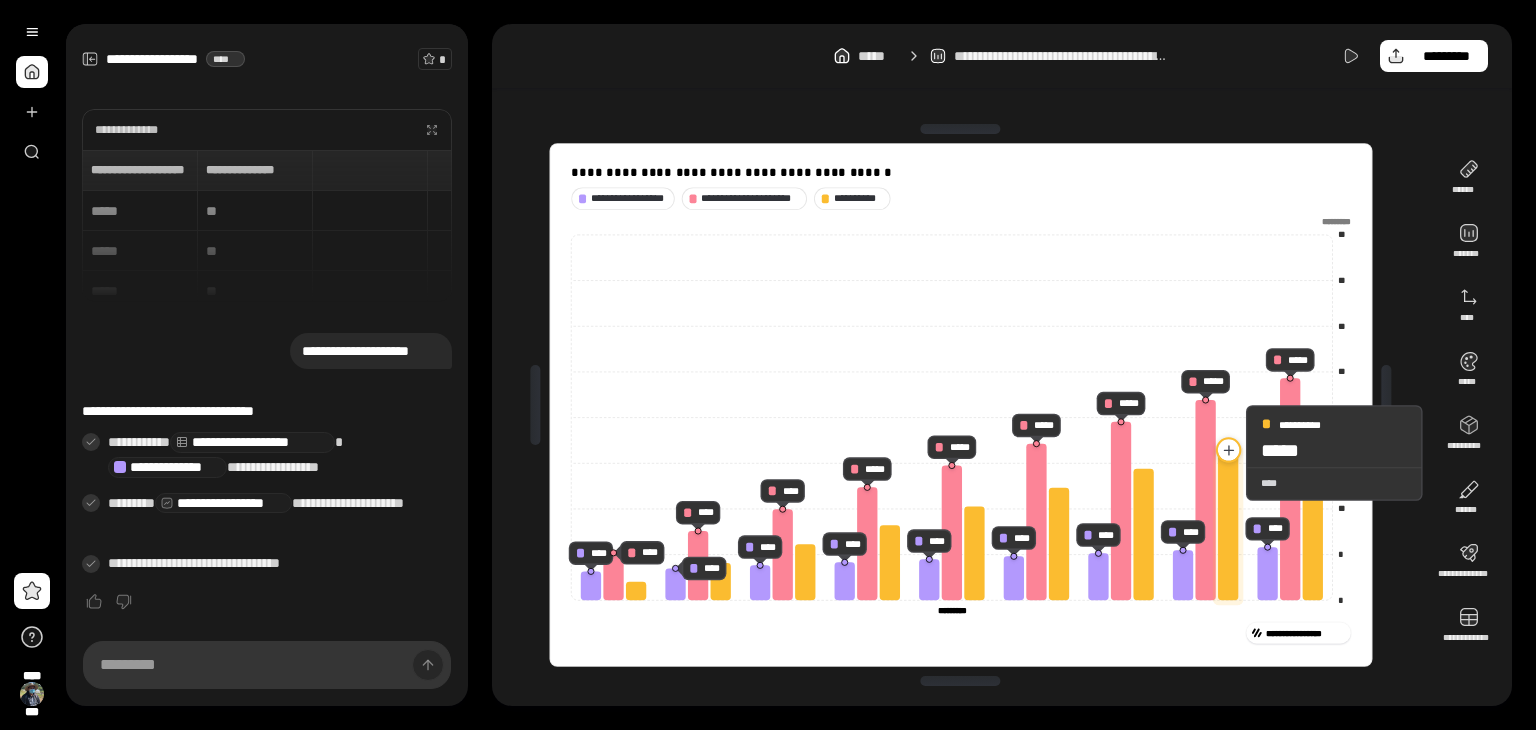 click 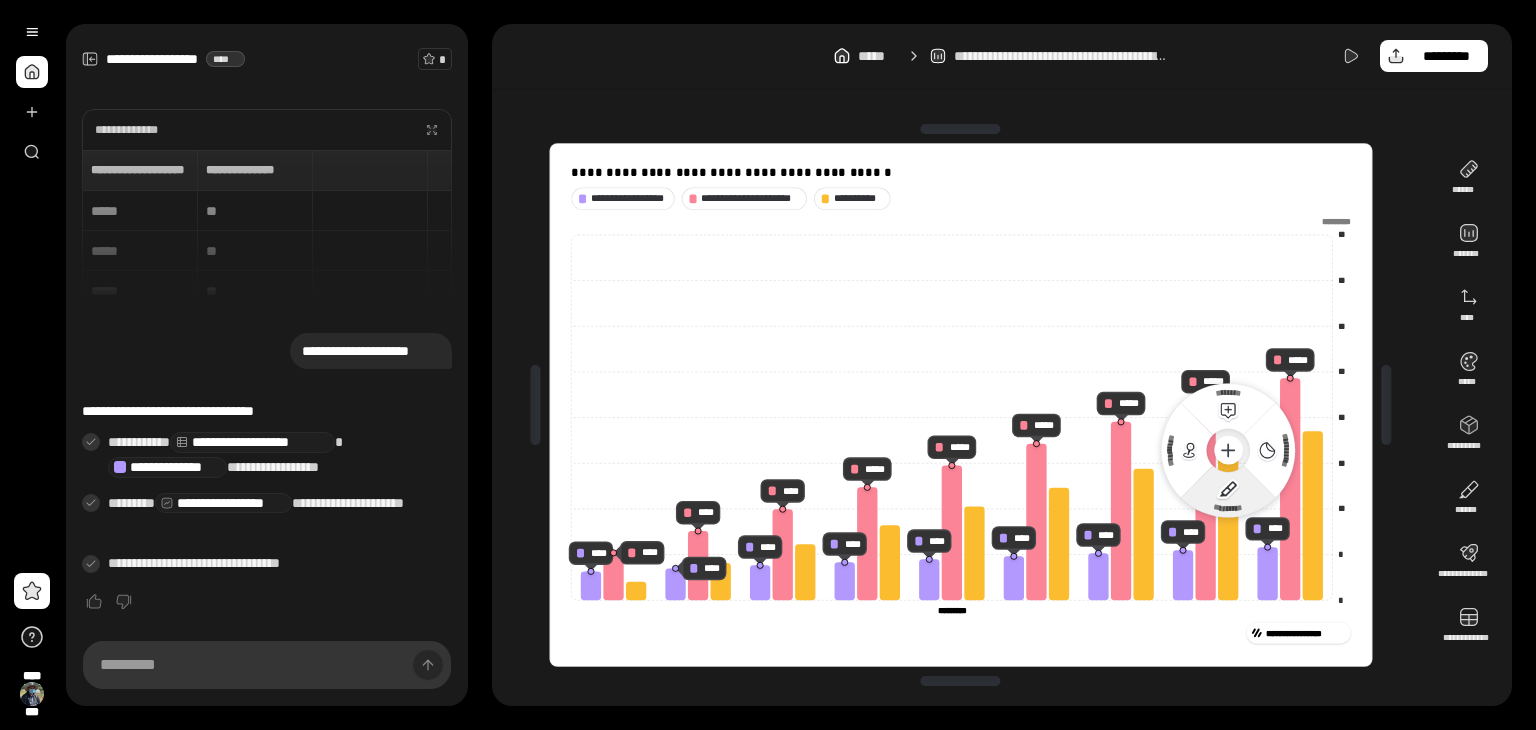 click on "*********" 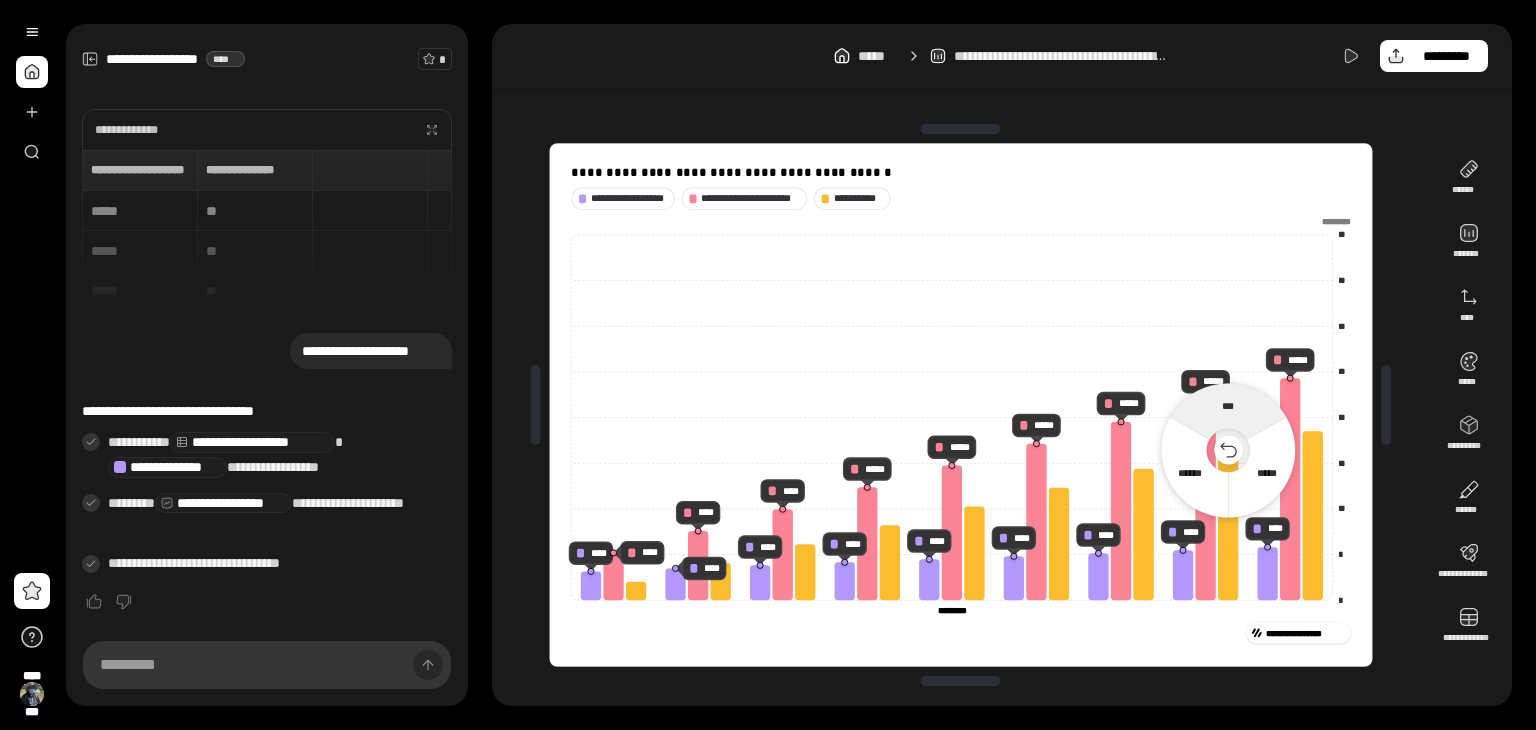 click 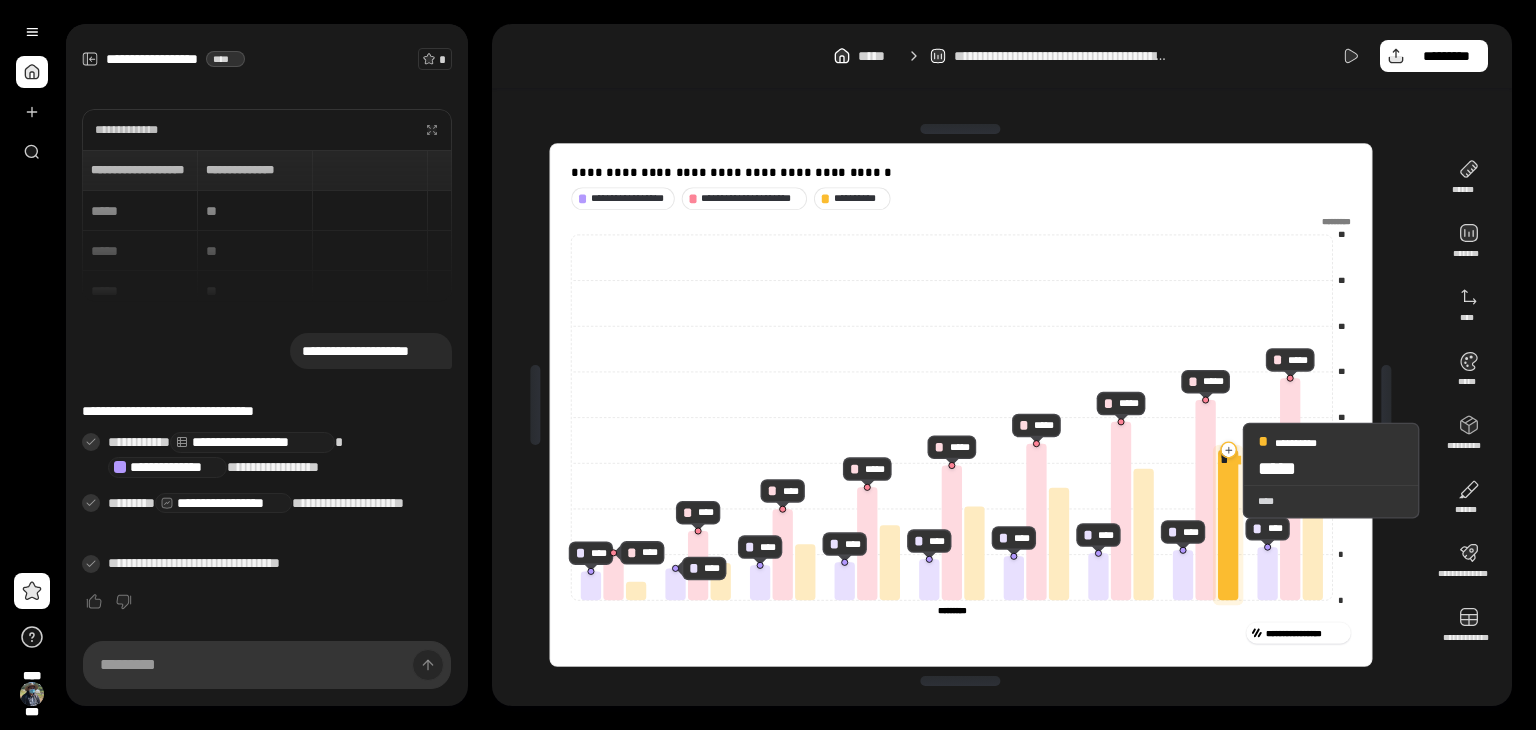 click 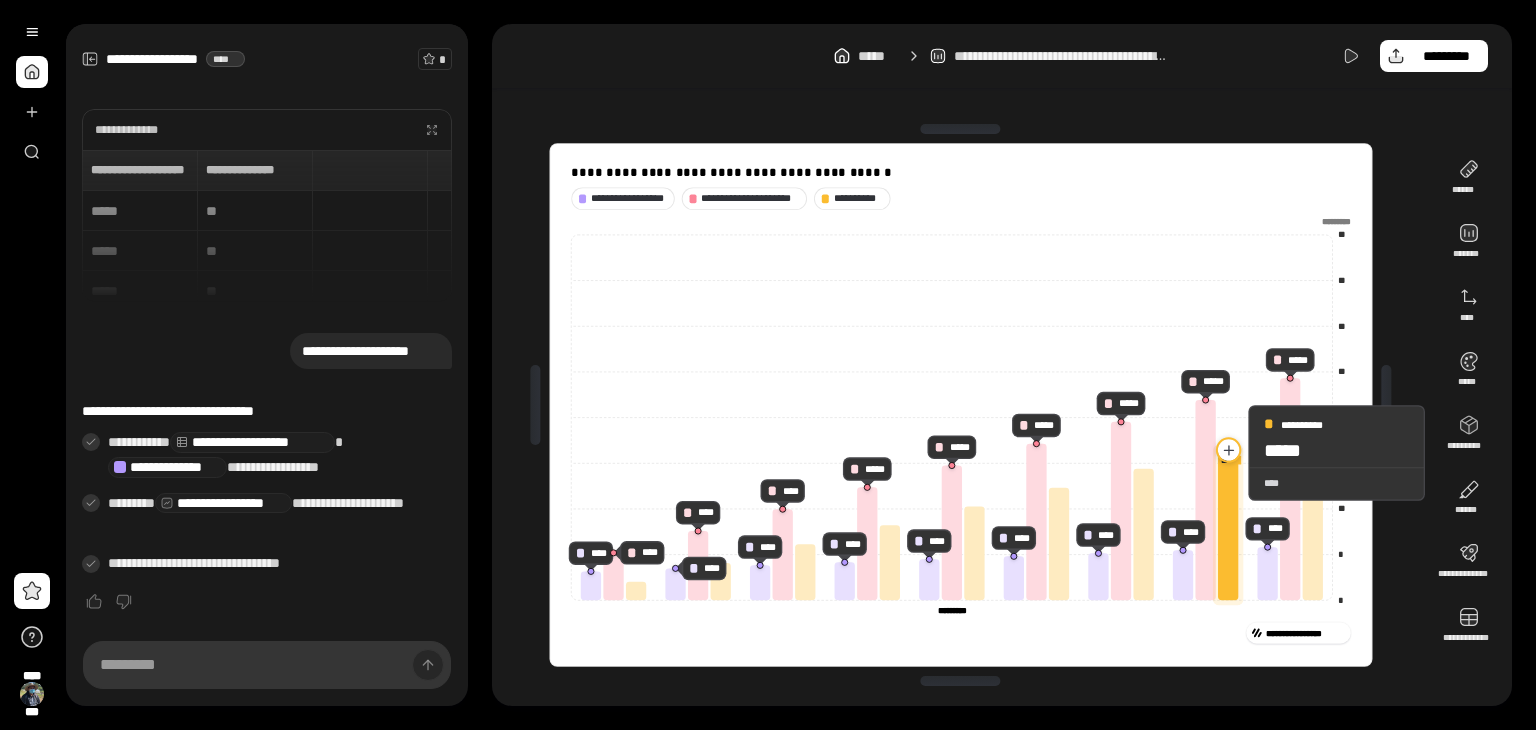 click 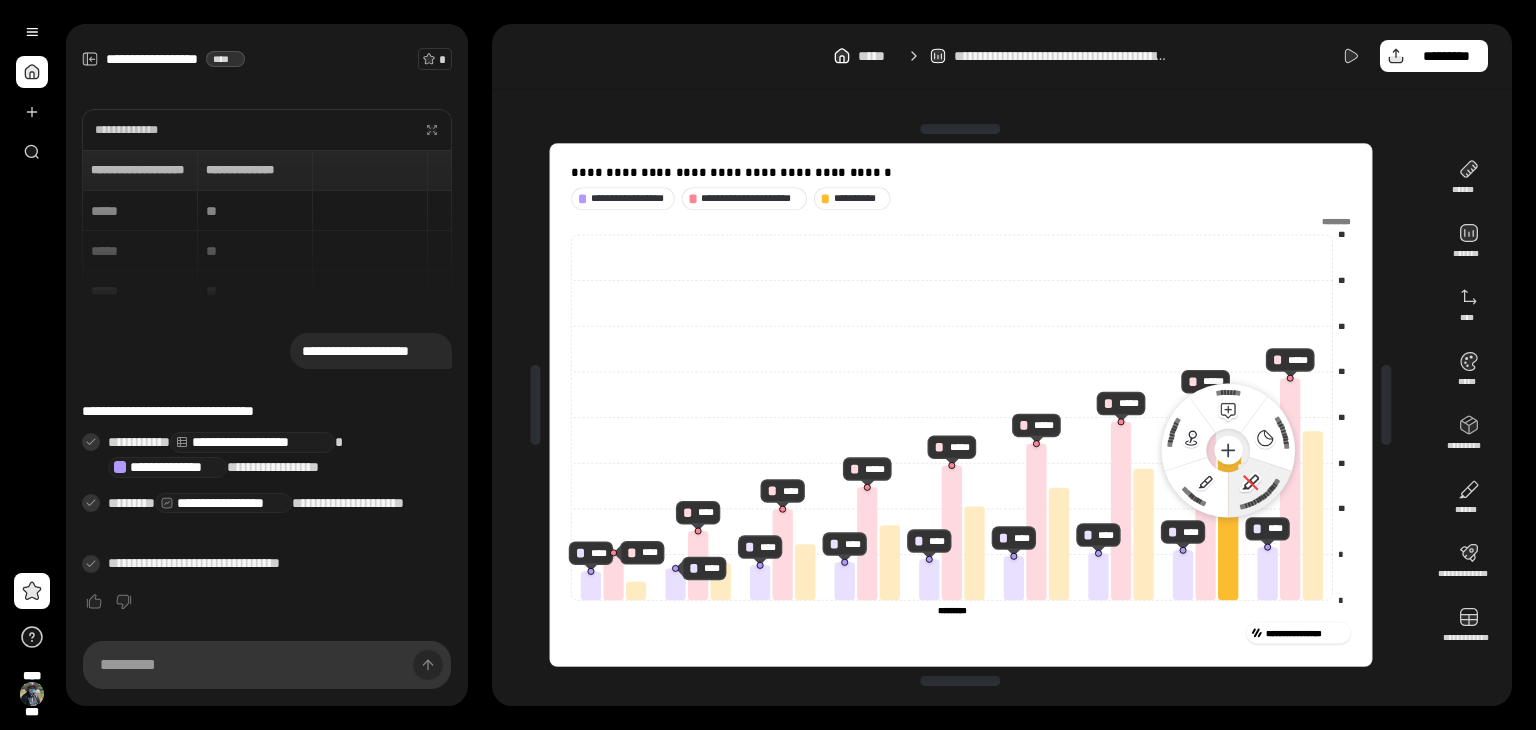 click 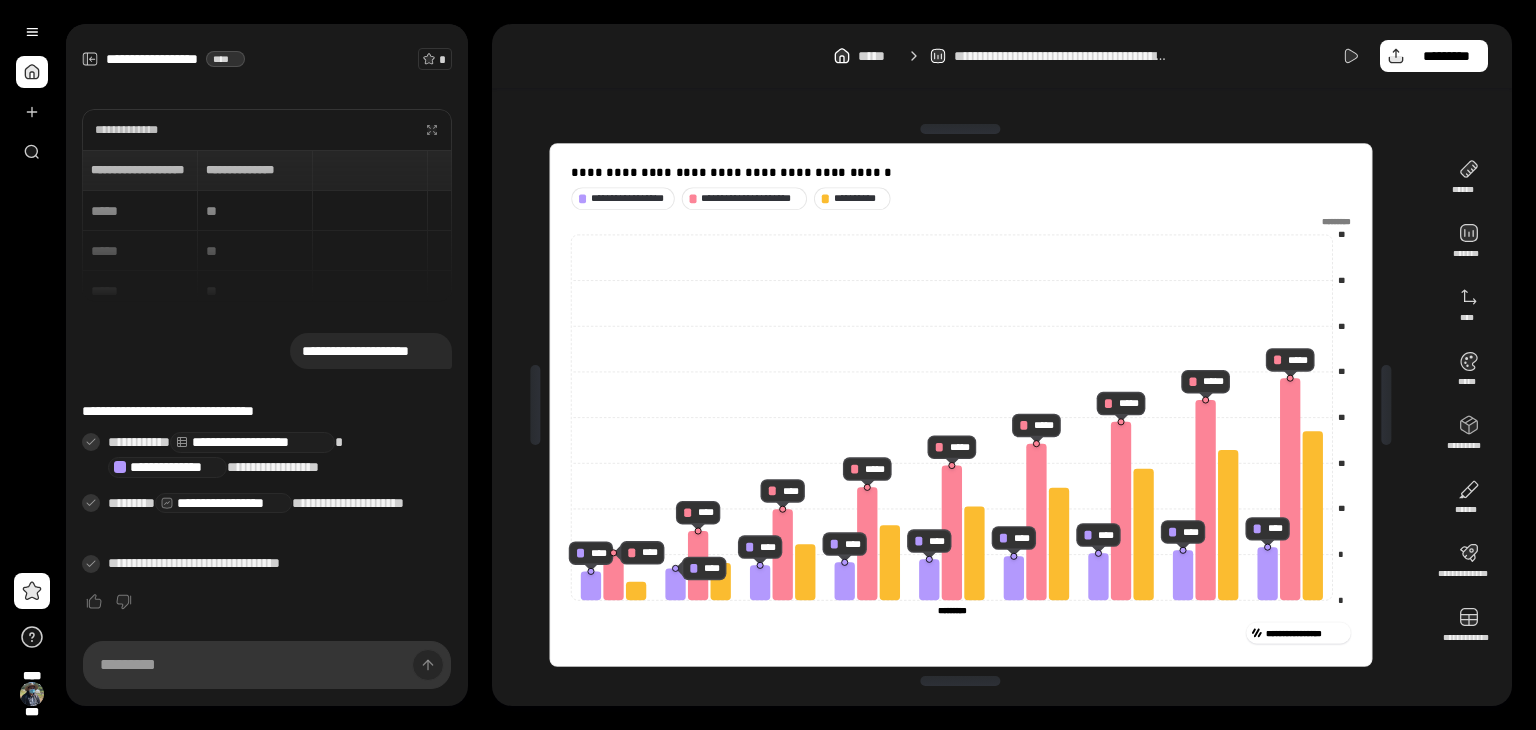 click on "**********" at bounding box center [961, 405] 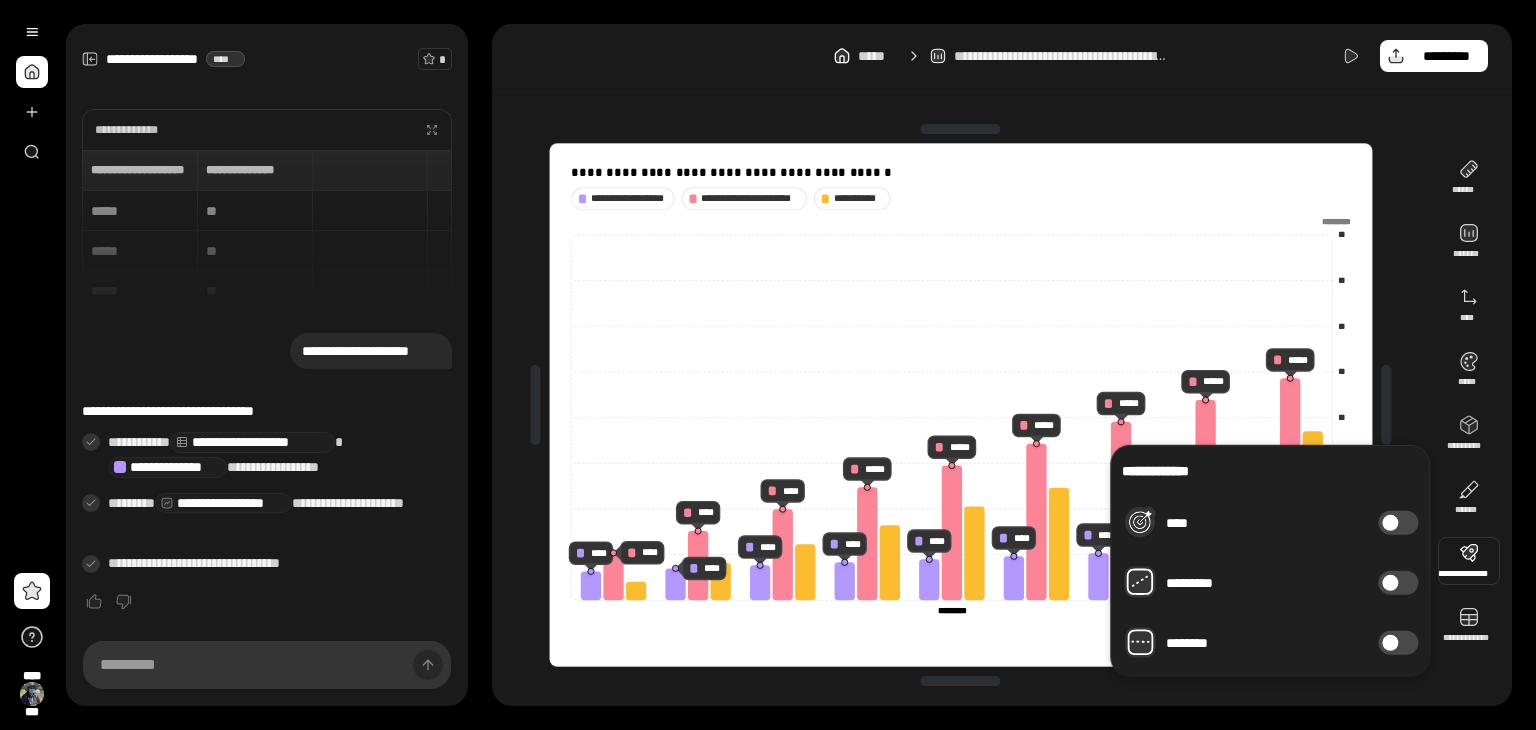 click at bounding box center (1390, 523) 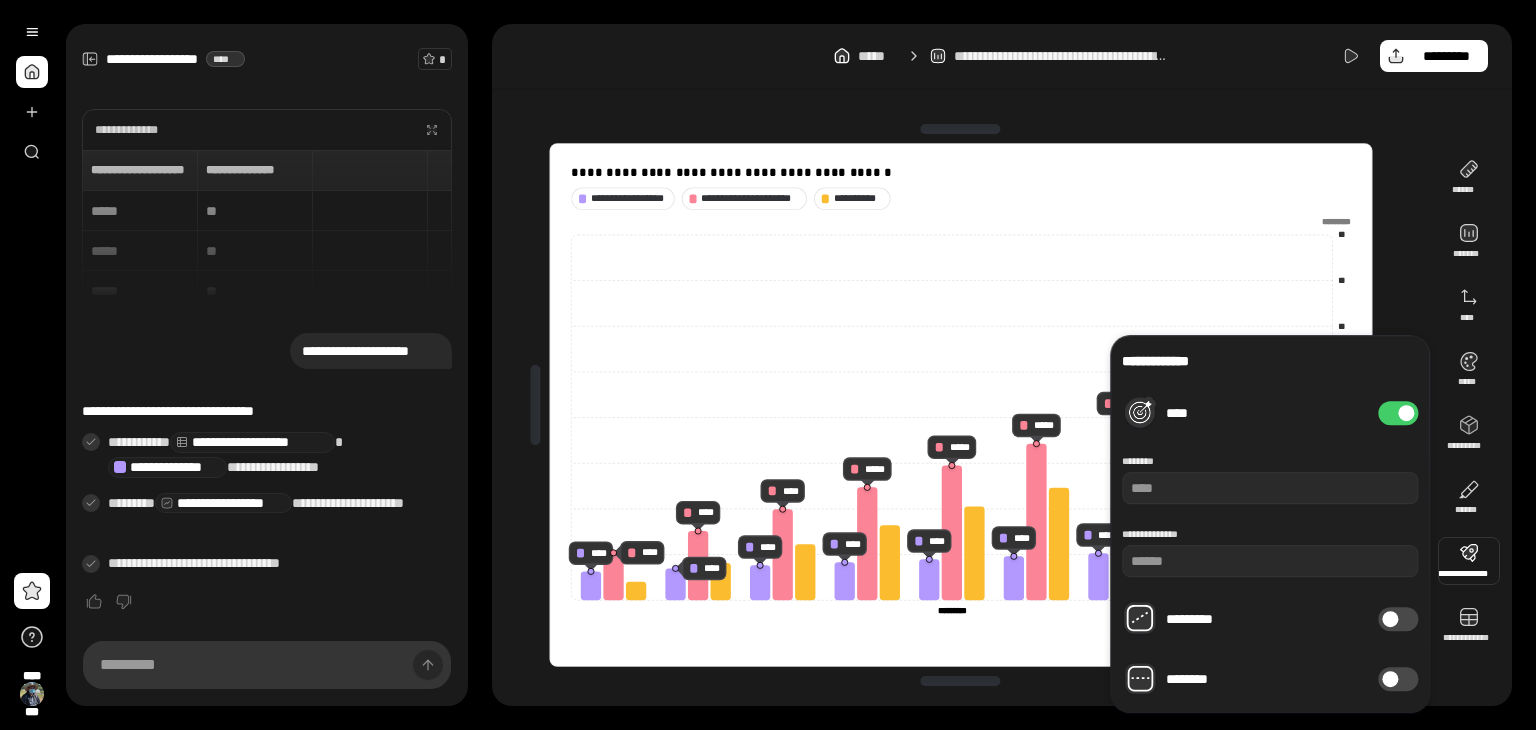 click at bounding box center (1469, 561) 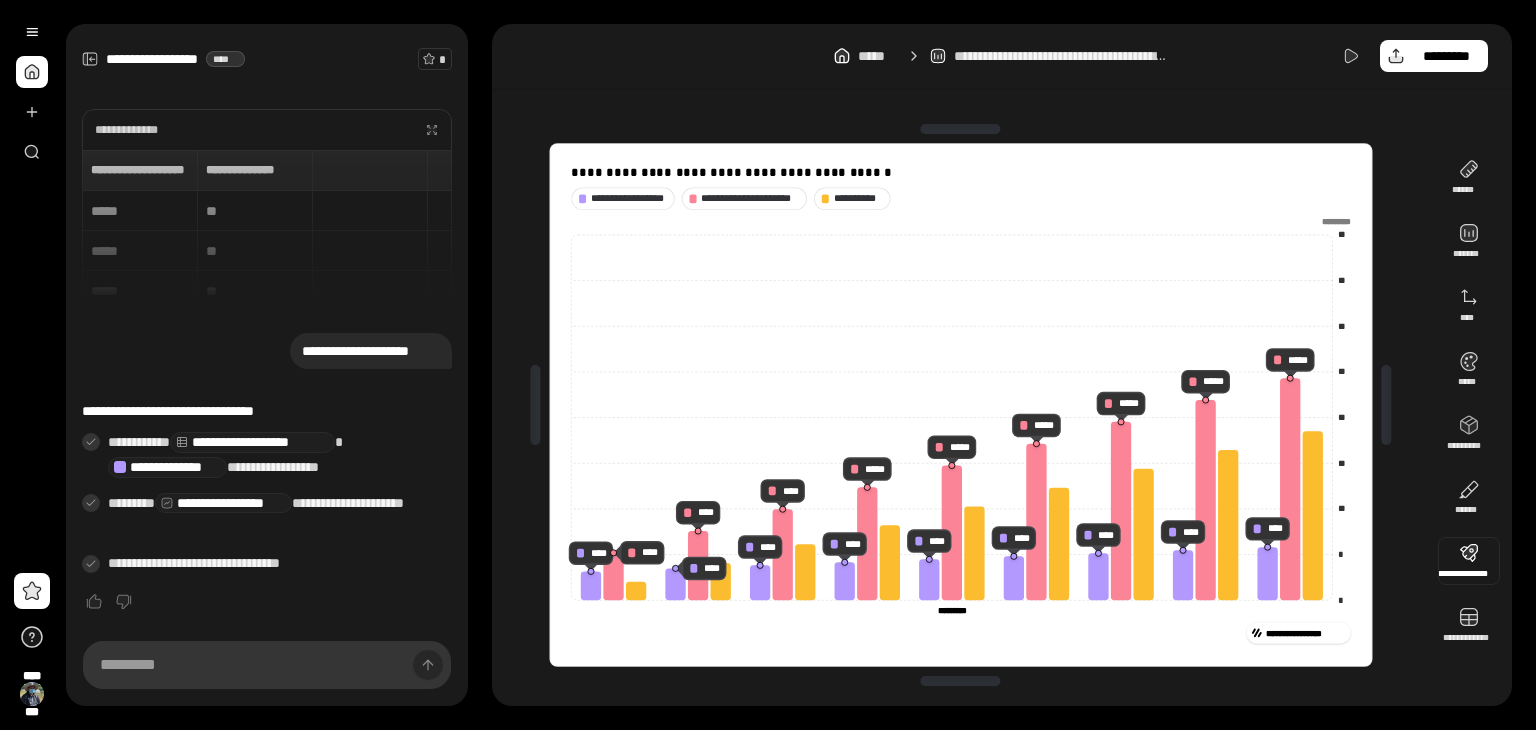click at bounding box center (1469, 561) 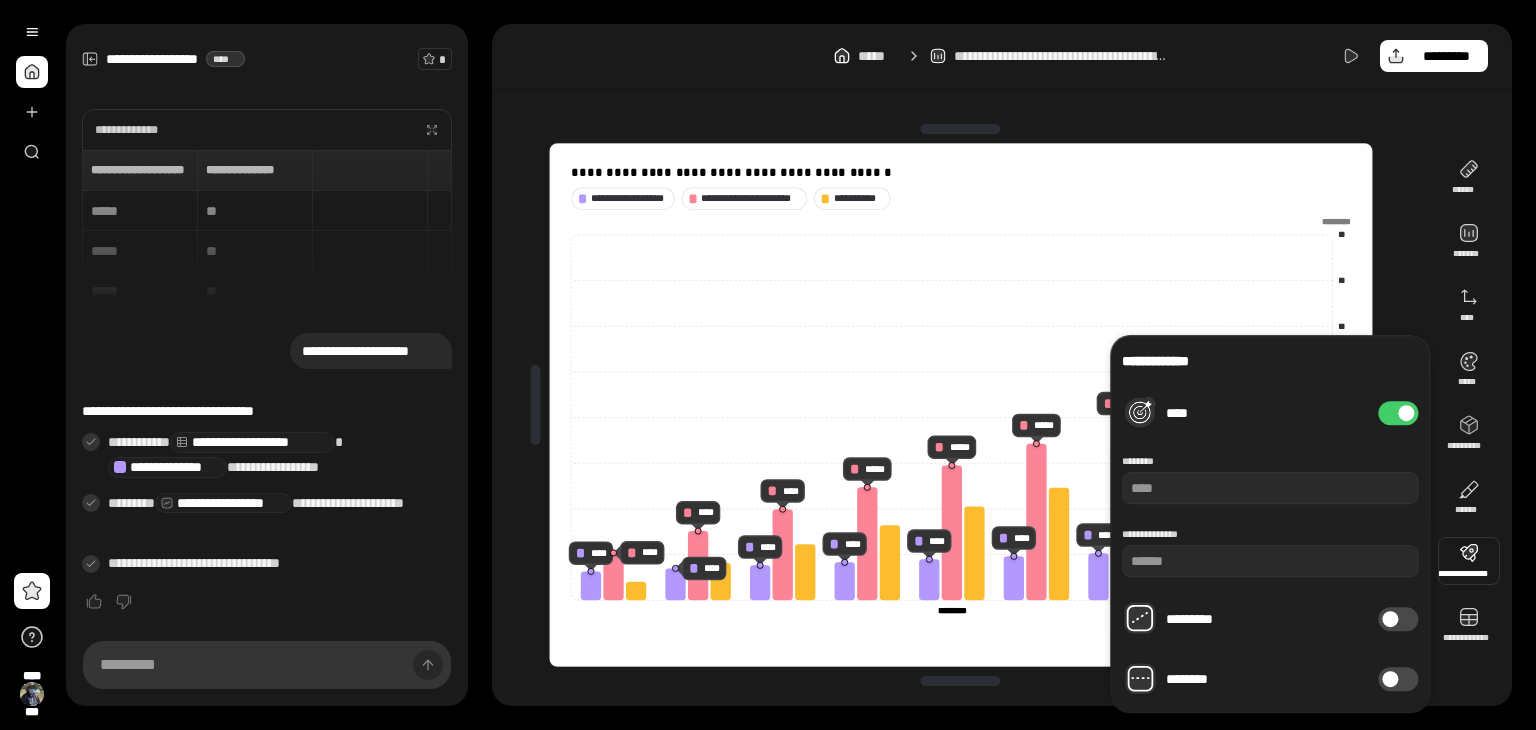 click at bounding box center [1390, 619] 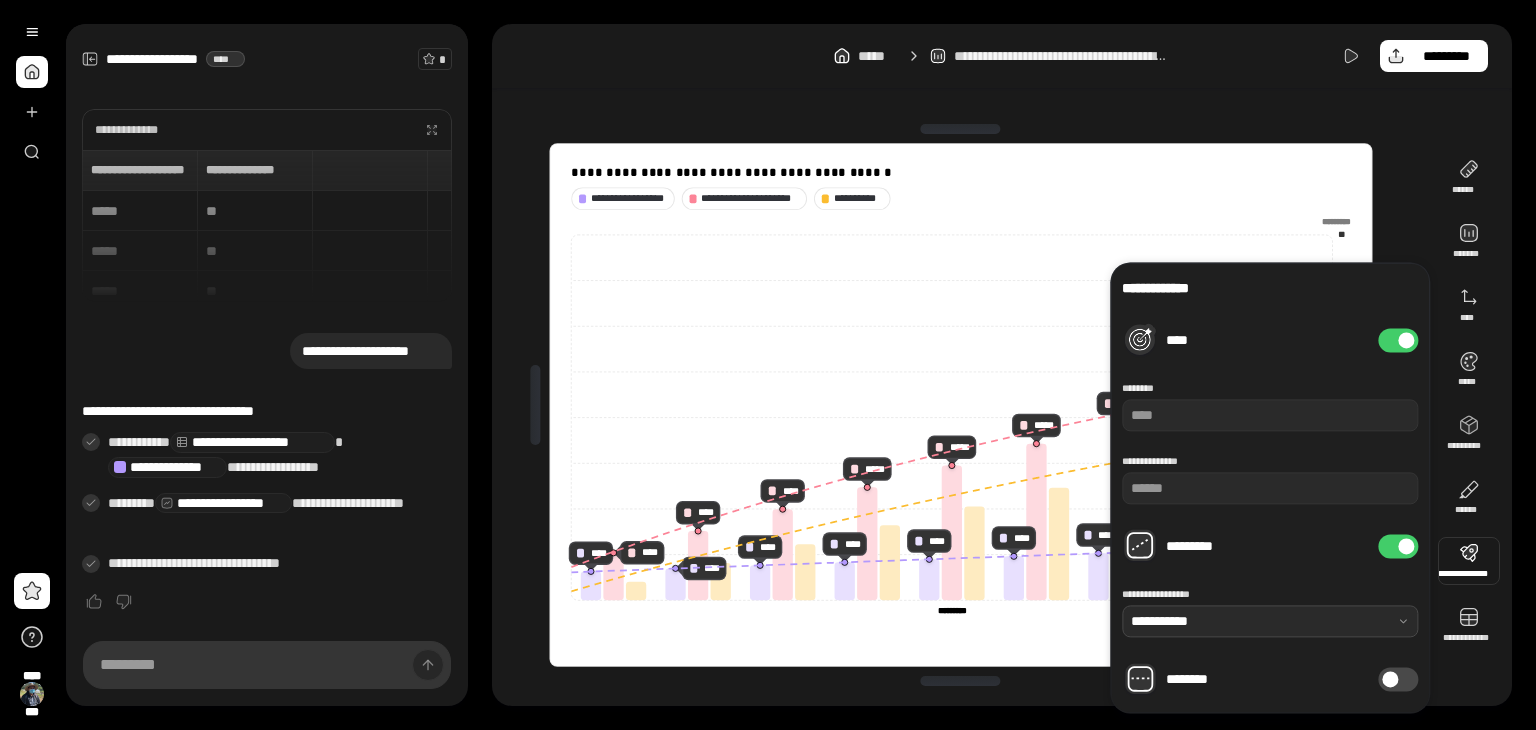 click at bounding box center (1270, 621) 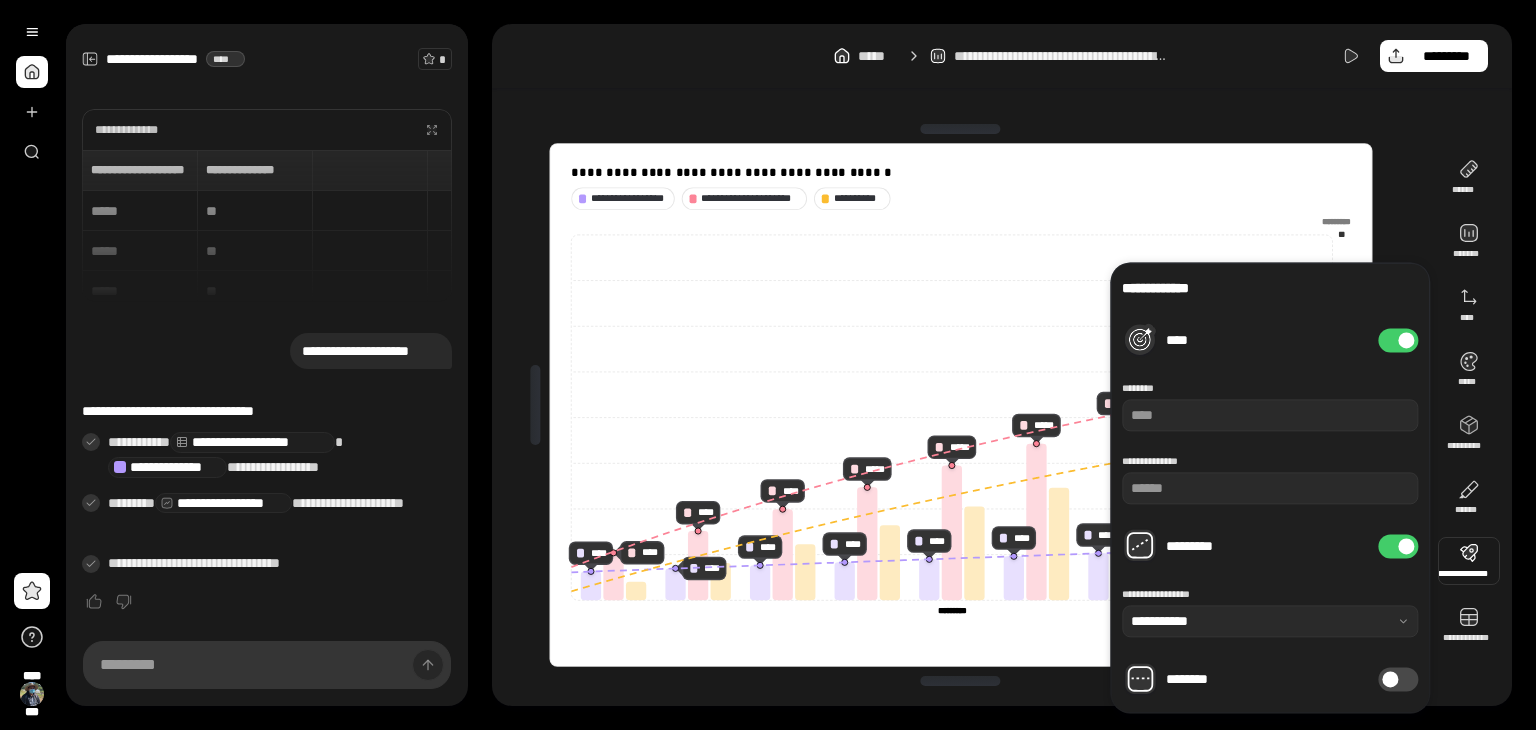 click at bounding box center [1469, 561] 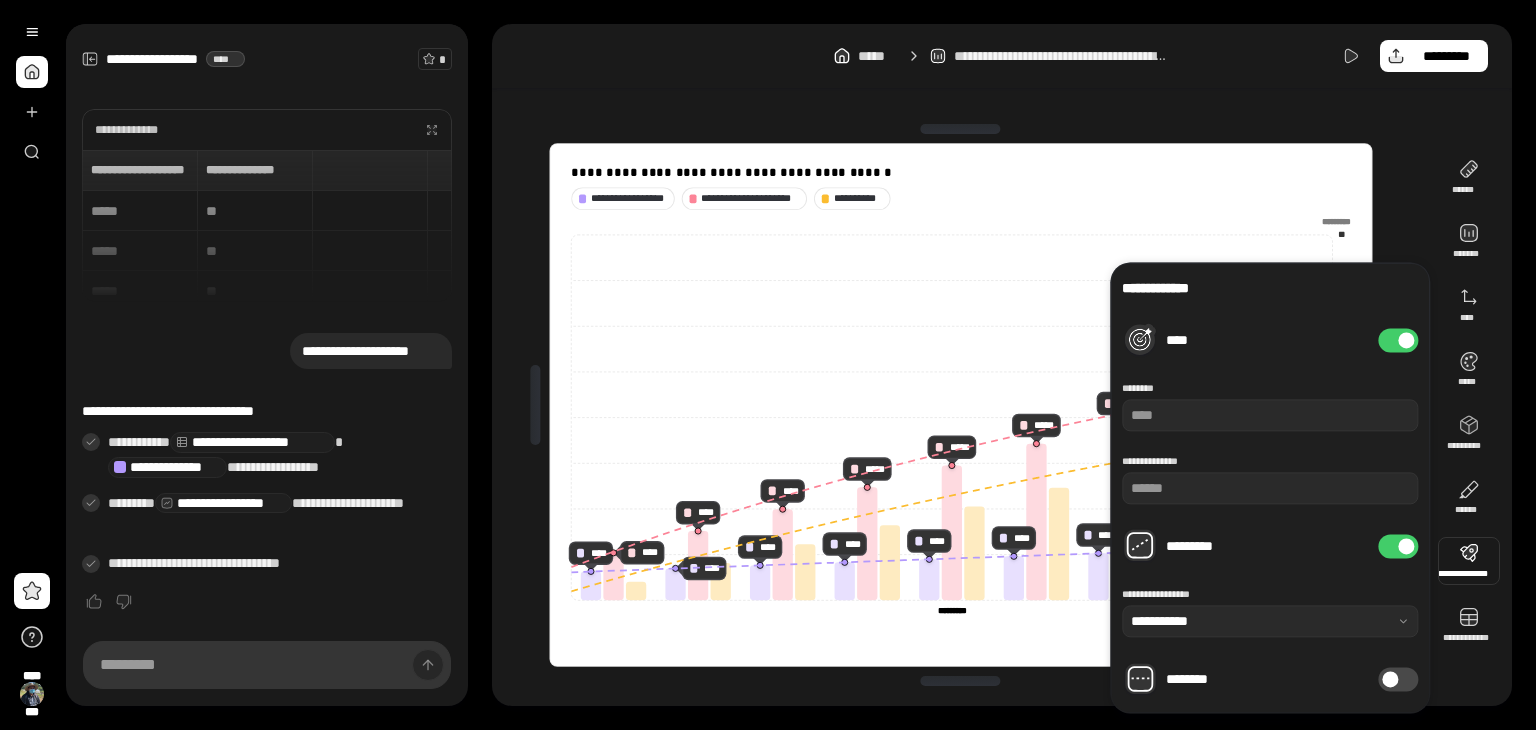 click at bounding box center [1469, 561] 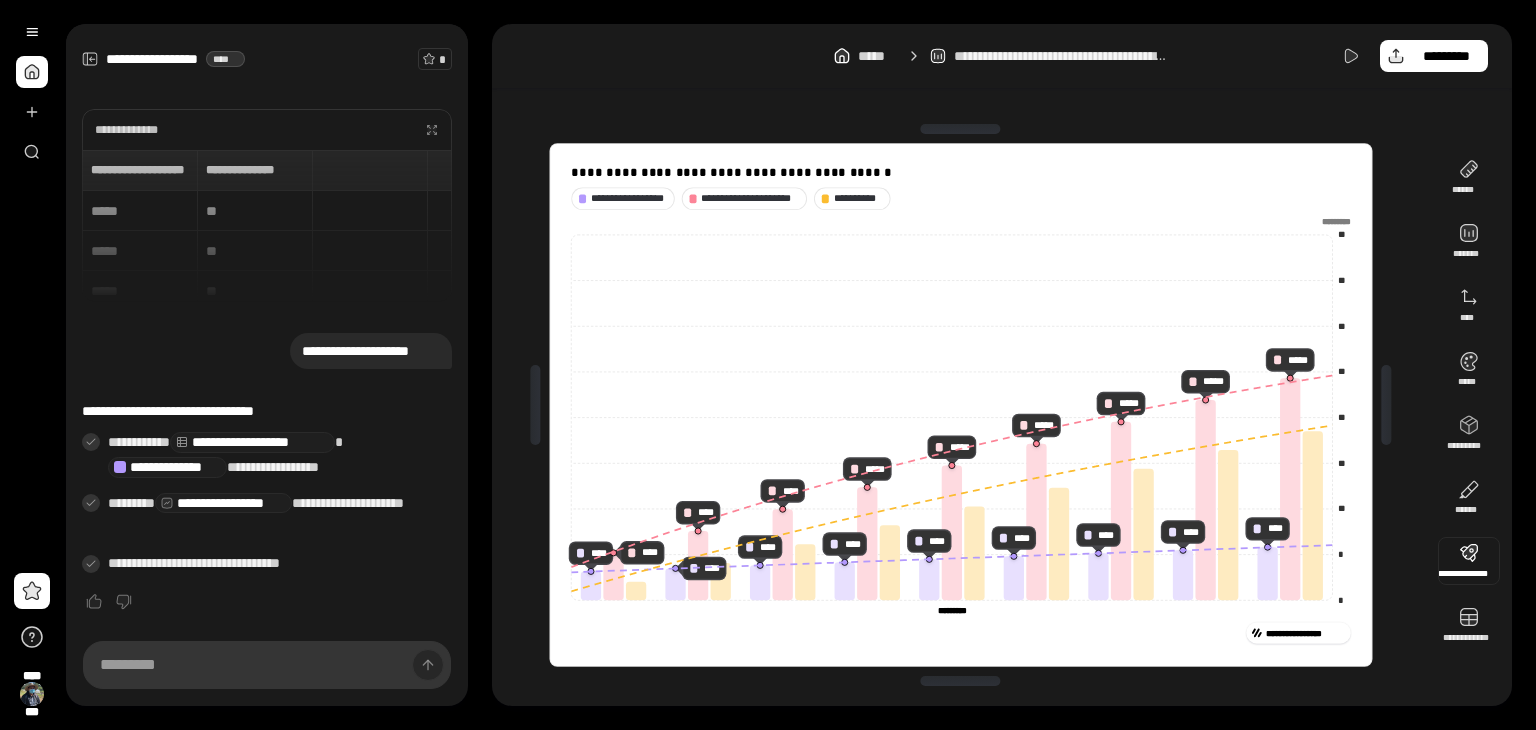 click at bounding box center (1469, 561) 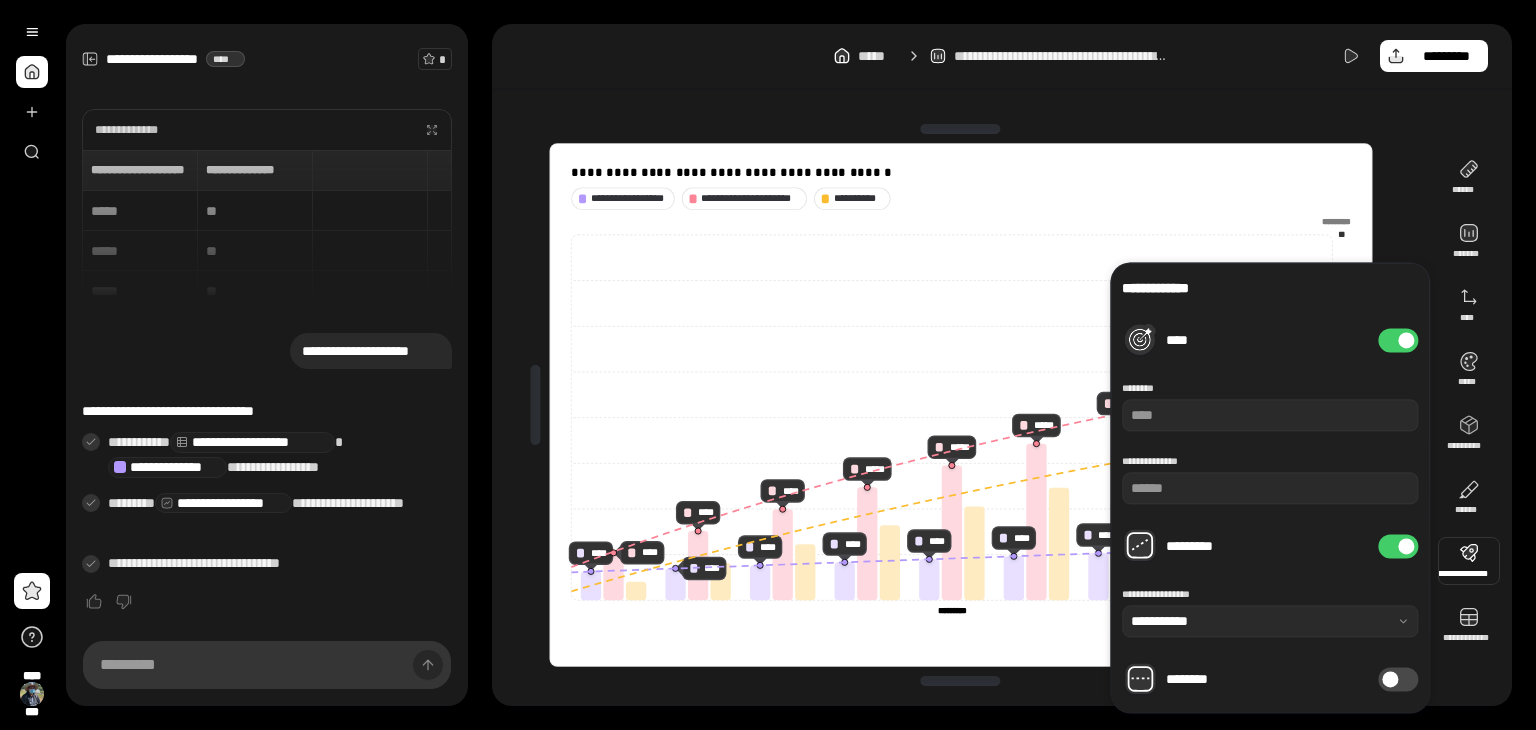 click on "****" at bounding box center [1398, 340] 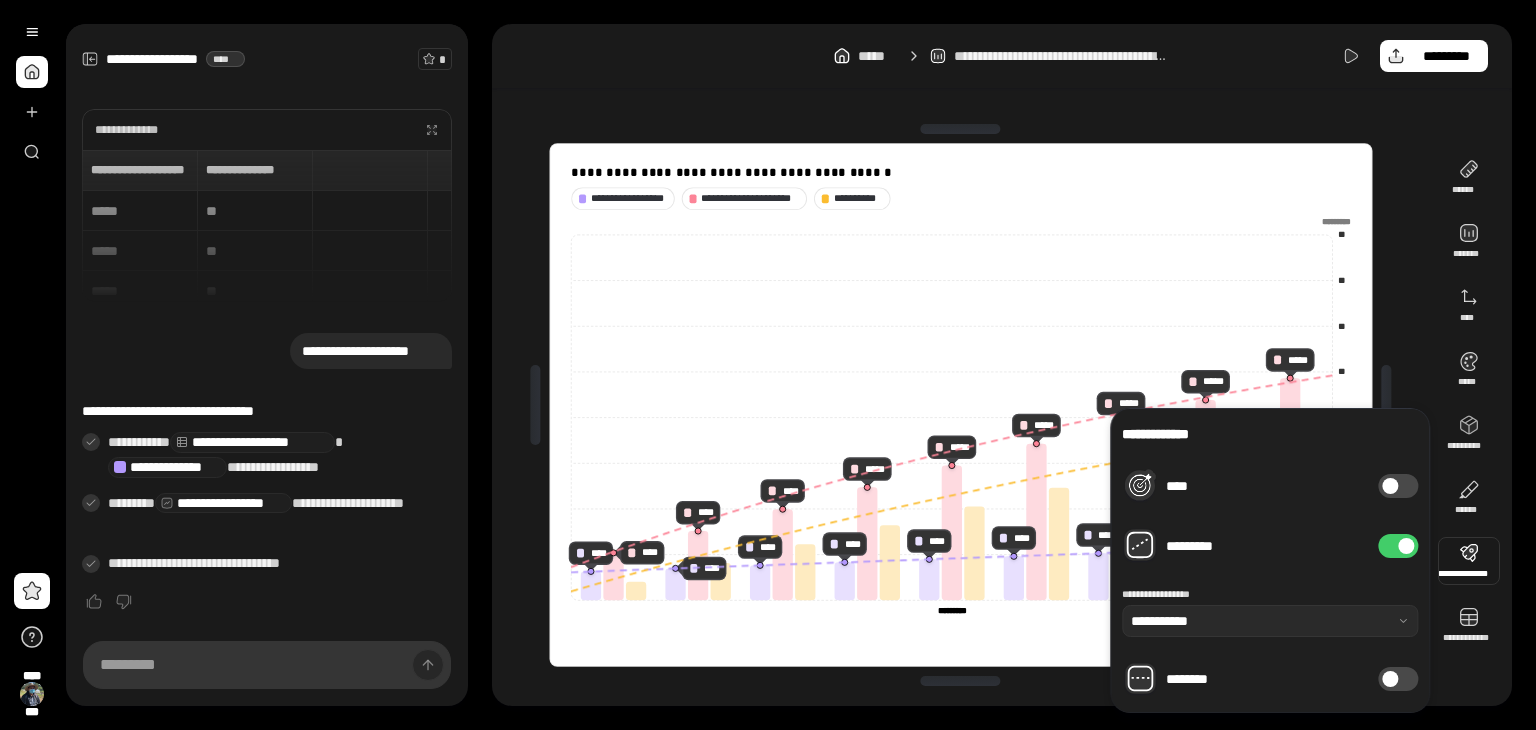 click on "*********" at bounding box center (1398, 546) 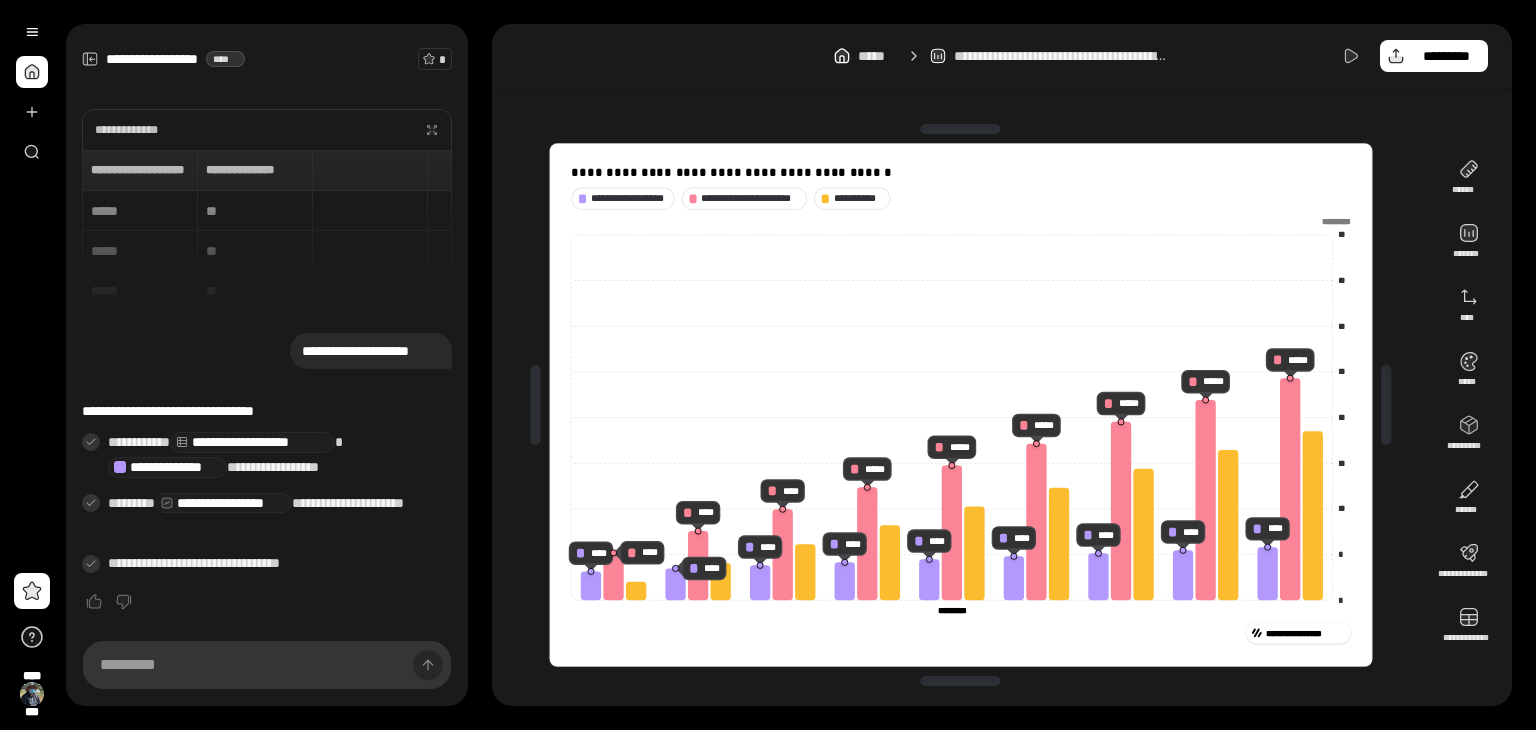 click on "**********" at bounding box center [961, 405] 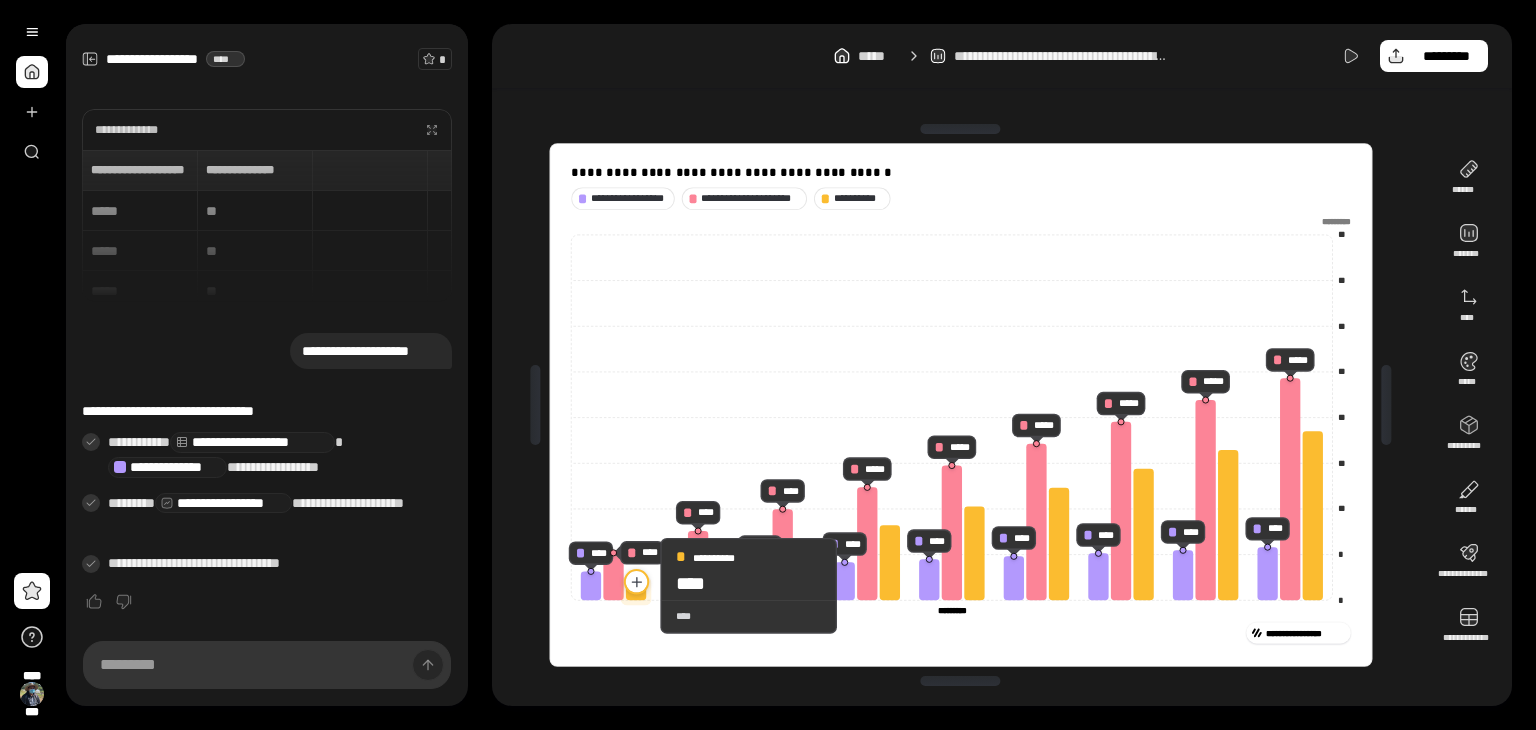 click 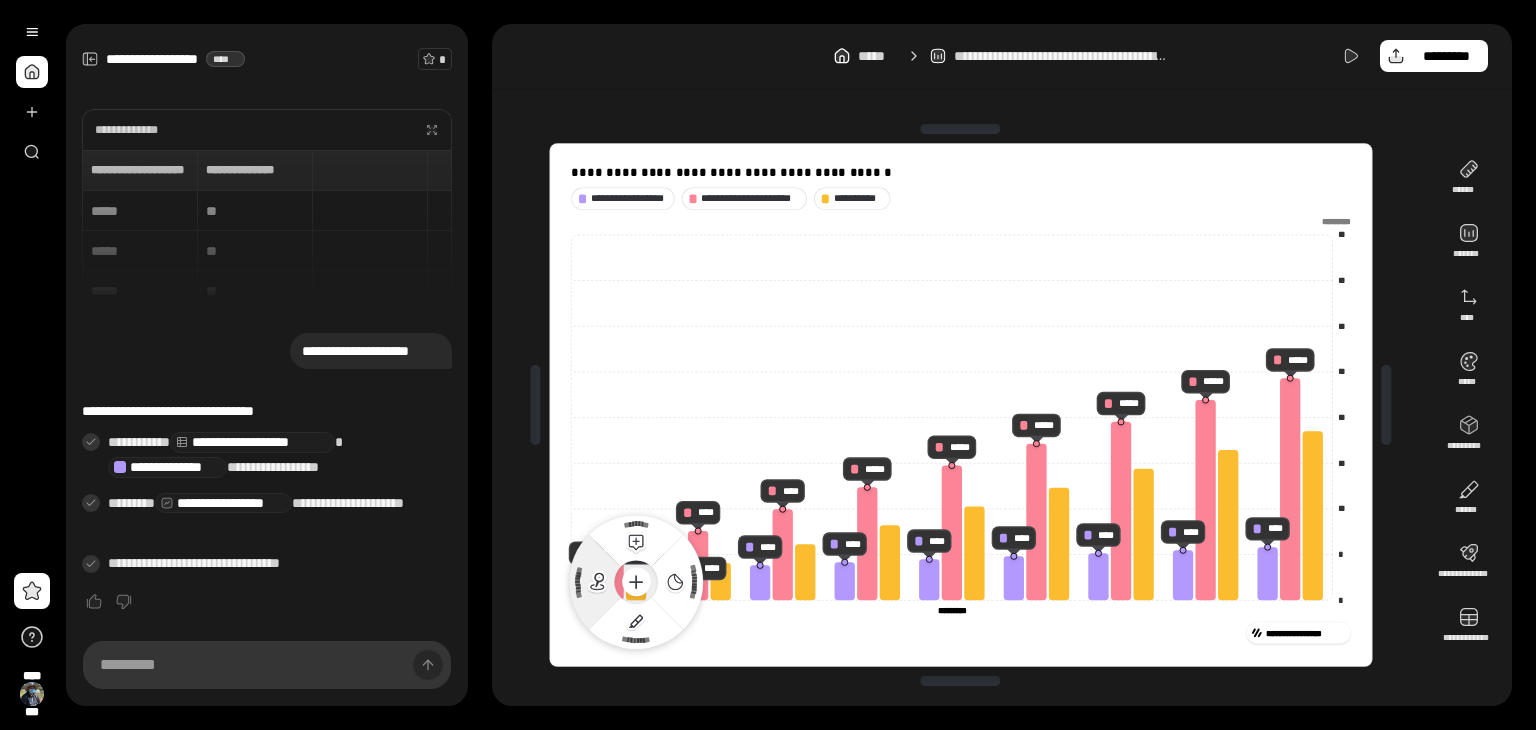 click 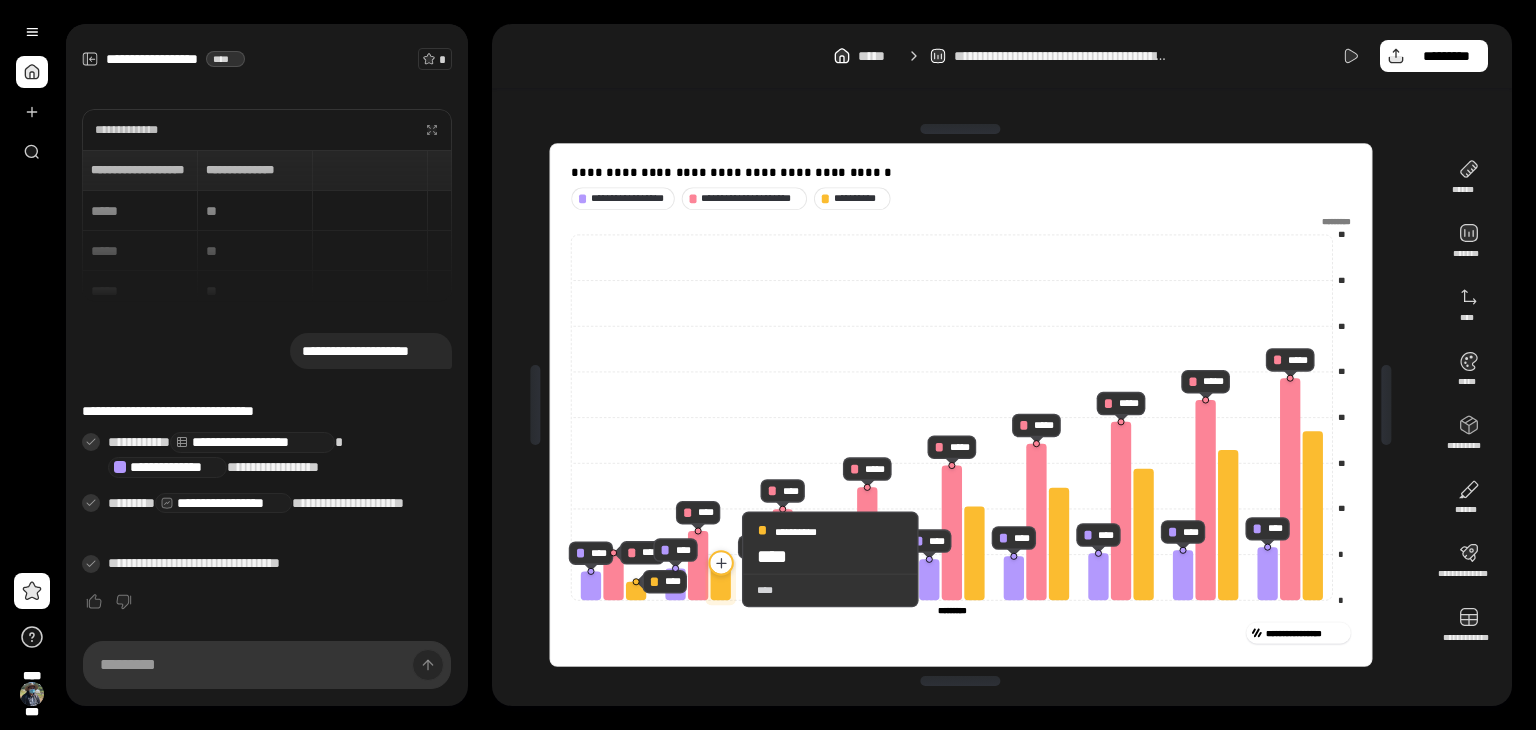 click 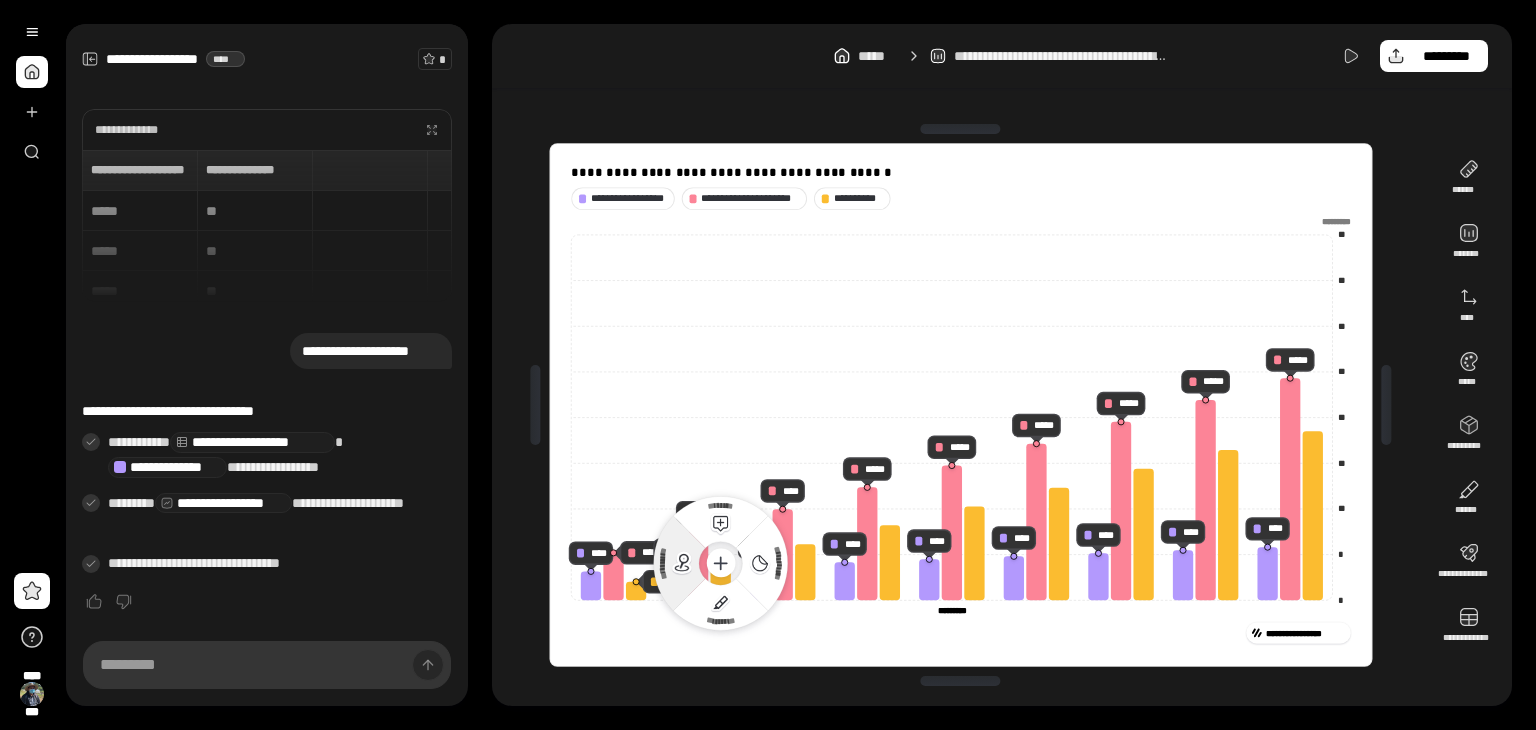 click on "**********" 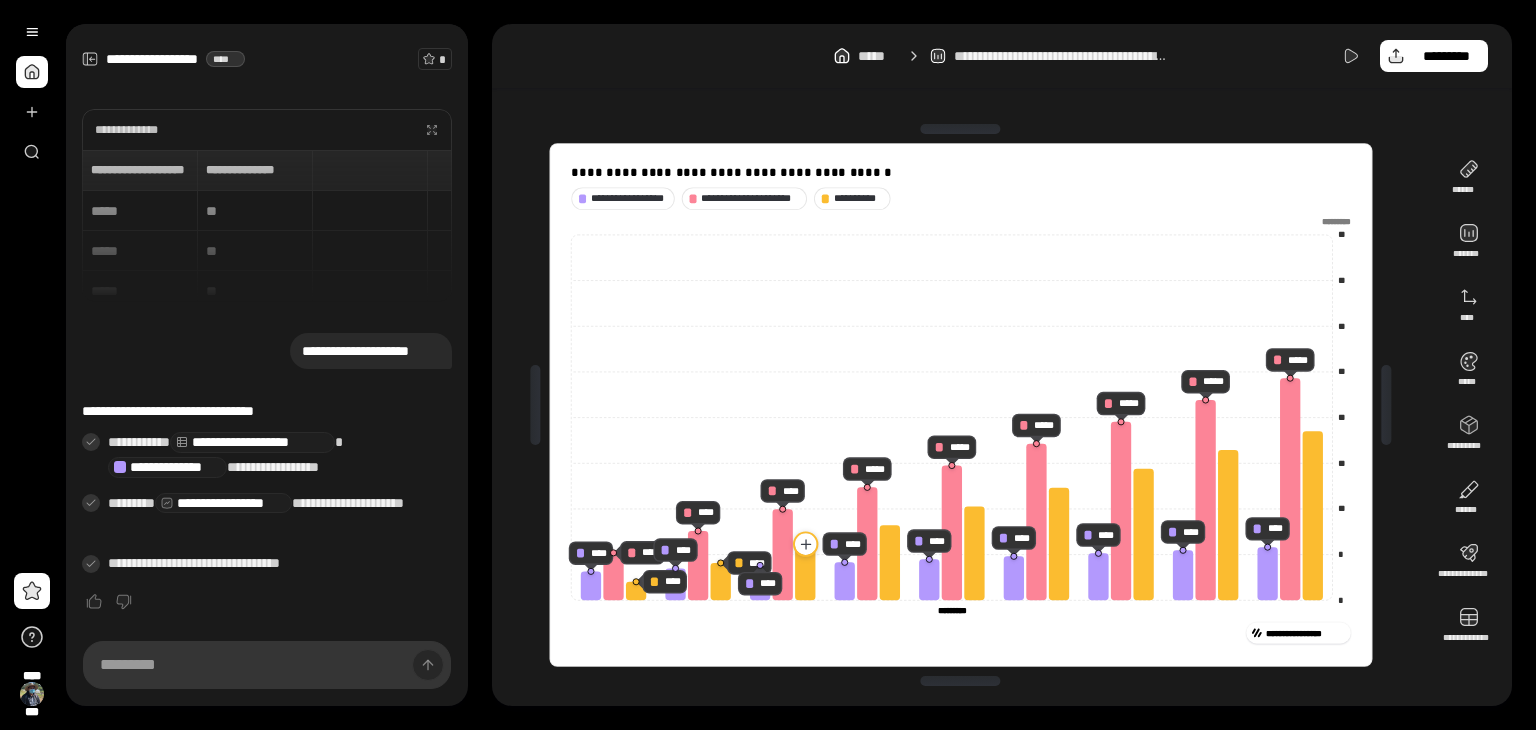click 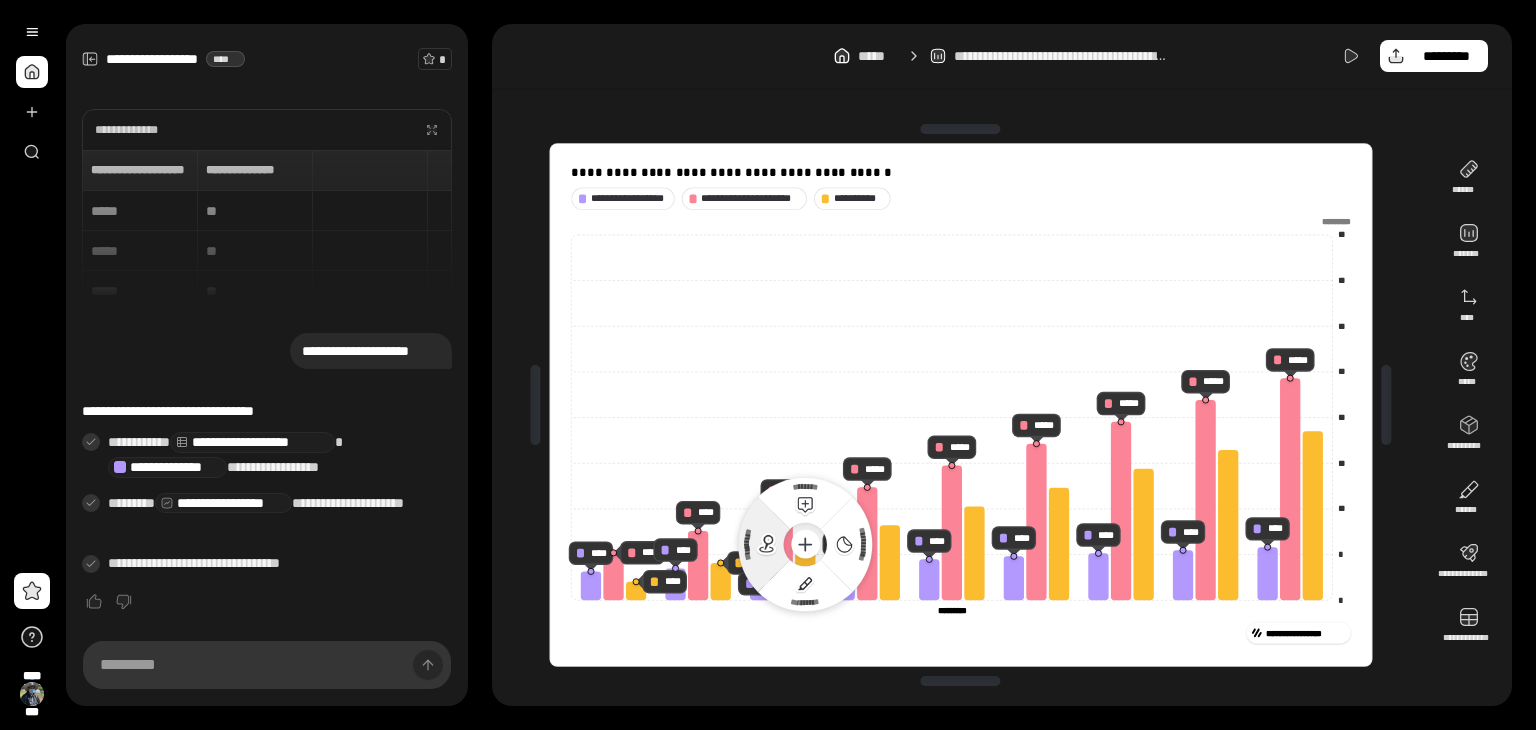 click 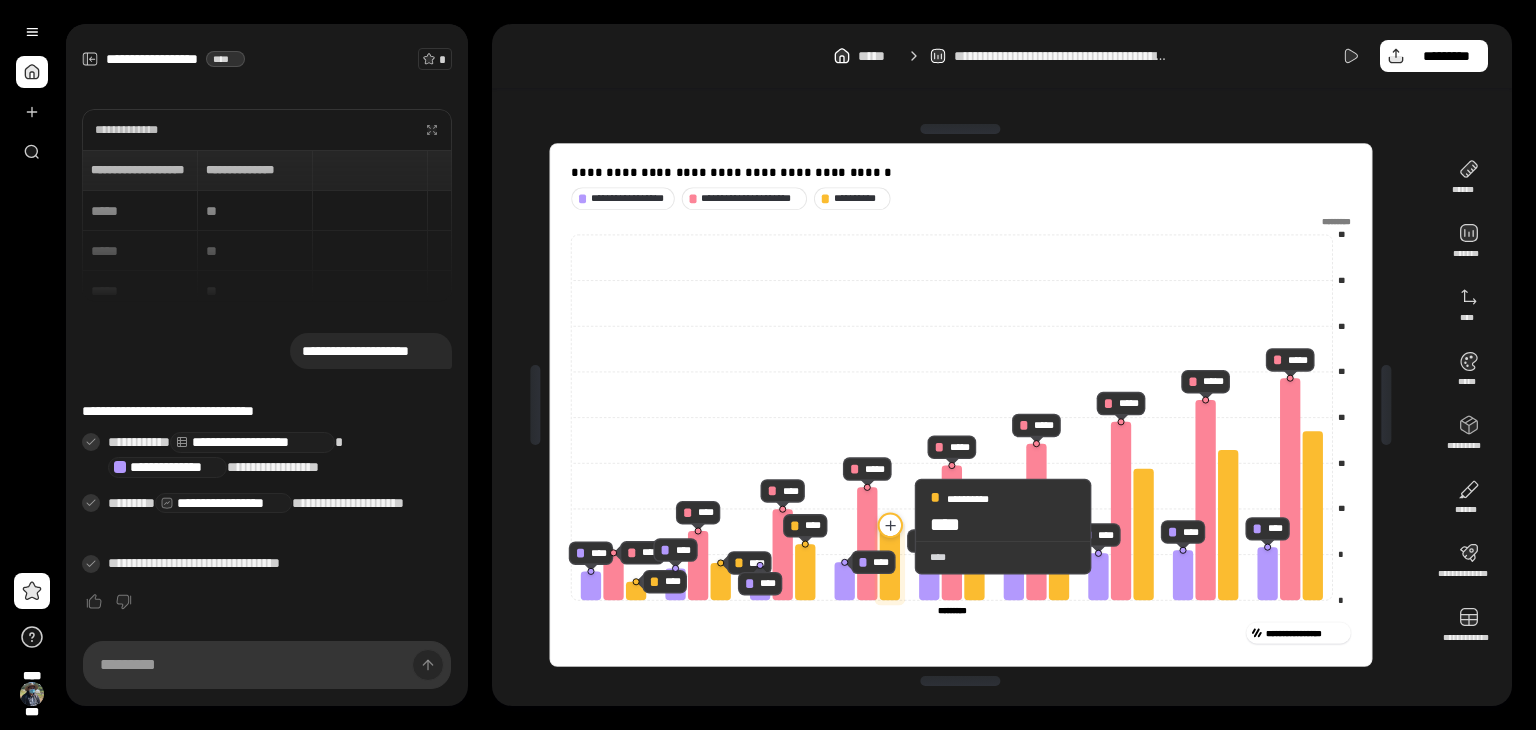 click 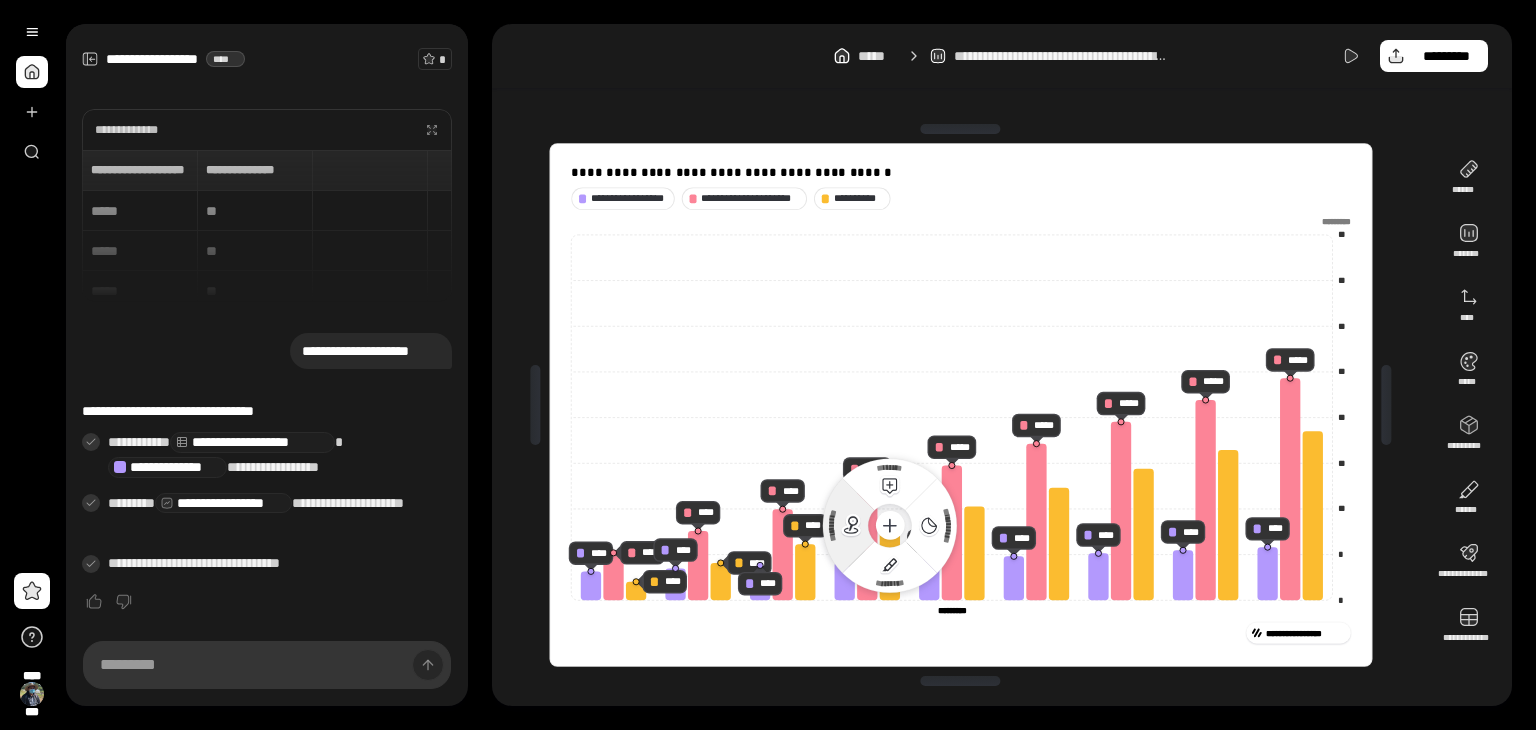 click 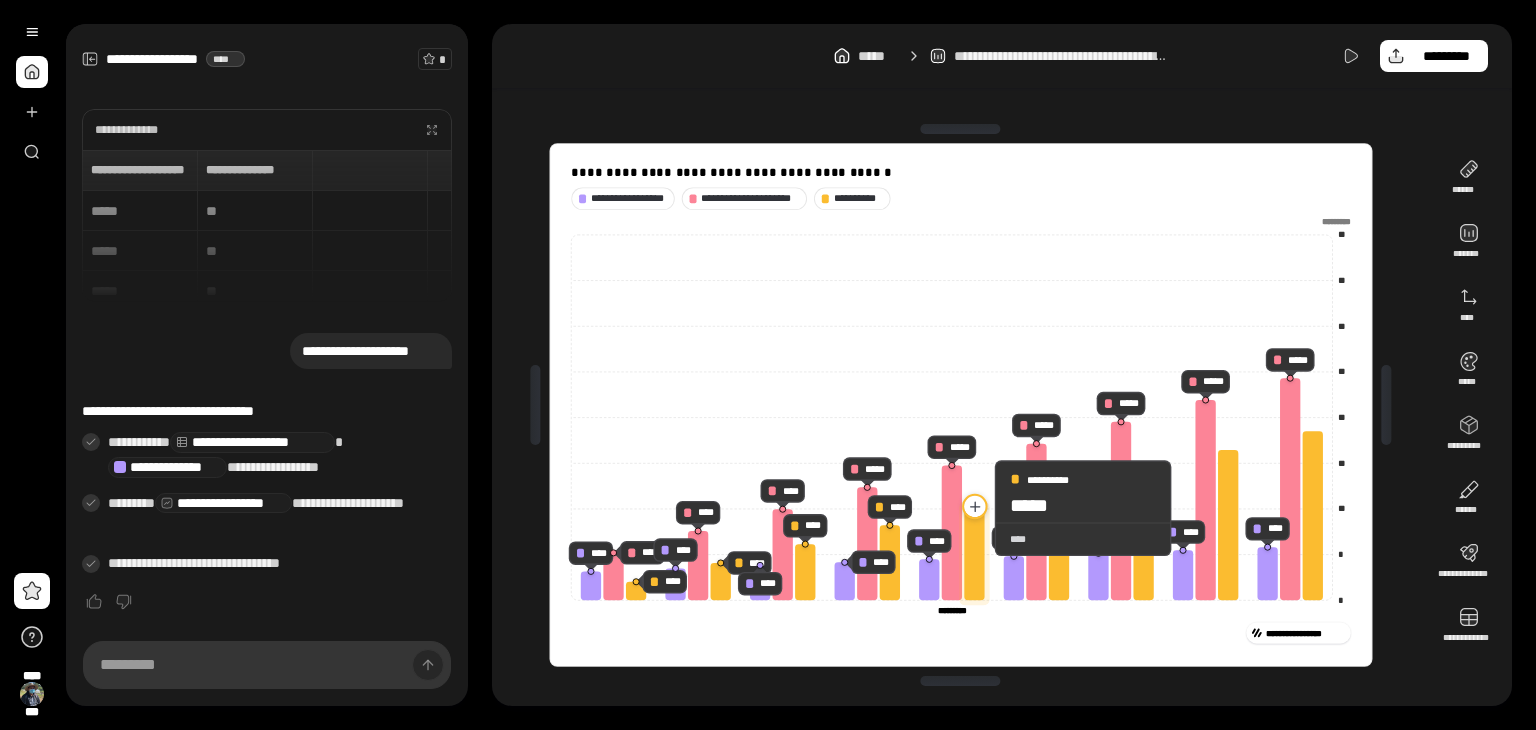 click 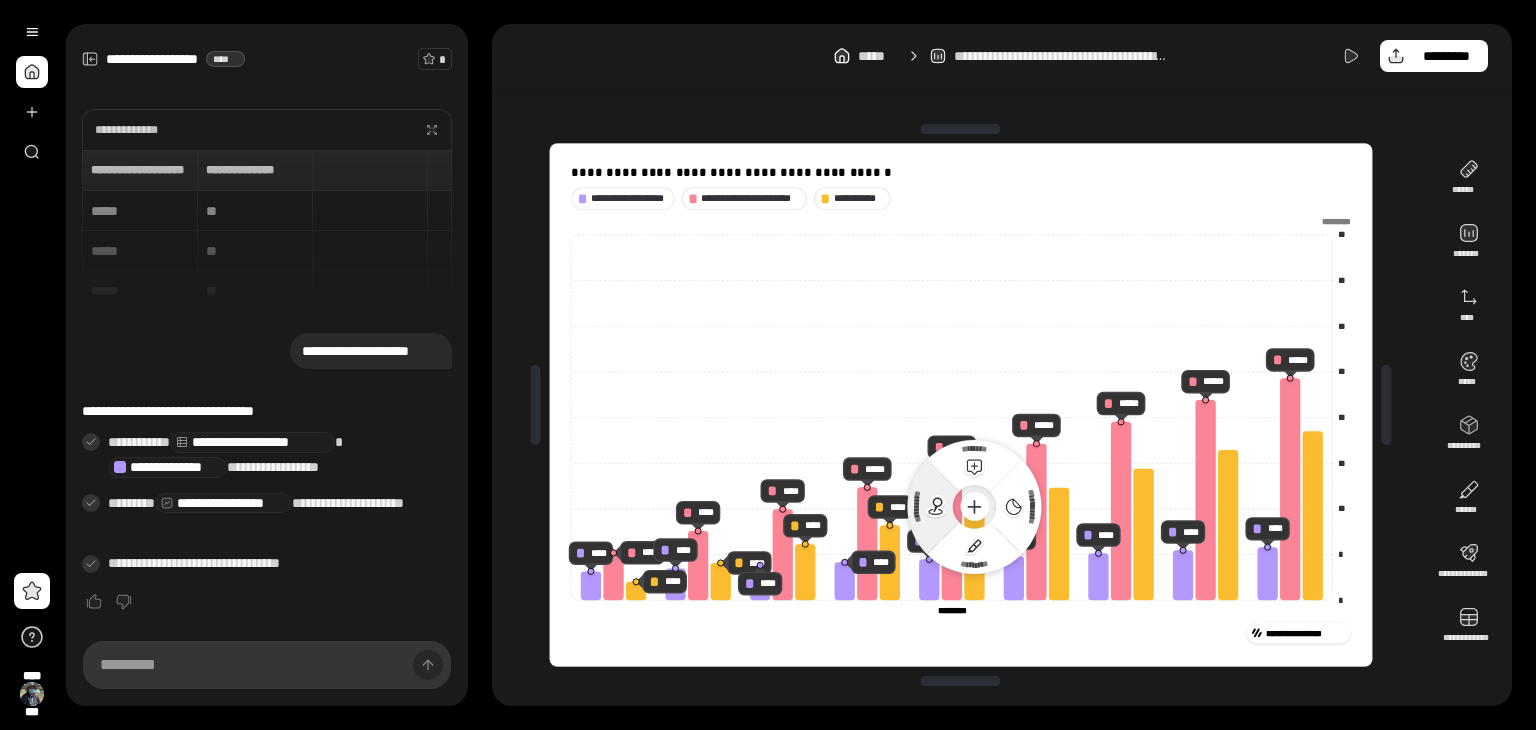 click 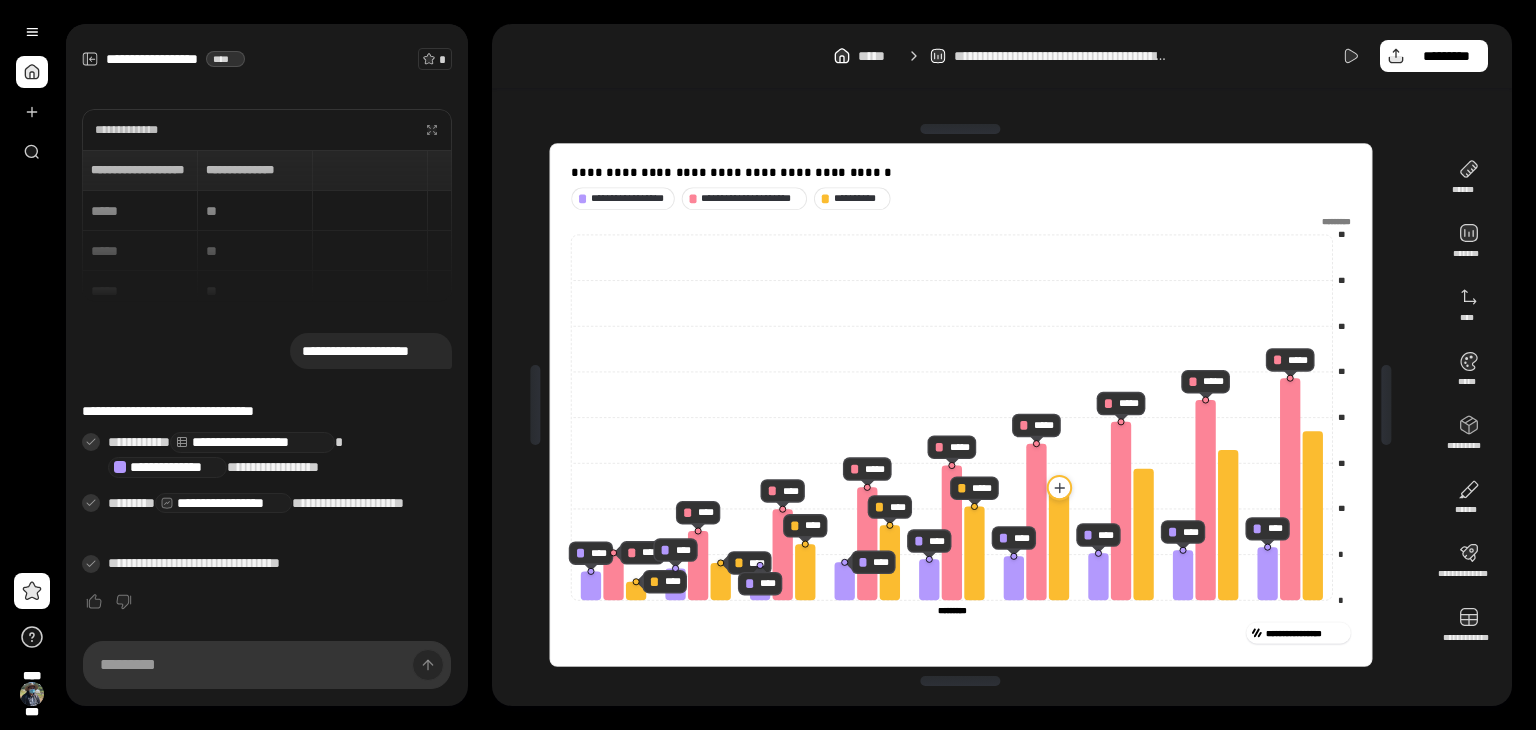 click 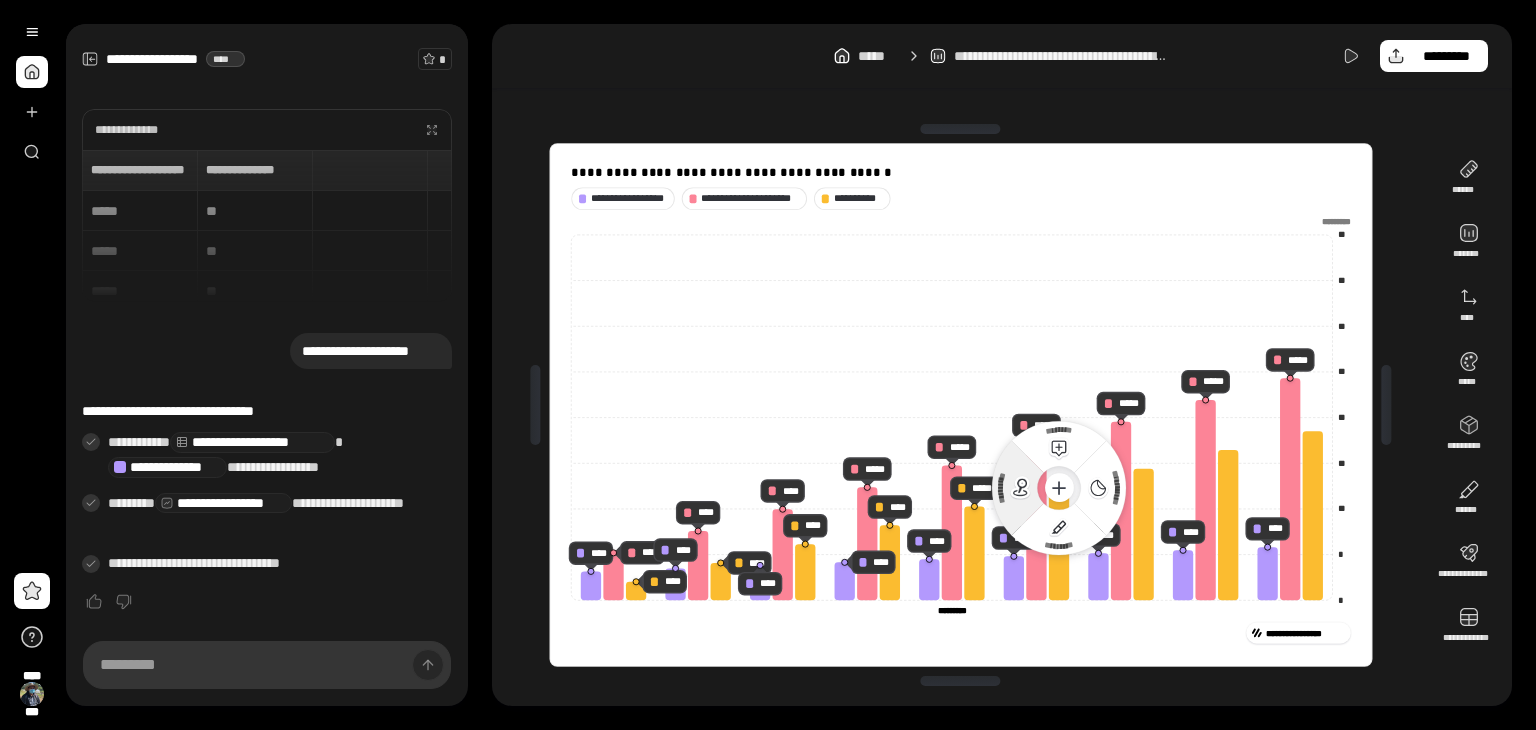click on "**********" 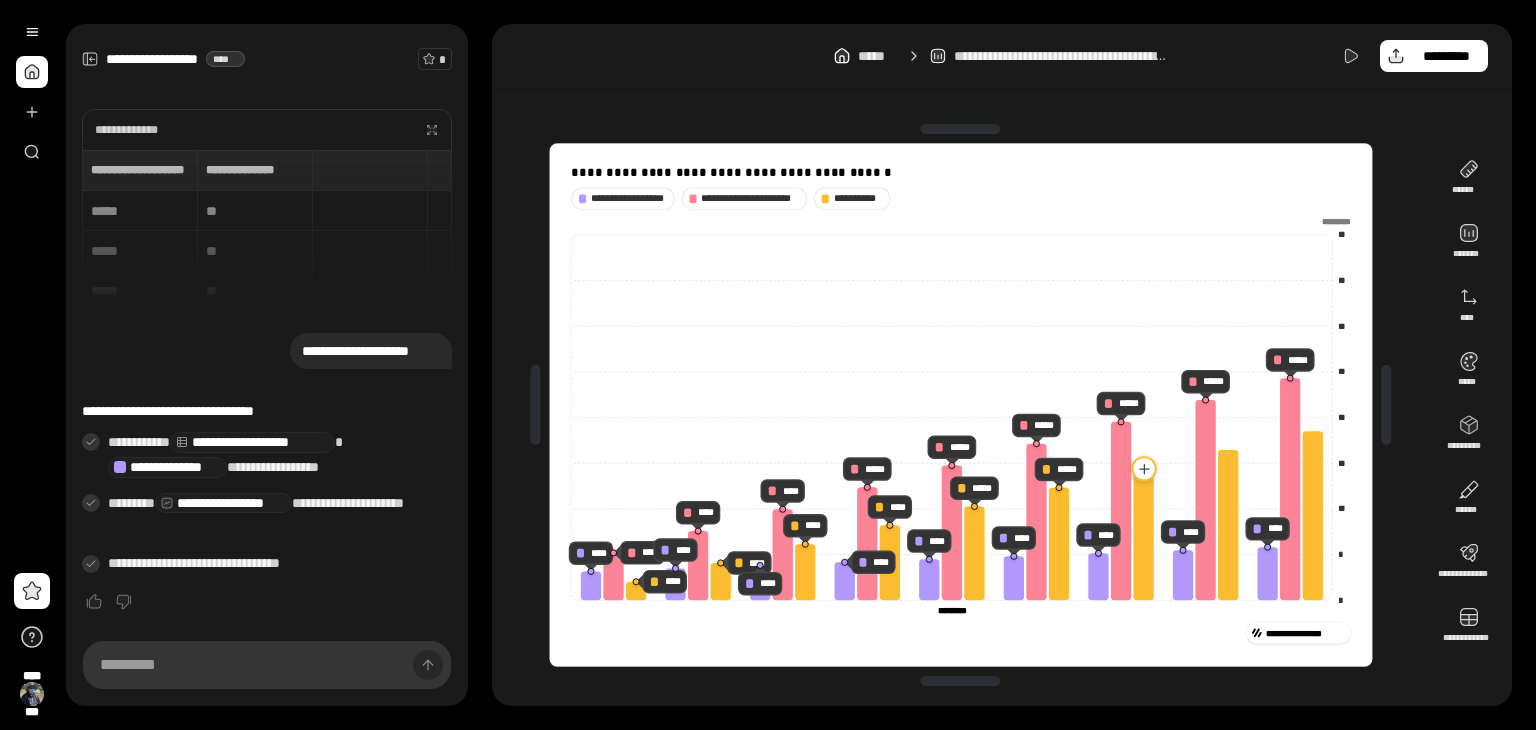 click 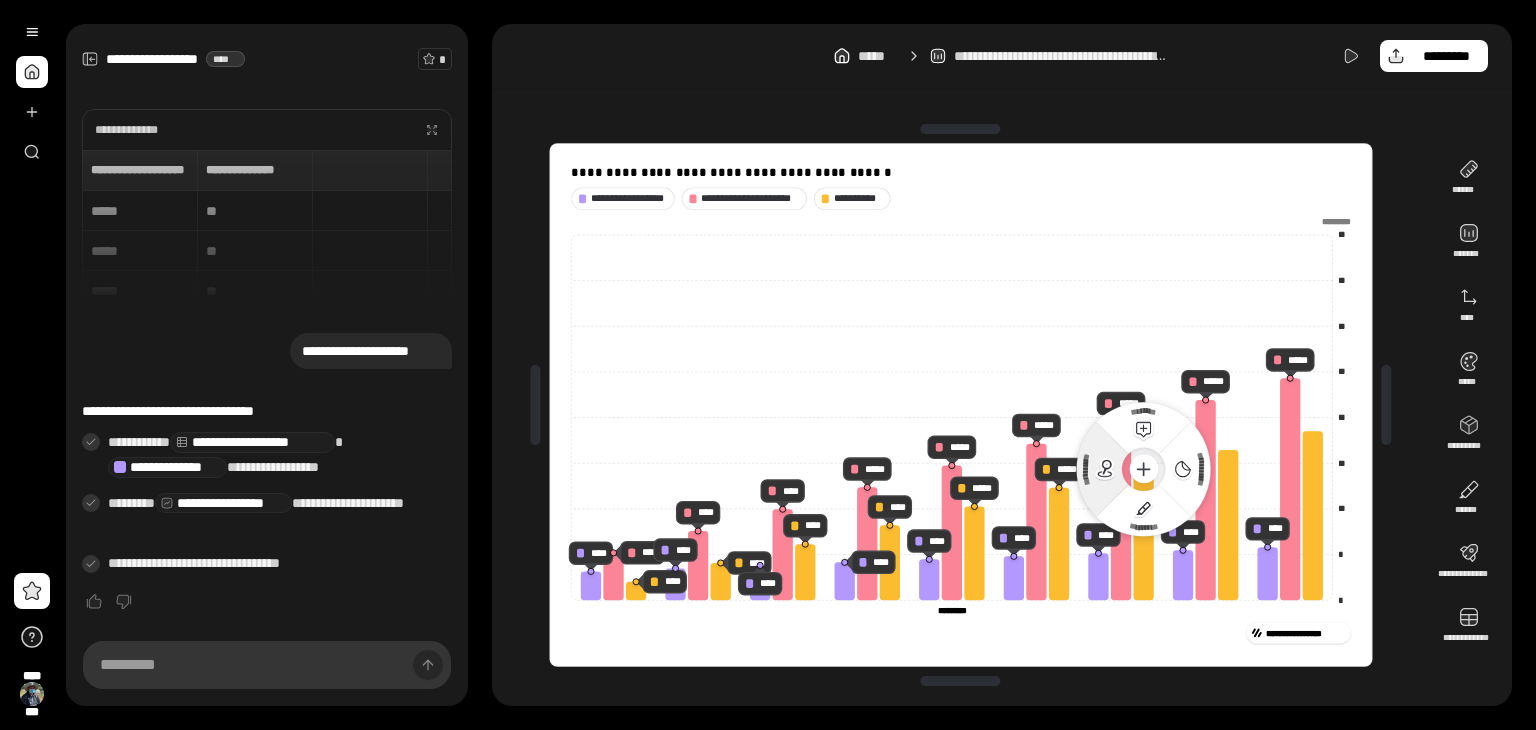 click on "**********" 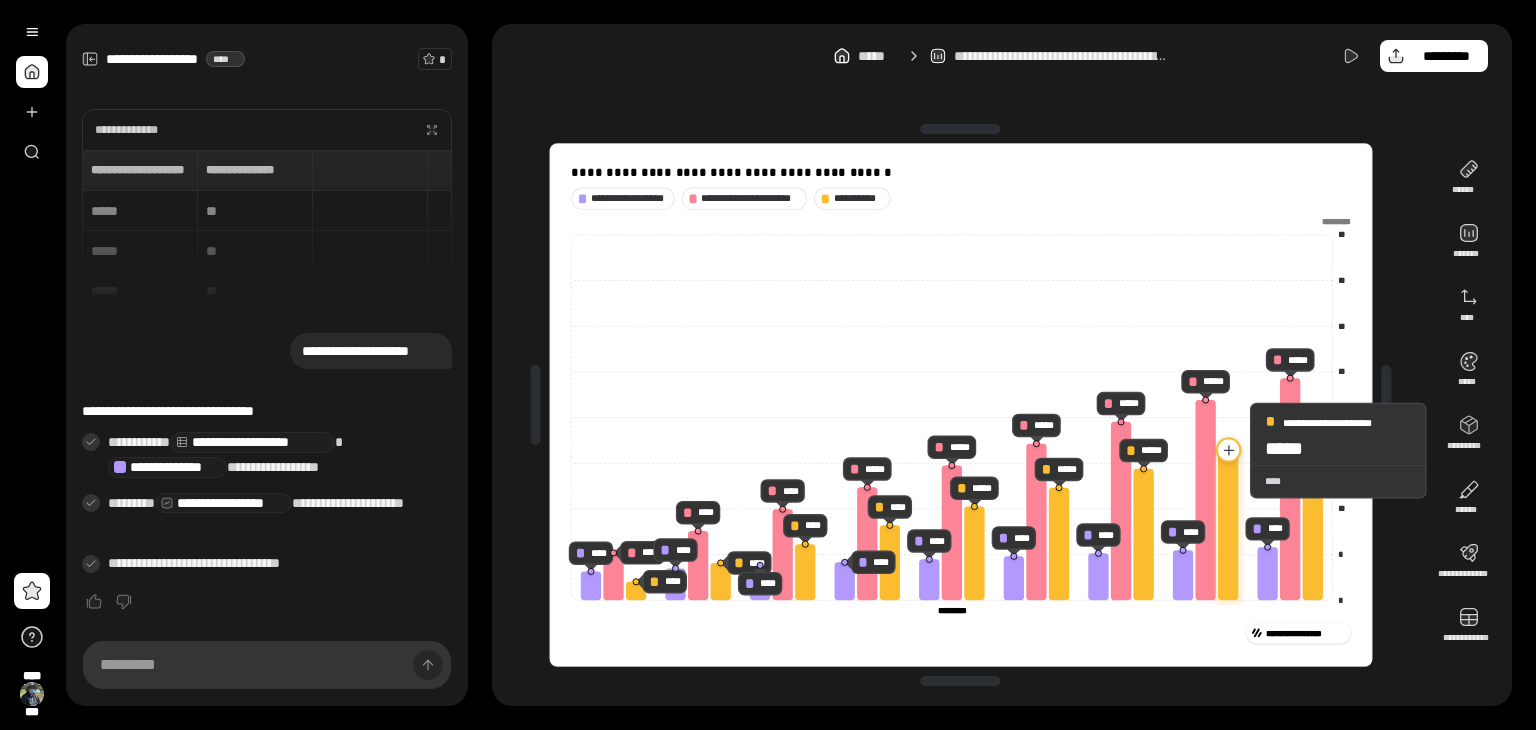 click 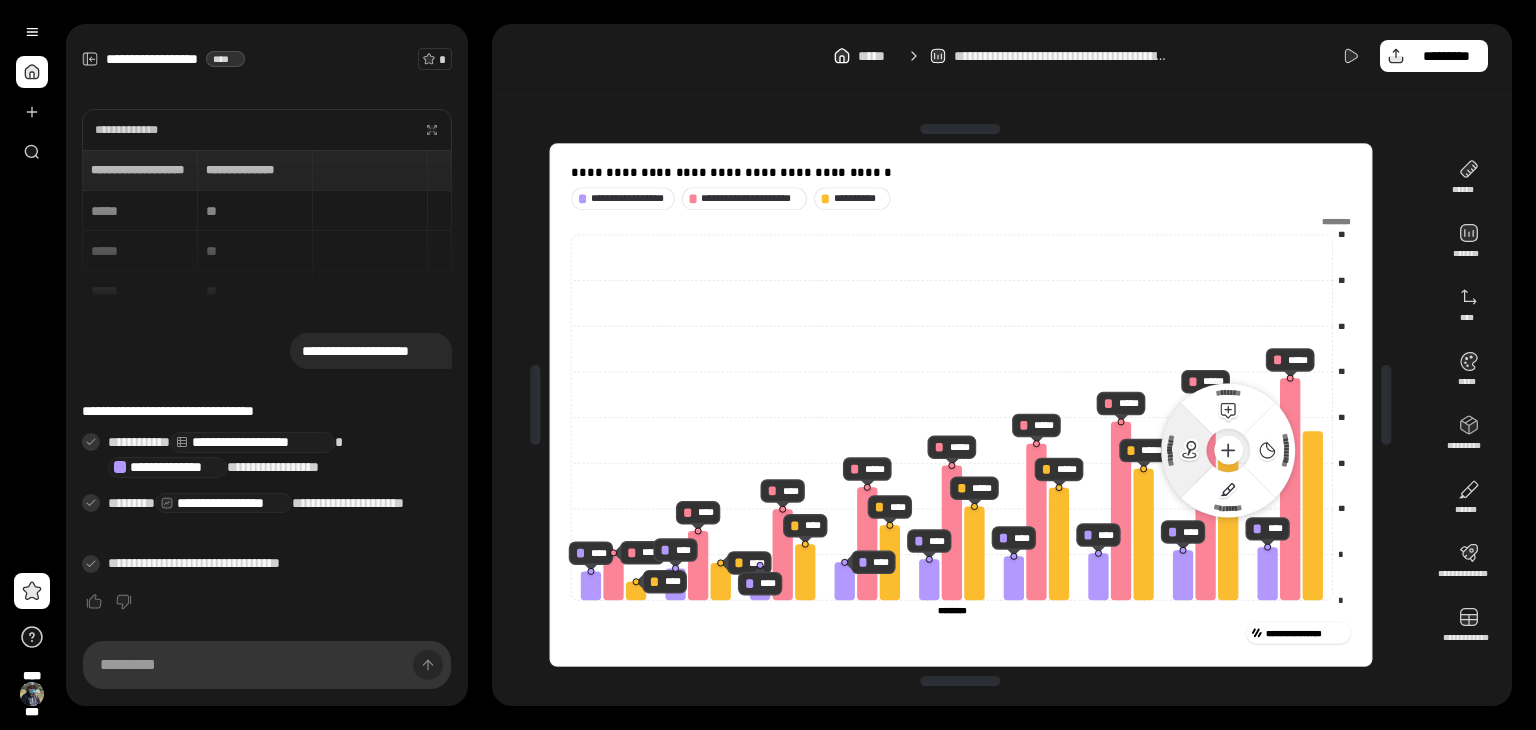 click 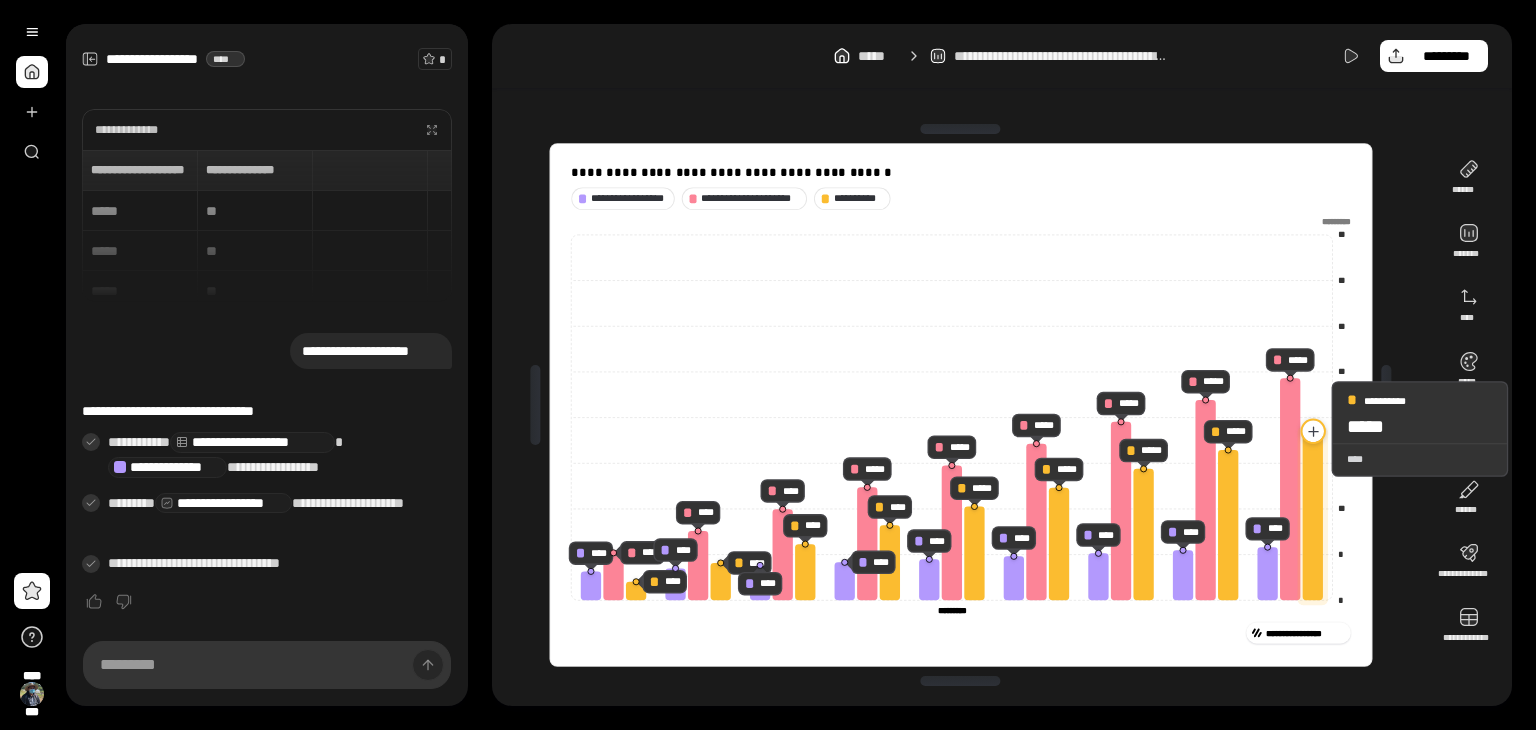 click 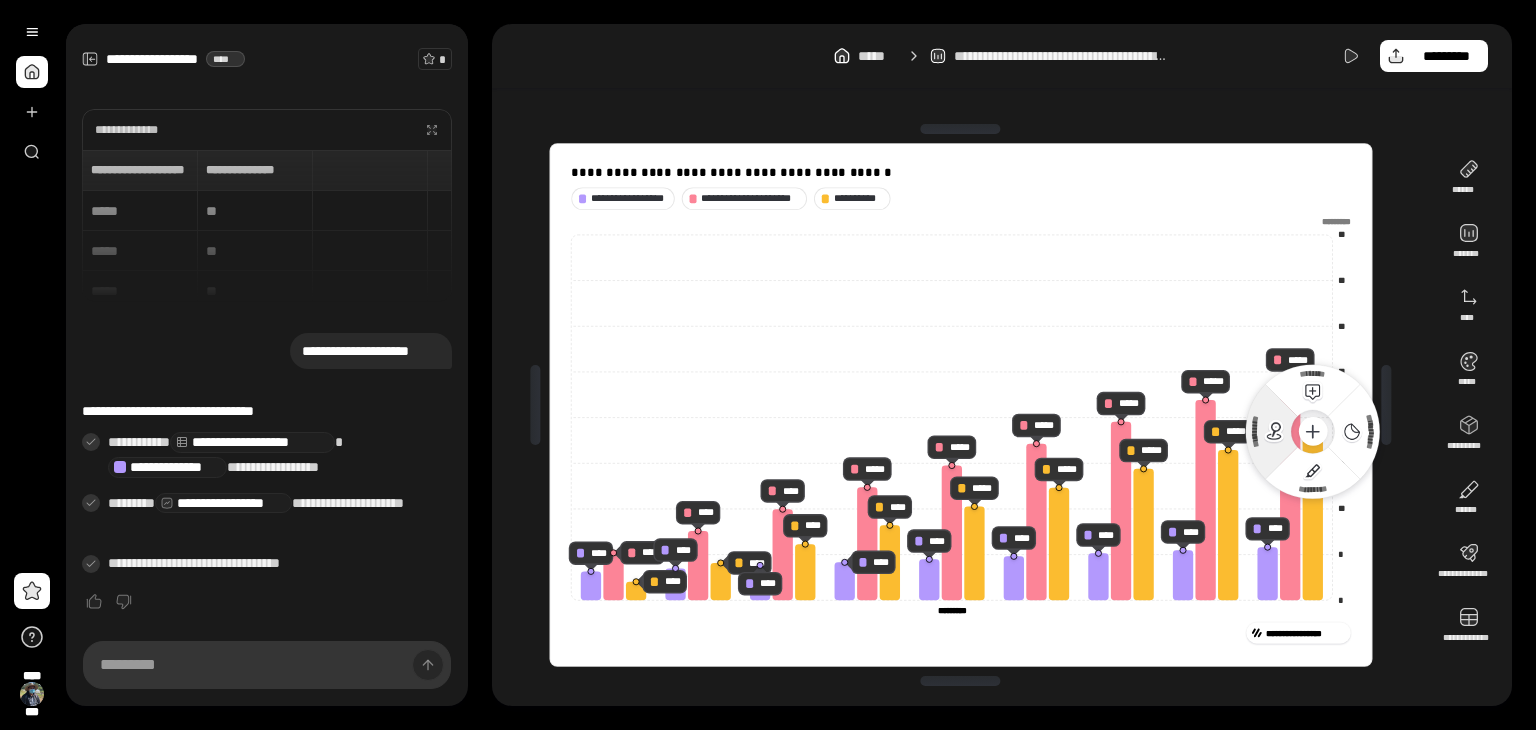 click 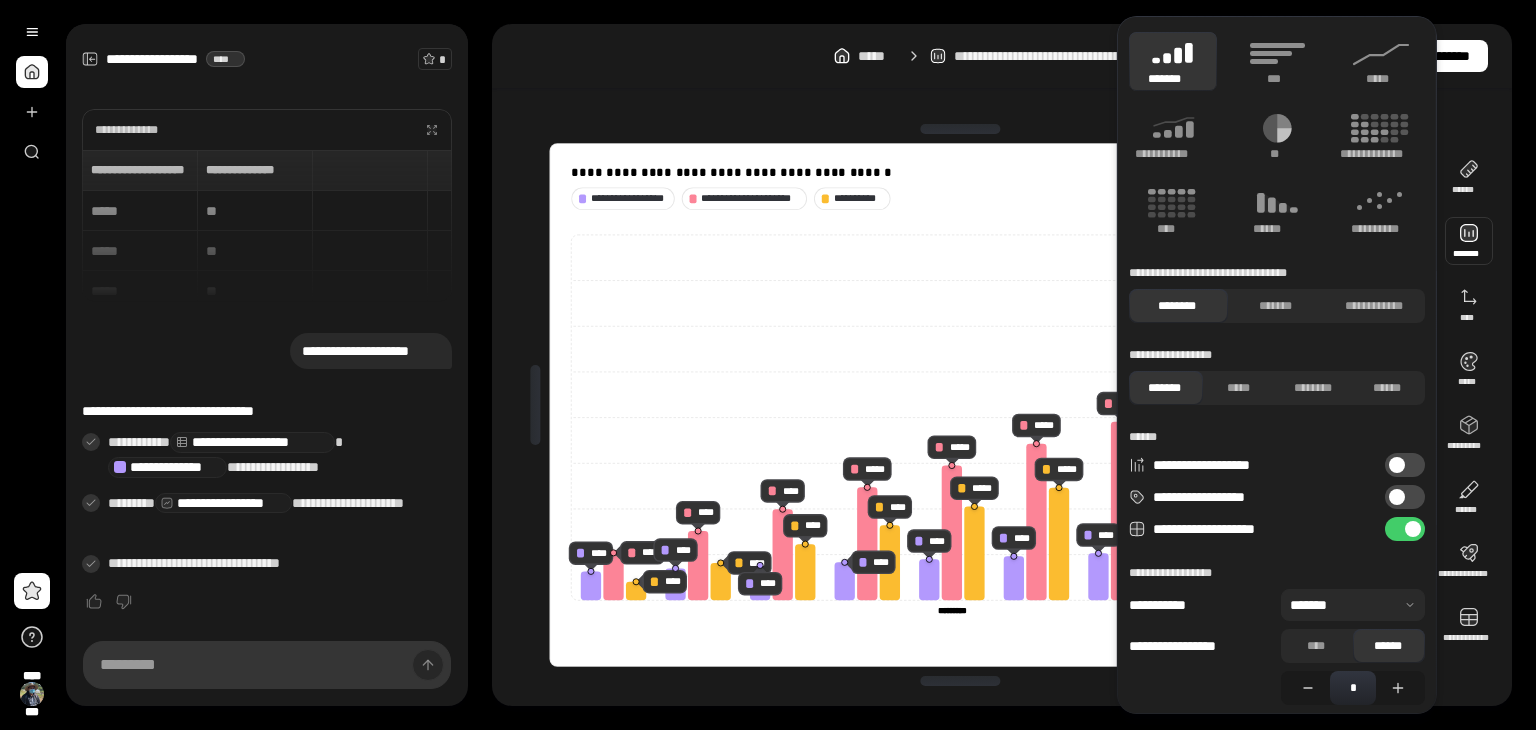 click at bounding box center [1469, 241] 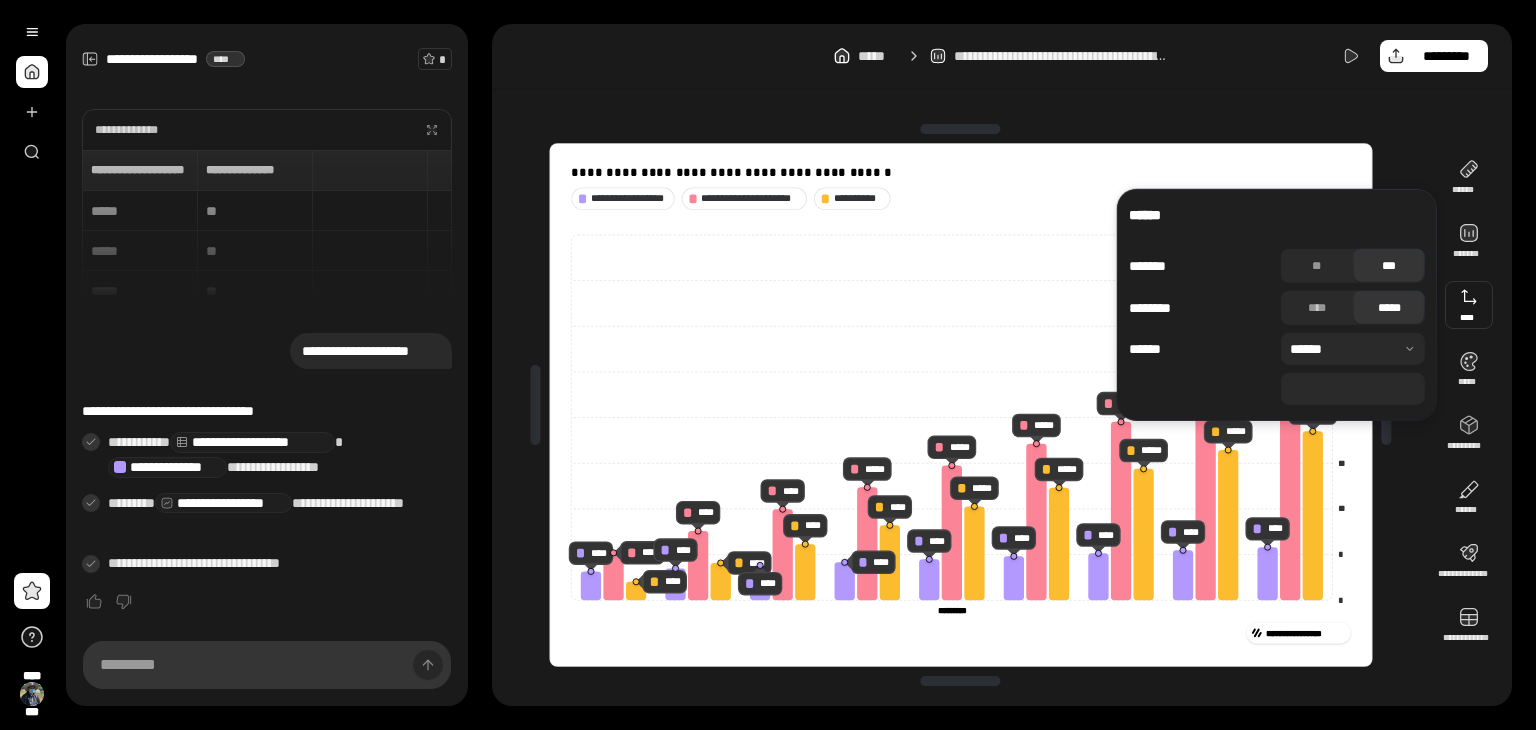 click at bounding box center (1469, 305) 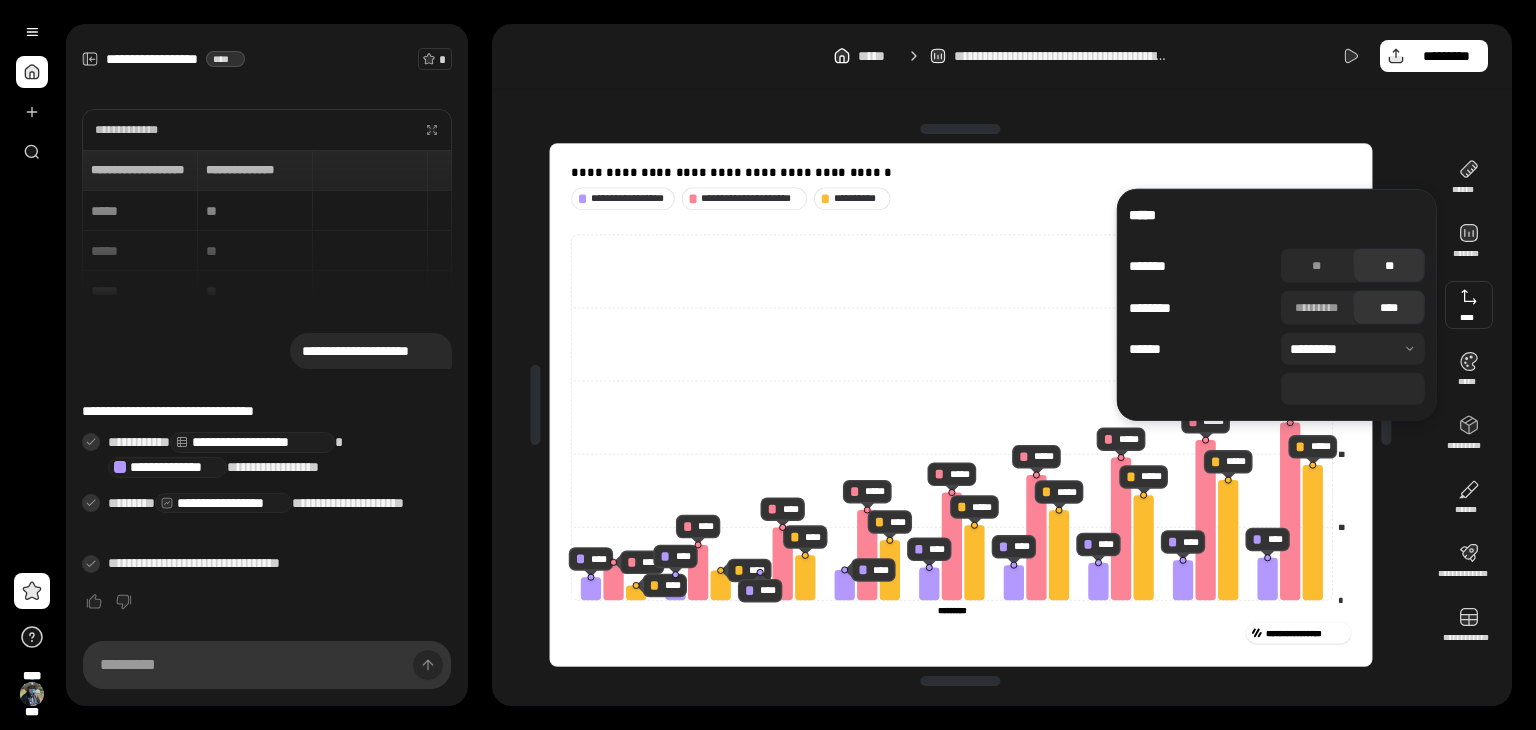 click at bounding box center [1386, 405] 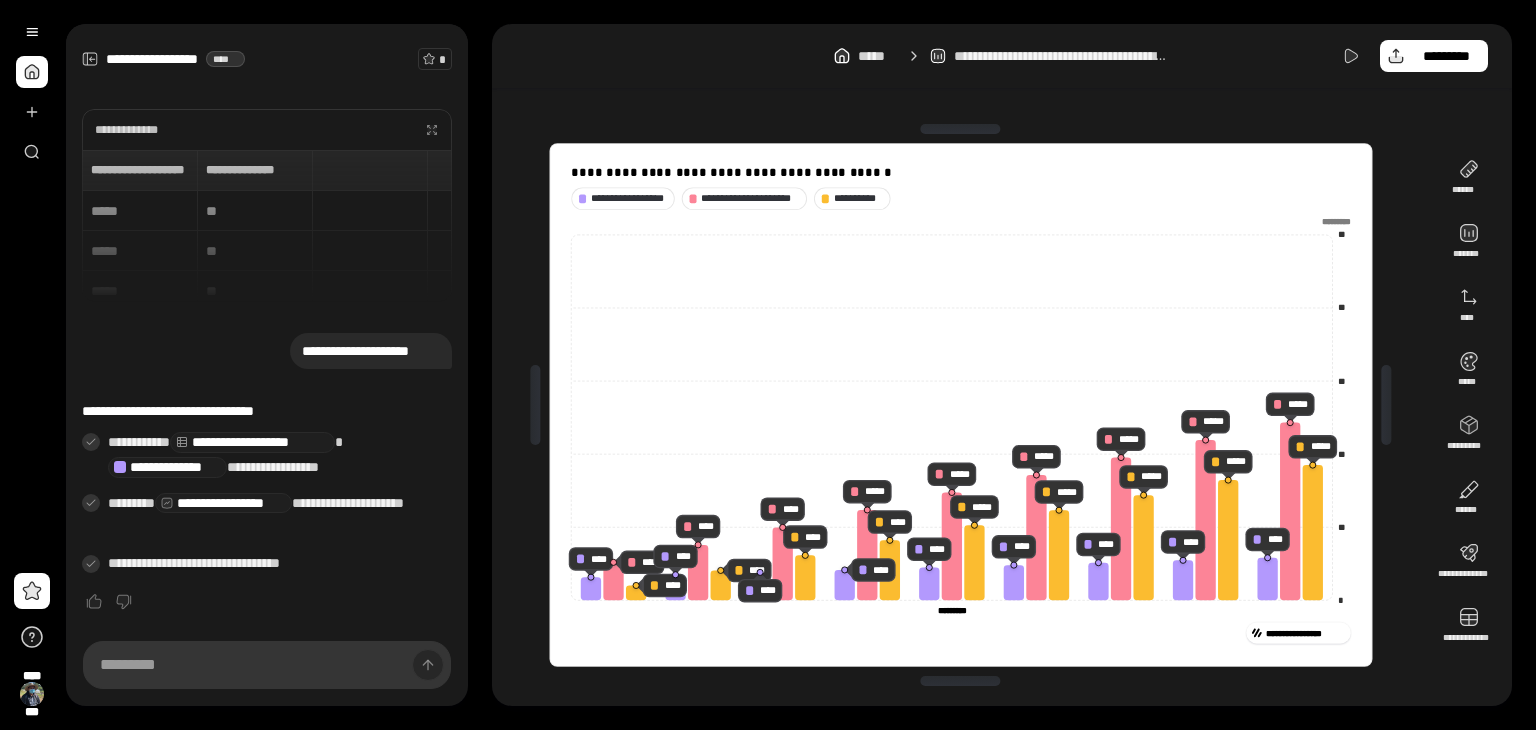 click on "**********" at bounding box center (961, 405) 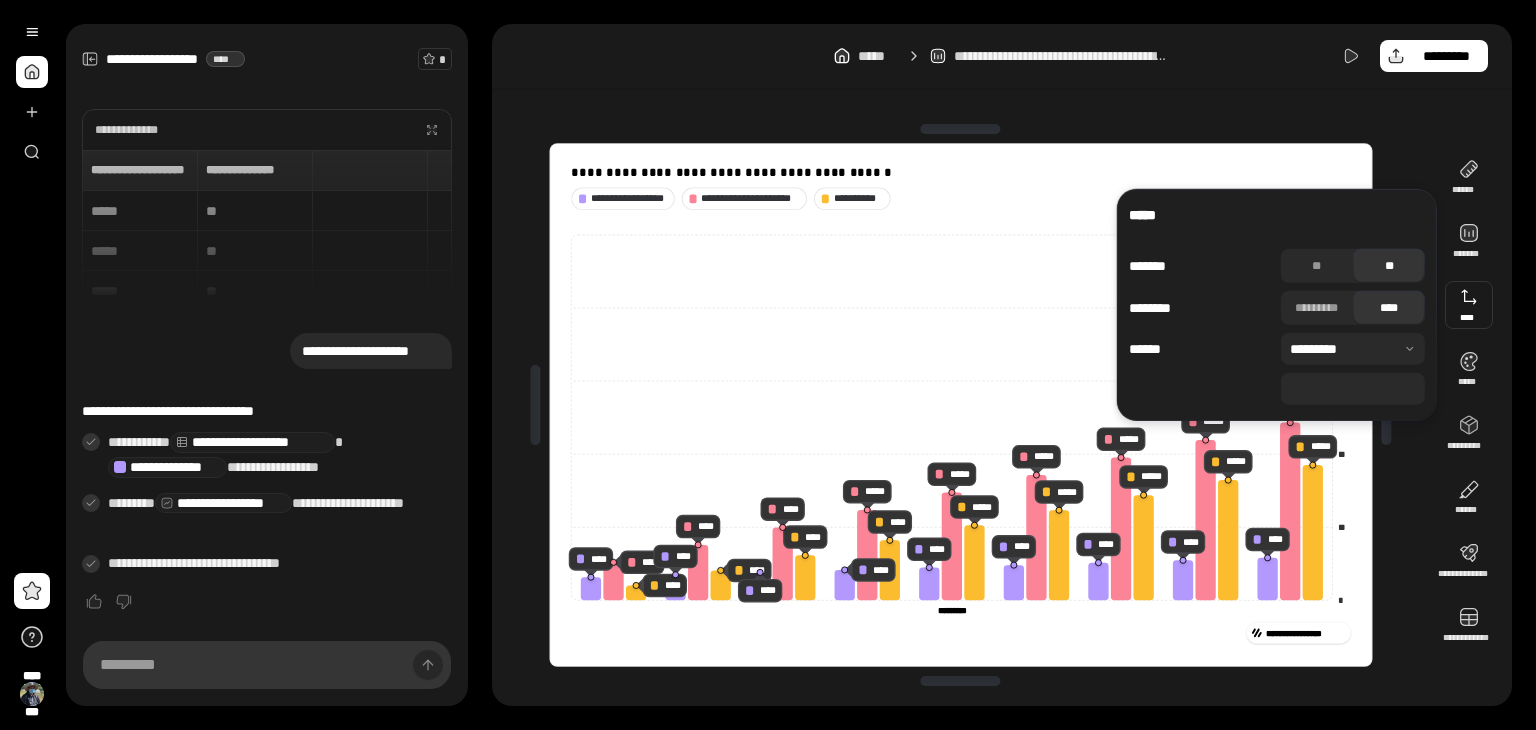 click on "**" at bounding box center (1353, 389) 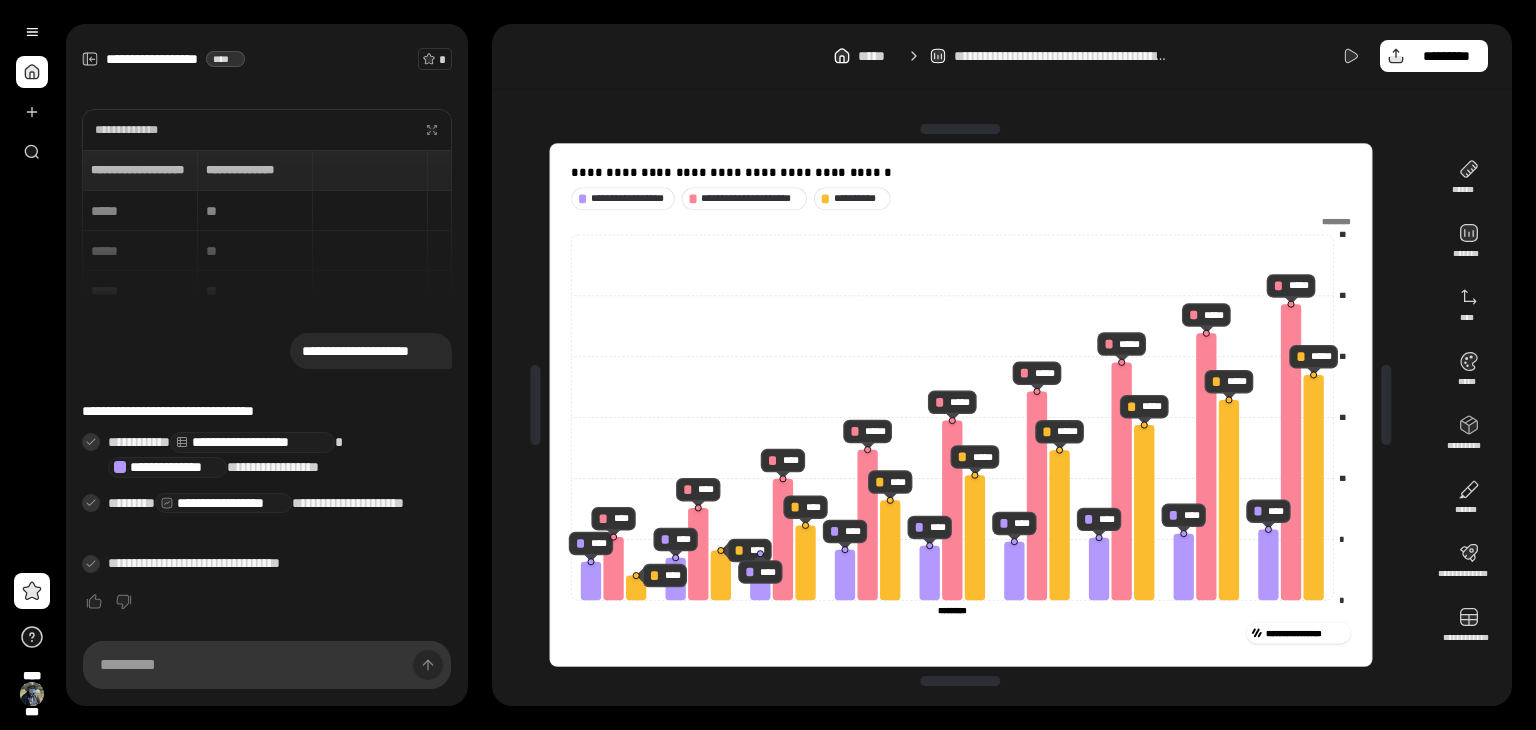 click on "**********" at bounding box center [961, 405] 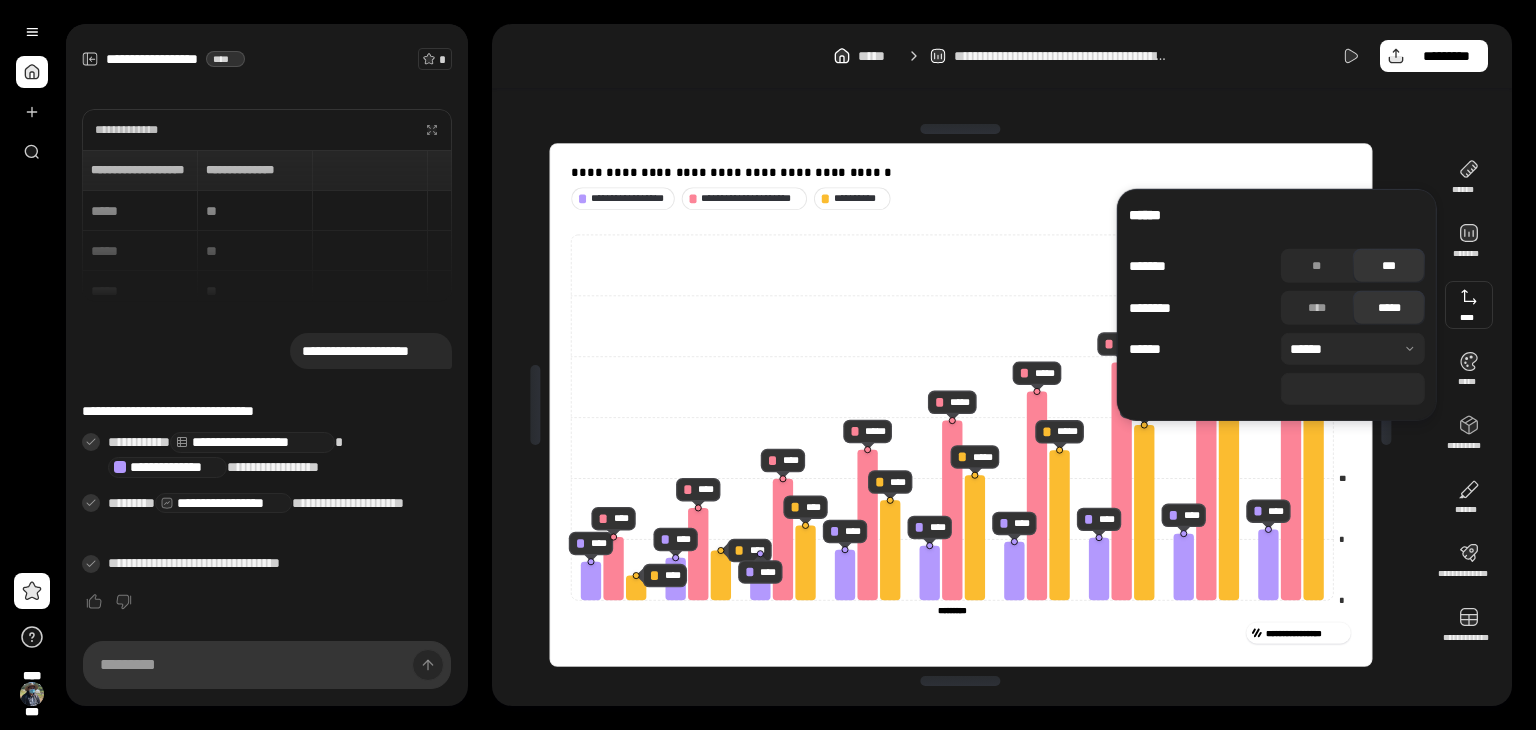 click at bounding box center [1469, 305] 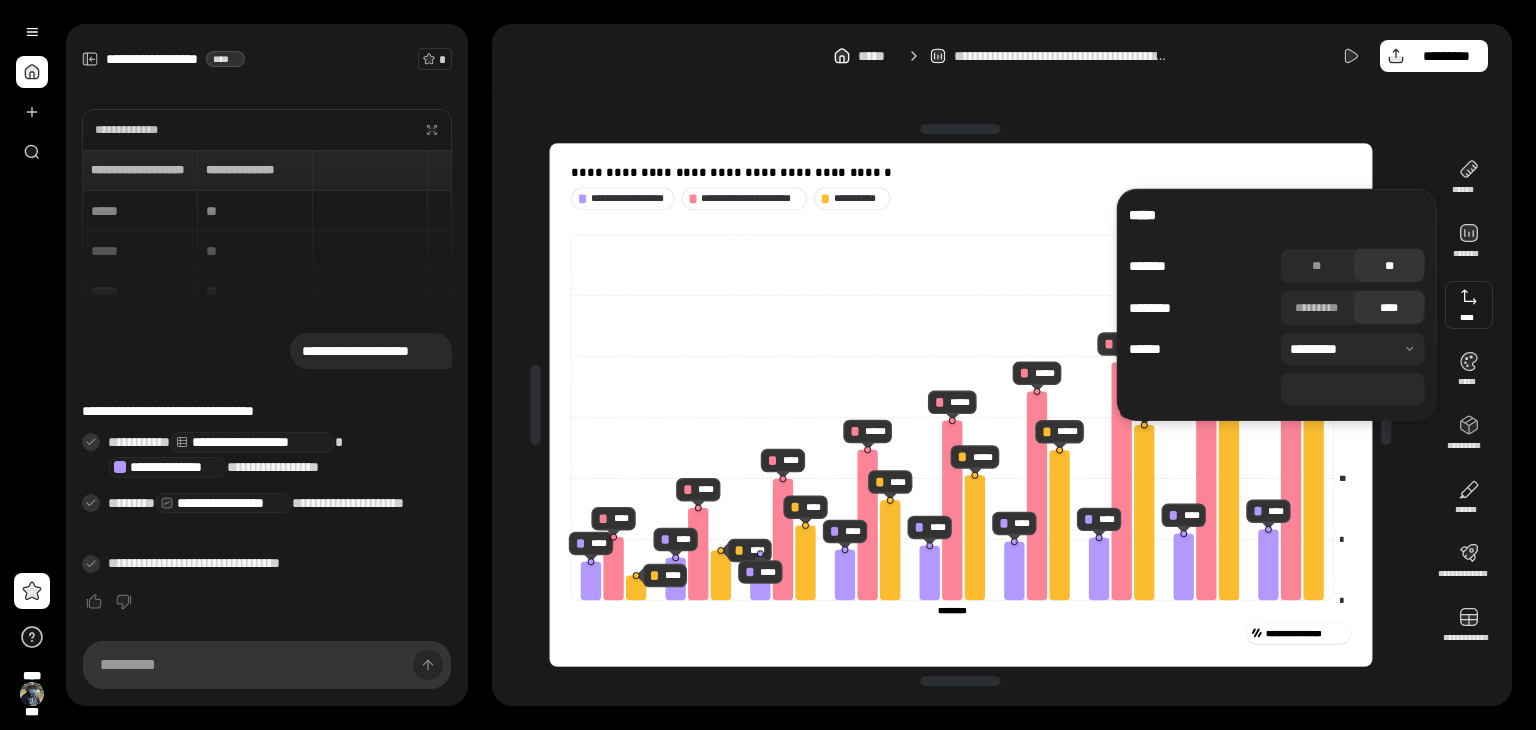 click on "**" at bounding box center (1353, 389) 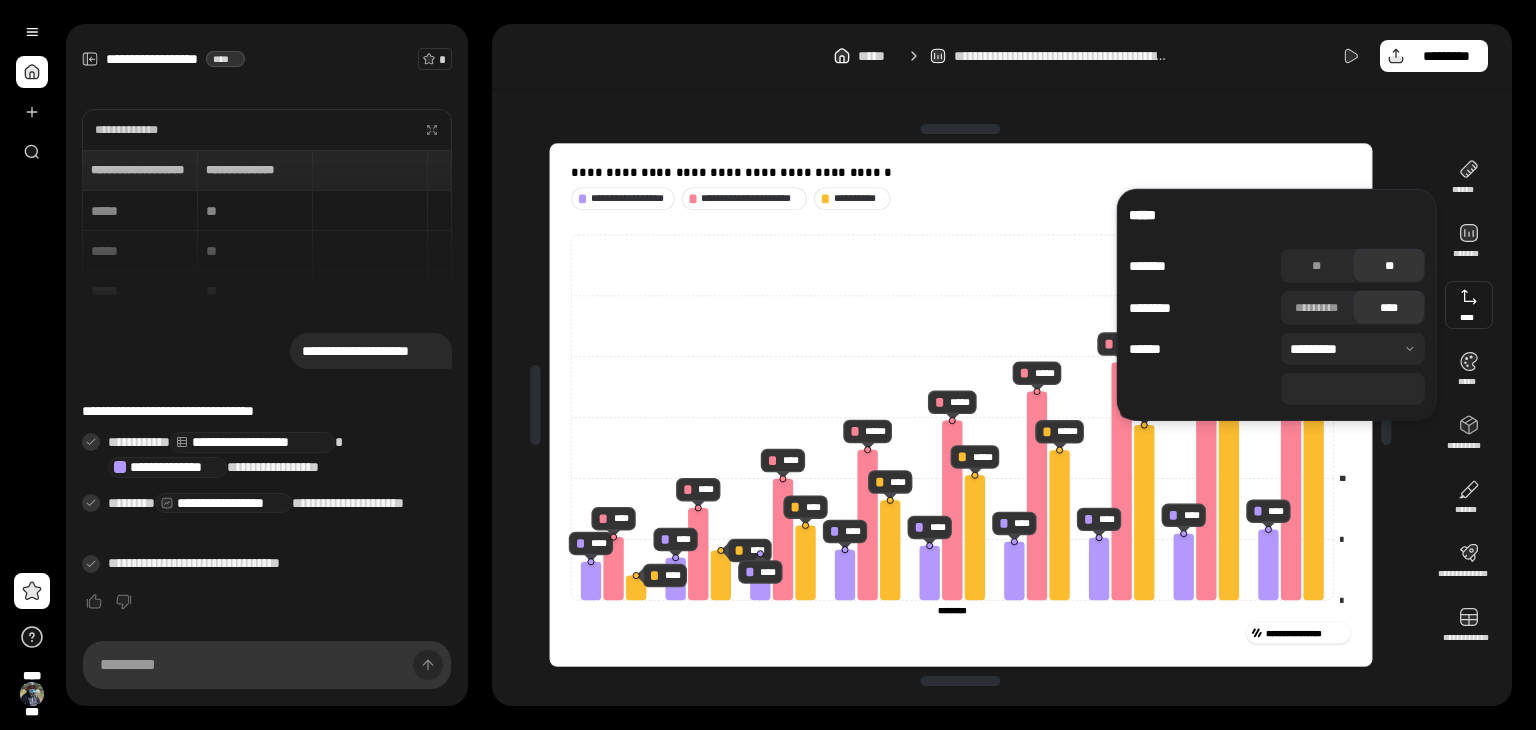 click on "**" at bounding box center (1353, 389) 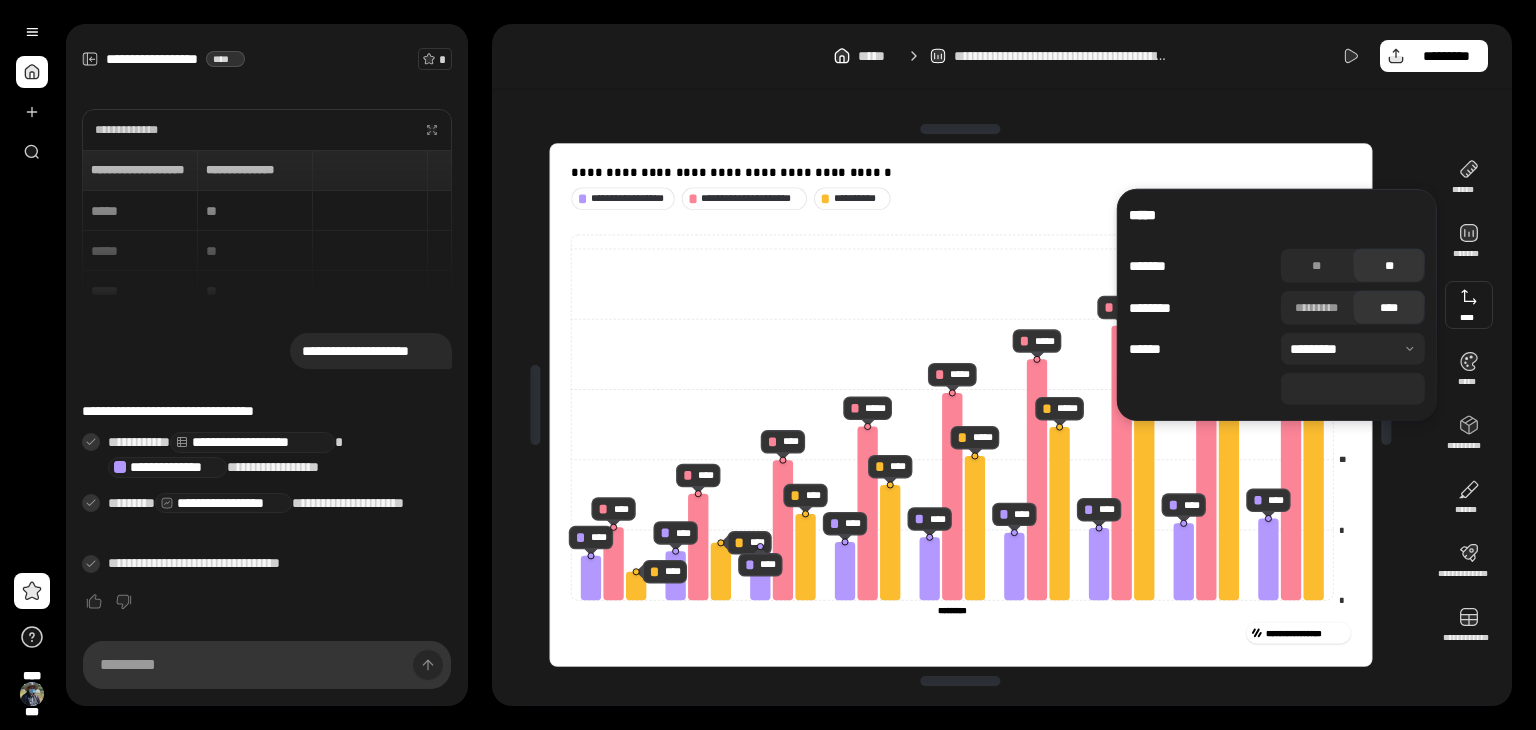 click at bounding box center [1386, 405] 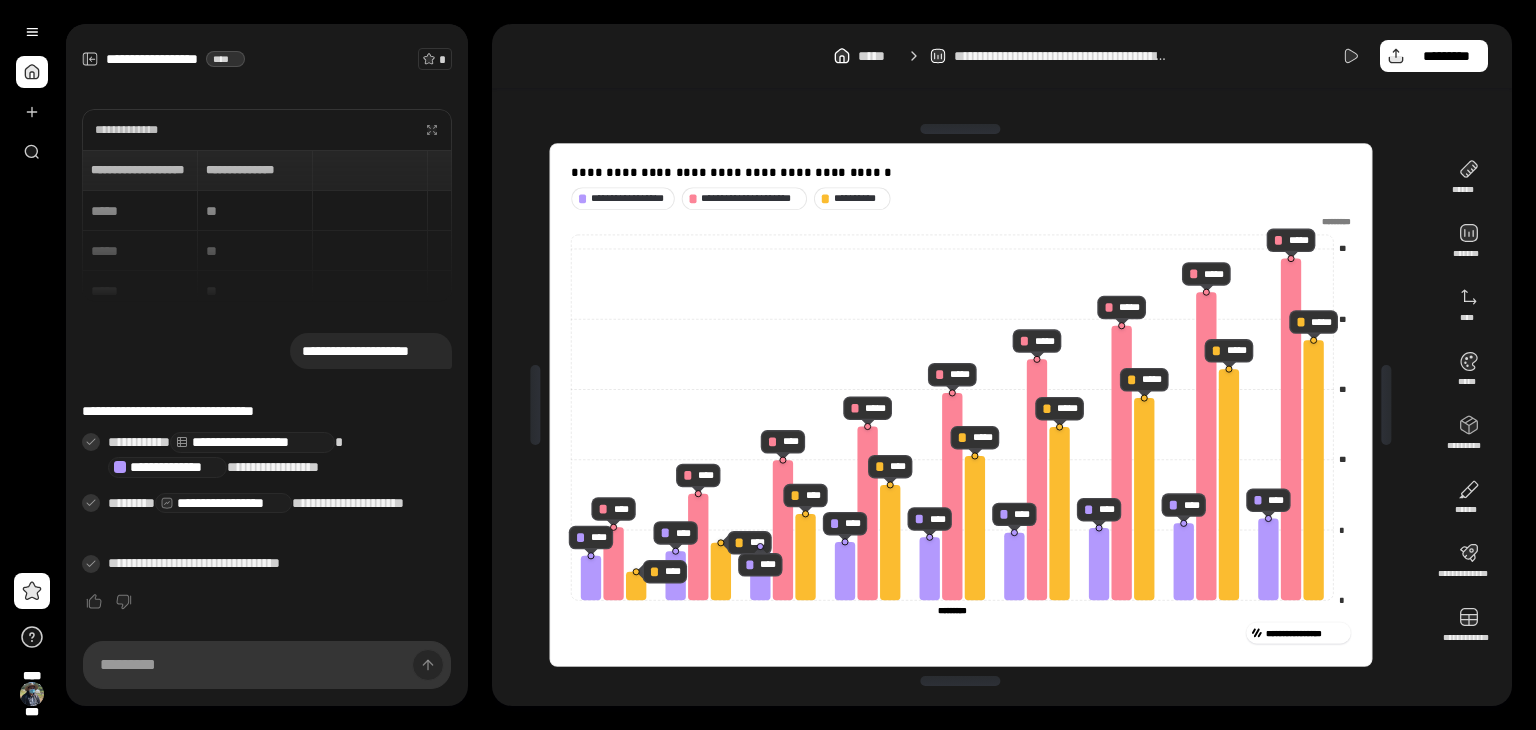 click on "**********" at bounding box center (961, 405) 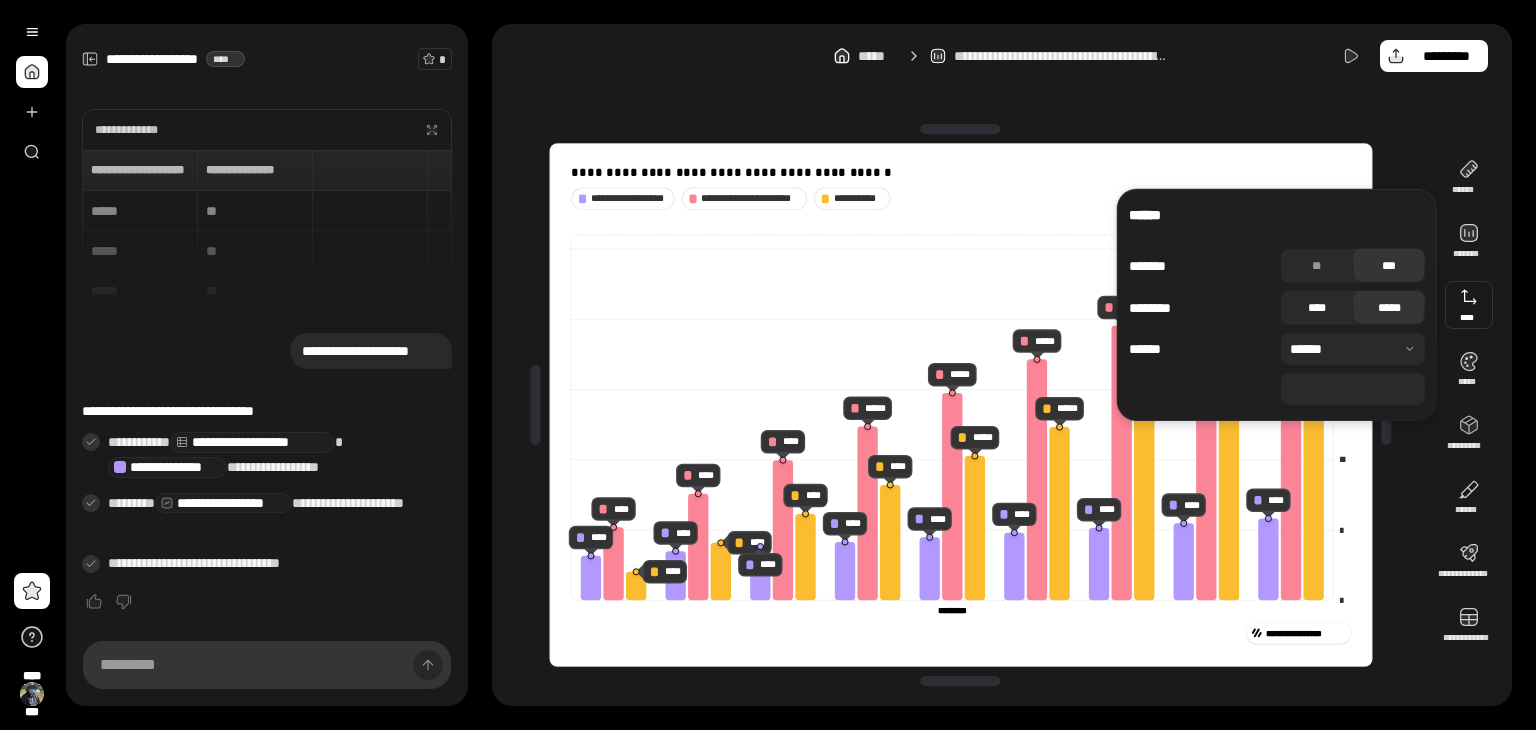 click on "****" at bounding box center [1317, 308] 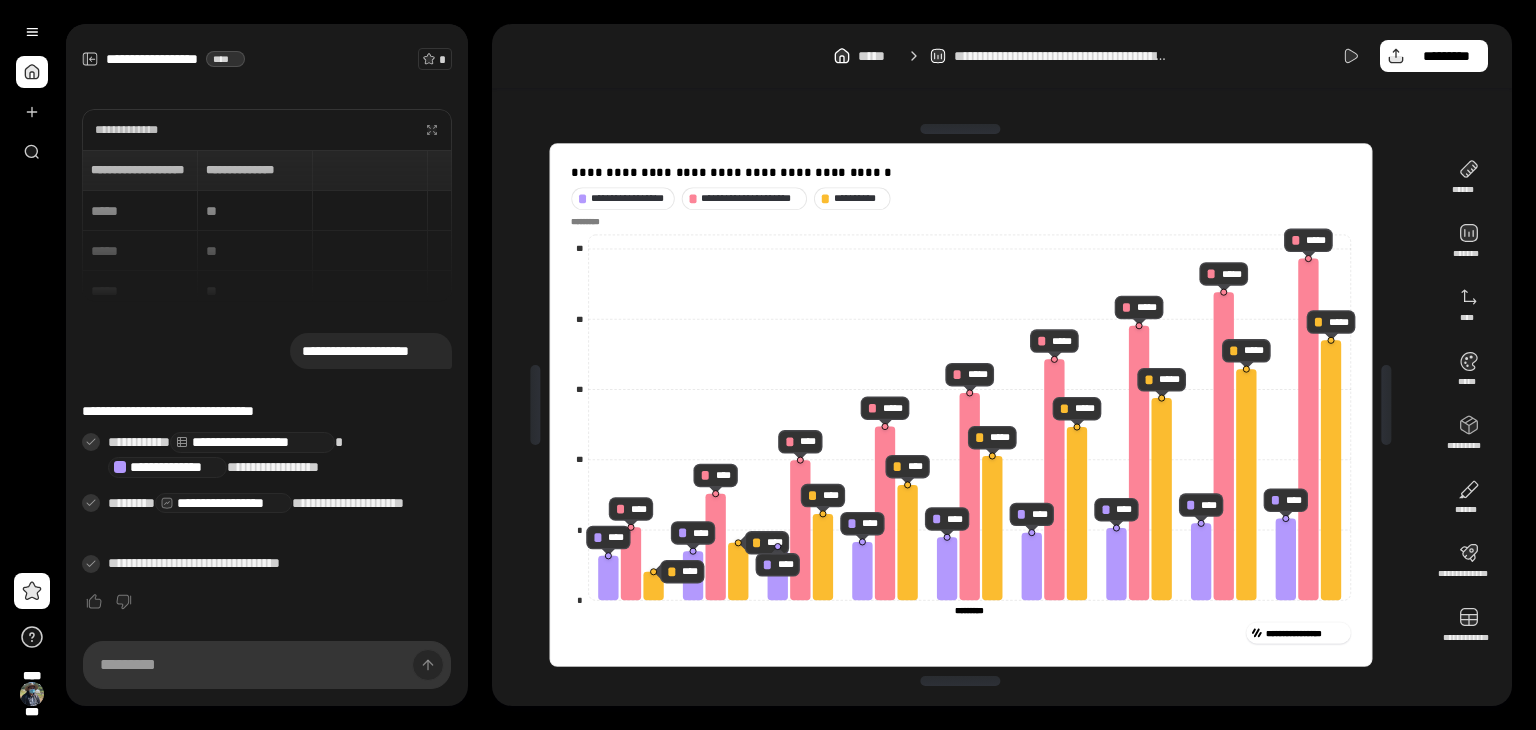 click on "**********" at bounding box center [961, 405] 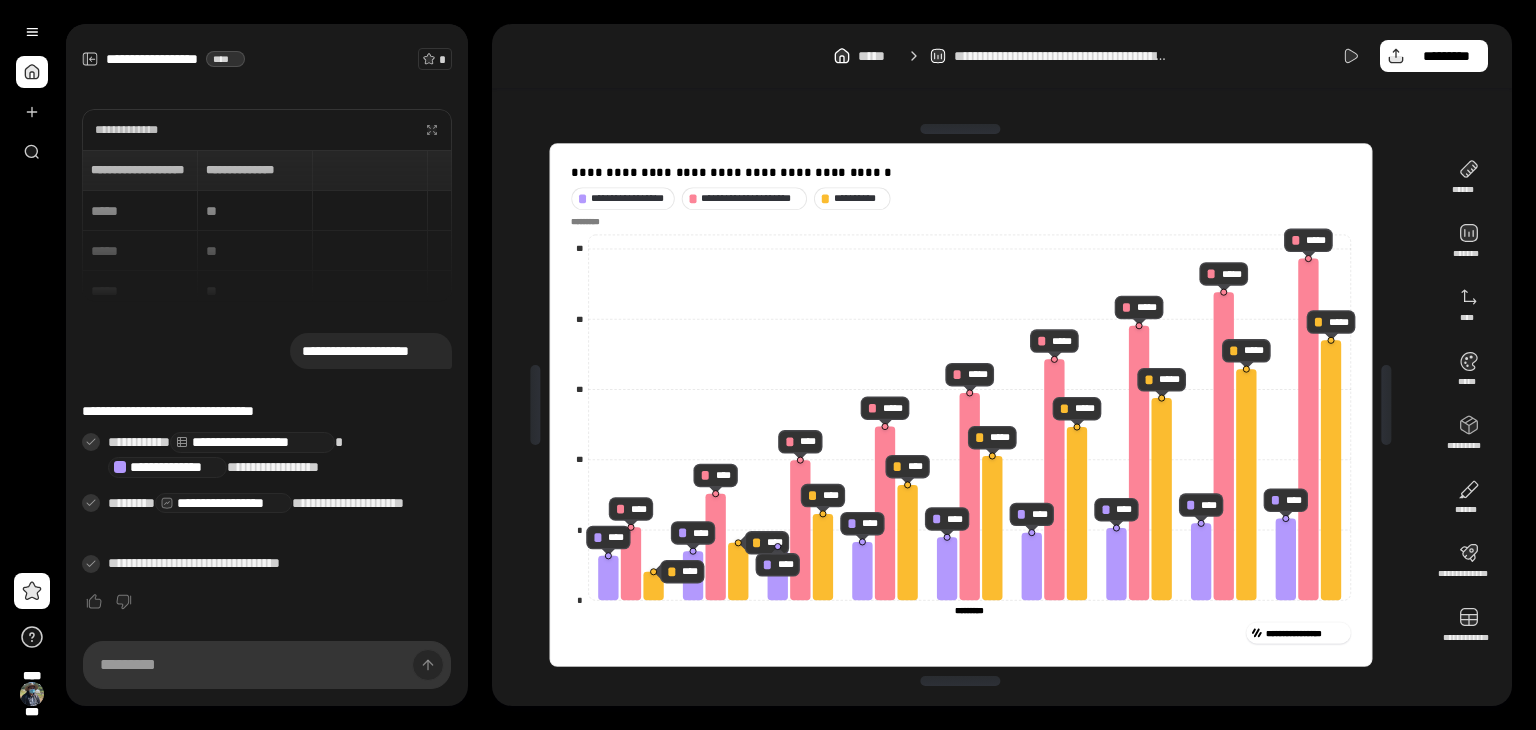 click on "**********" at bounding box center (960, 405) 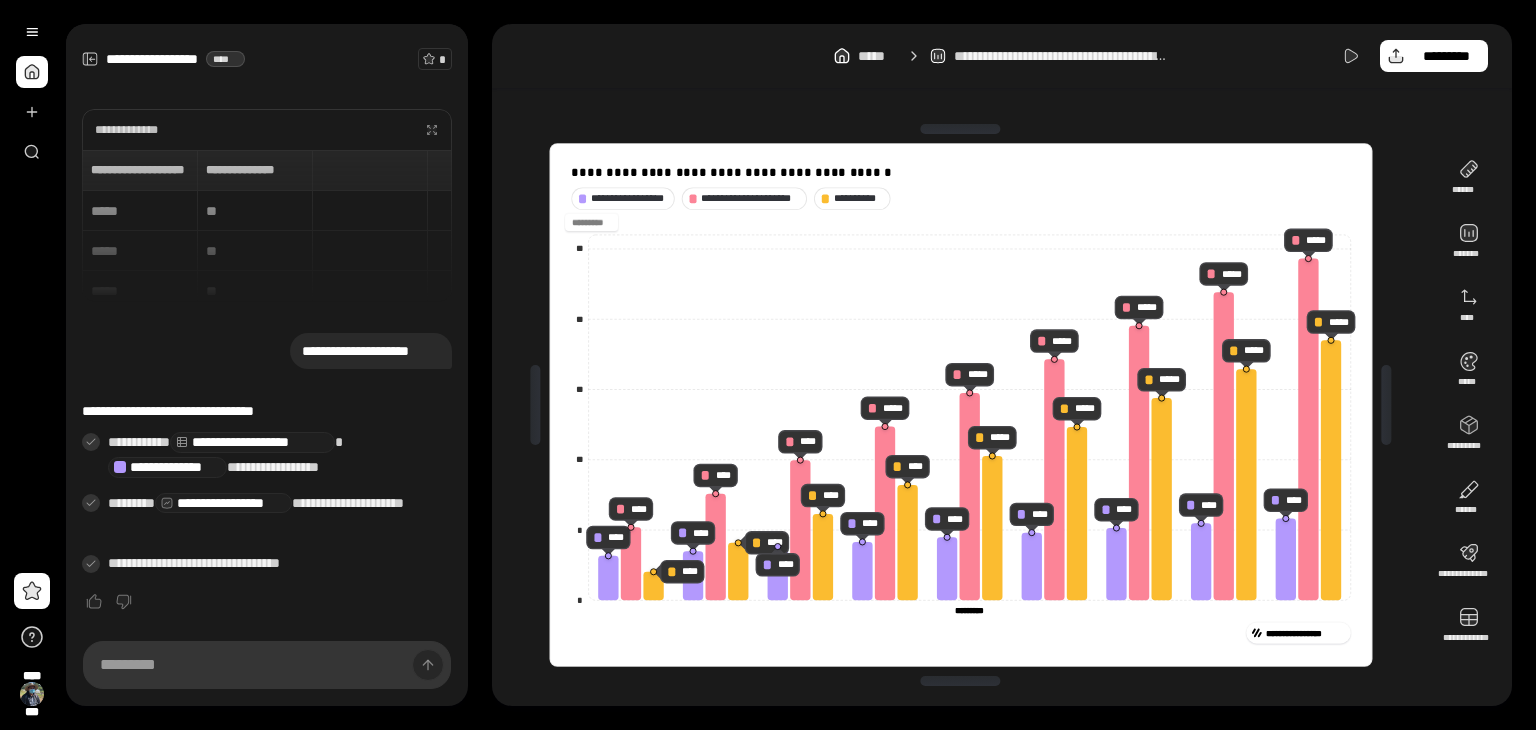 click at bounding box center (591, 222) 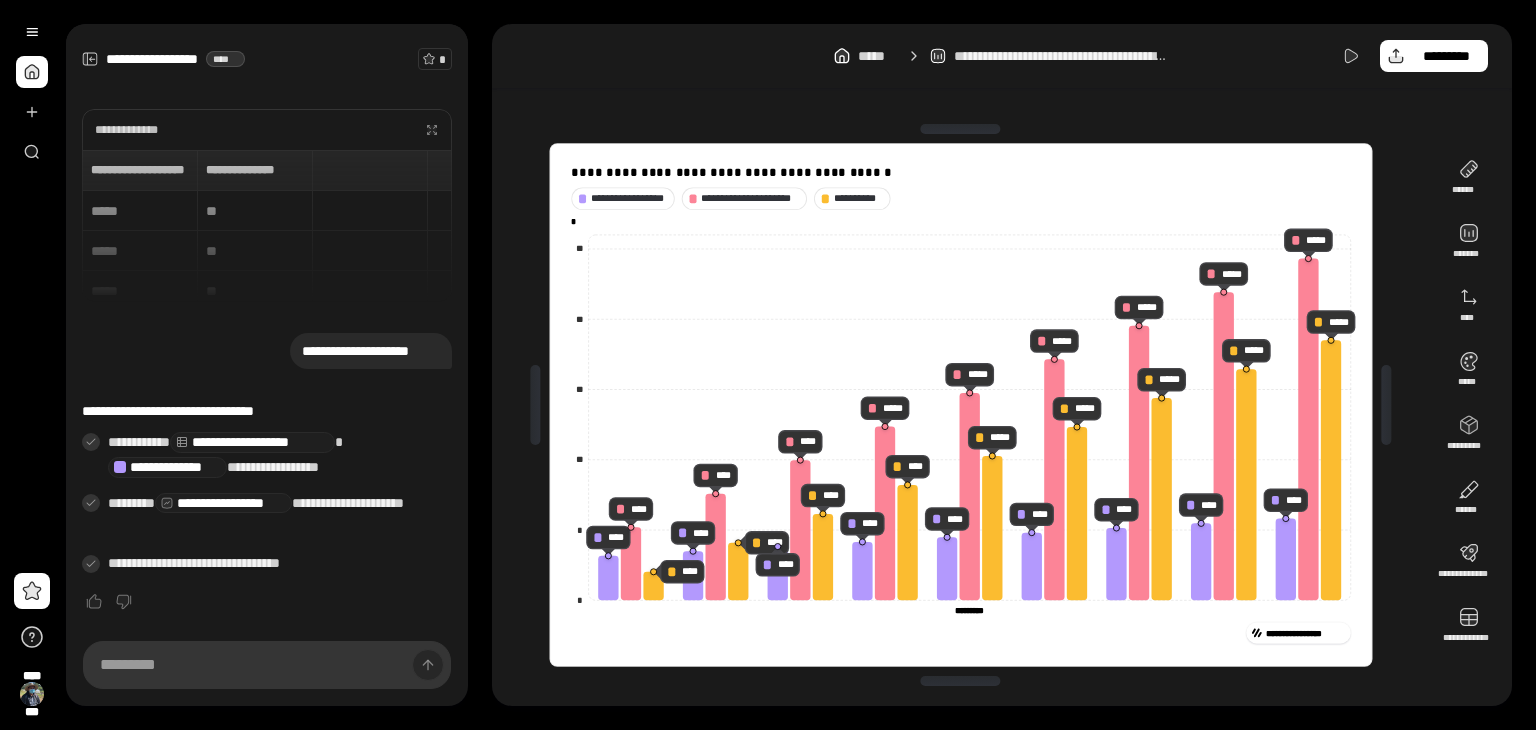 click on "**********" at bounding box center (1002, 405) 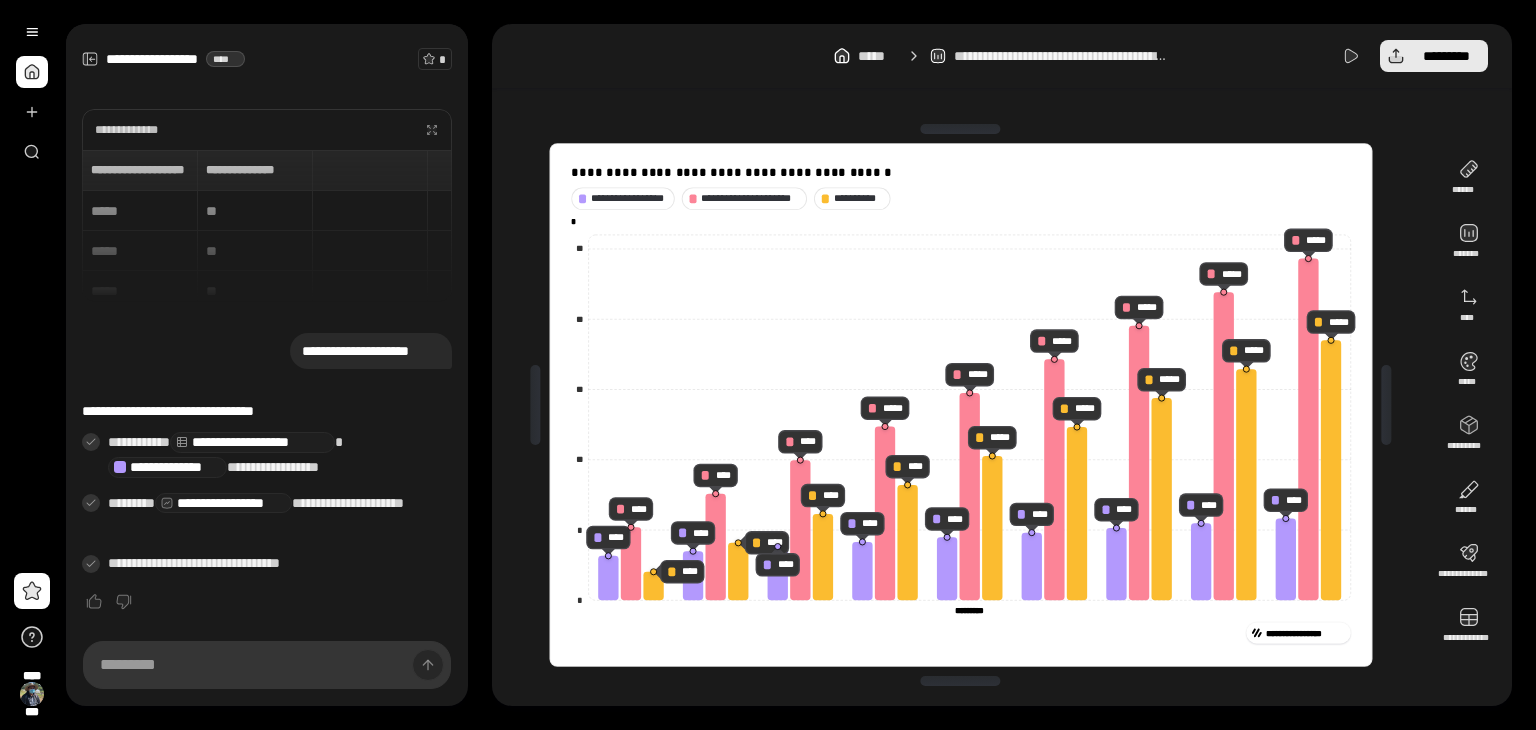 click on "*********" at bounding box center (1446, 56) 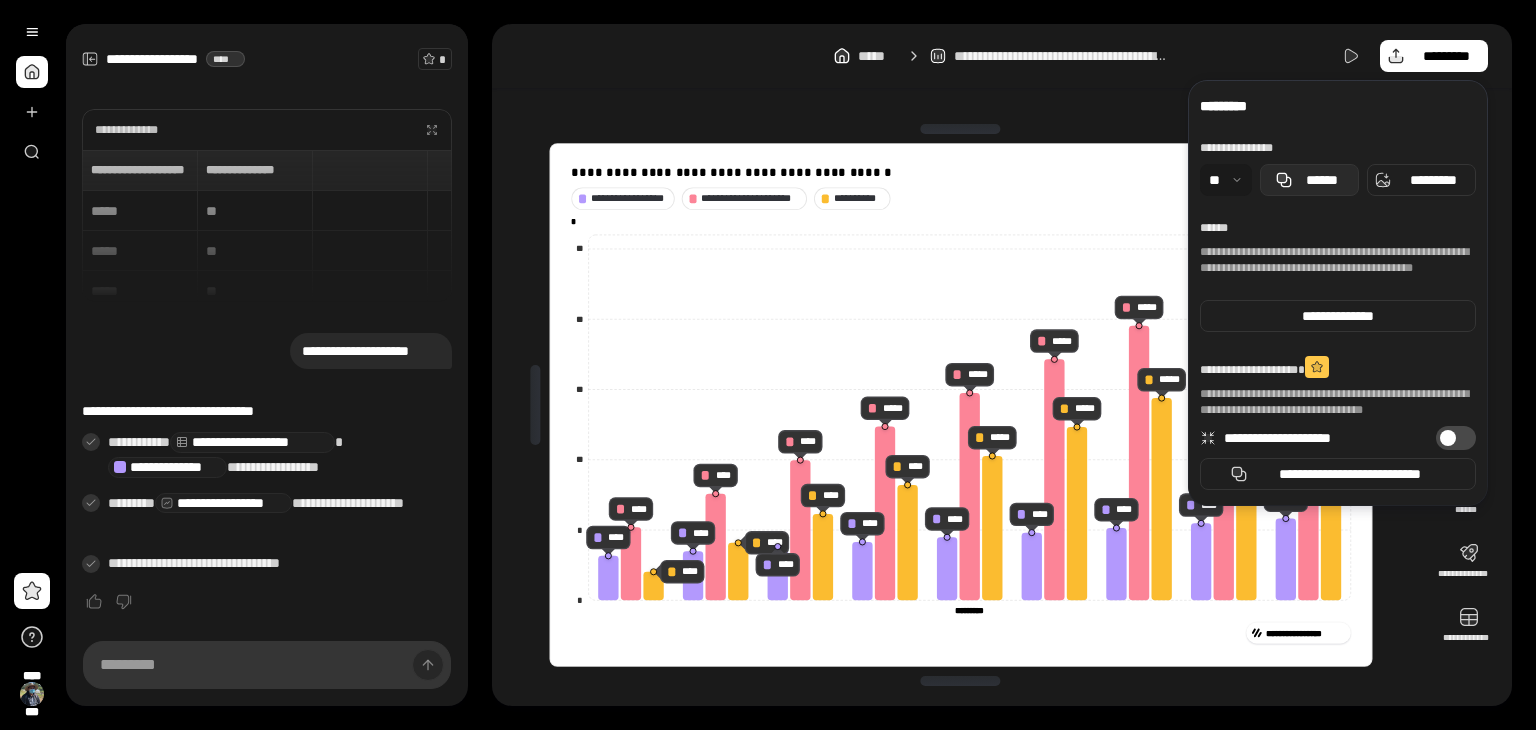 click on "******" at bounding box center (1322, 180) 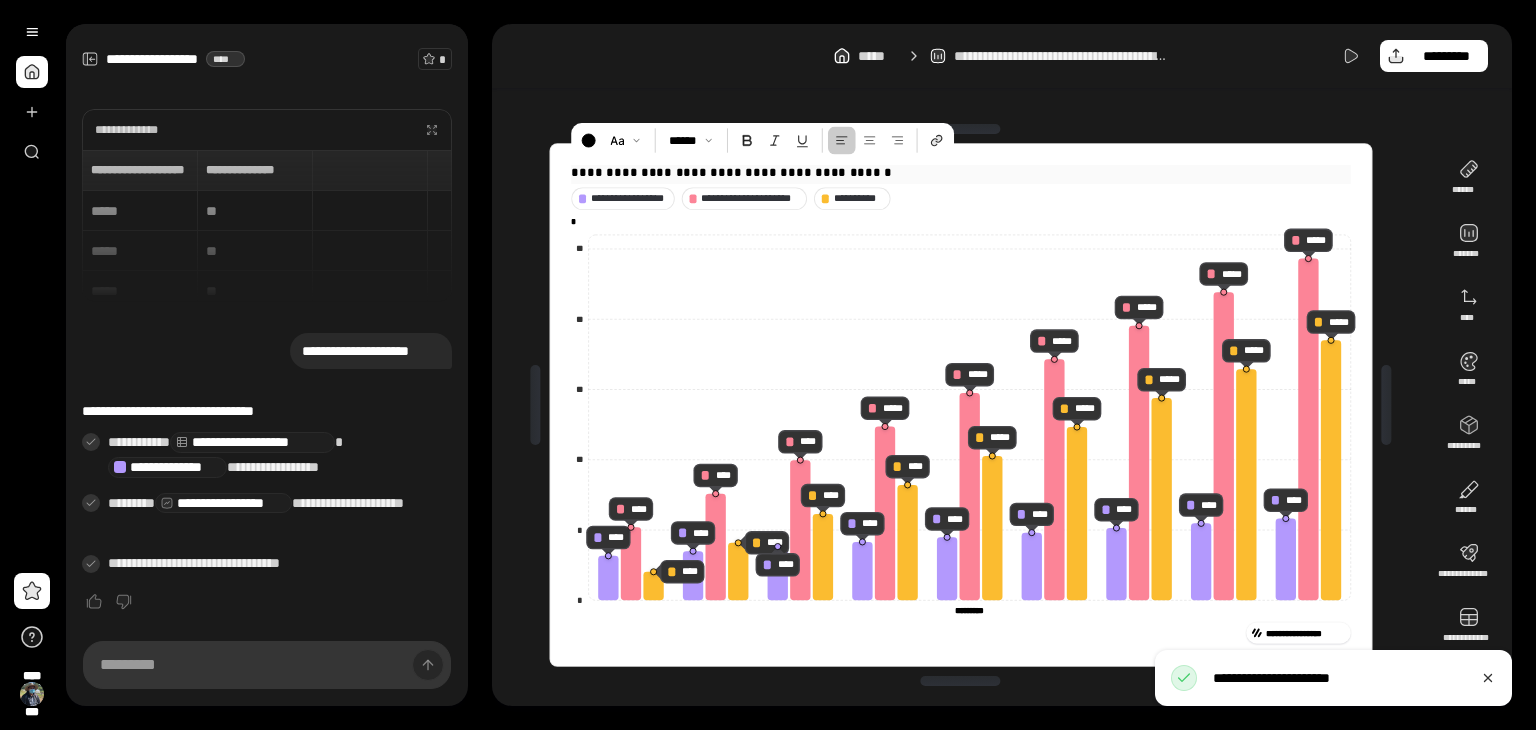 click on "**********" at bounding box center (961, 173) 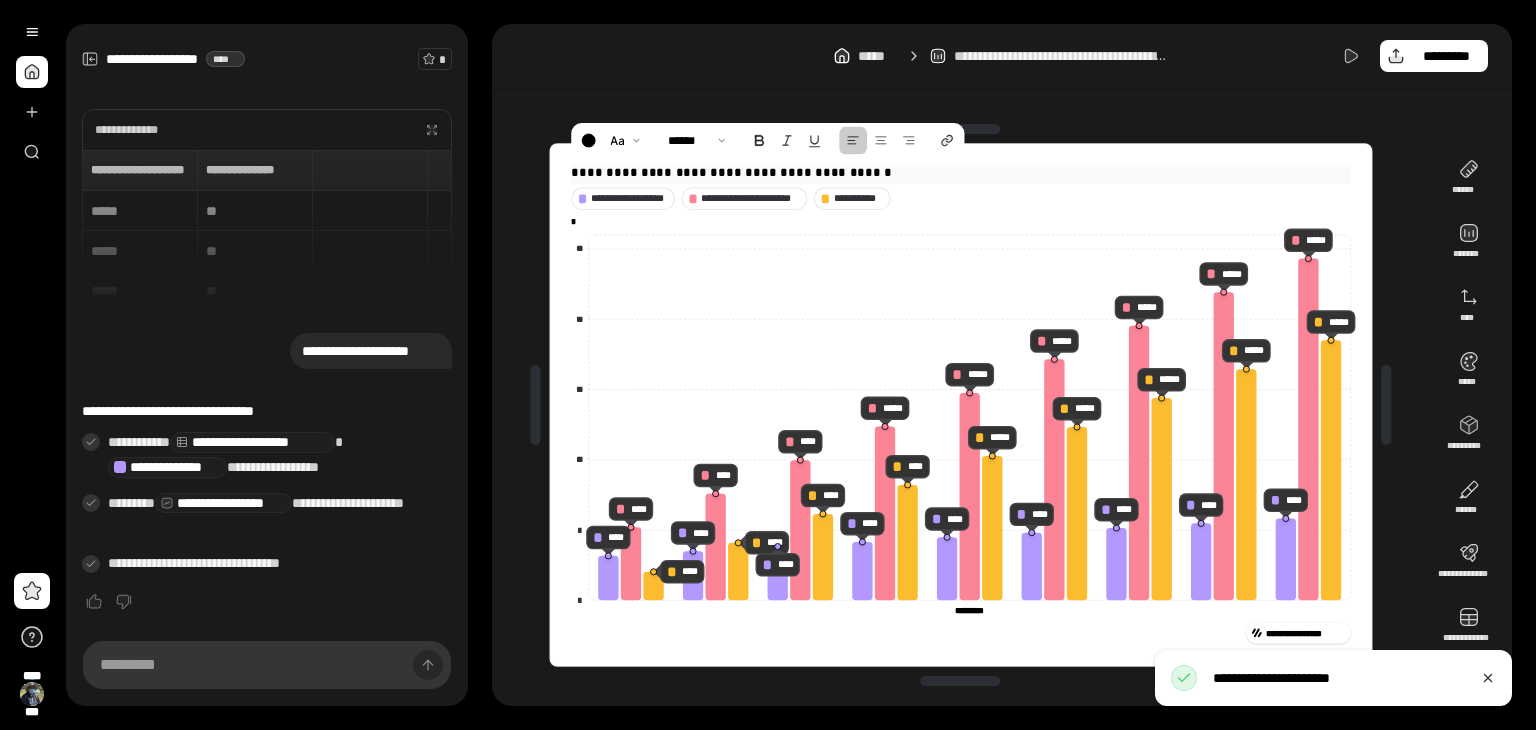 click on "**********" at bounding box center [961, 173] 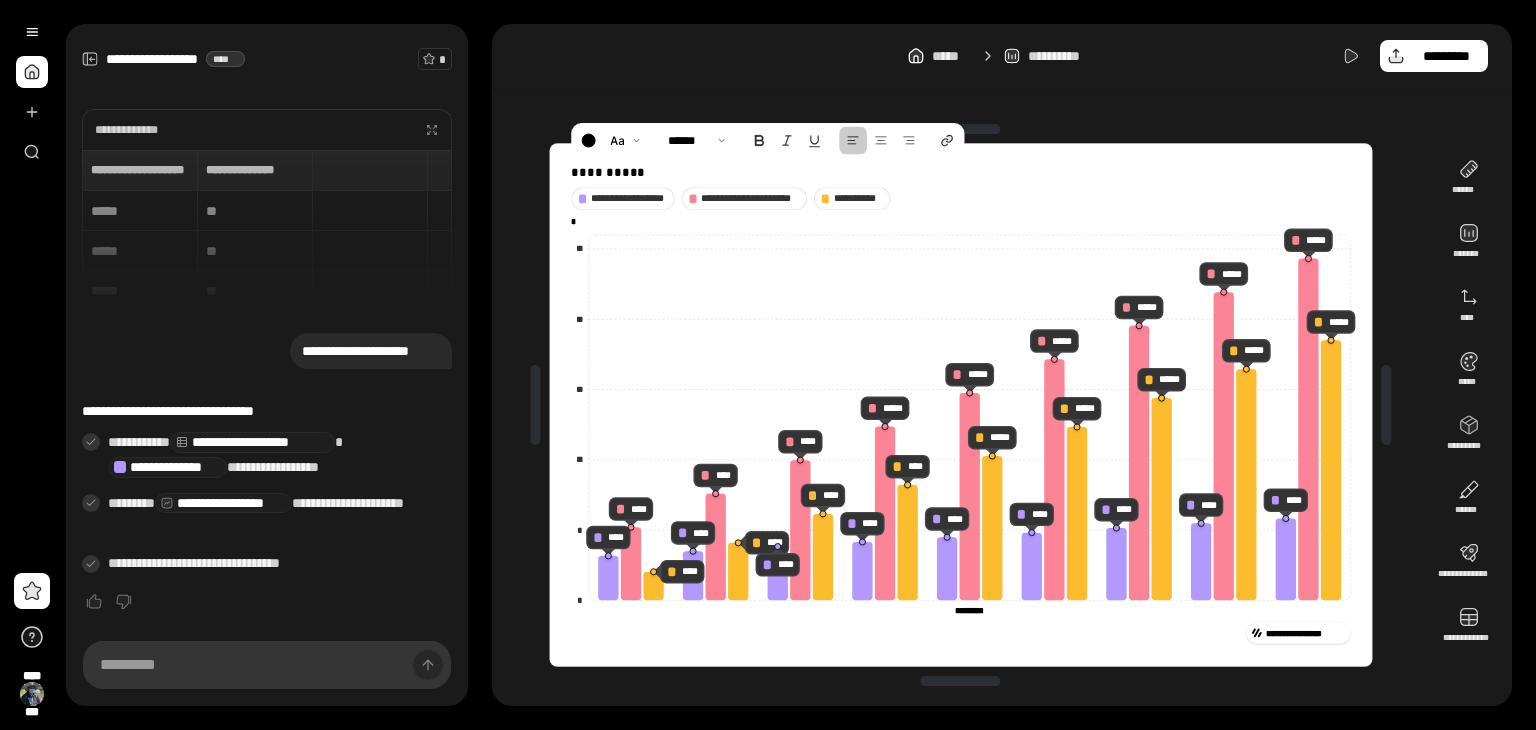 click on "**********" at bounding box center (961, 198) 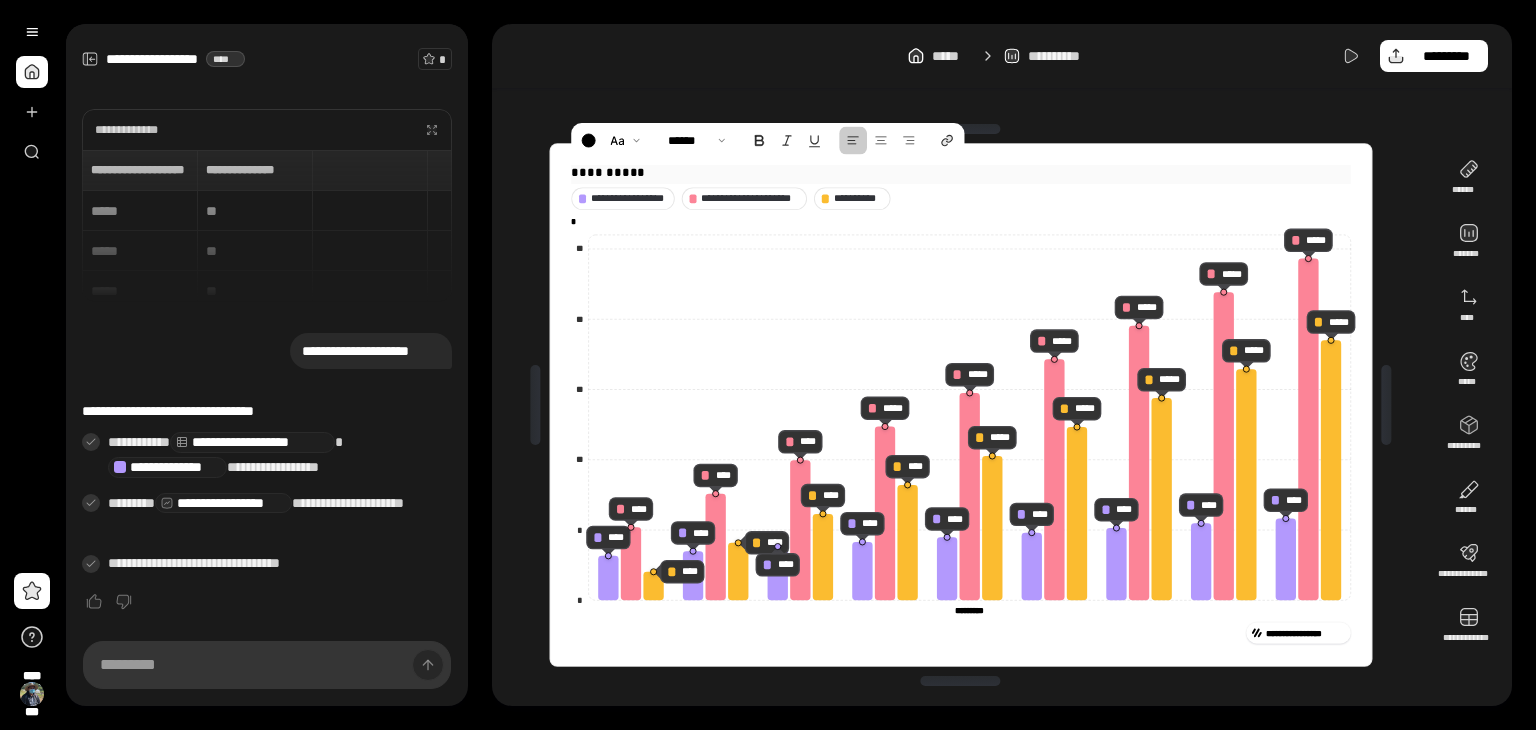 click on "**********" at bounding box center (961, 173) 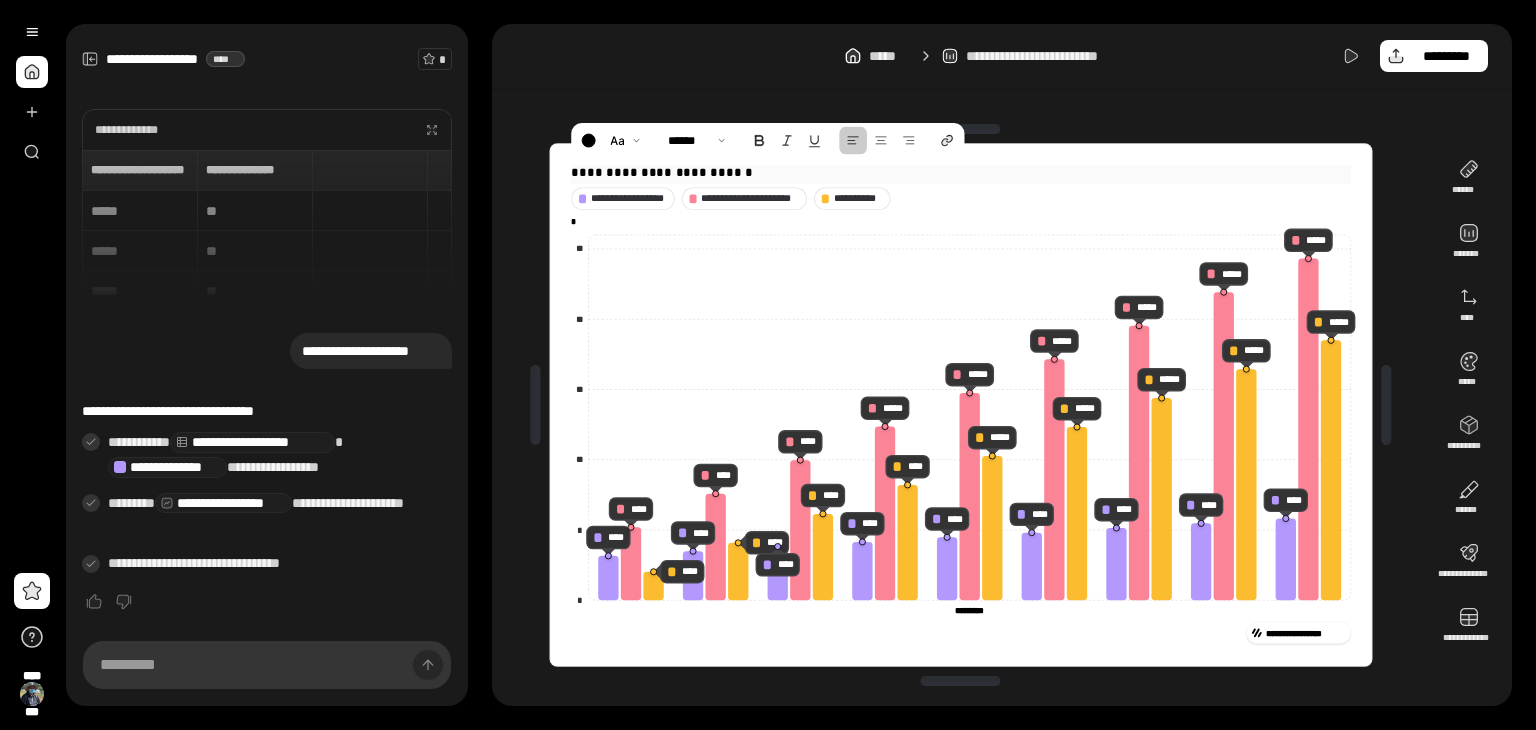 click on "**********" at bounding box center (961, 173) 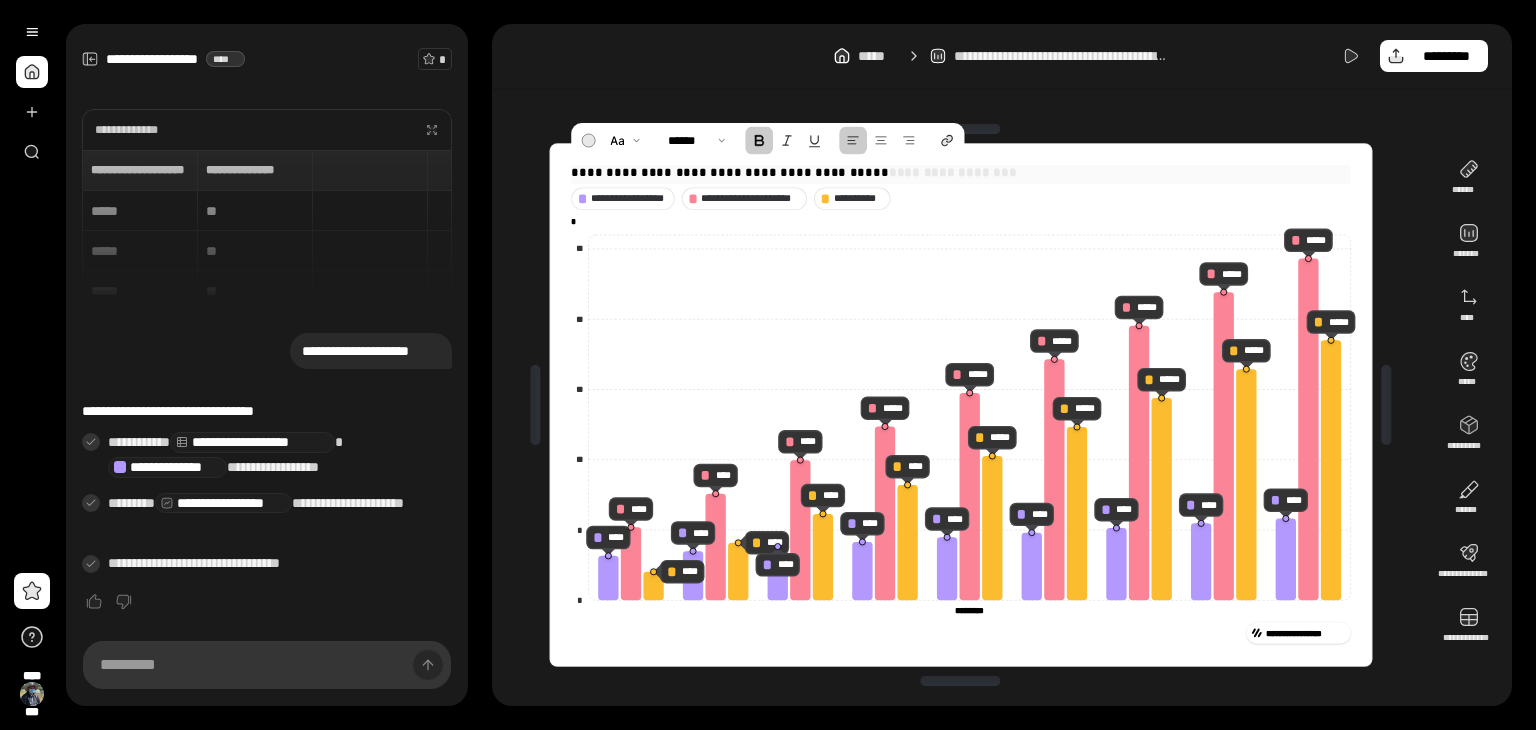 drag, startPoint x: 989, startPoint y: 173, endPoint x: 855, endPoint y: 174, distance: 134.00374 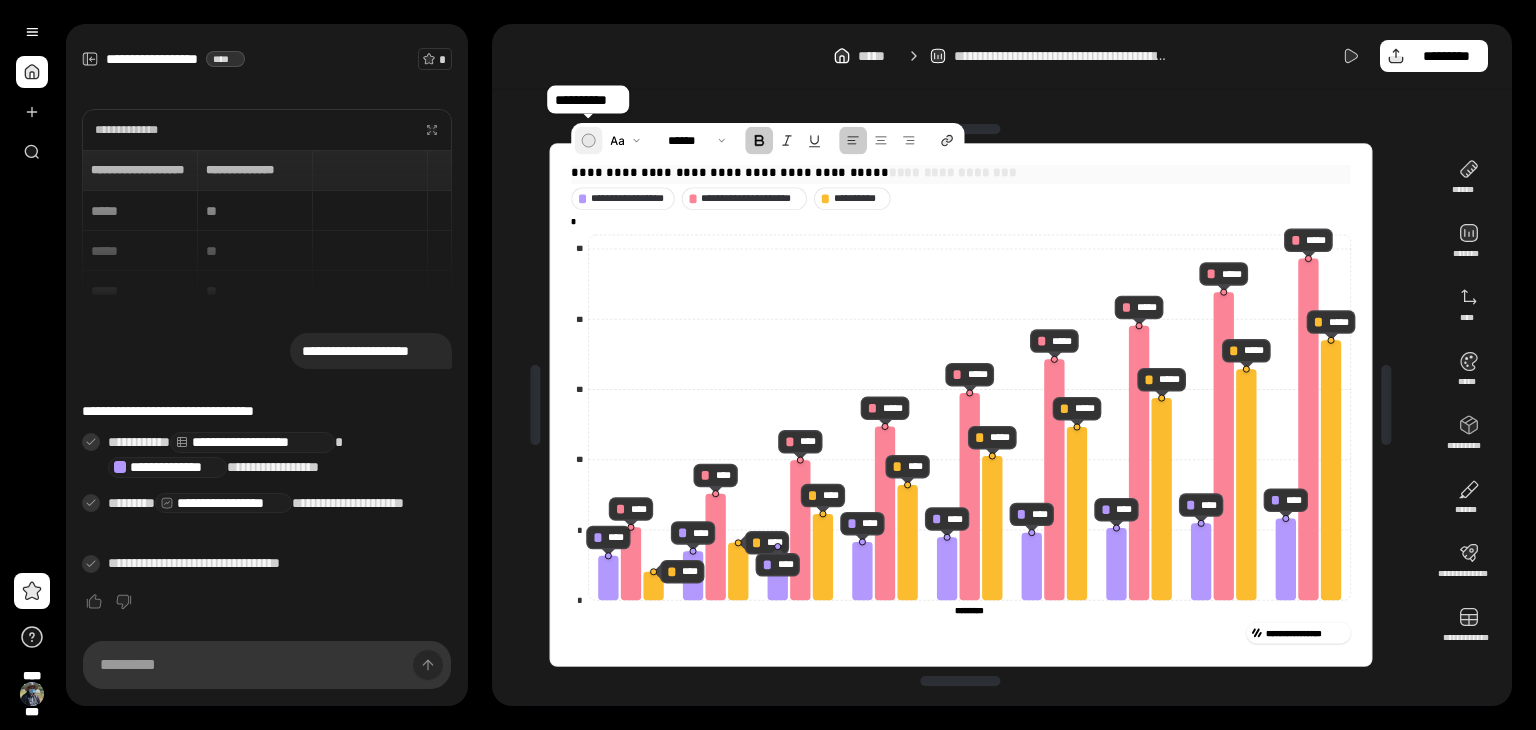 click at bounding box center [589, 141] 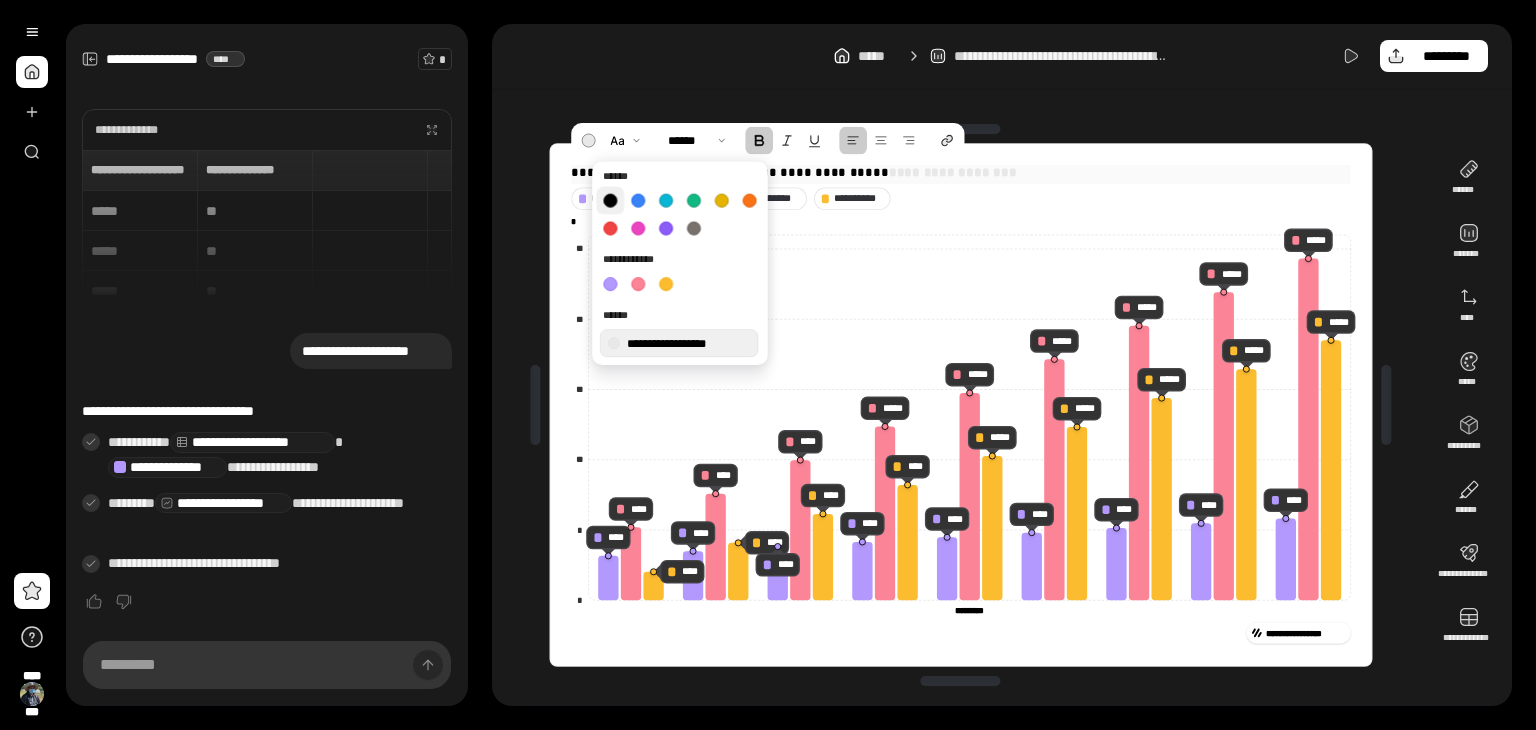 click at bounding box center (610, 201) 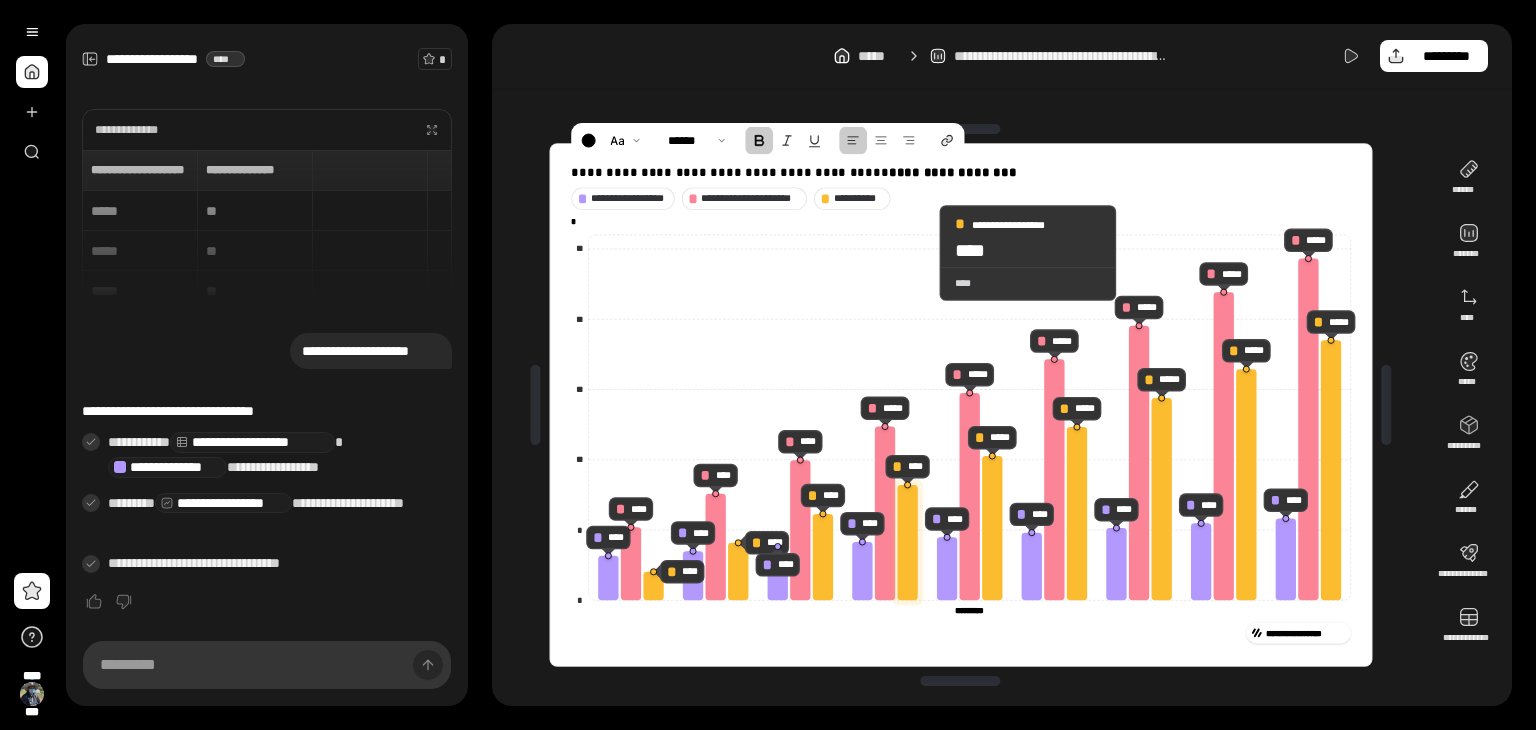 click 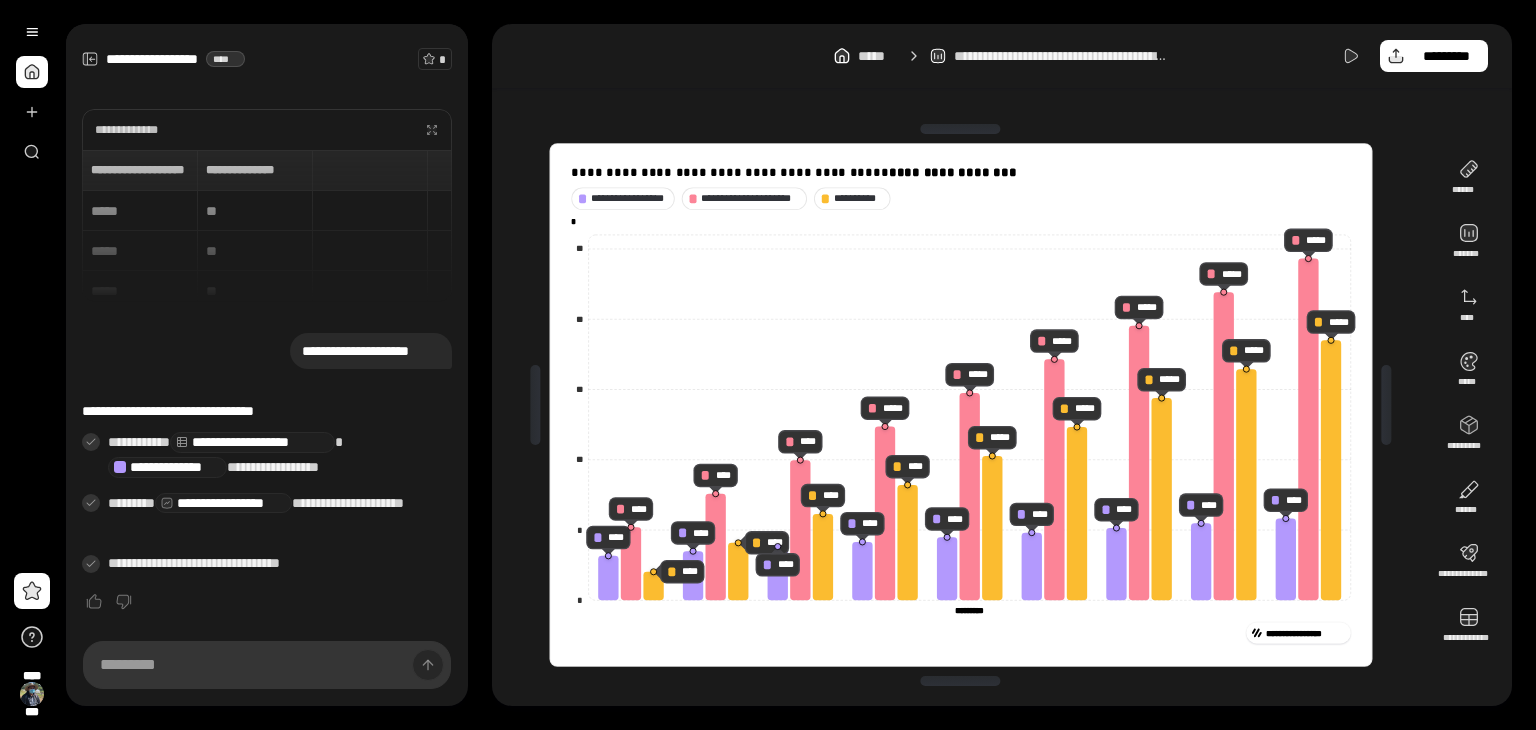 click on "**********" at bounding box center (961, 405) 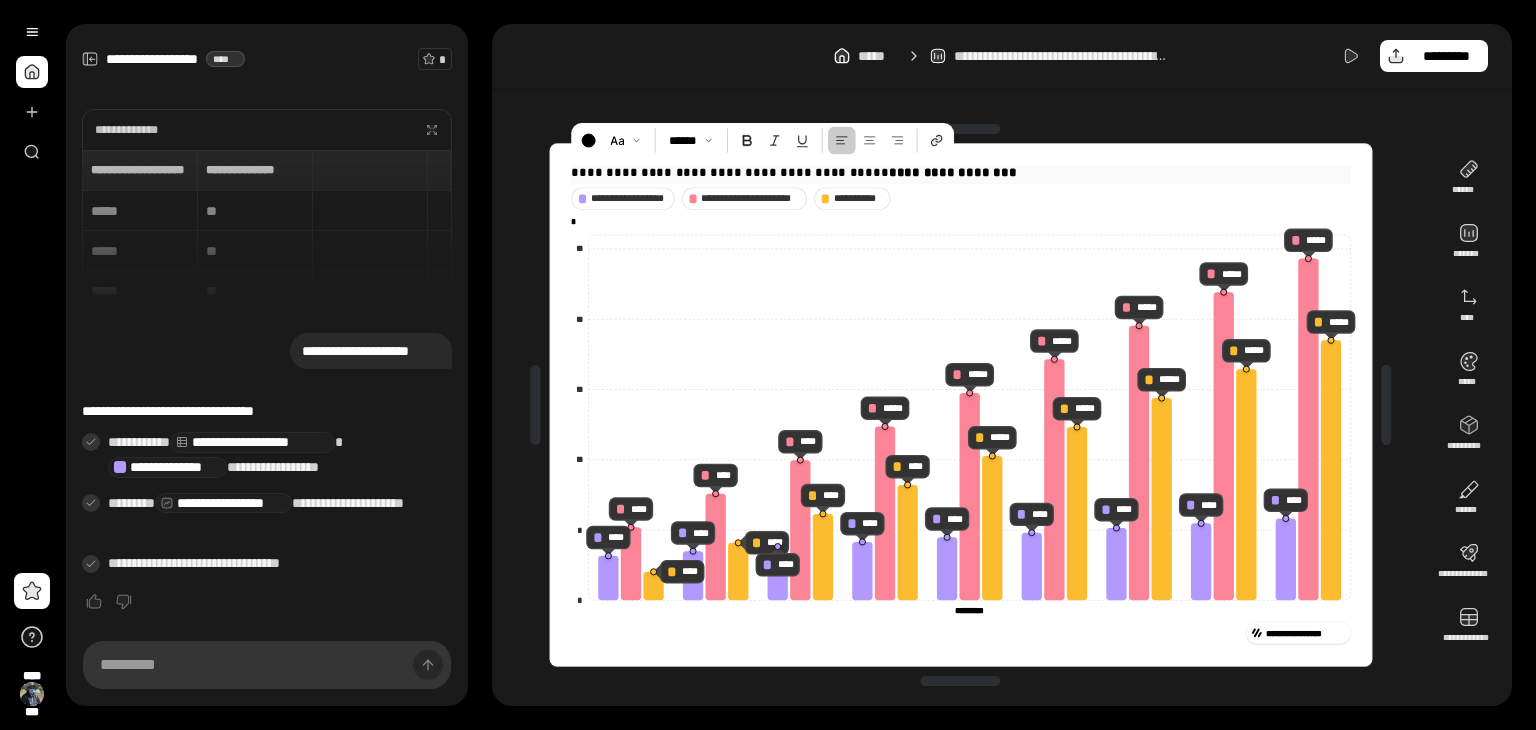 click on "**********" at bounding box center (961, 173) 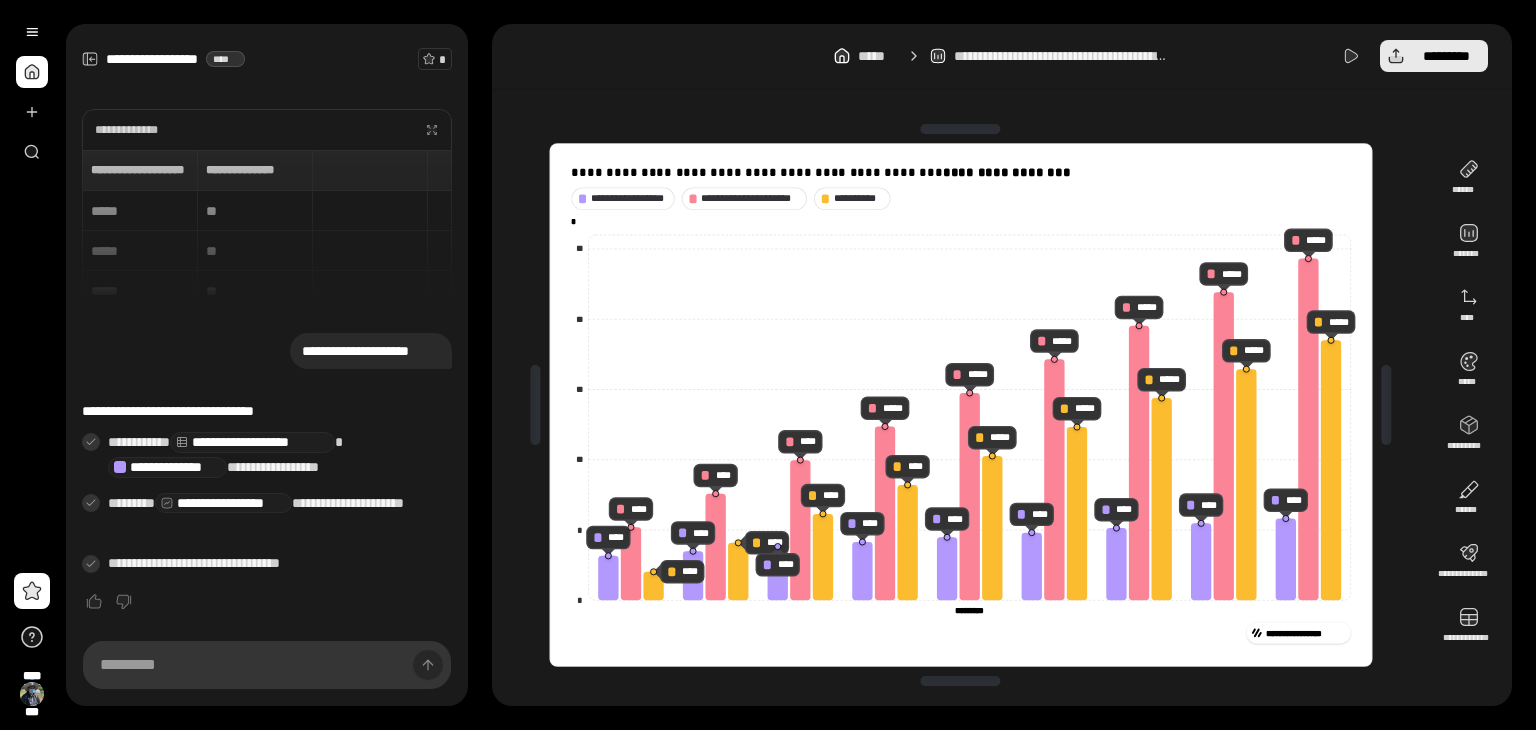 click on "*********" at bounding box center [1434, 56] 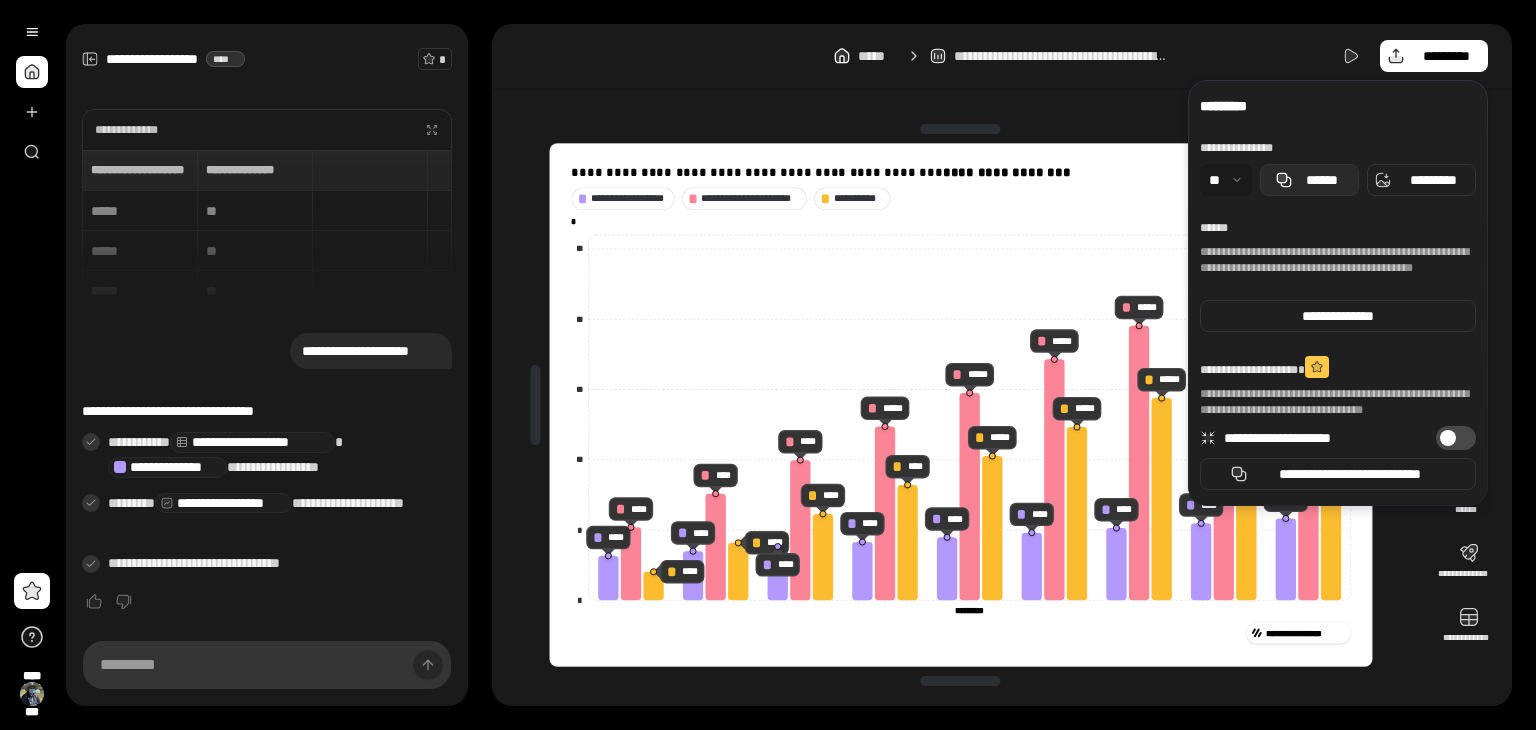 click on "******" at bounding box center [1309, 180] 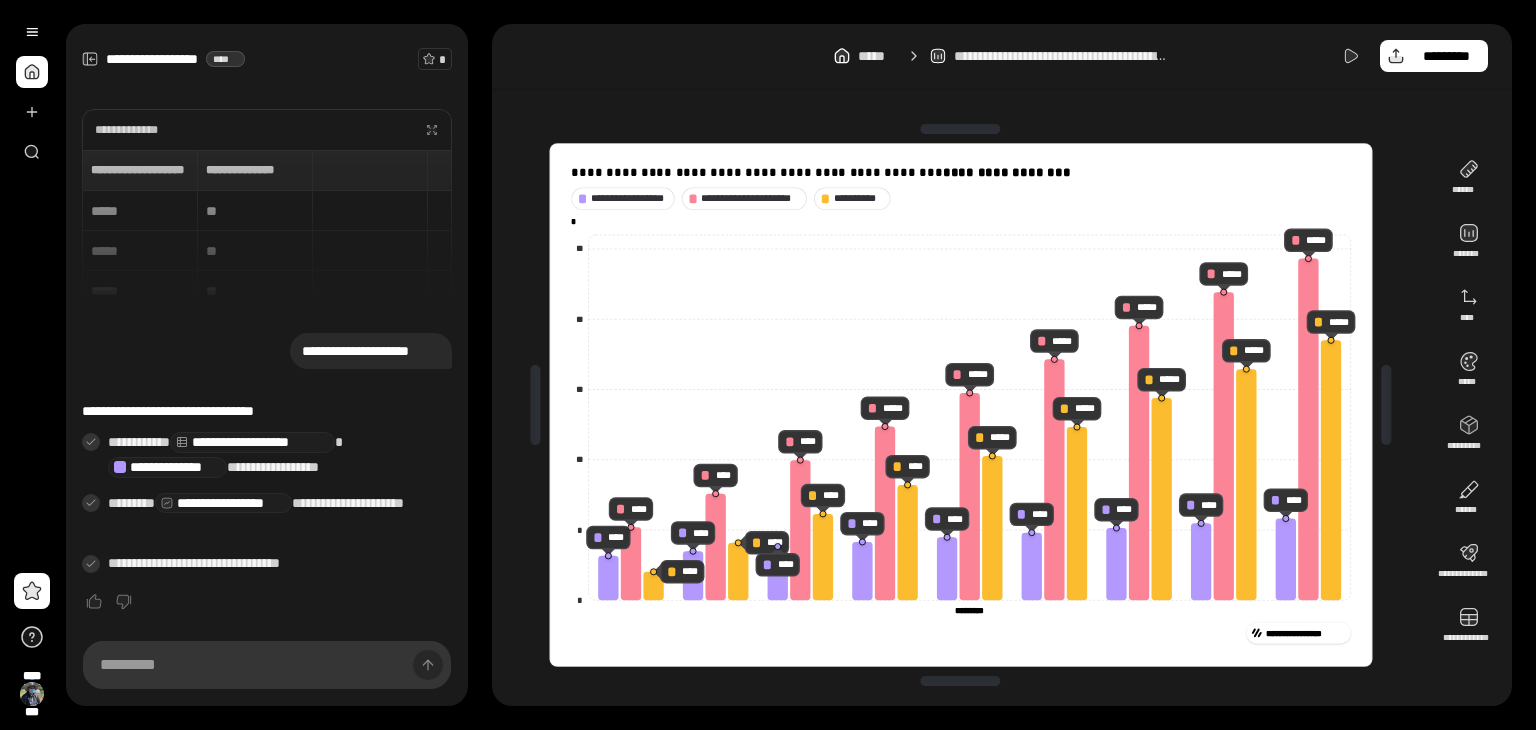 click on "**********" at bounding box center [1002, 56] 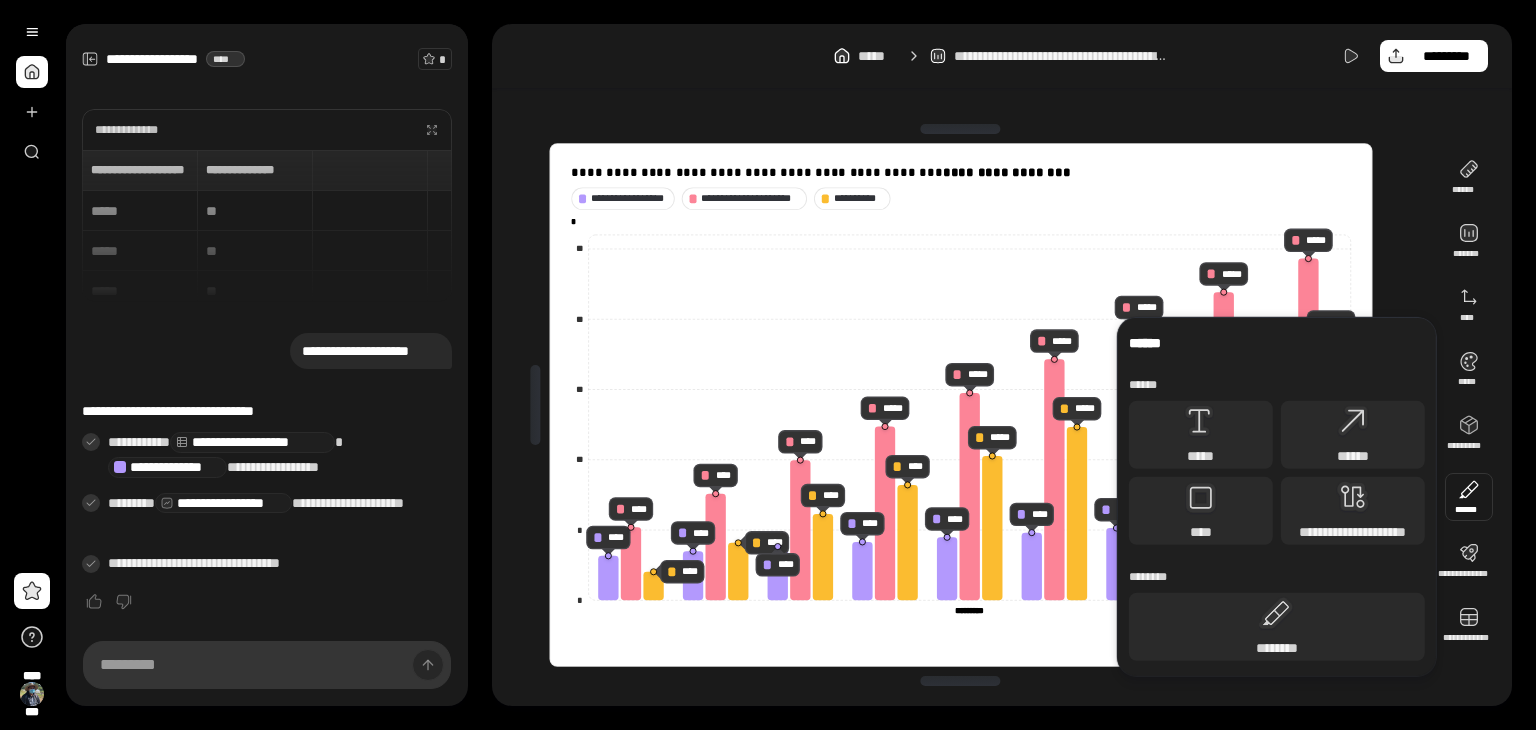 click at bounding box center [1469, 497] 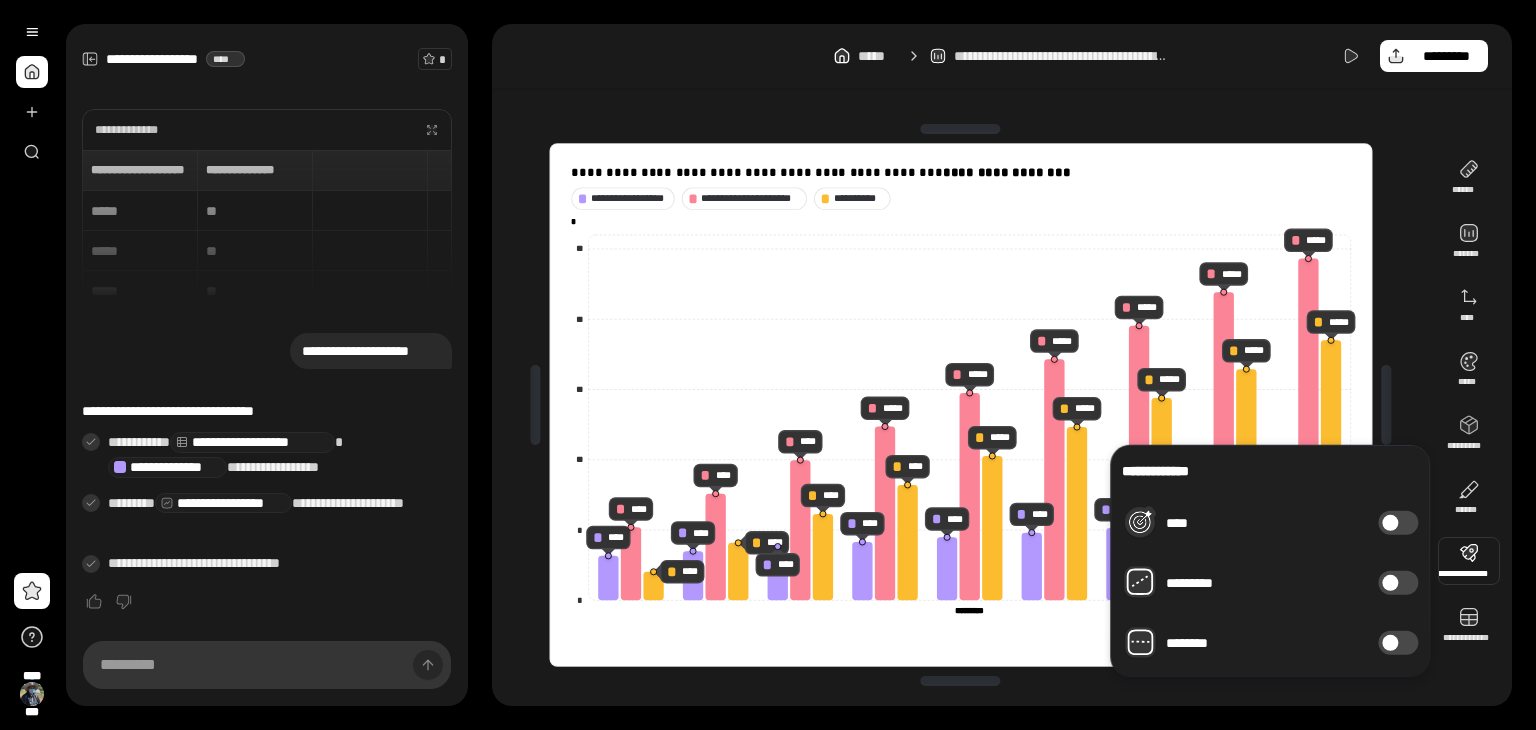 click at bounding box center (1469, 561) 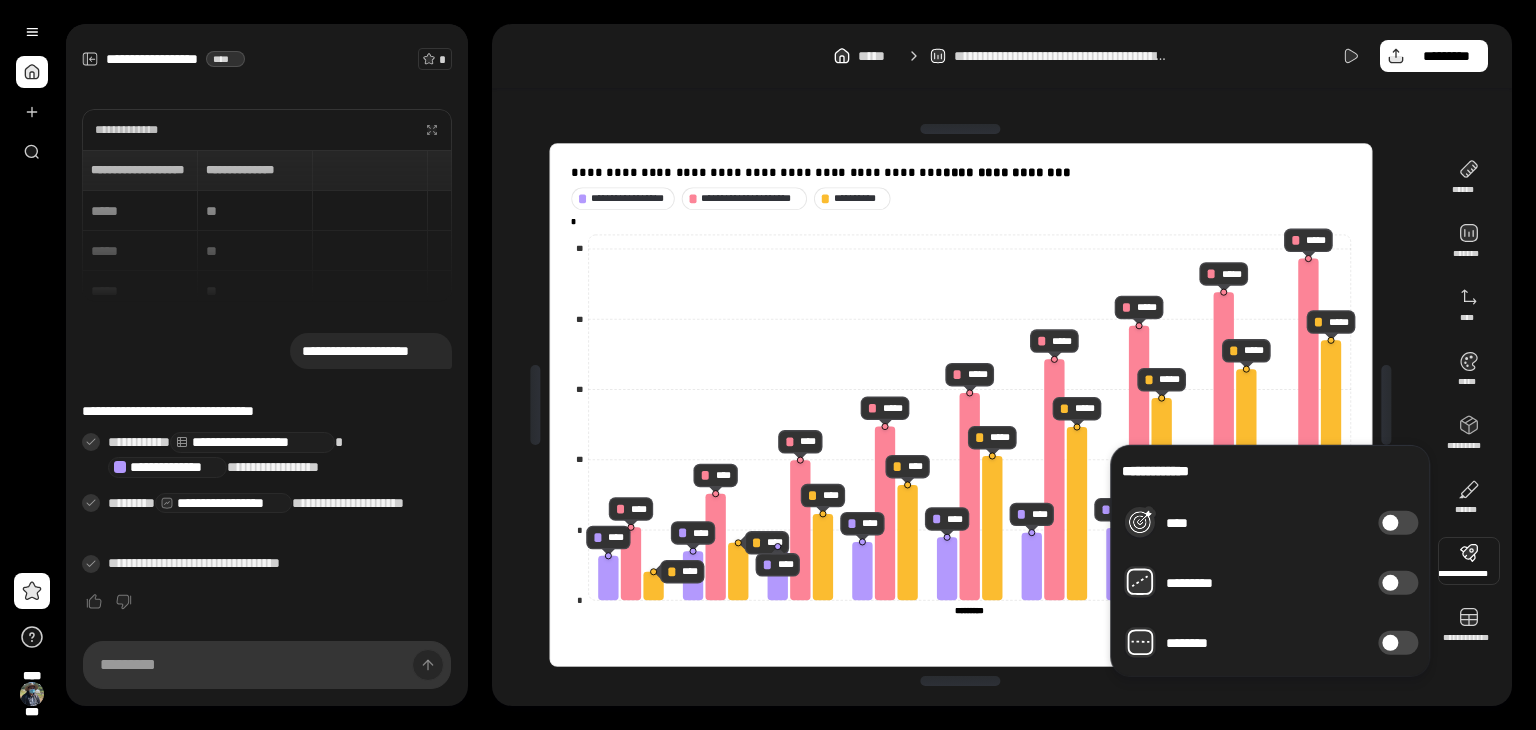 click on "********" at bounding box center (1398, 643) 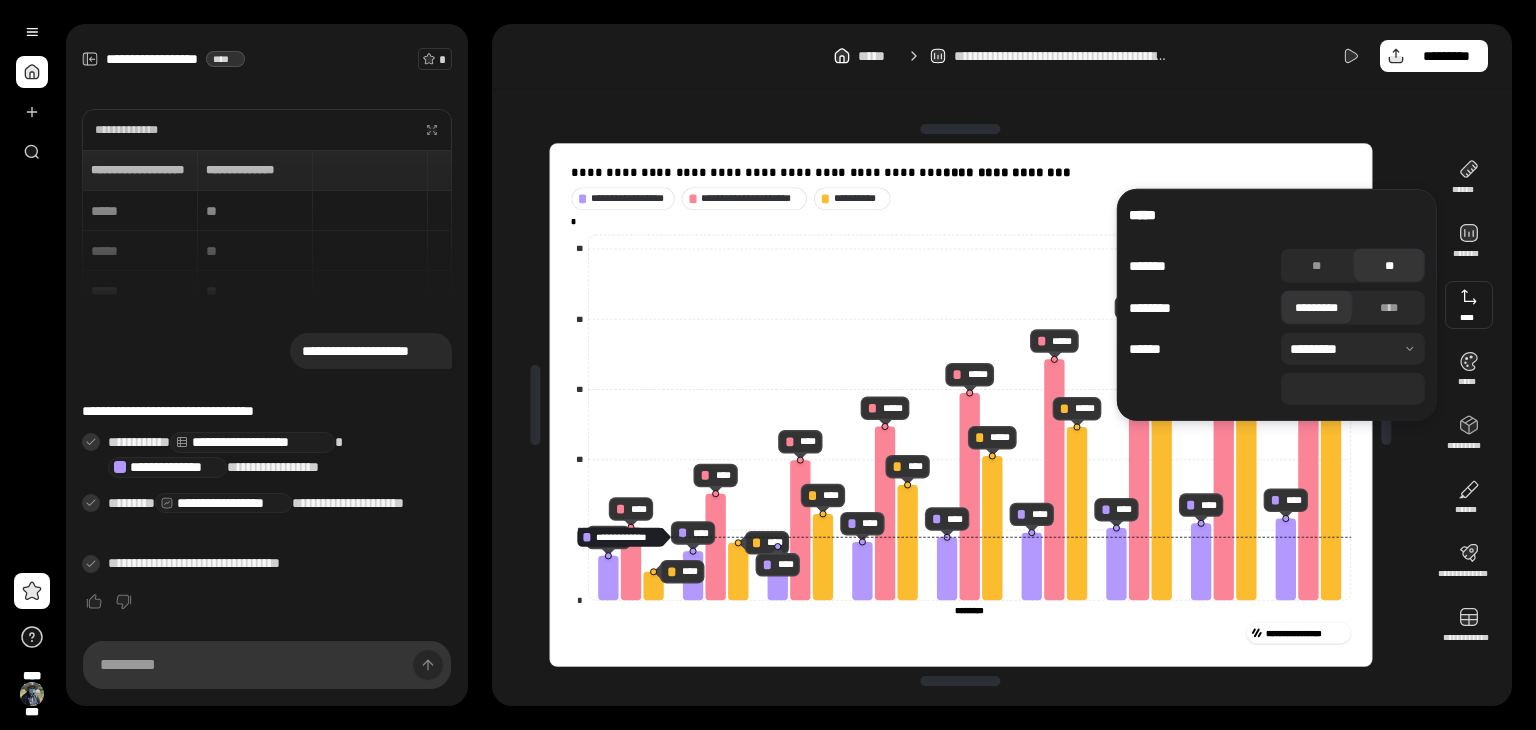 click on "**********" at bounding box center [961, 405] 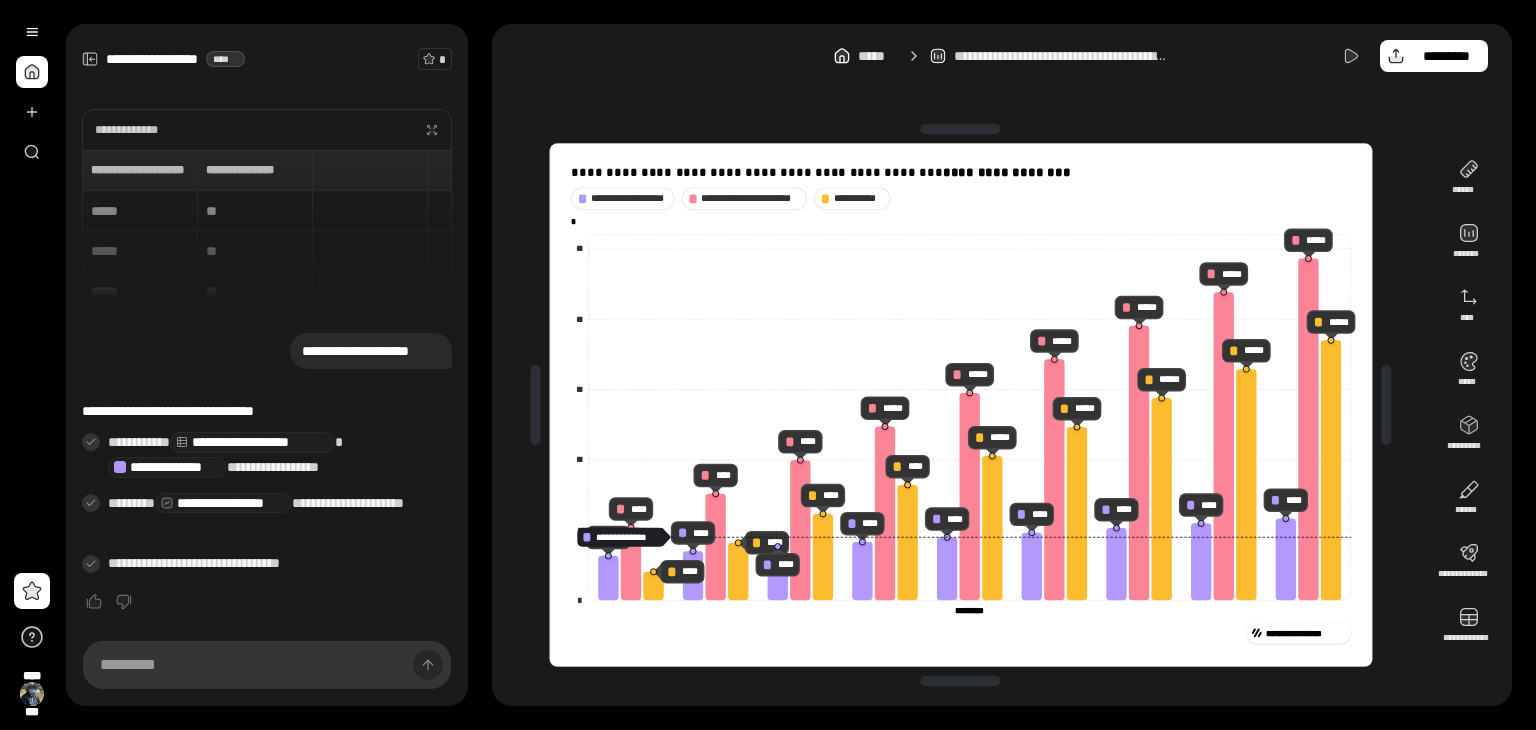 click on "**********" at bounding box center [960, 405] 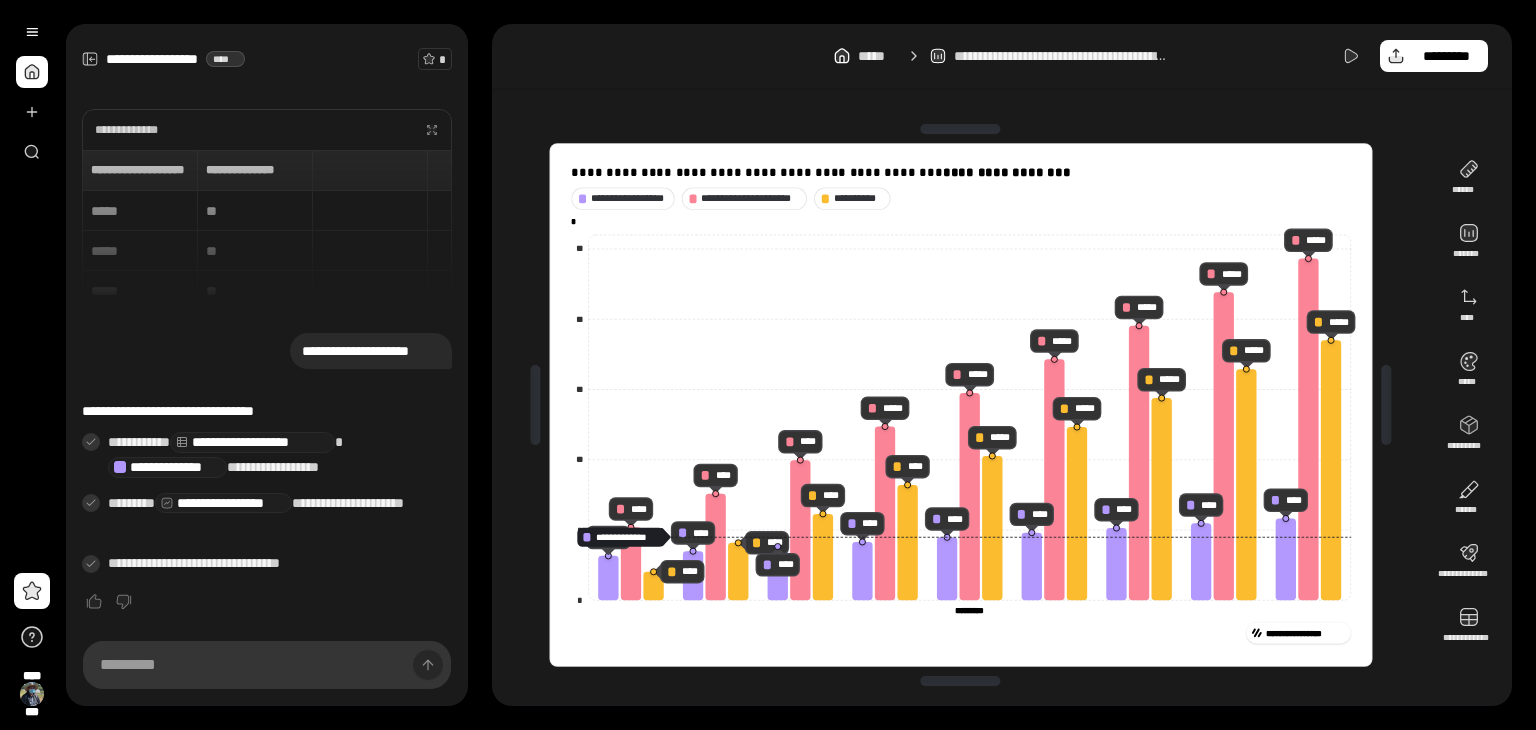click on "****" at bounding box center (616, 537) 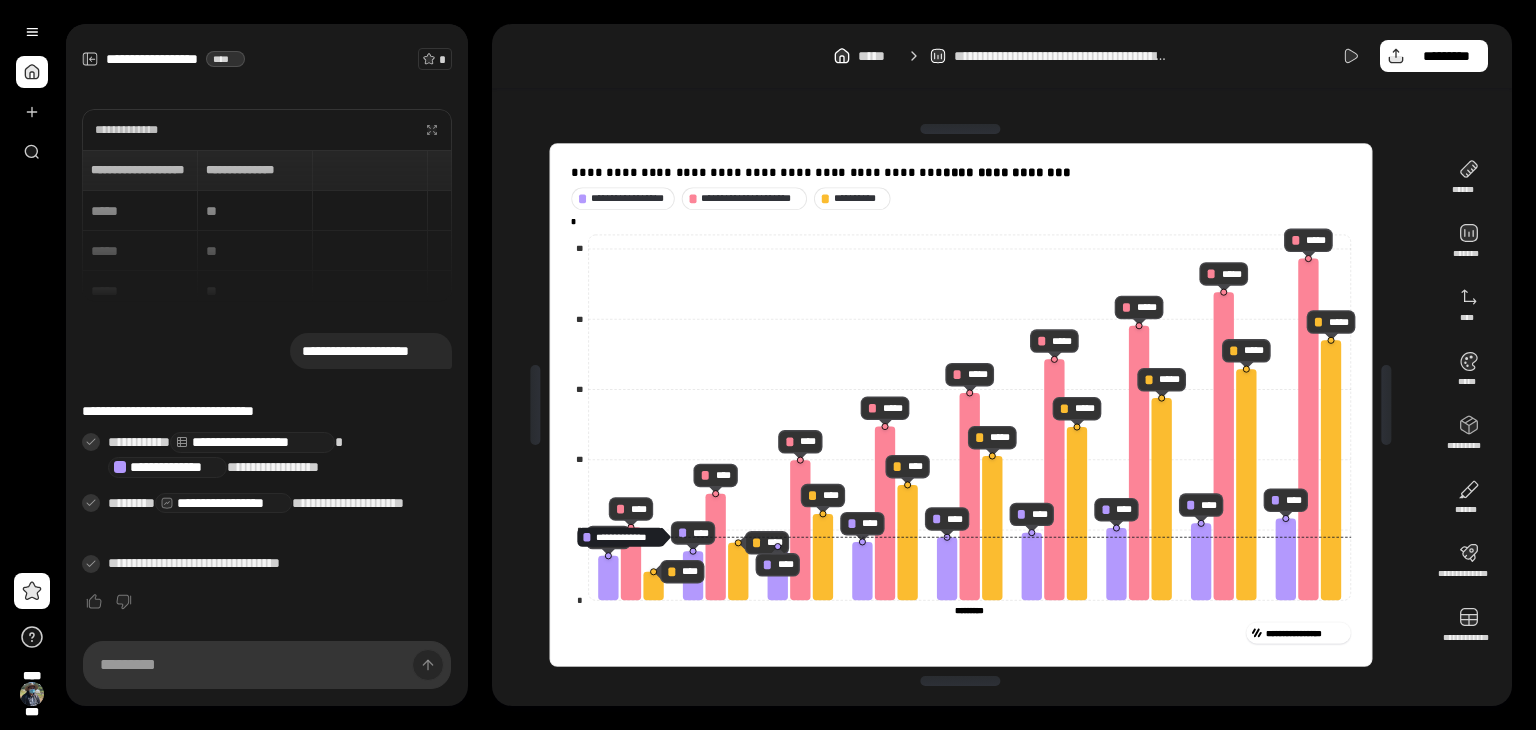 drag, startPoint x: 597, startPoint y: 537, endPoint x: 566, endPoint y: 422, distance: 119.104996 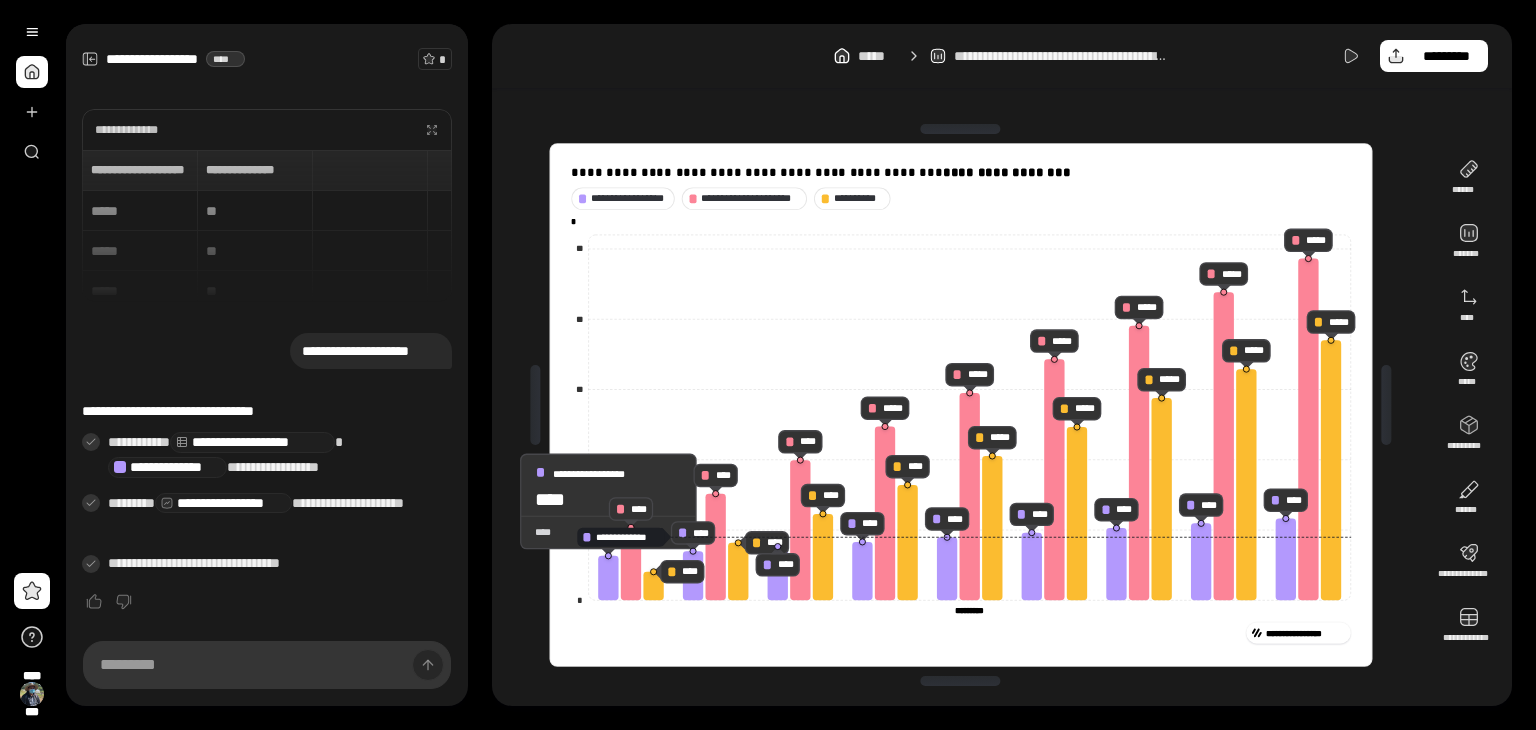 click on "****" at bounding box center [608, 532] 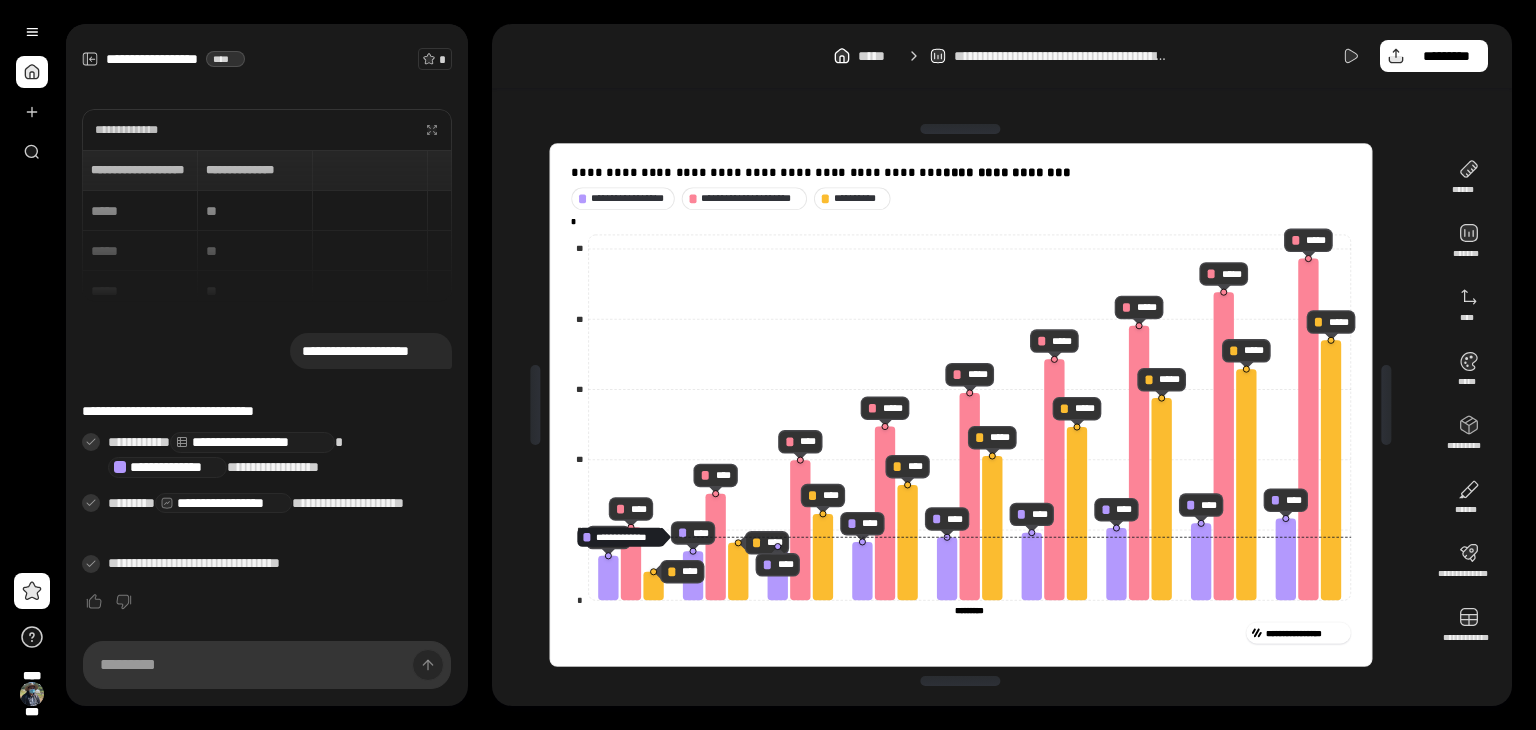 click on "**********" at bounding box center [960, 405] 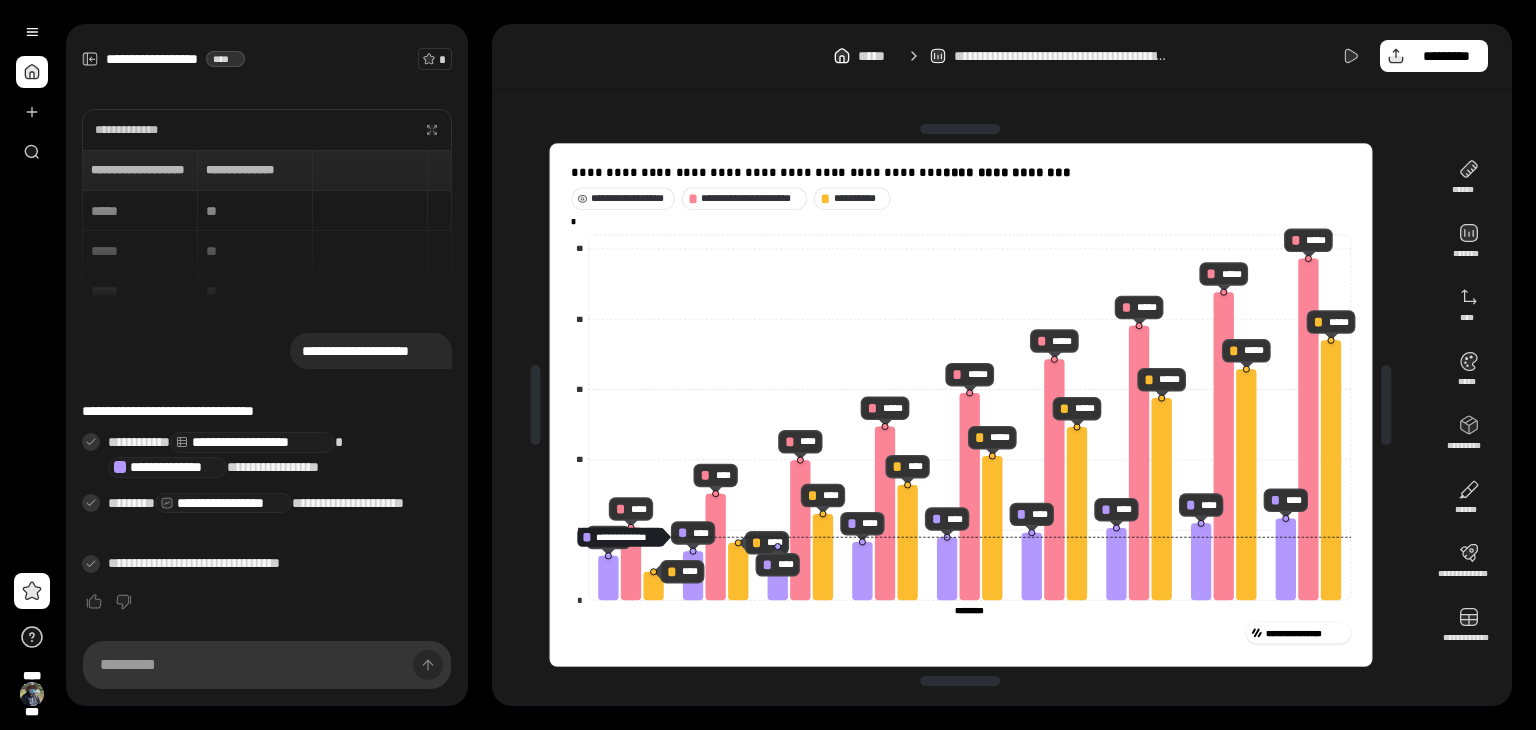 click on "**********" at bounding box center [629, 198] 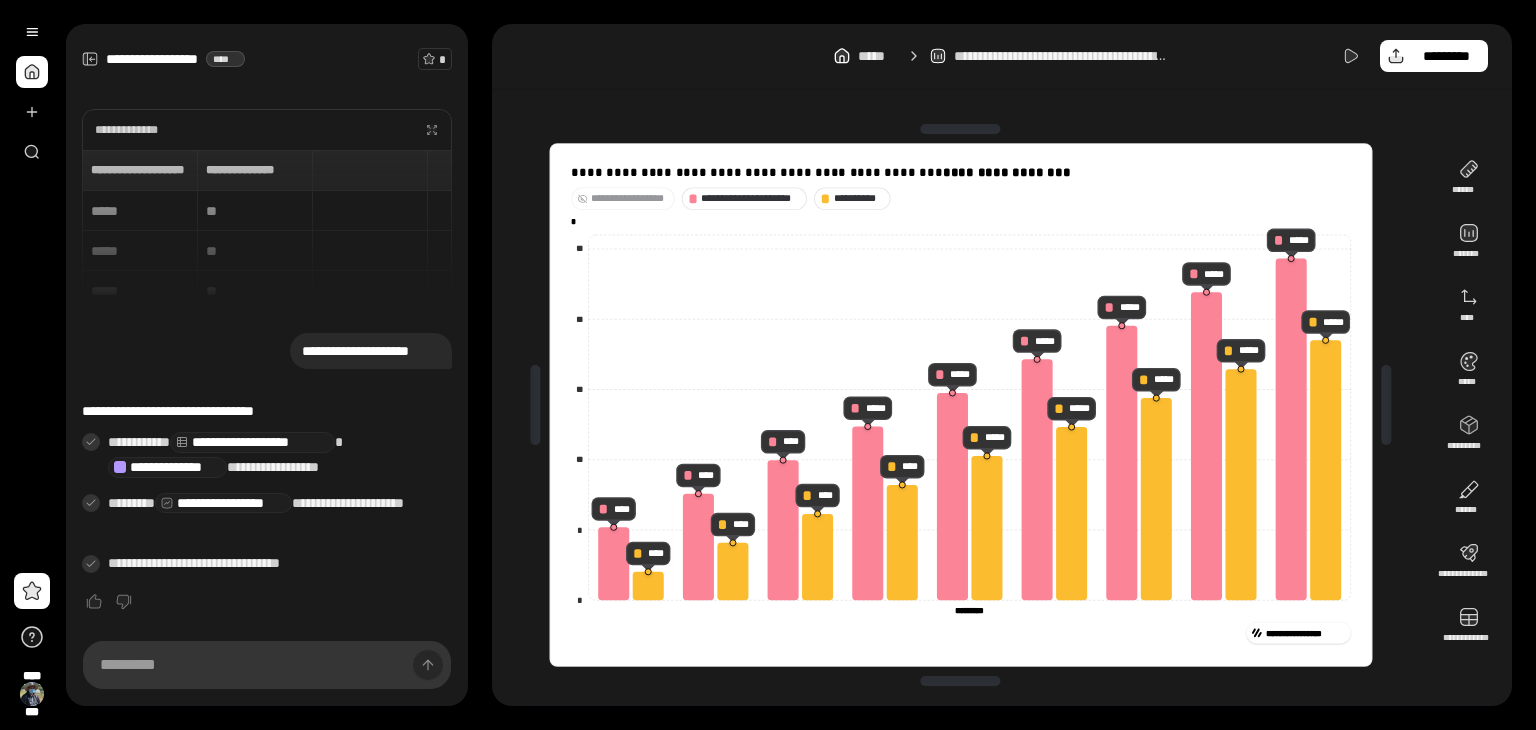 click 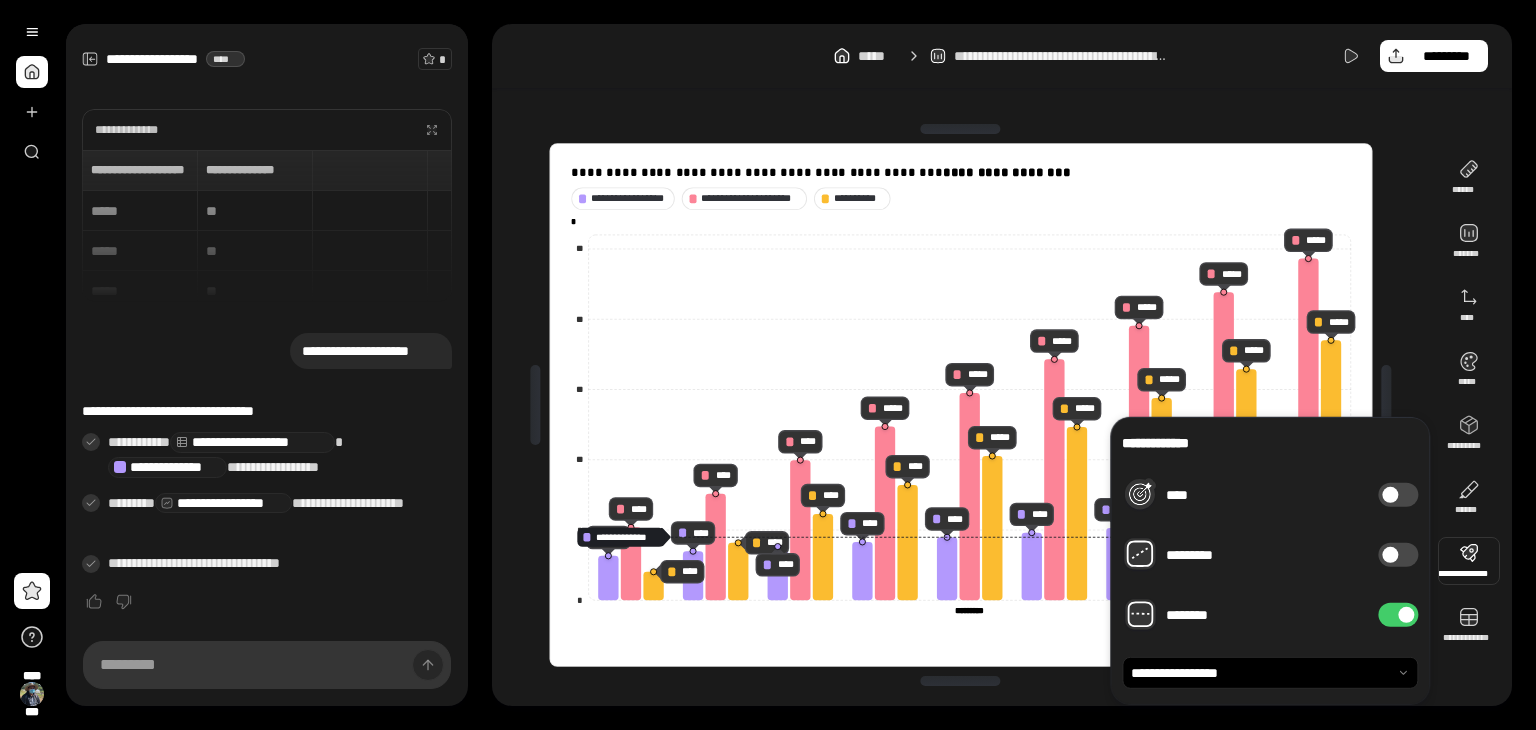 click on "********" at bounding box center [1398, 615] 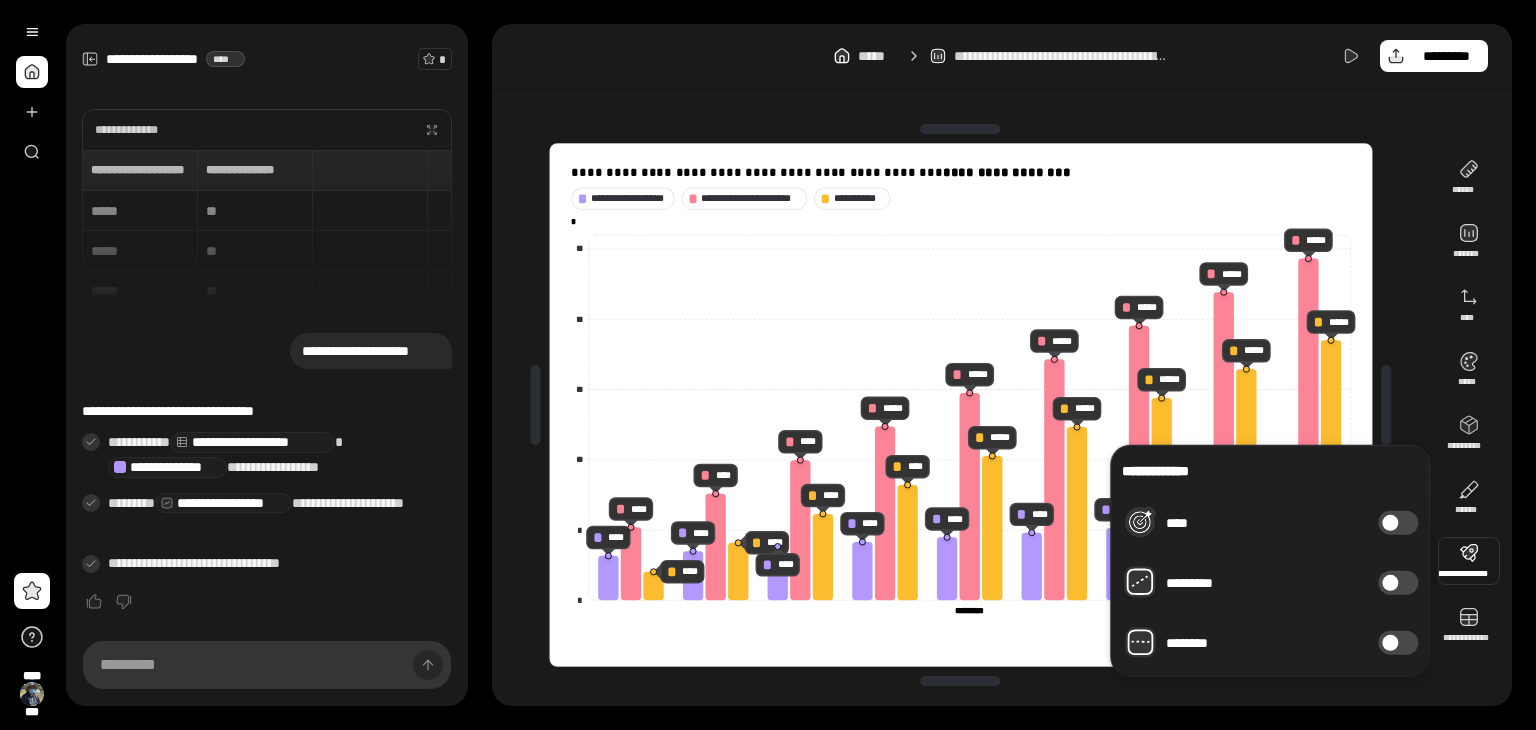 click at bounding box center [1469, 561] 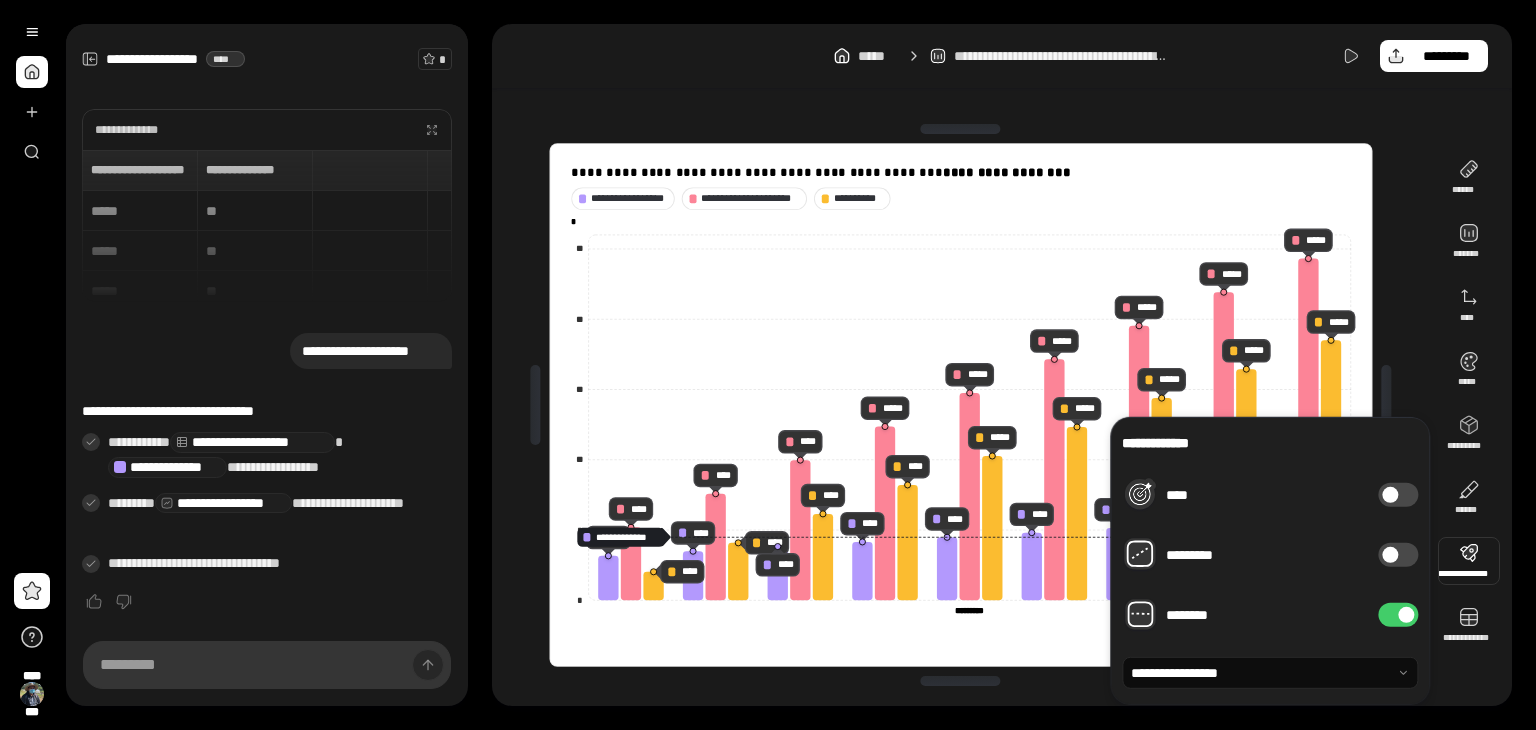 click at bounding box center [1270, 673] 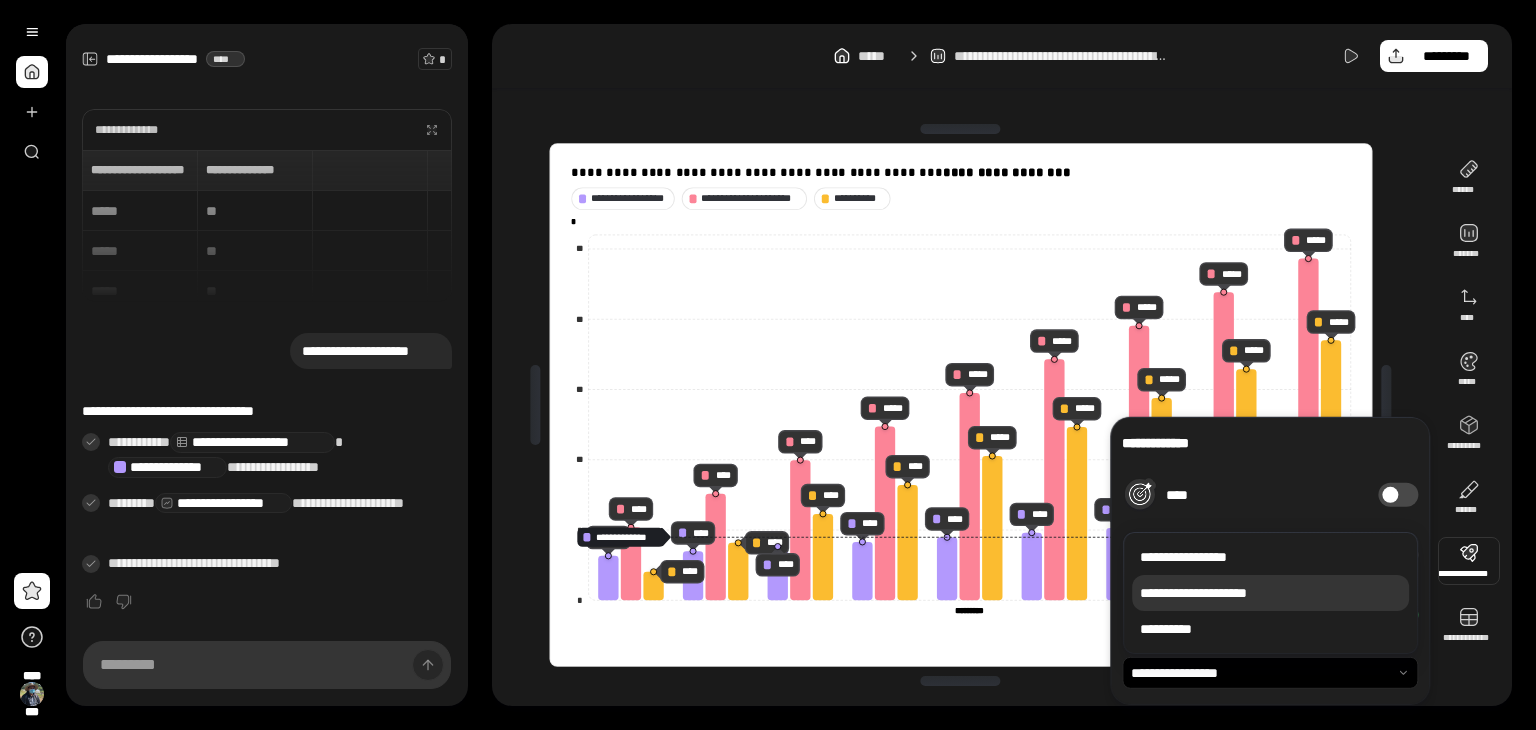 click on "**********" at bounding box center (1193, 593) 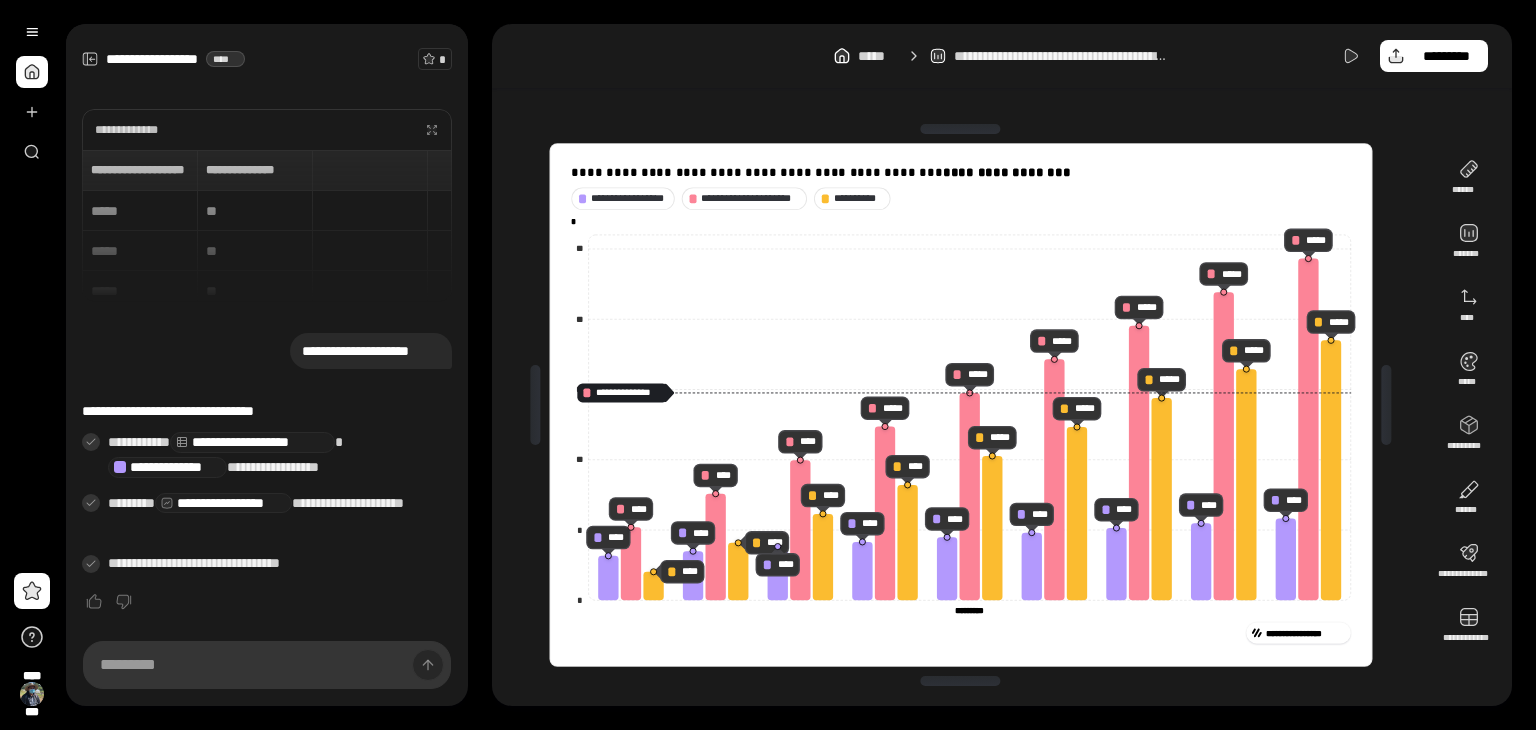 click on "**********" at bounding box center [961, 405] 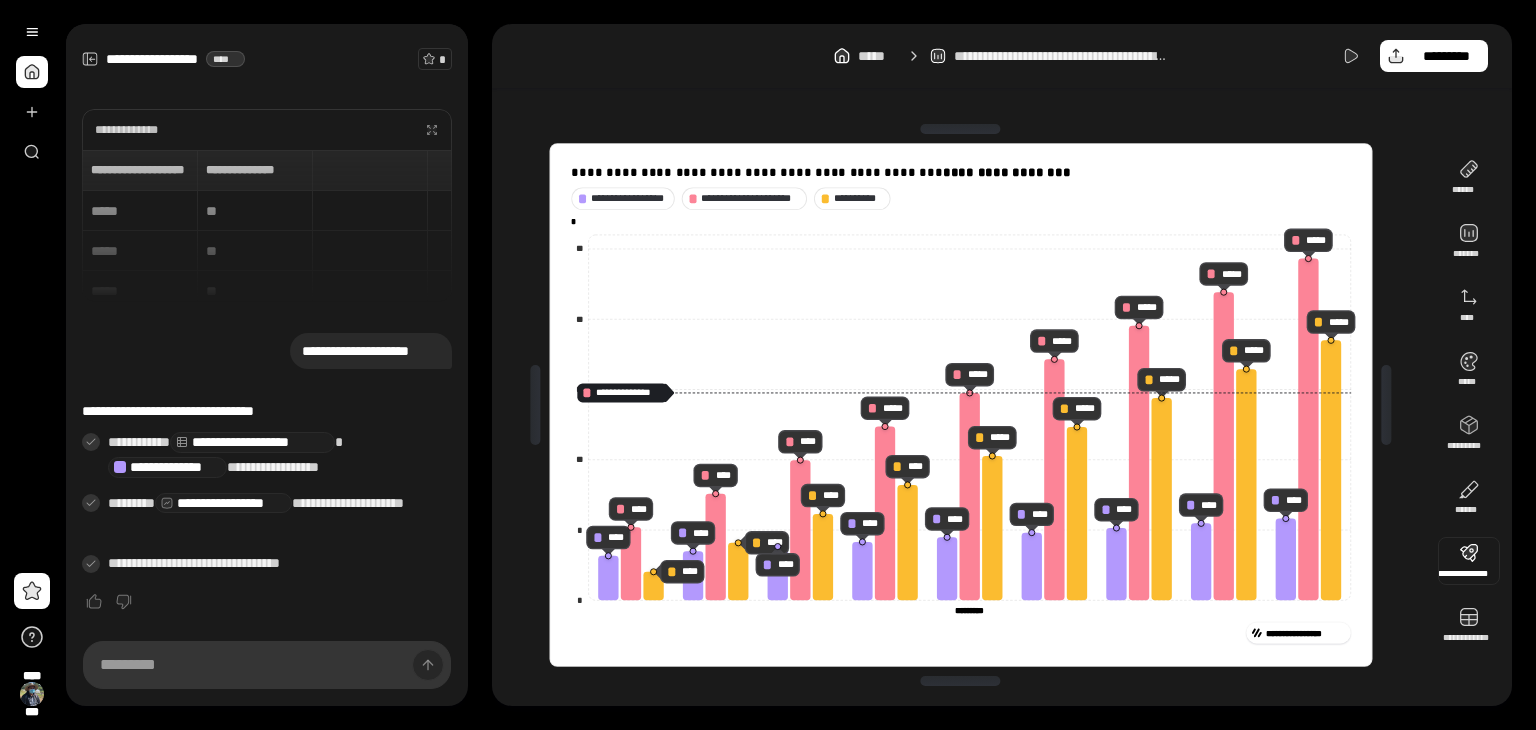 click at bounding box center (1469, 561) 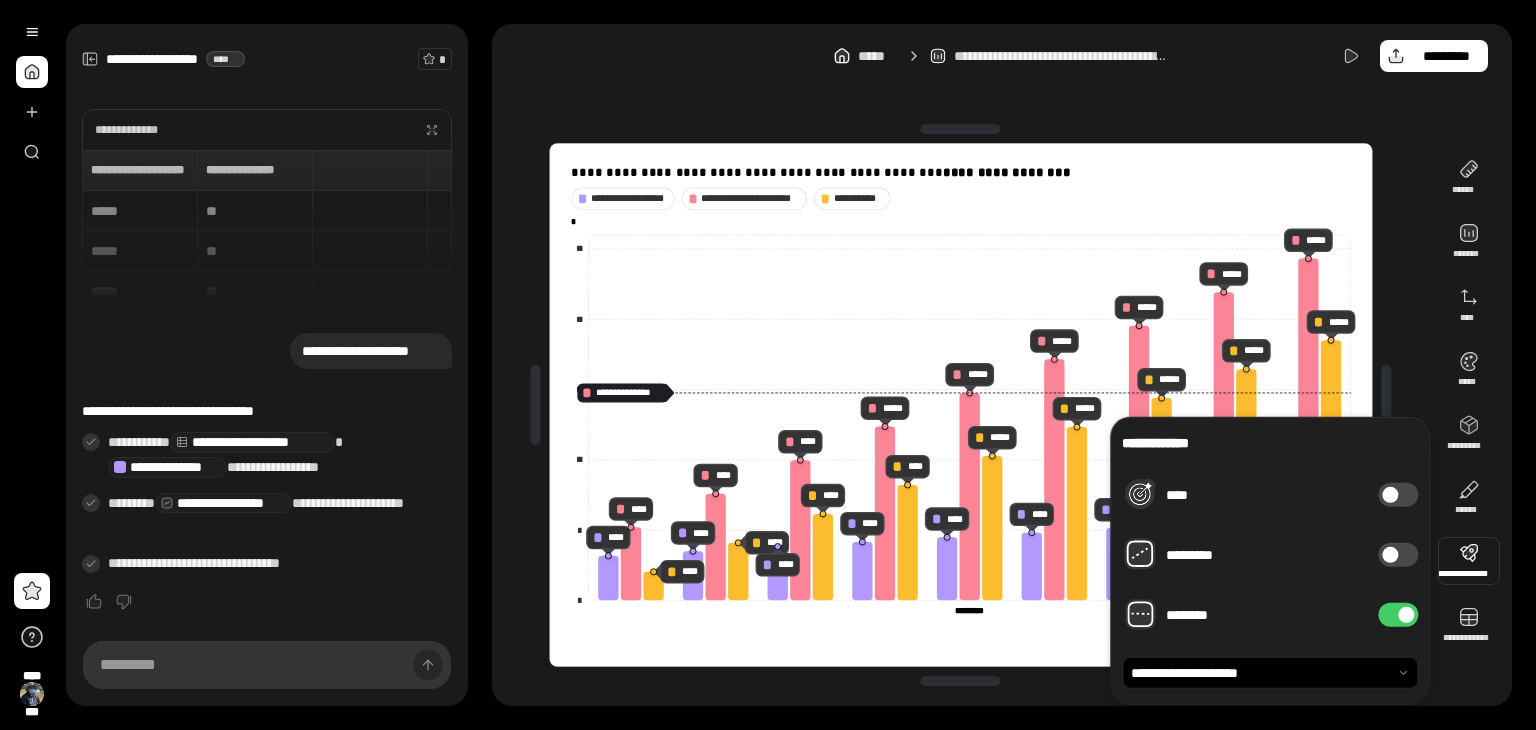 click at bounding box center (1390, 555) 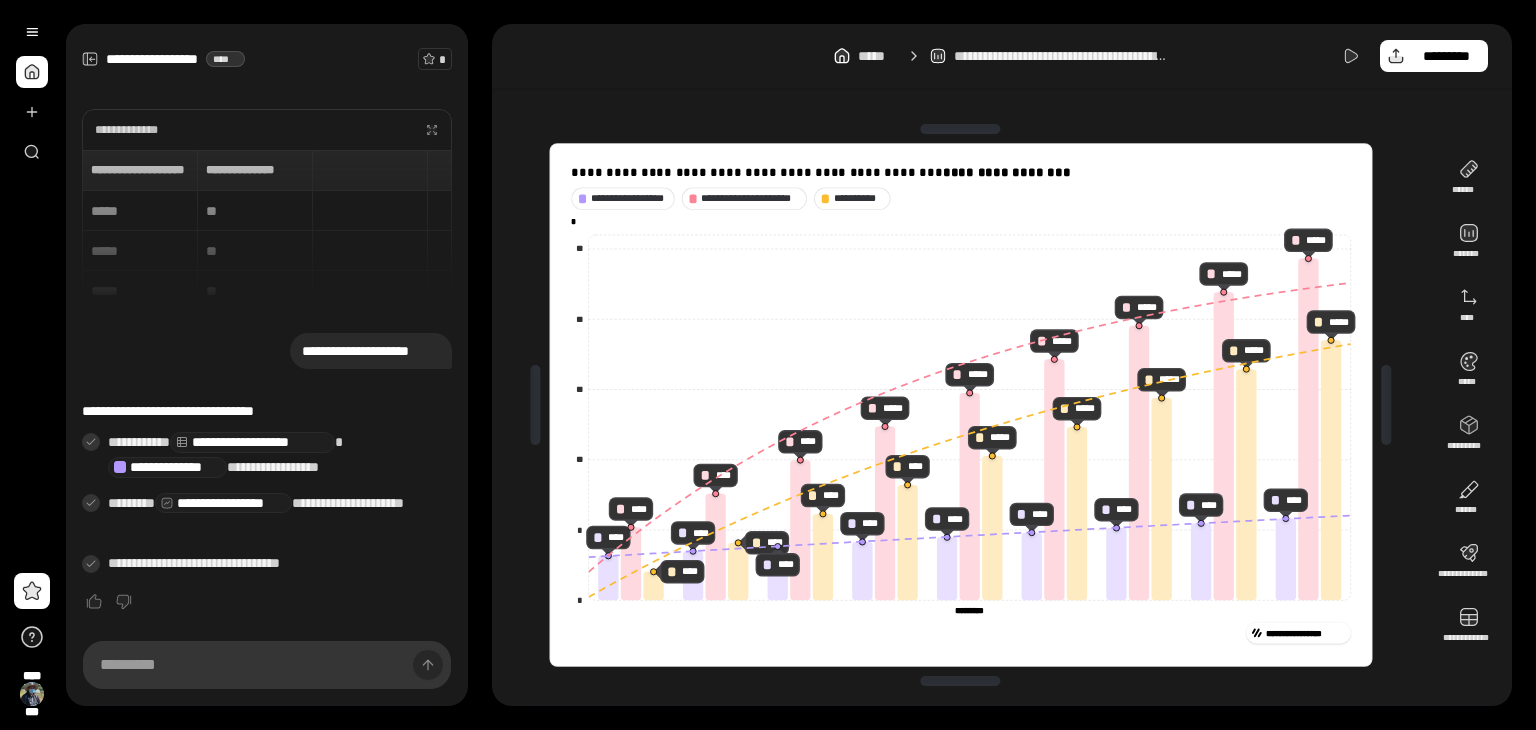 click on "**********" at bounding box center [961, 405] 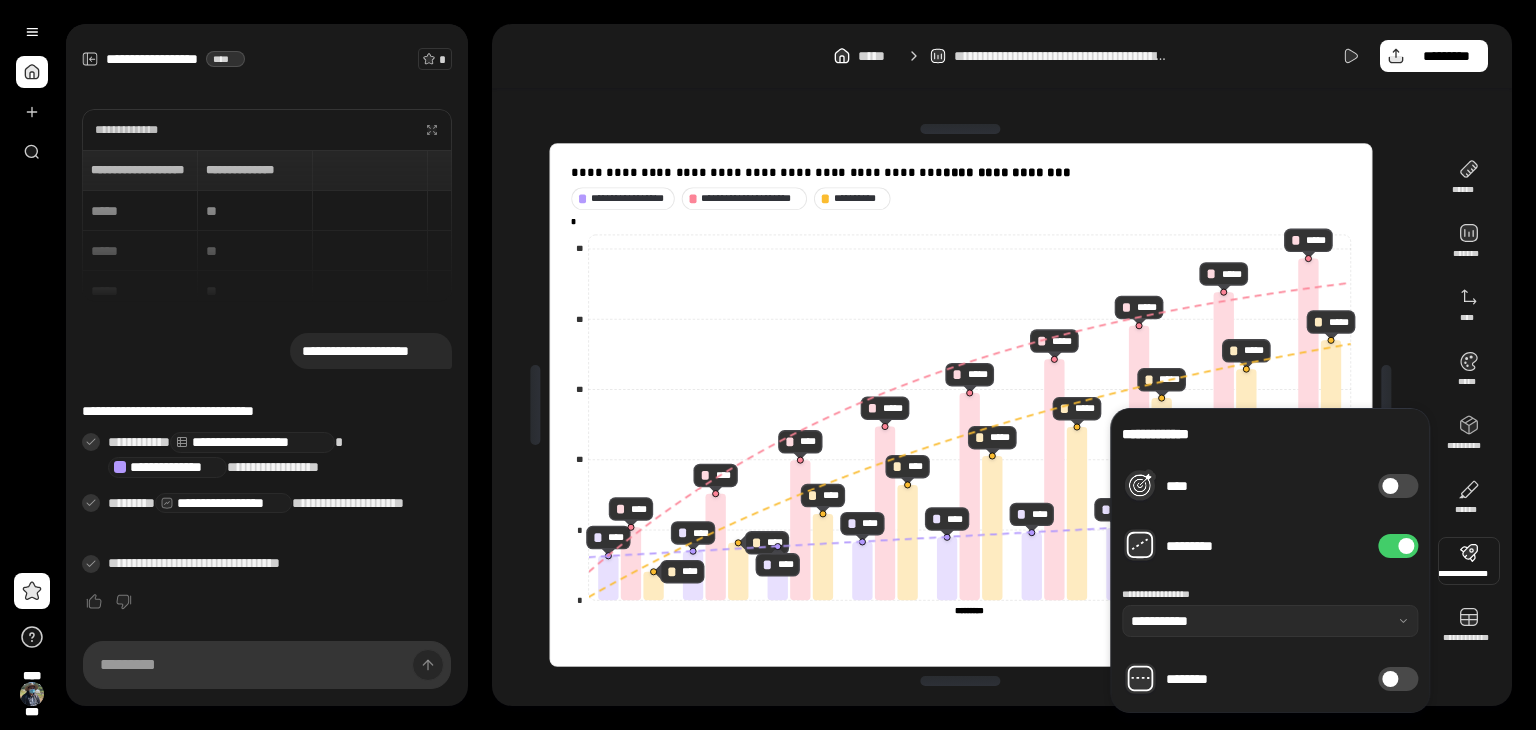 click at bounding box center (1469, 561) 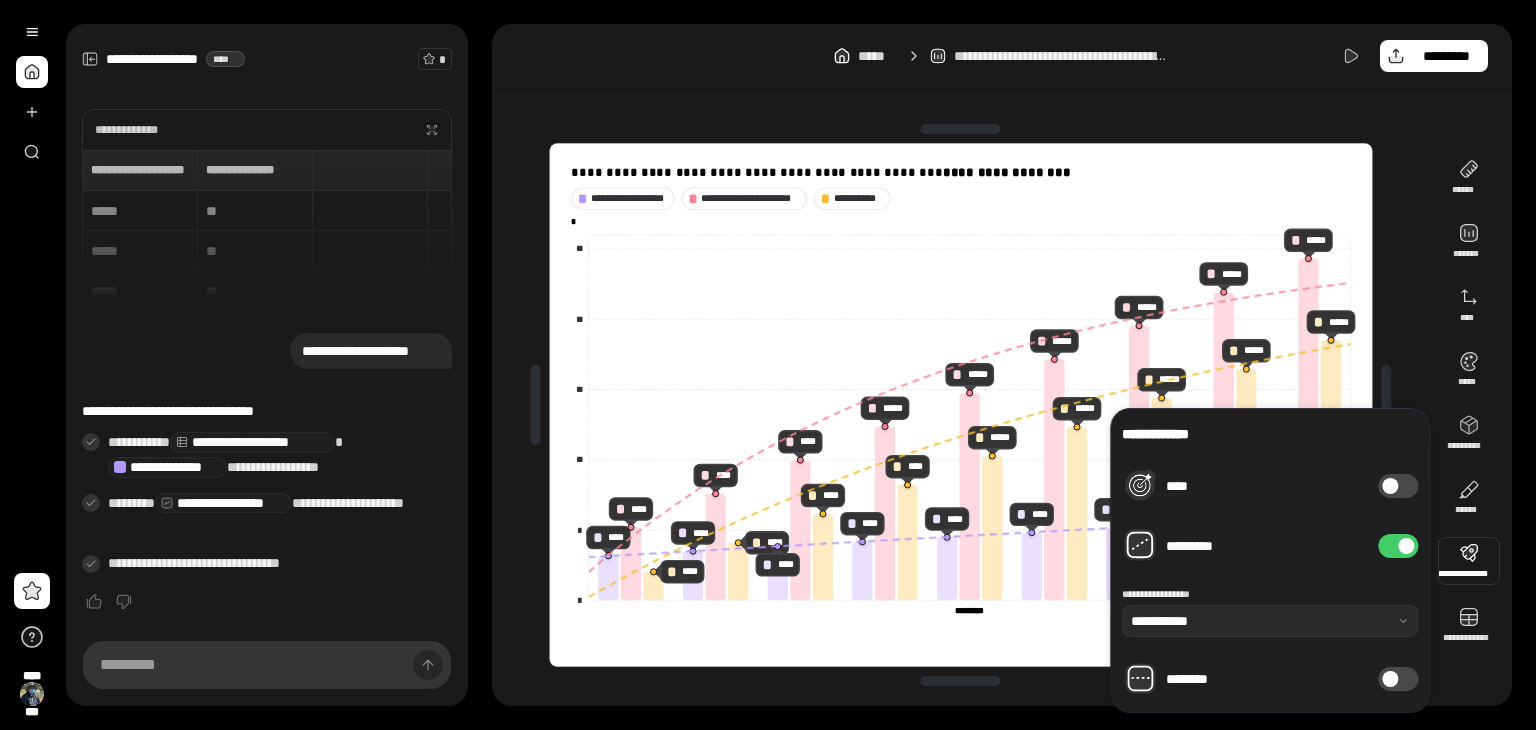 click at bounding box center [1390, 679] 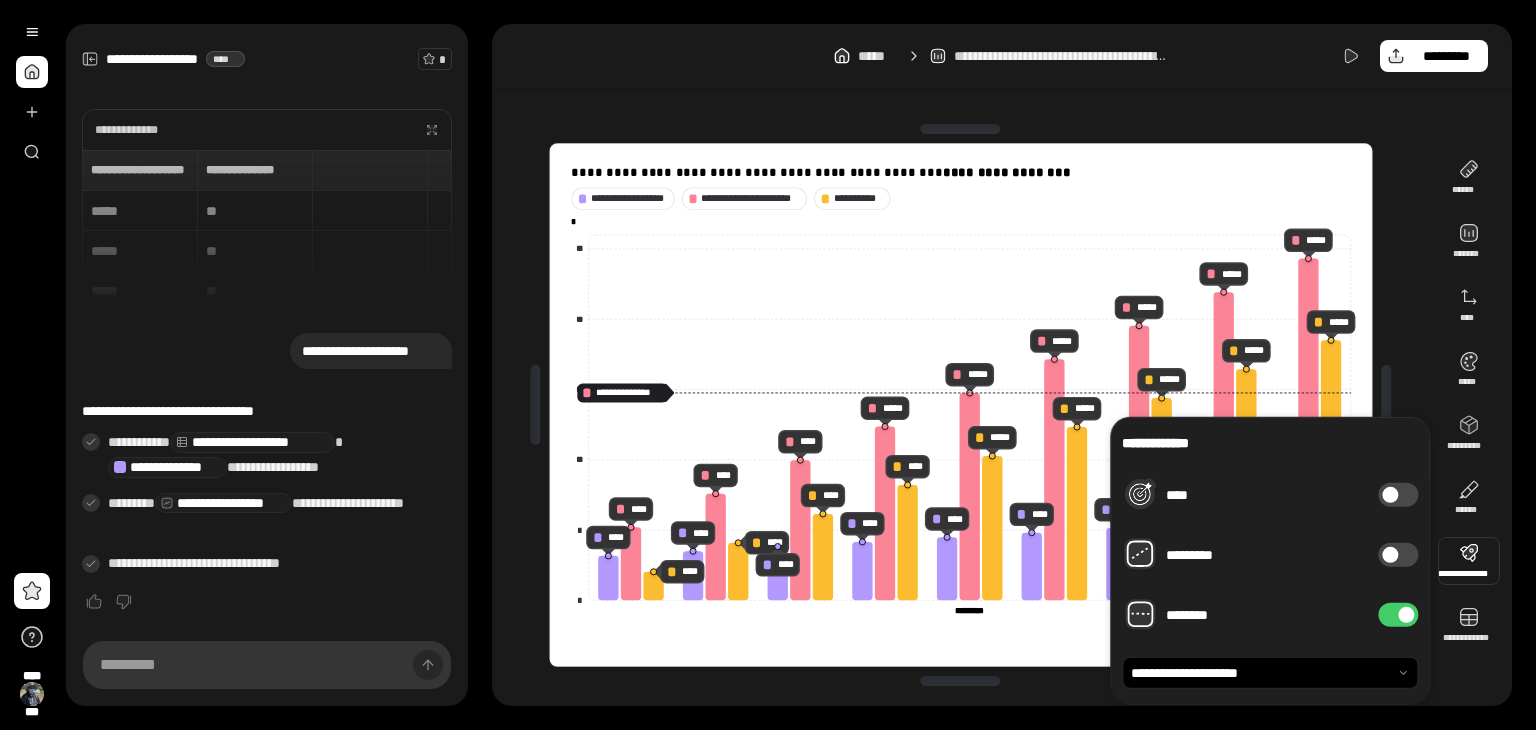 click on "**********" at bounding box center [961, 405] 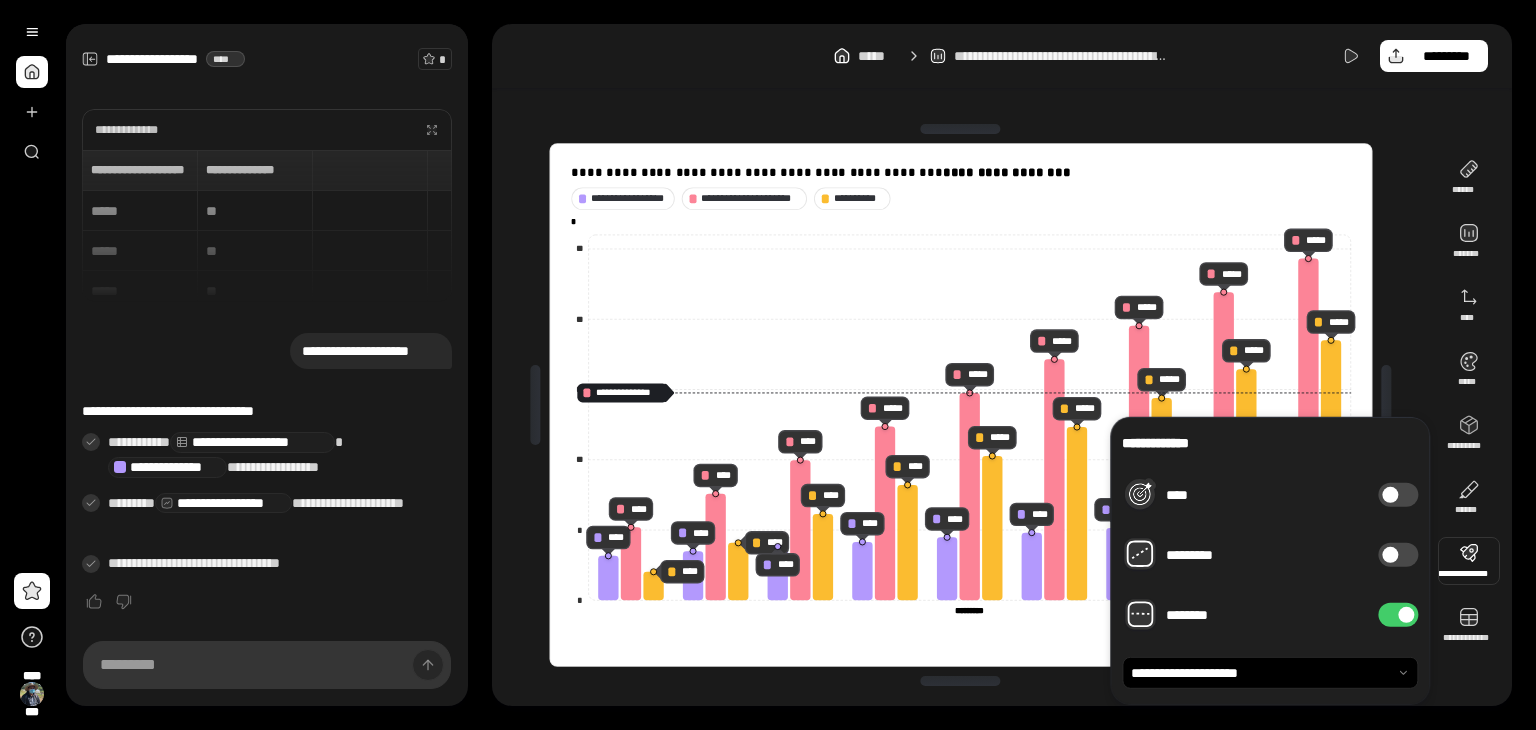 click on "********" at bounding box center (1398, 615) 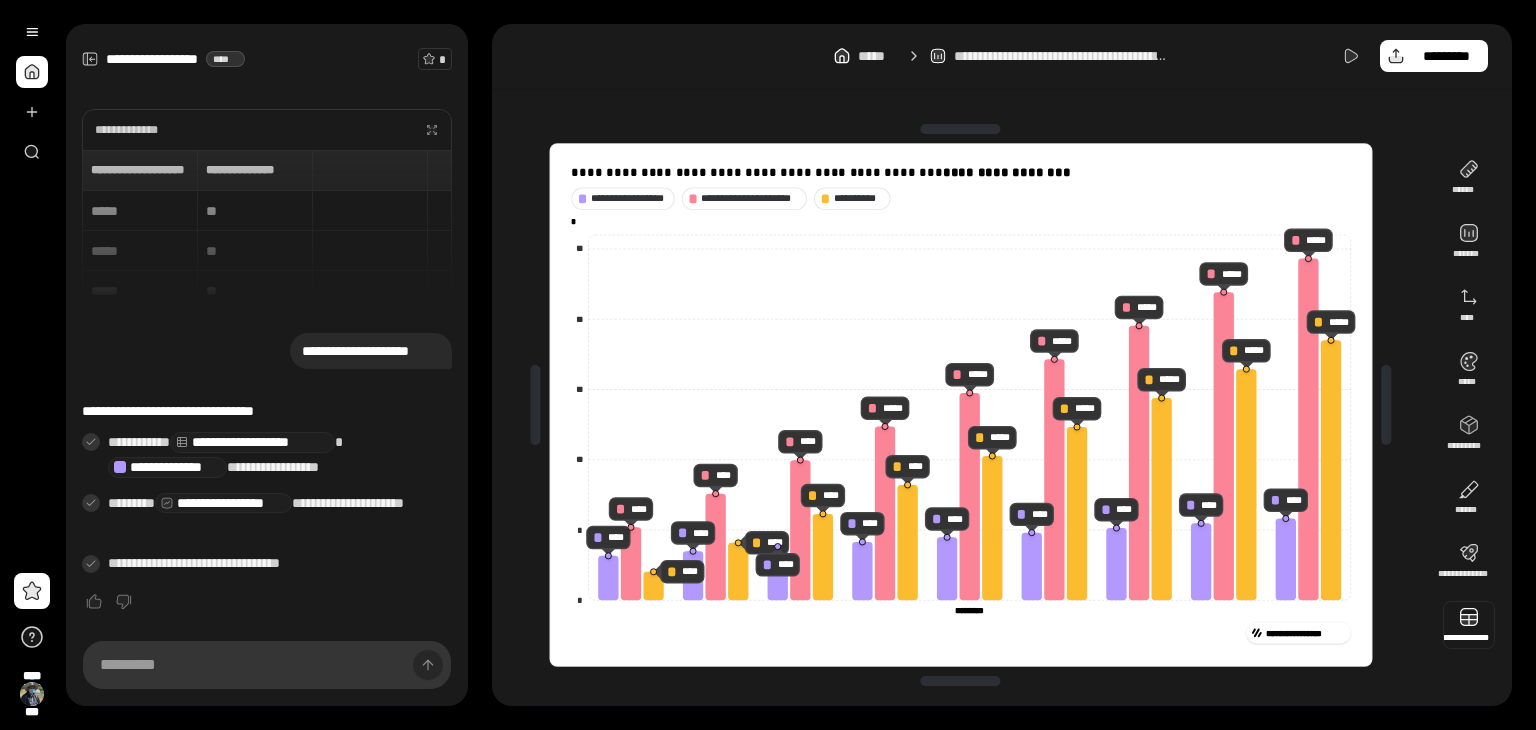 click at bounding box center [1469, 625] 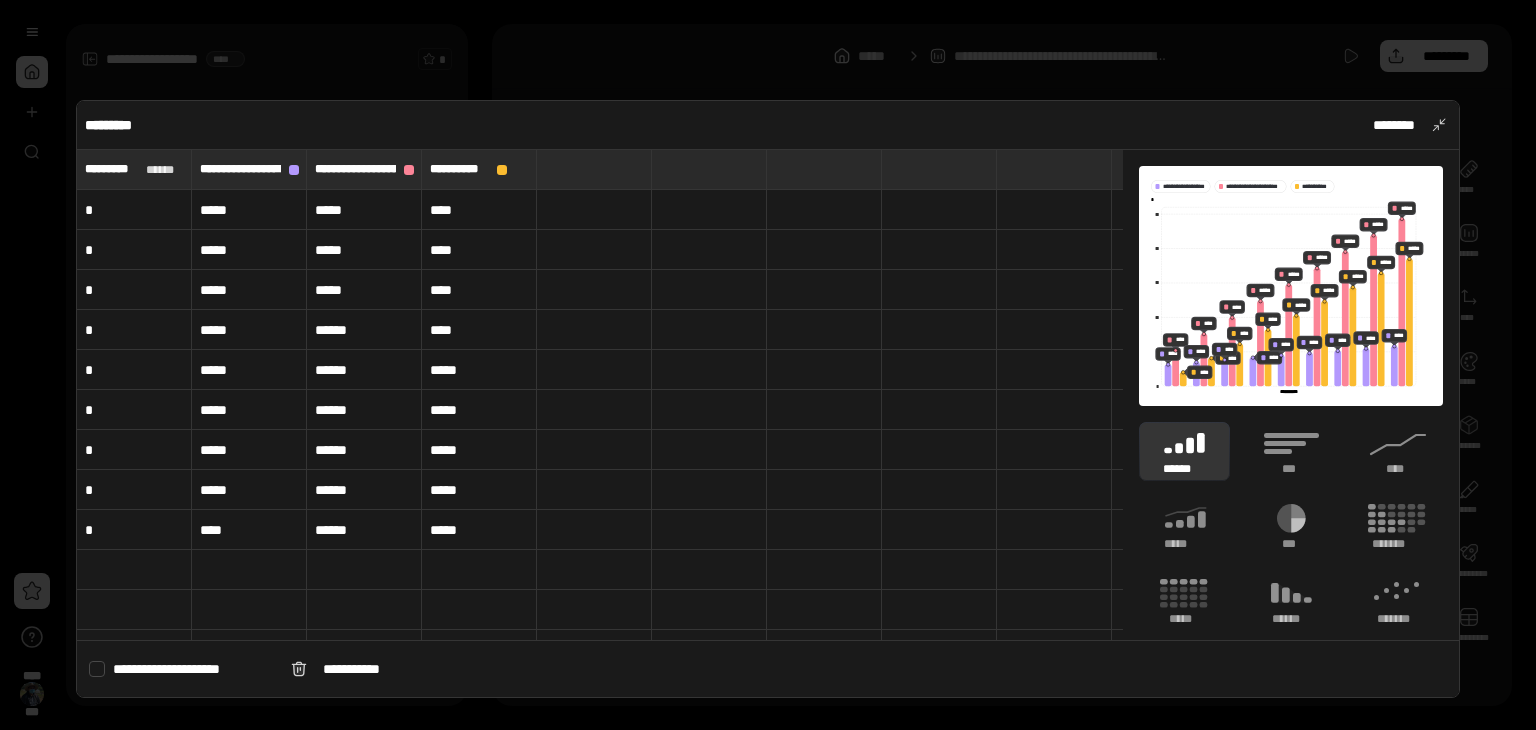 drag, startPoint x: 965, startPoint y: 471, endPoint x: 800, endPoint y: 429, distance: 170.26157 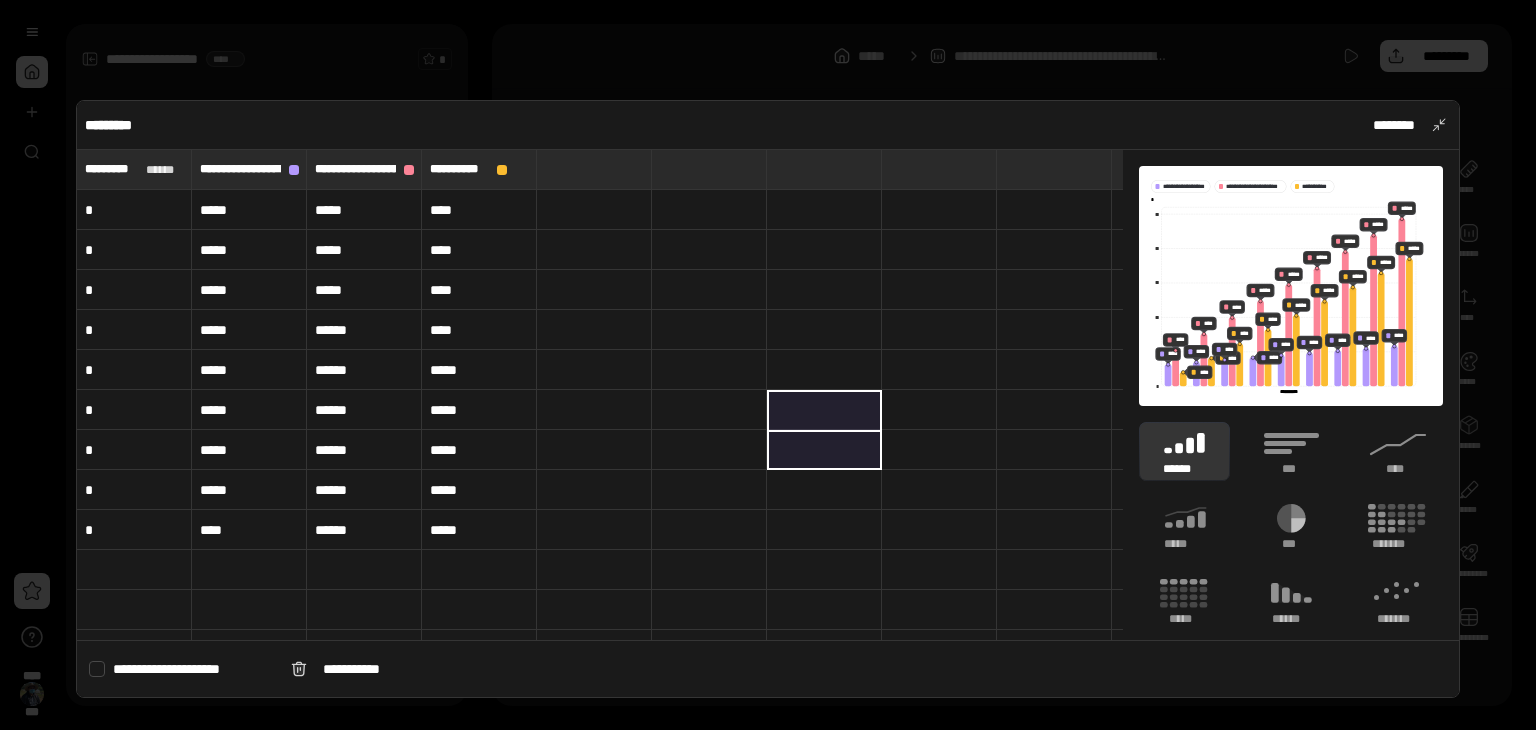 click on "*****" at bounding box center (479, 530) 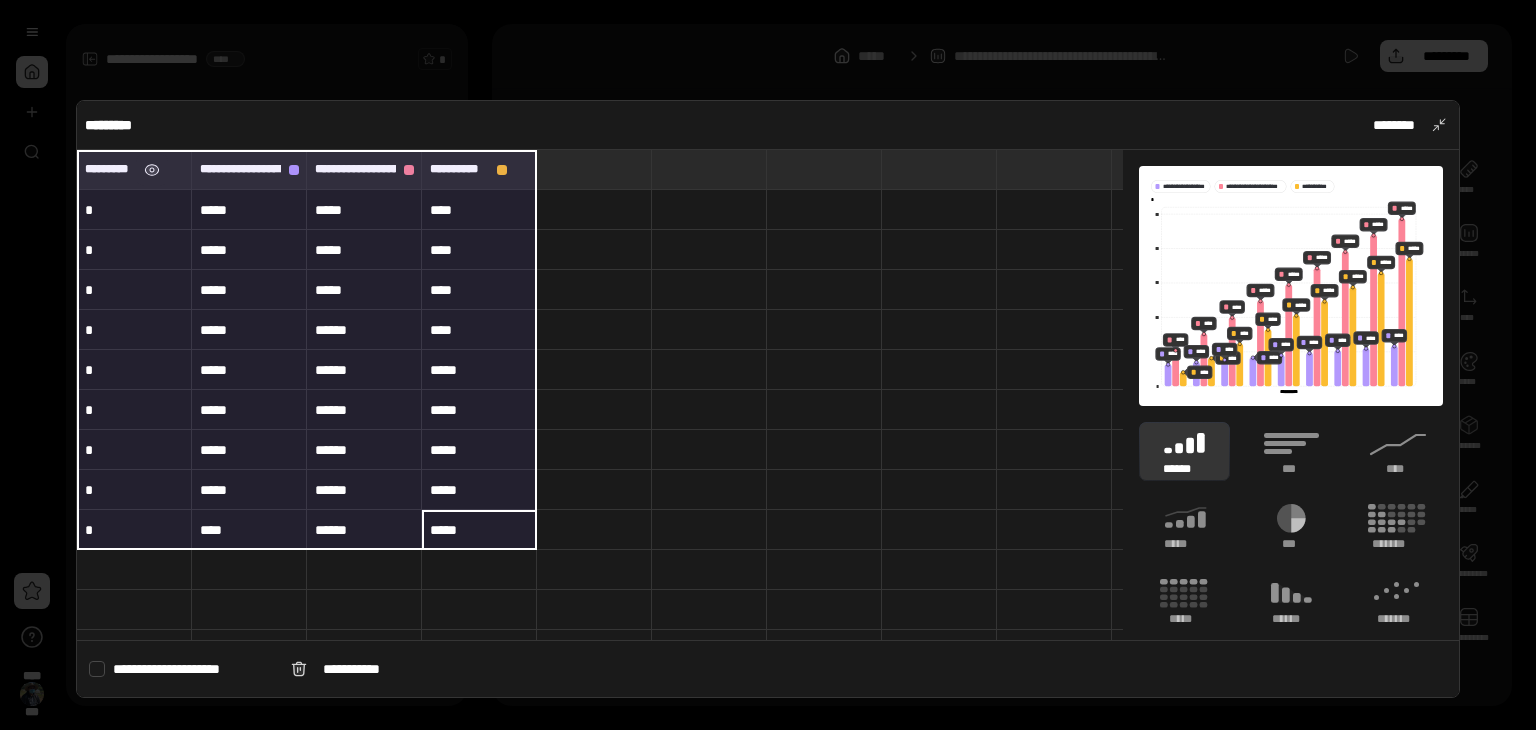 drag, startPoint x: 507, startPoint y: 529, endPoint x: 141, endPoint y: 175, distance: 509.1876 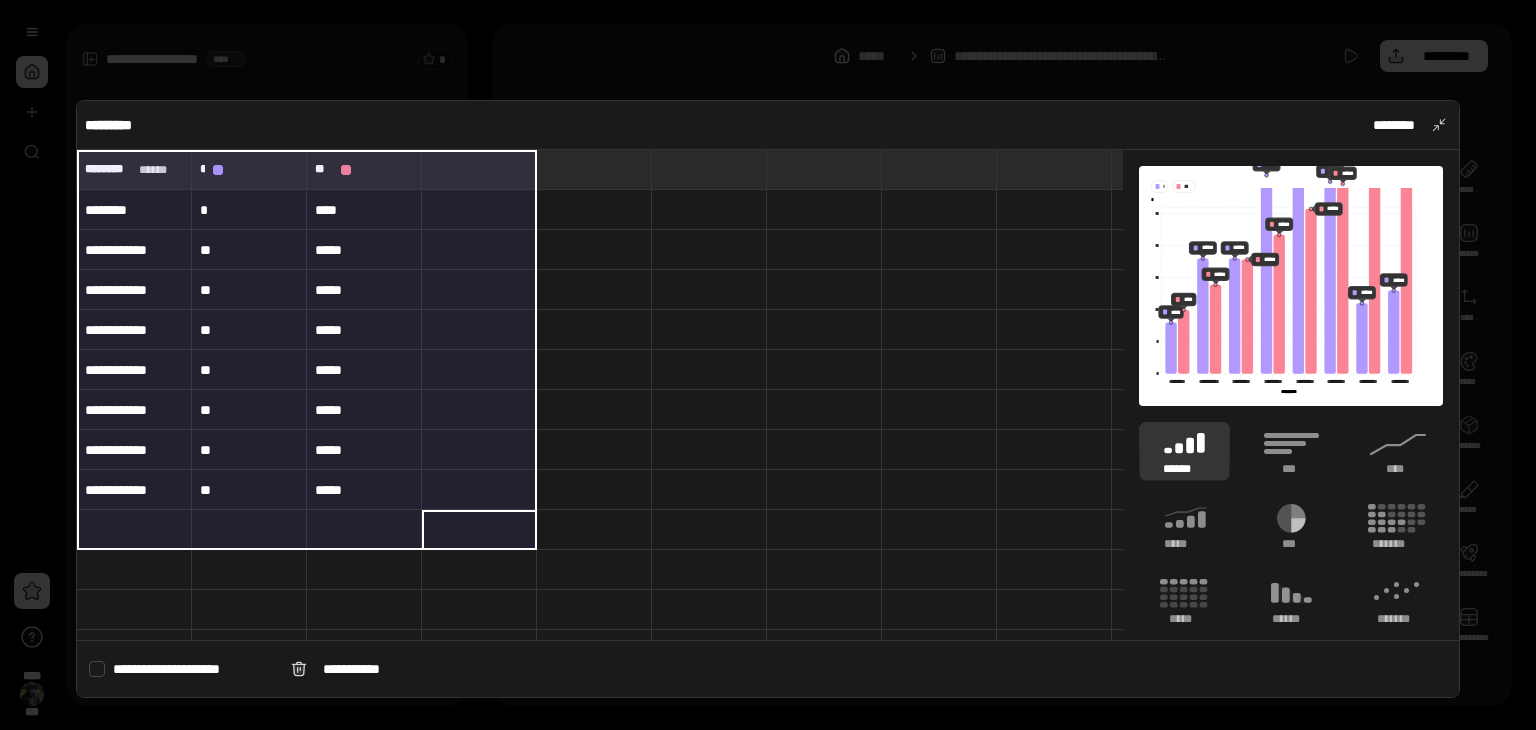 click at bounding box center [594, 490] 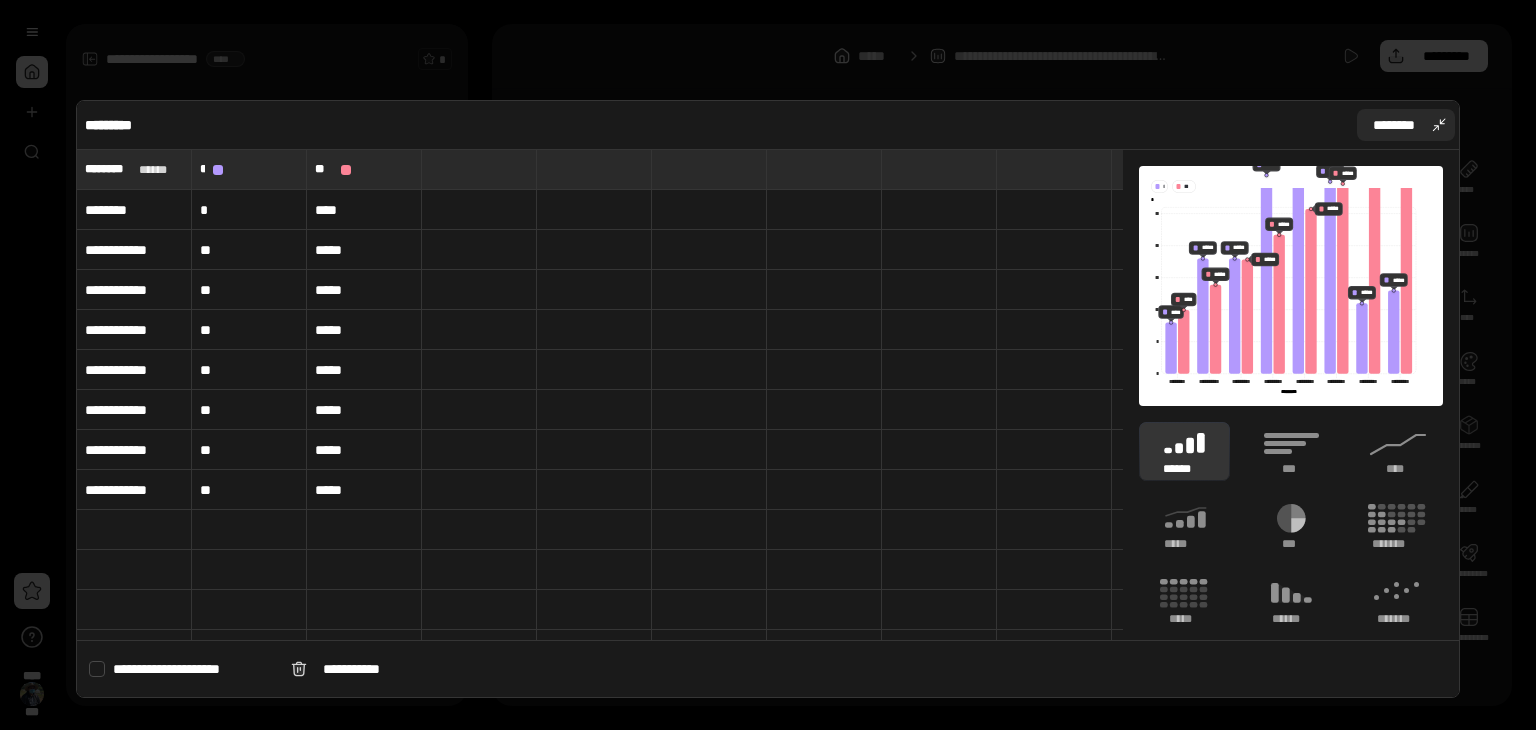 click on "********" at bounding box center (1406, 125) 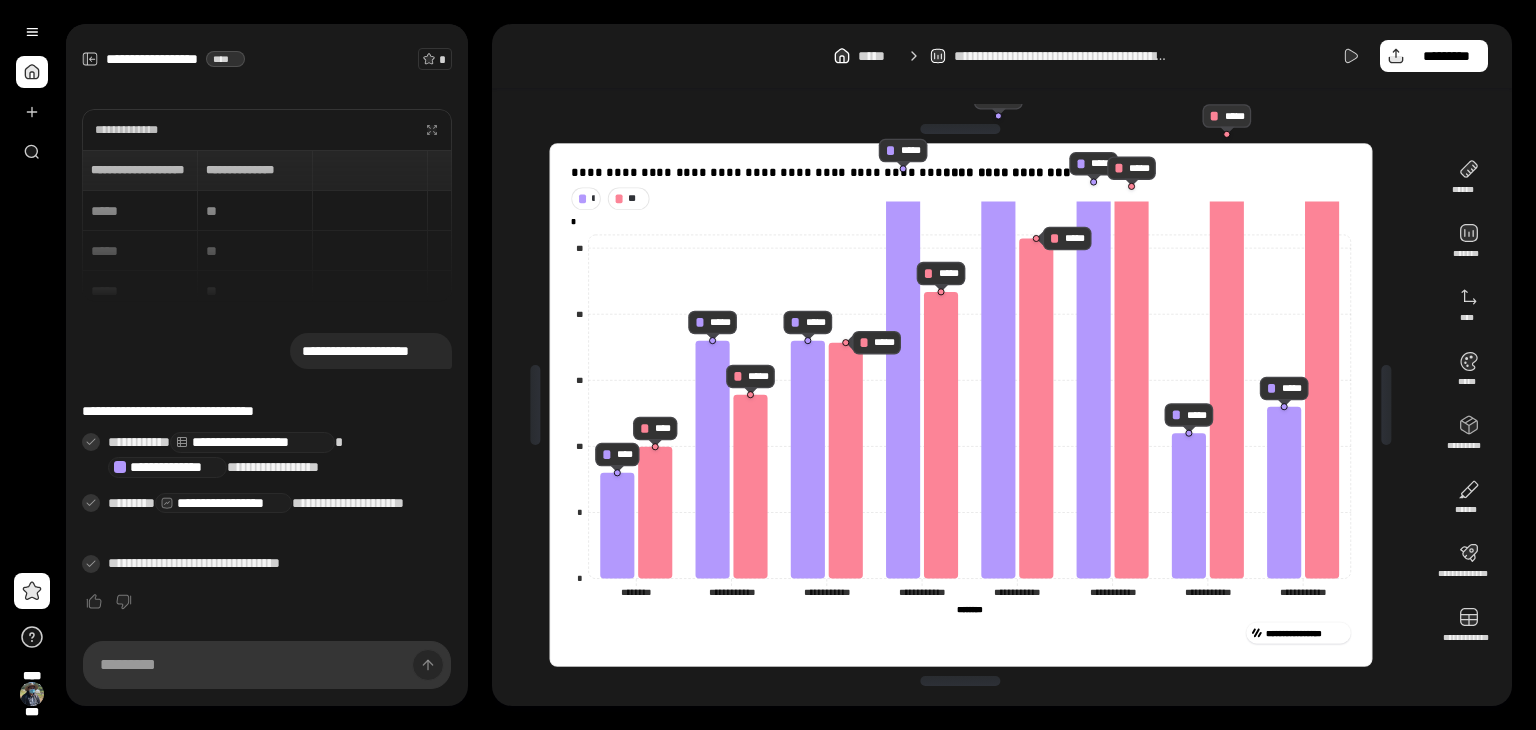 click on "**********" at bounding box center [1002, 405] 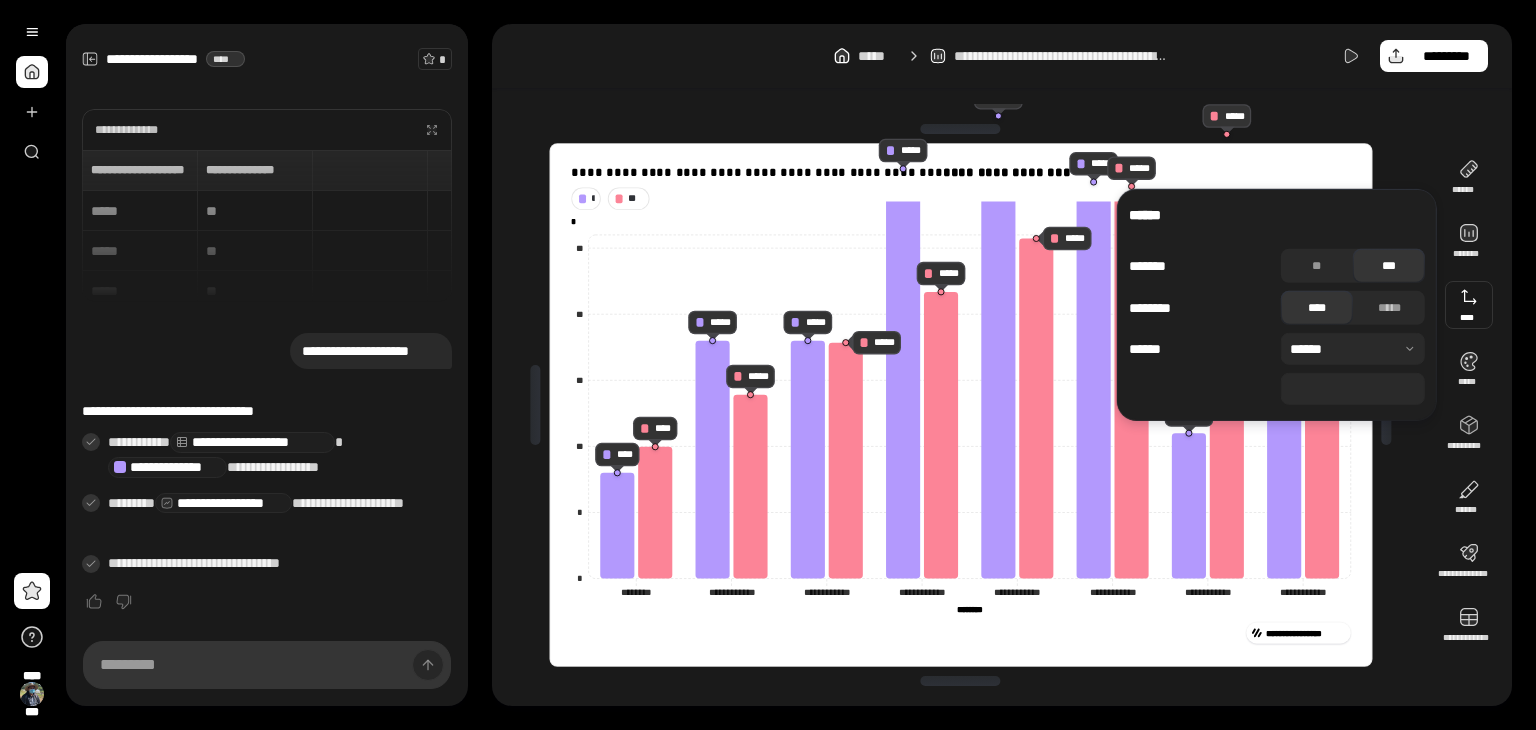 click at bounding box center [1469, 305] 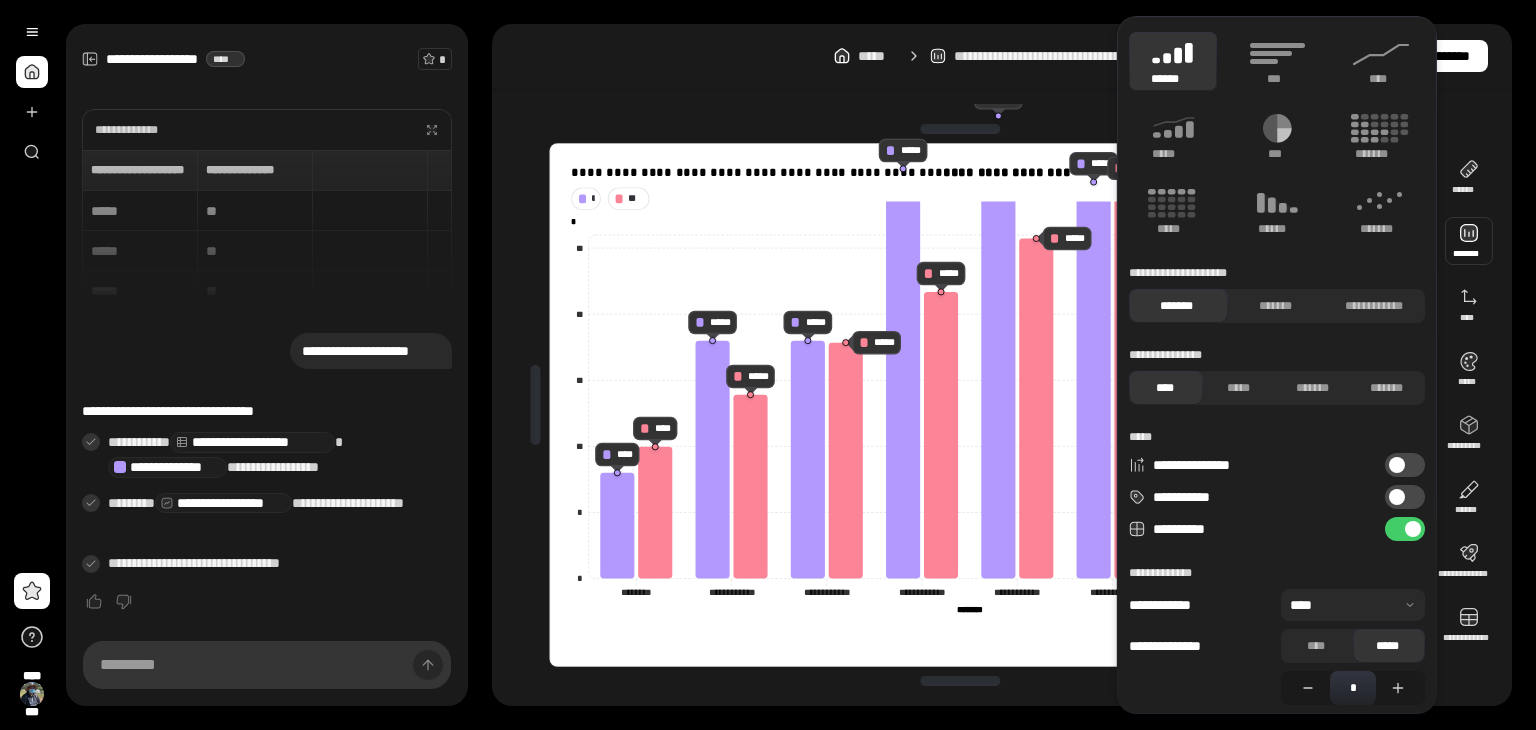 click at bounding box center (1469, 241) 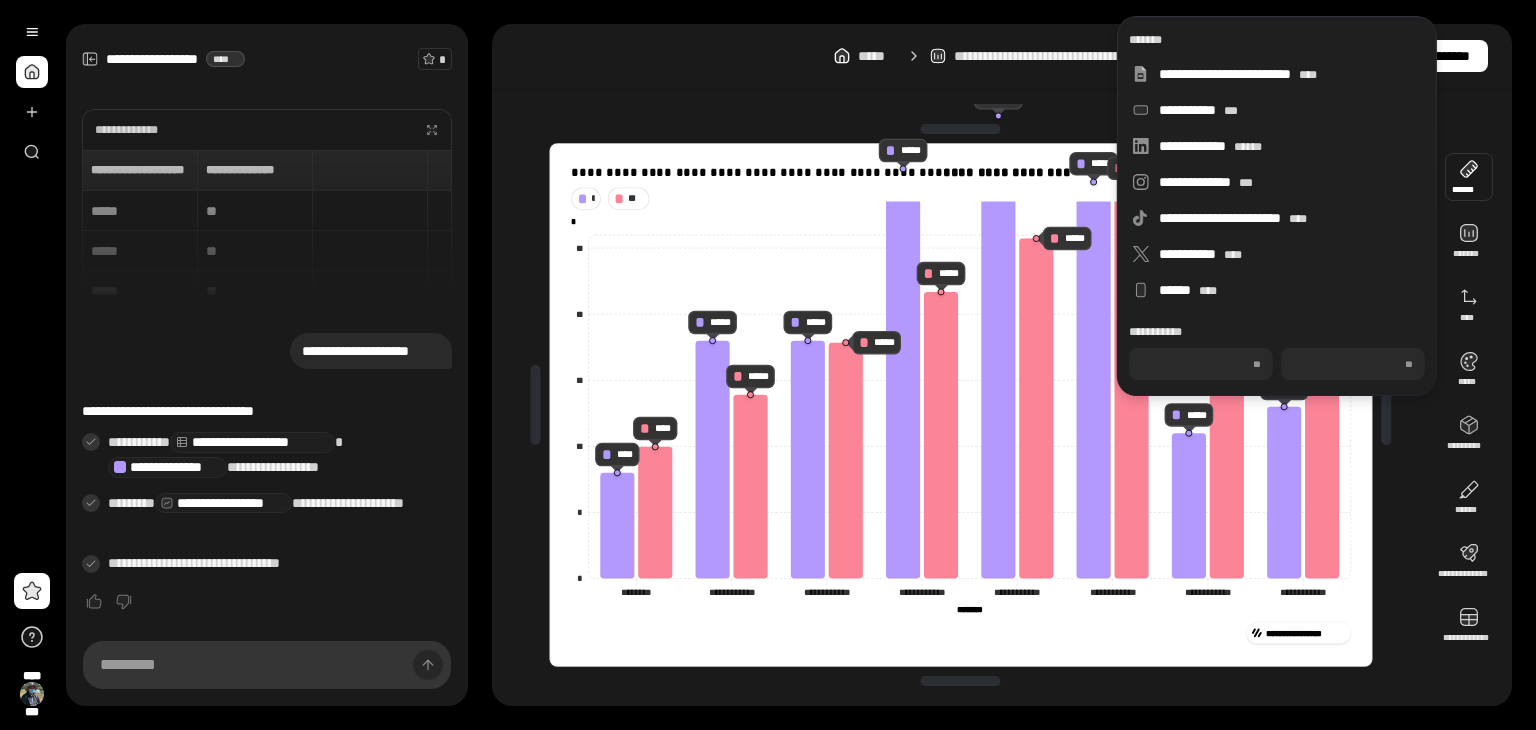 click at bounding box center [1469, 177] 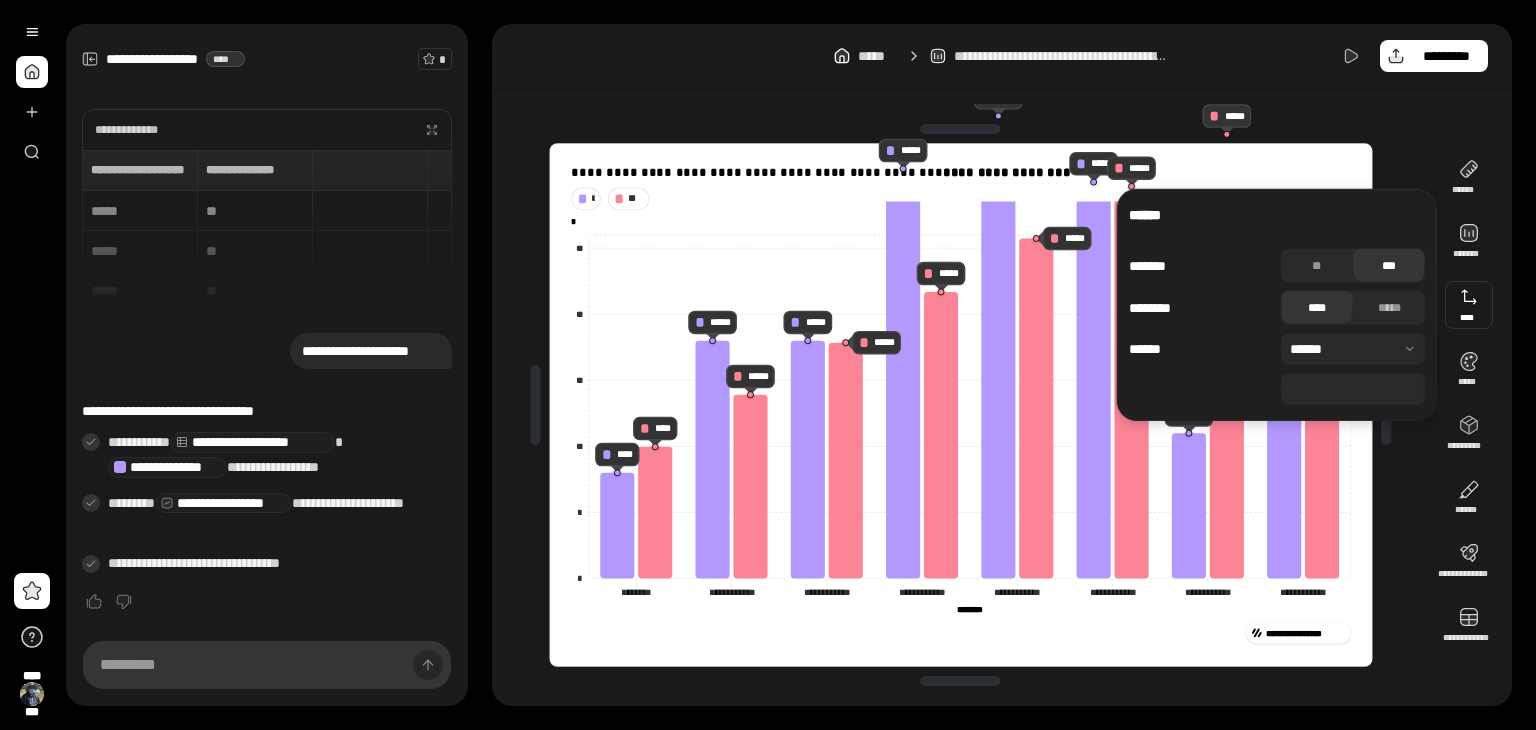 click at bounding box center (1469, 305) 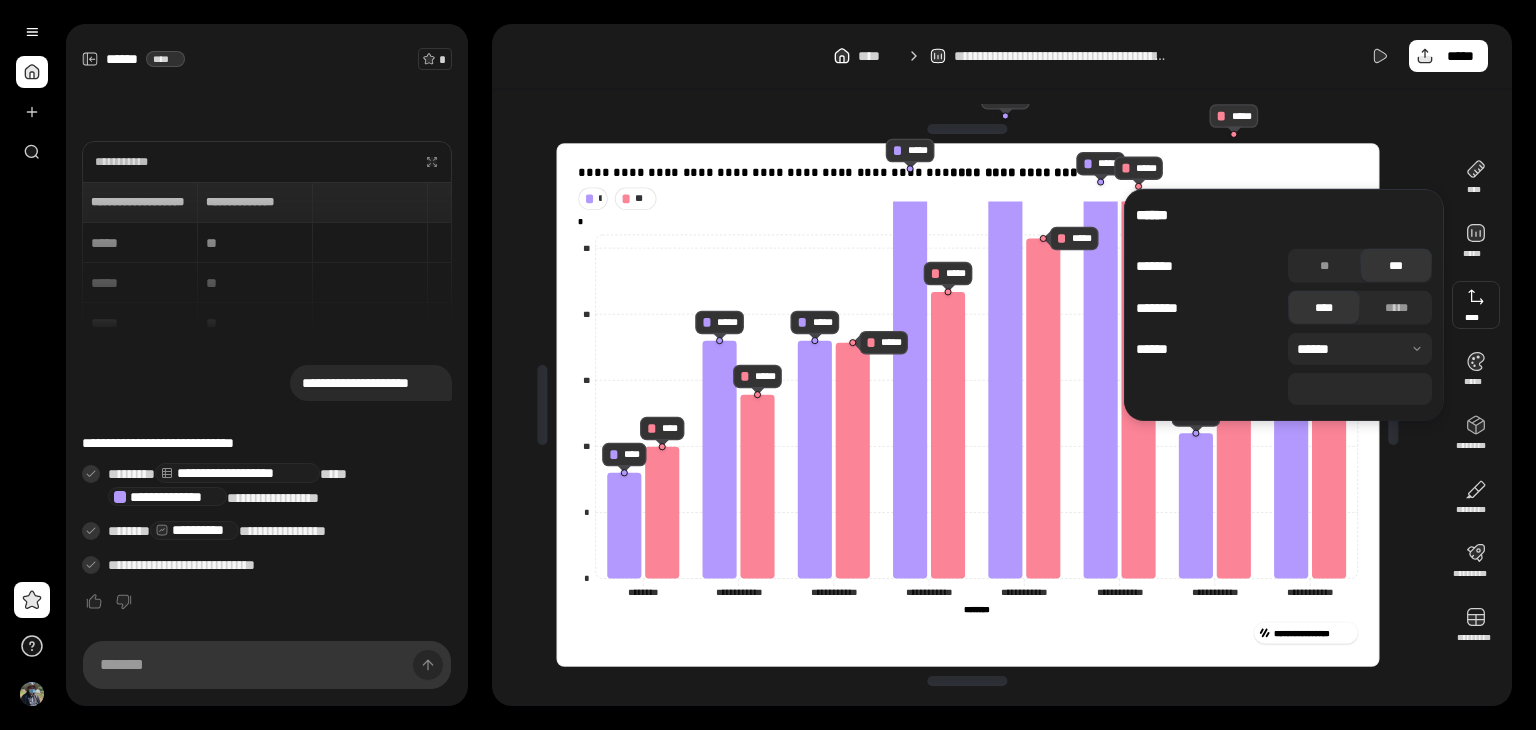 click on "**" at bounding box center (1360, 389) 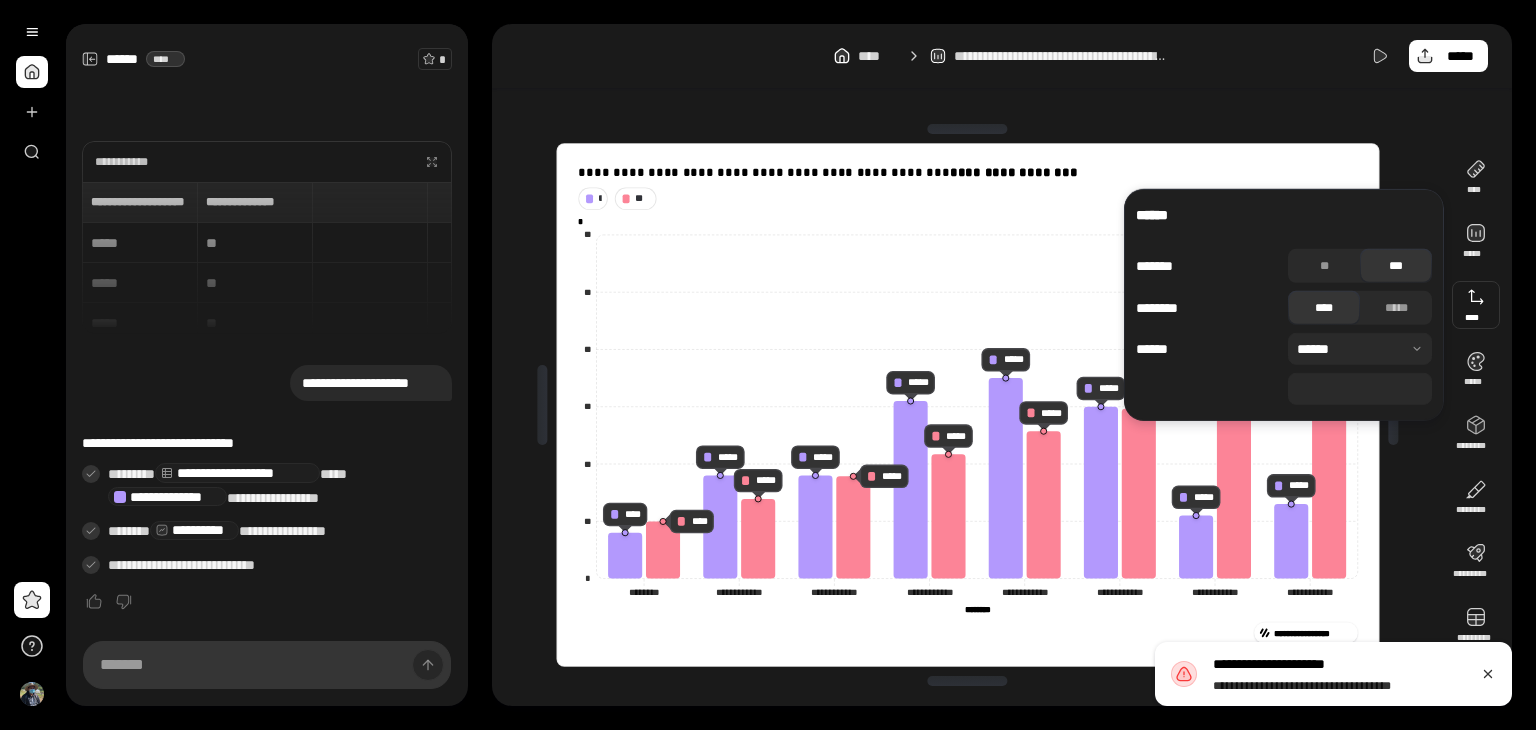 click on "**" at bounding box center (1360, 389) 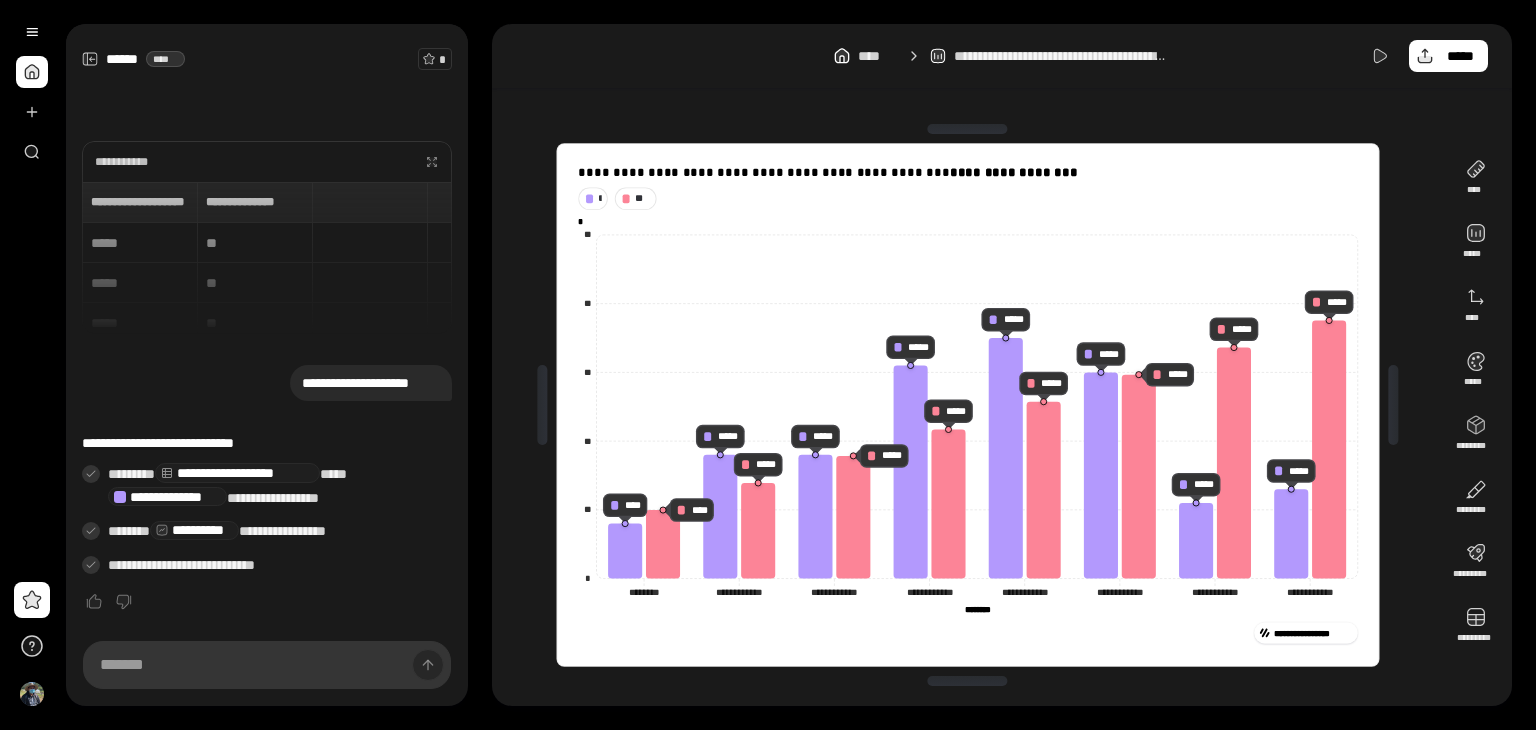click on "**********" at bounding box center [968, 405] 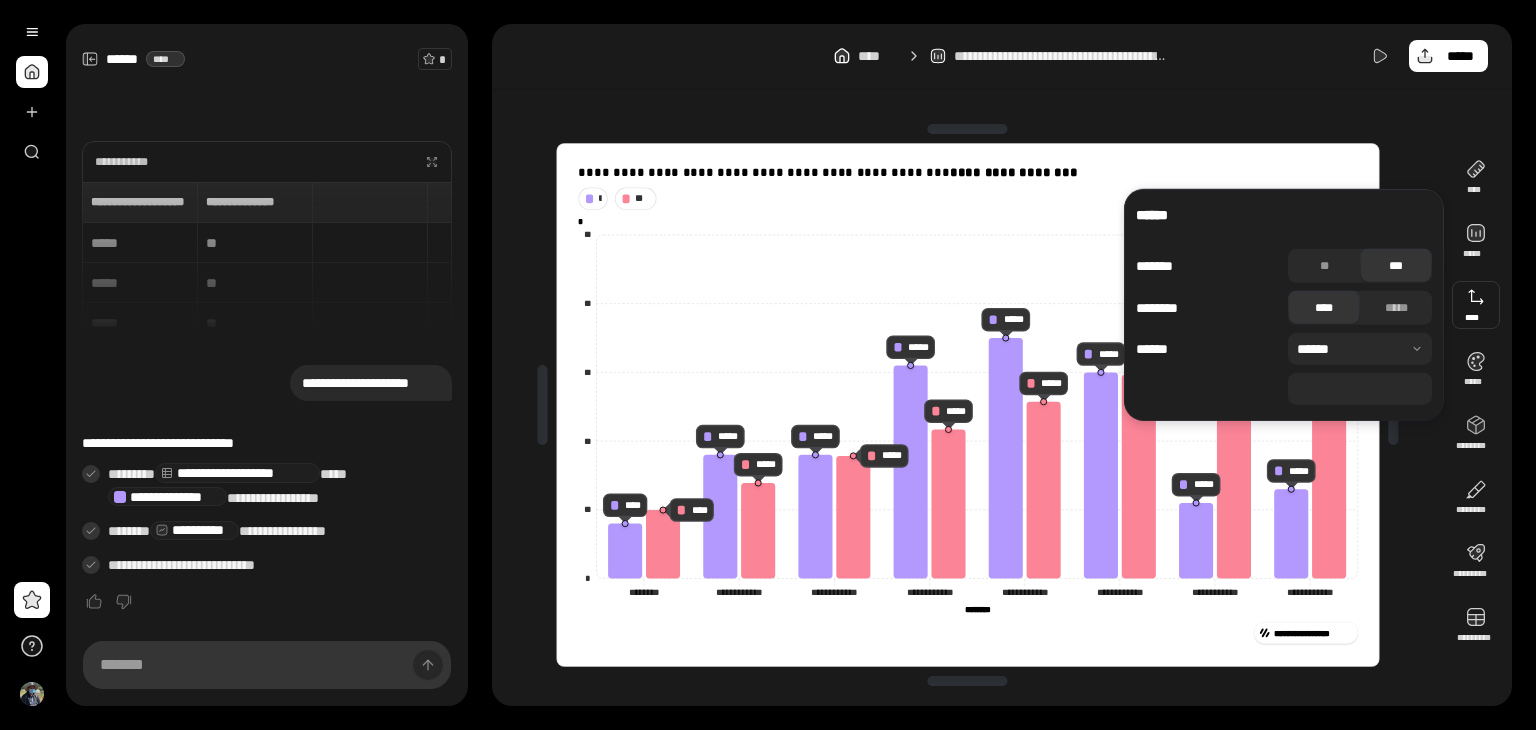 click on "**" at bounding box center (1360, 389) 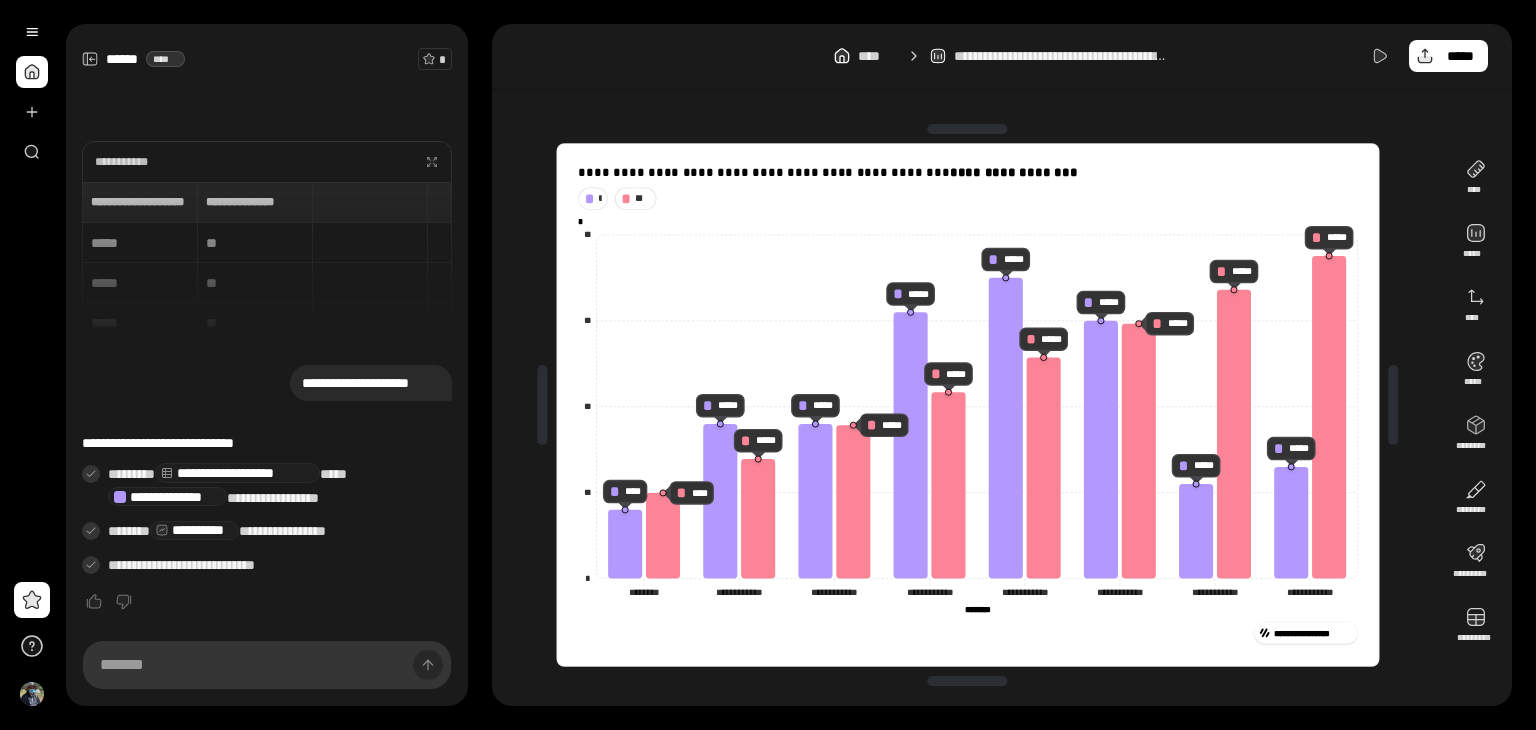 click on "**********" at bounding box center [968, 405] 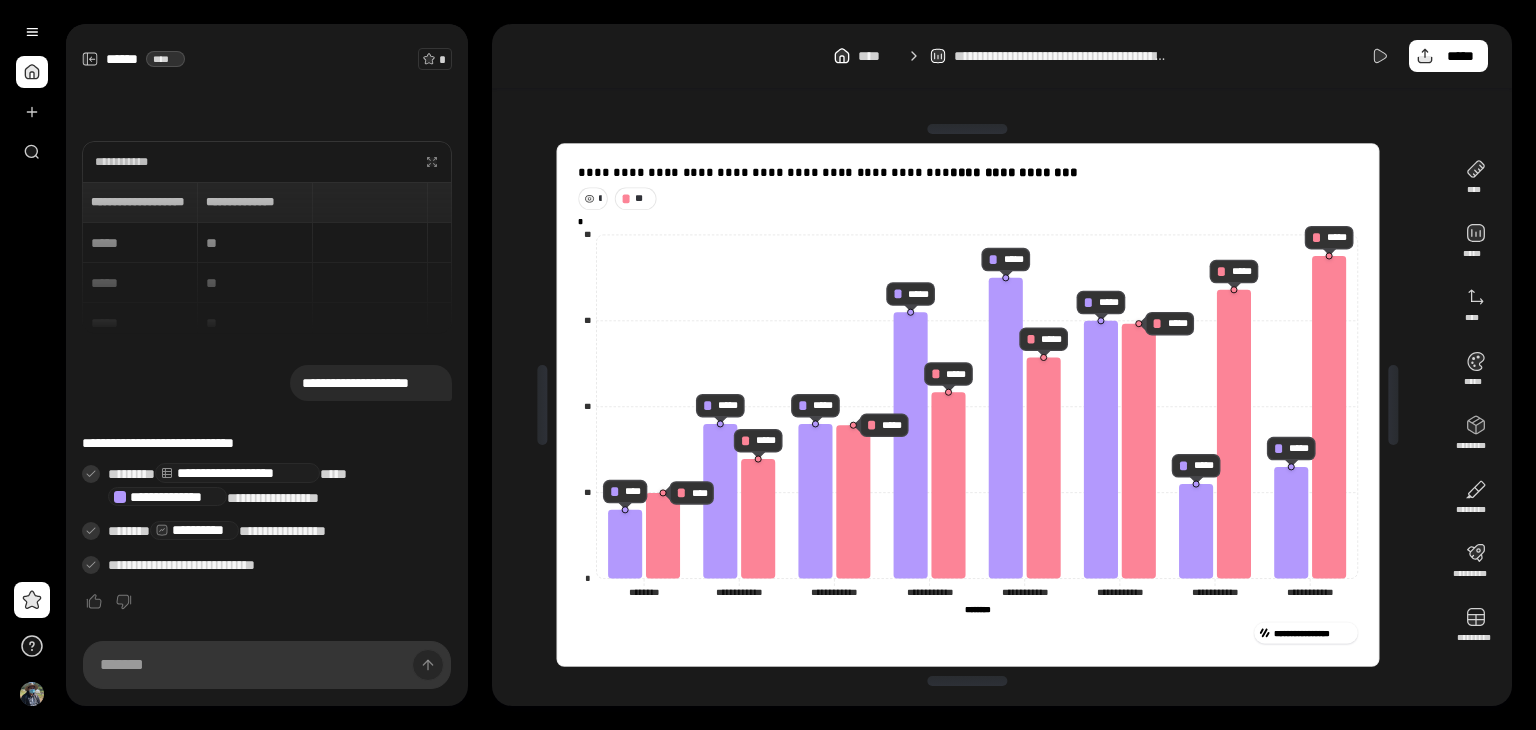 click on "*" at bounding box center (600, 198) 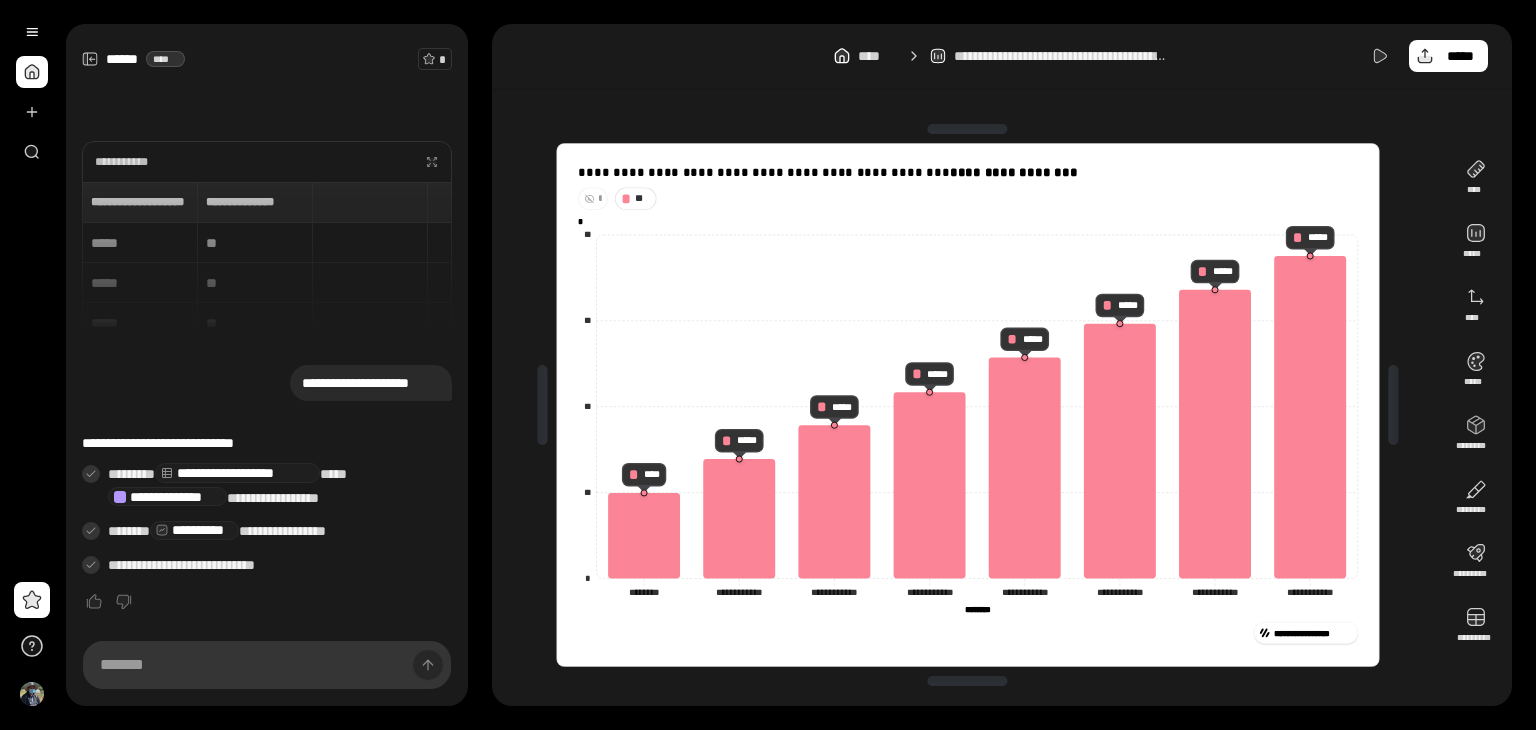 click on "*" at bounding box center [600, 198] 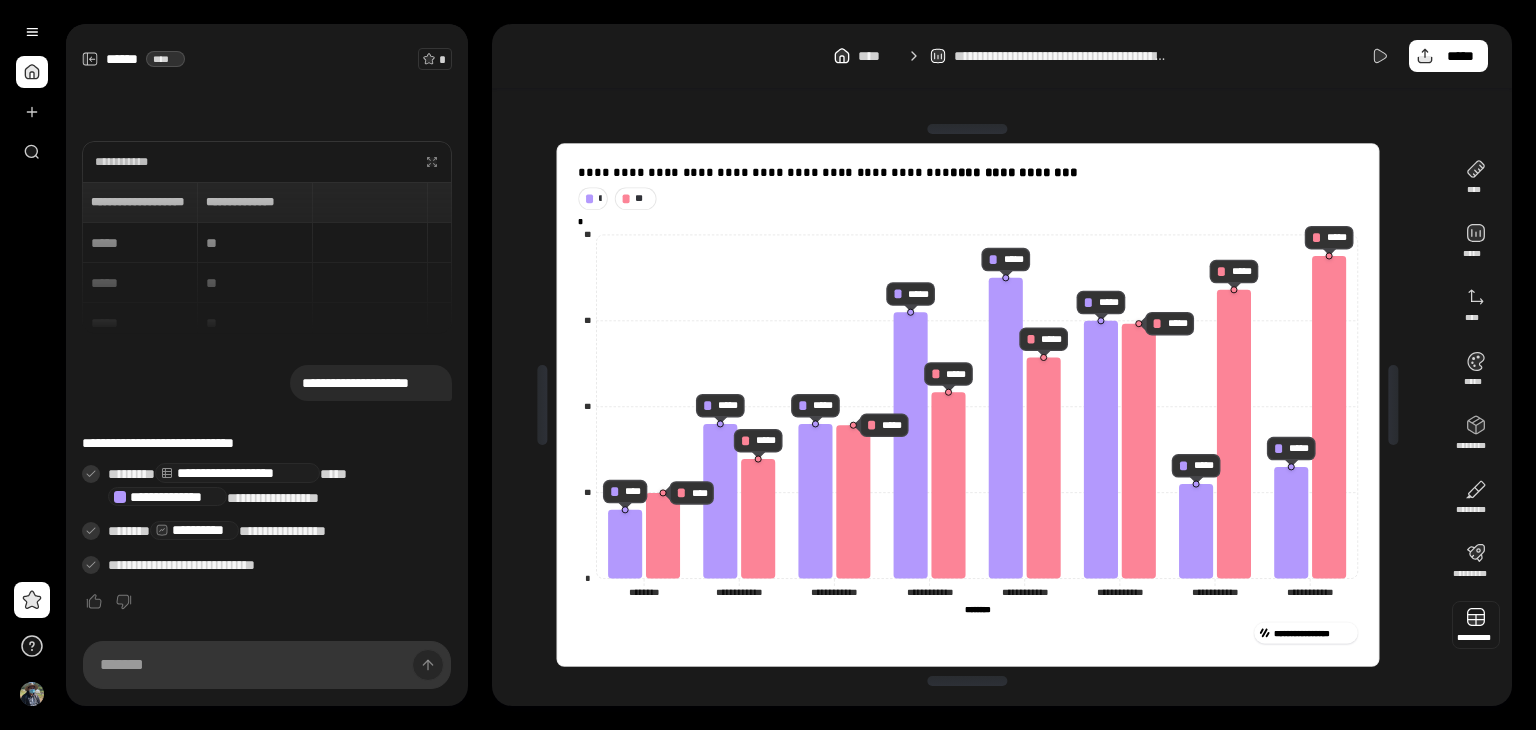 click at bounding box center (1476, 625) 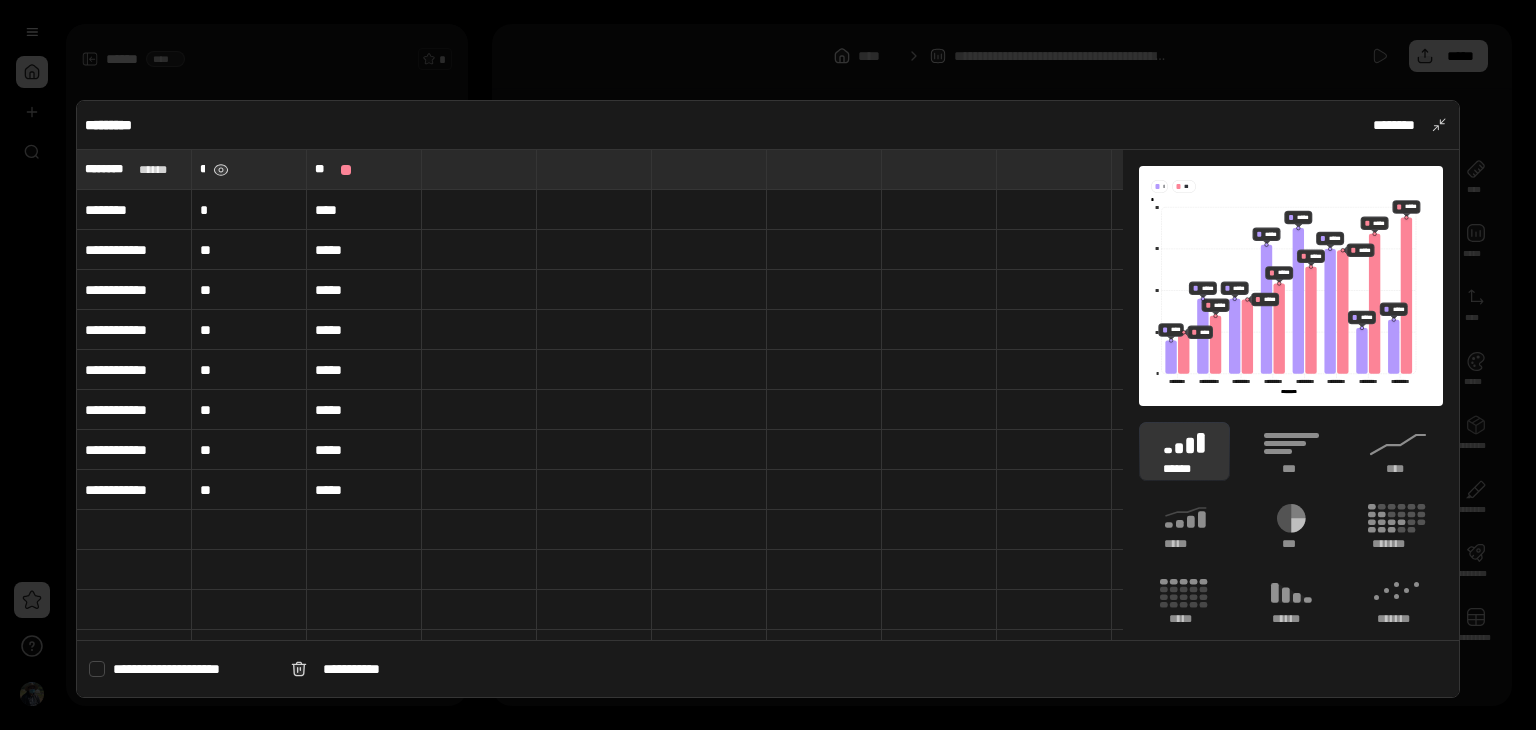 click on "*" at bounding box center (249, 169) 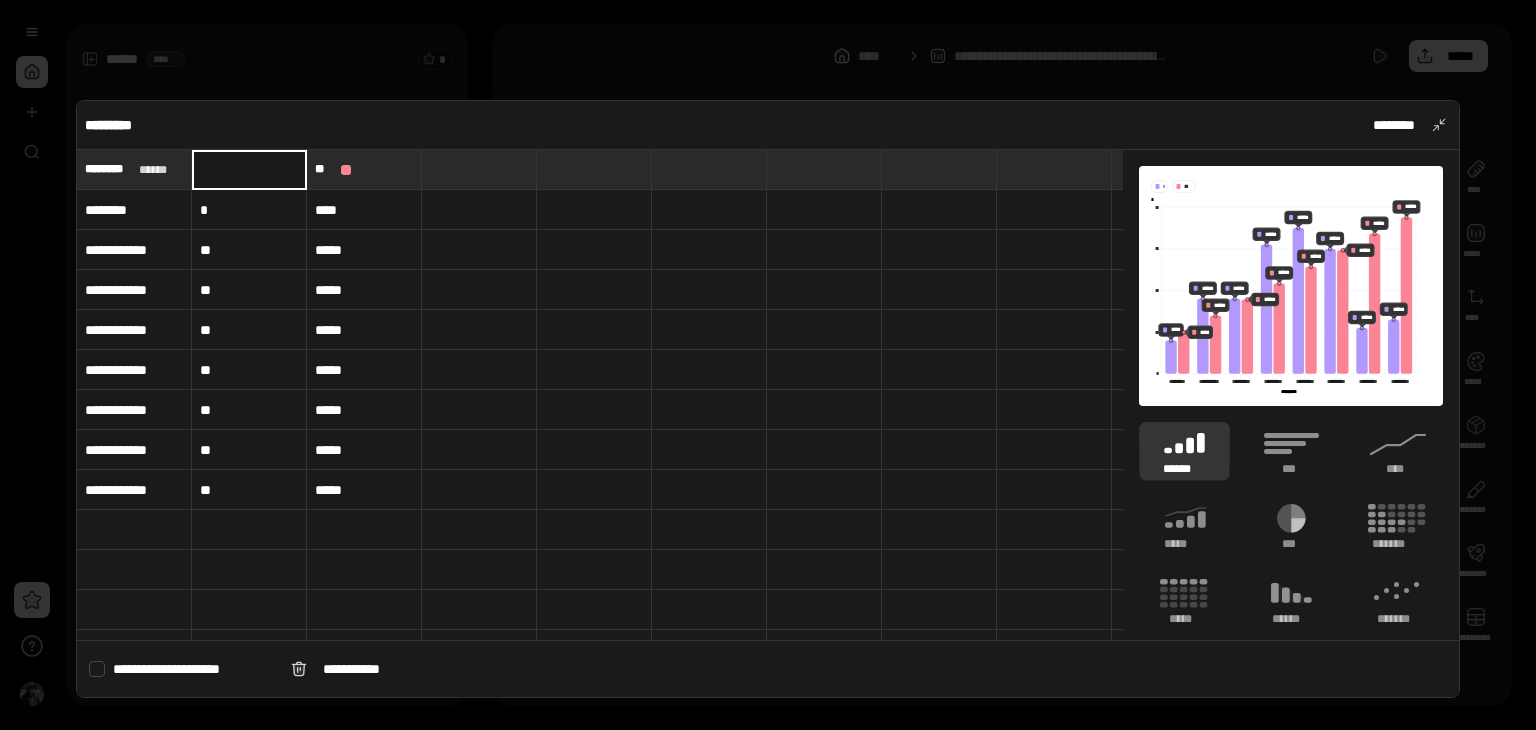click at bounding box center [249, 169] 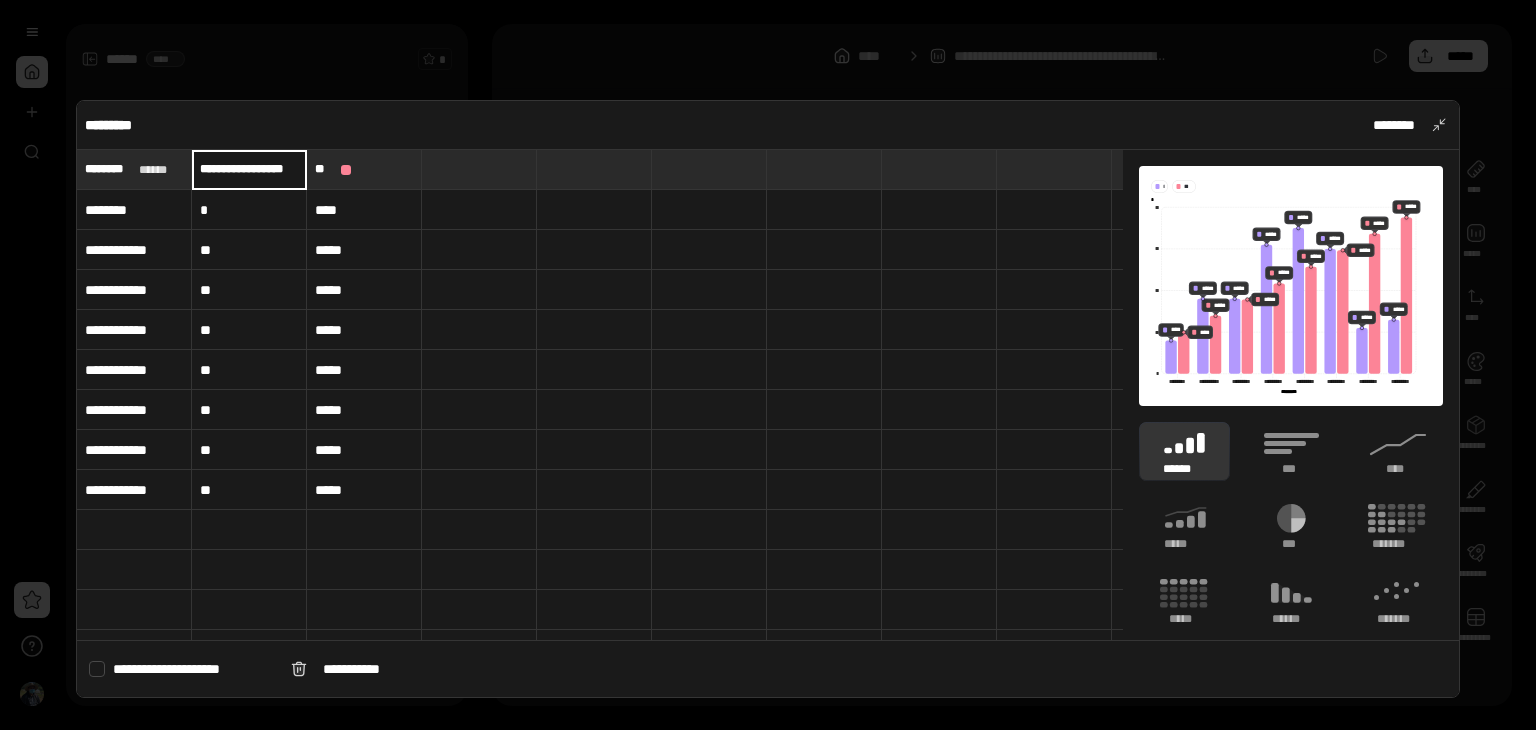 scroll, scrollTop: 0, scrollLeft: 11, axis: horizontal 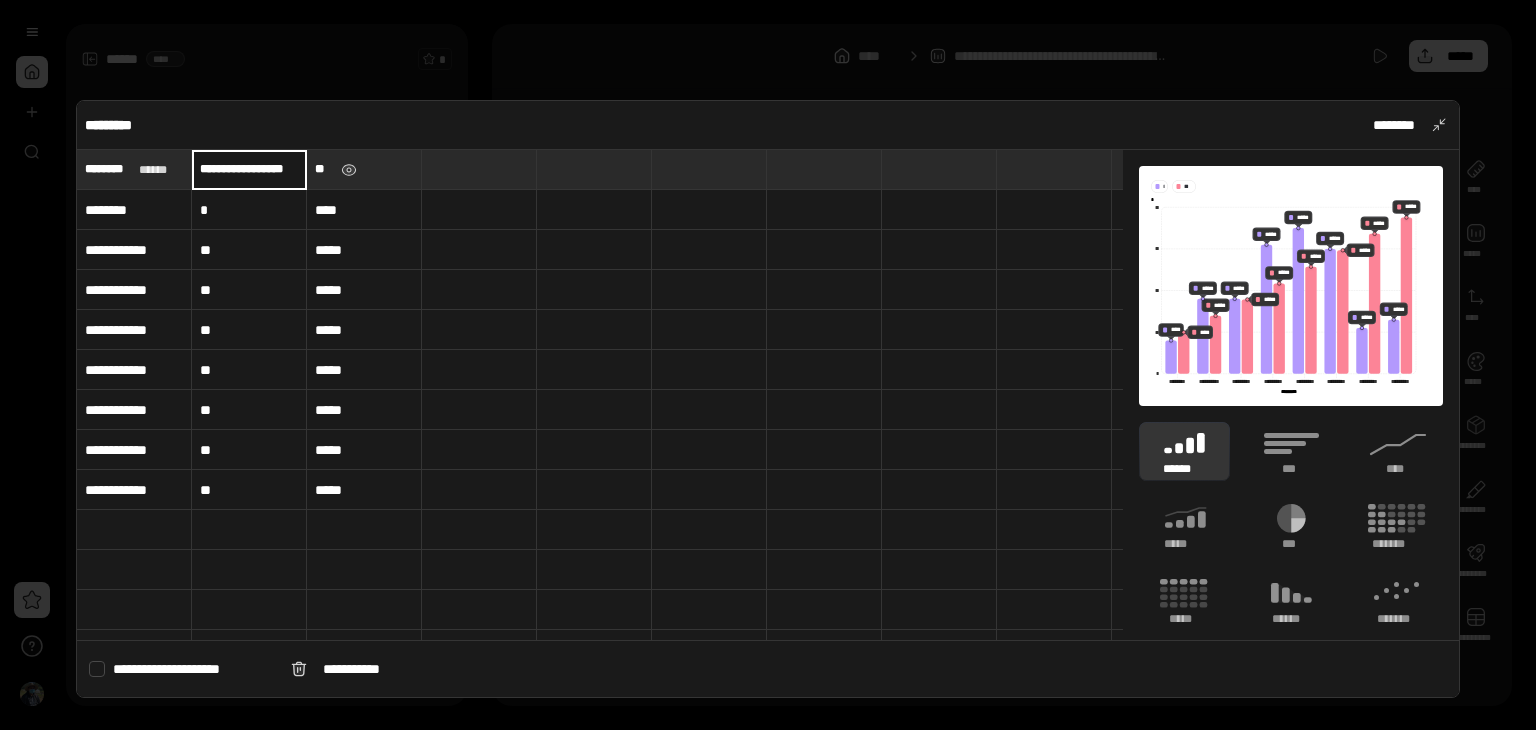 click on "**" at bounding box center (364, 169) 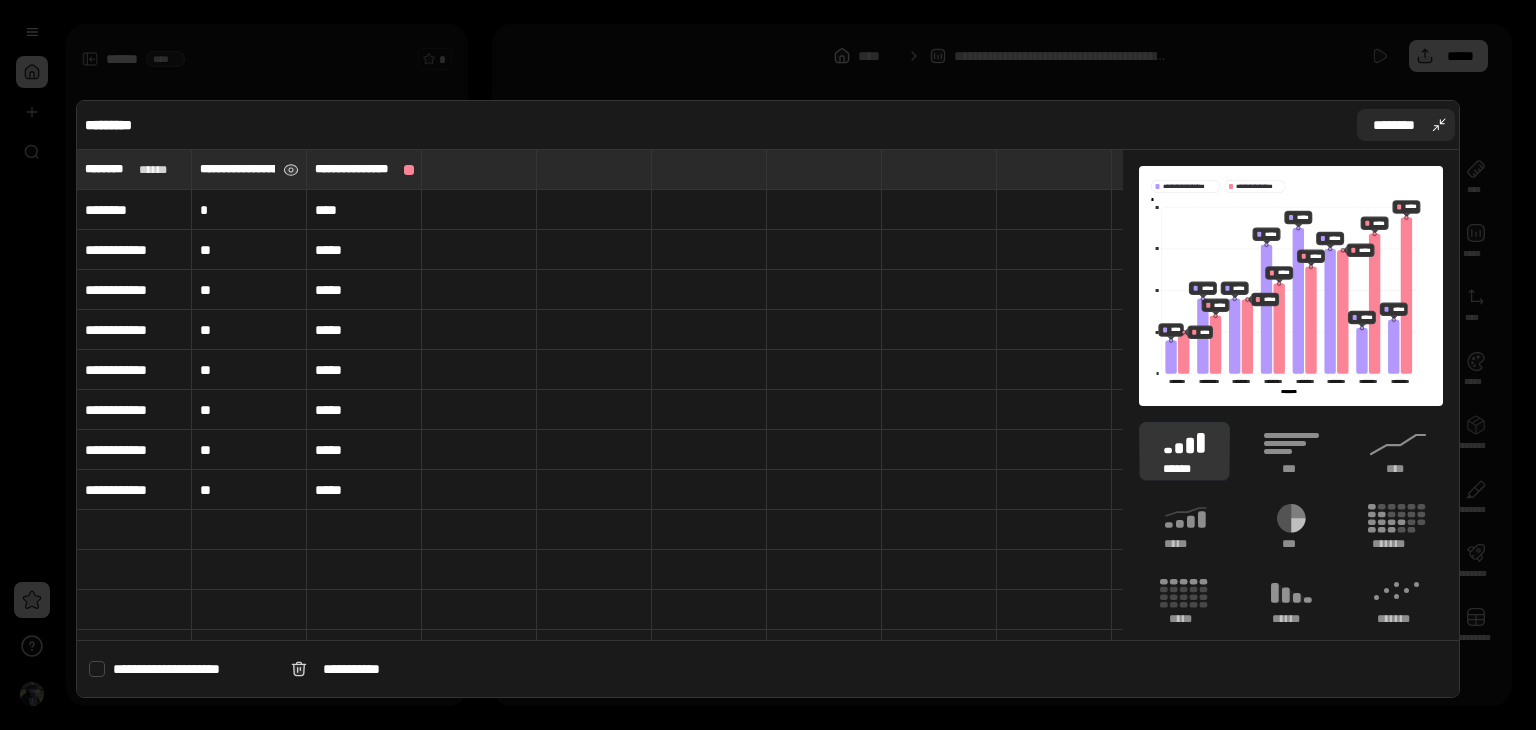 click on "********" at bounding box center [1394, 125] 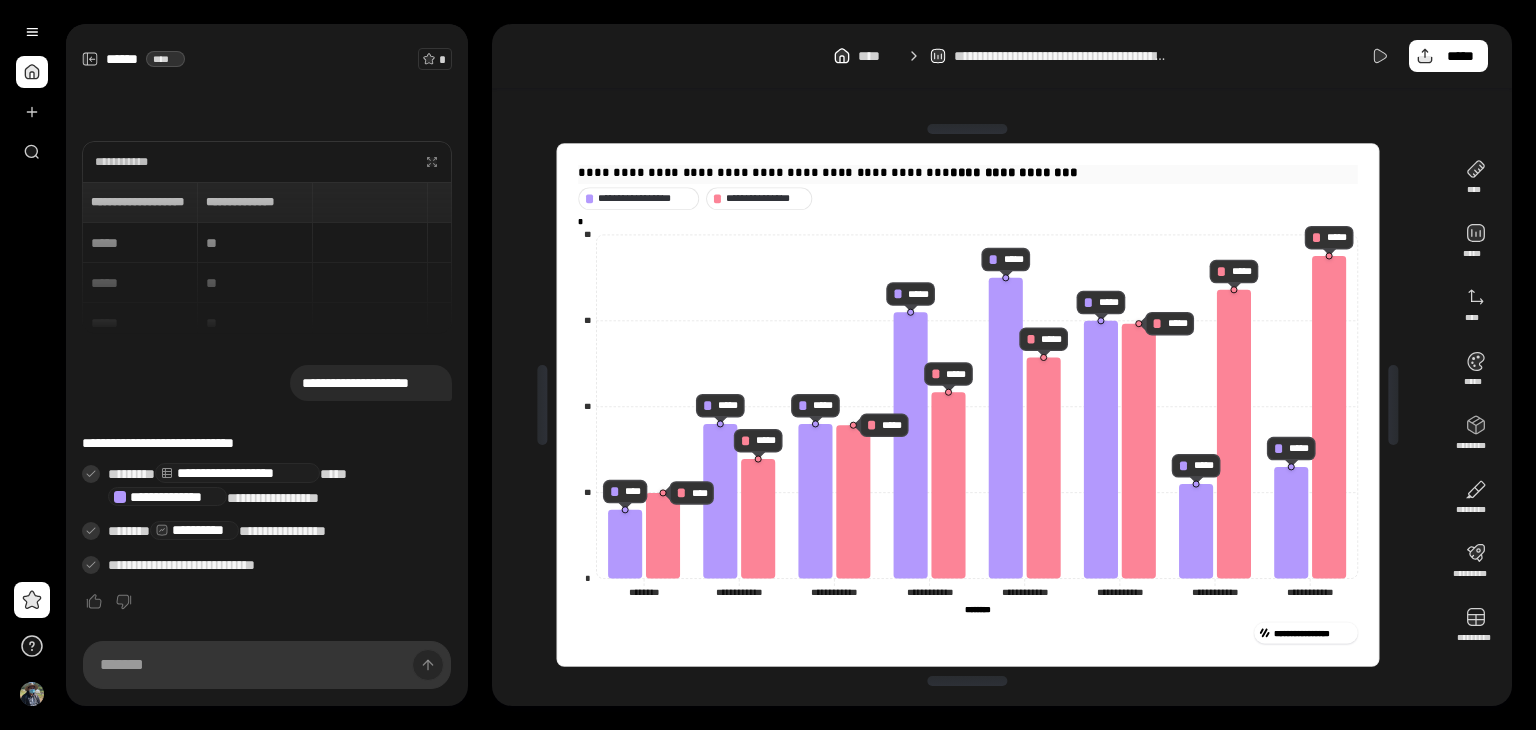 click on "**********" at bounding box center [1014, 172] 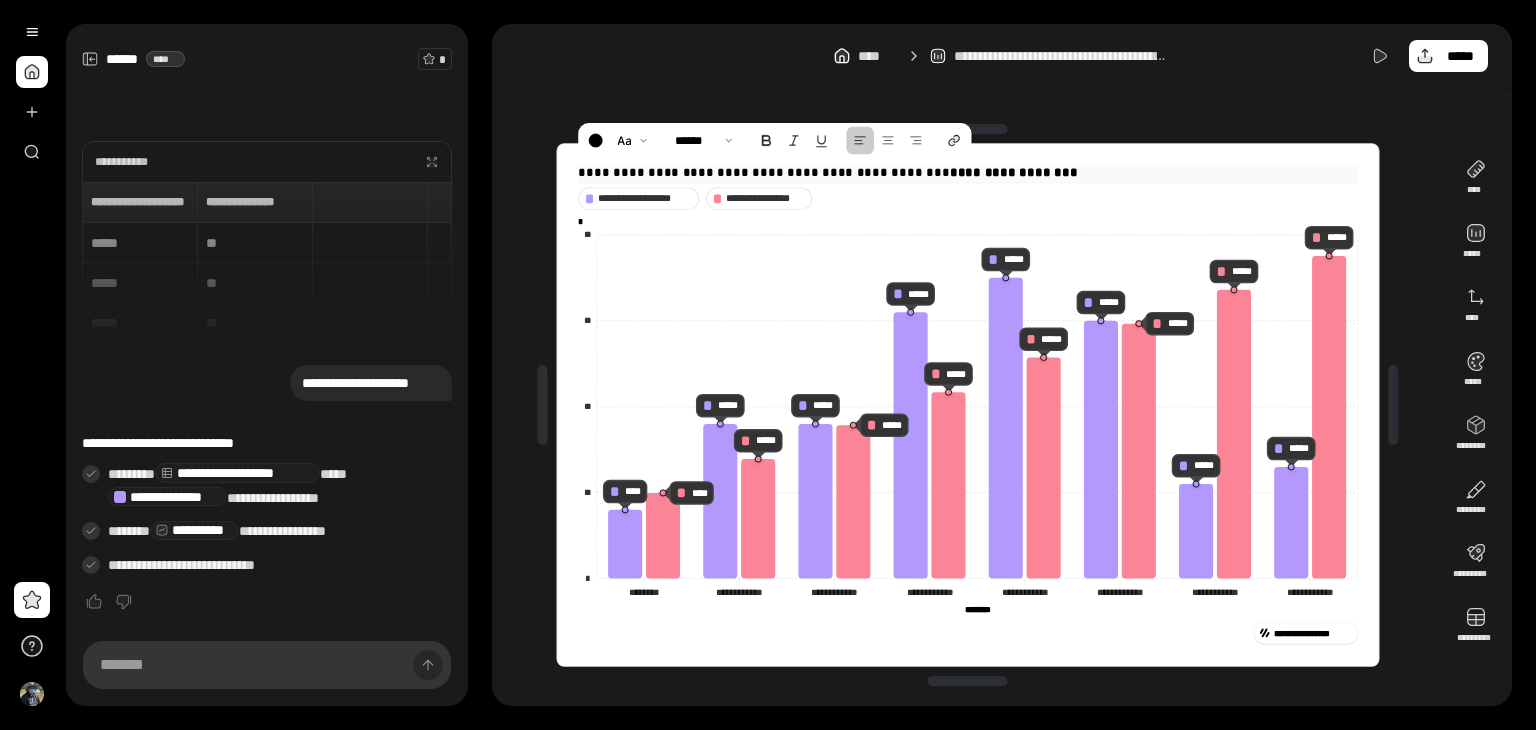 drag, startPoint x: 1040, startPoint y: 174, endPoint x: 585, endPoint y: 181, distance: 455.05383 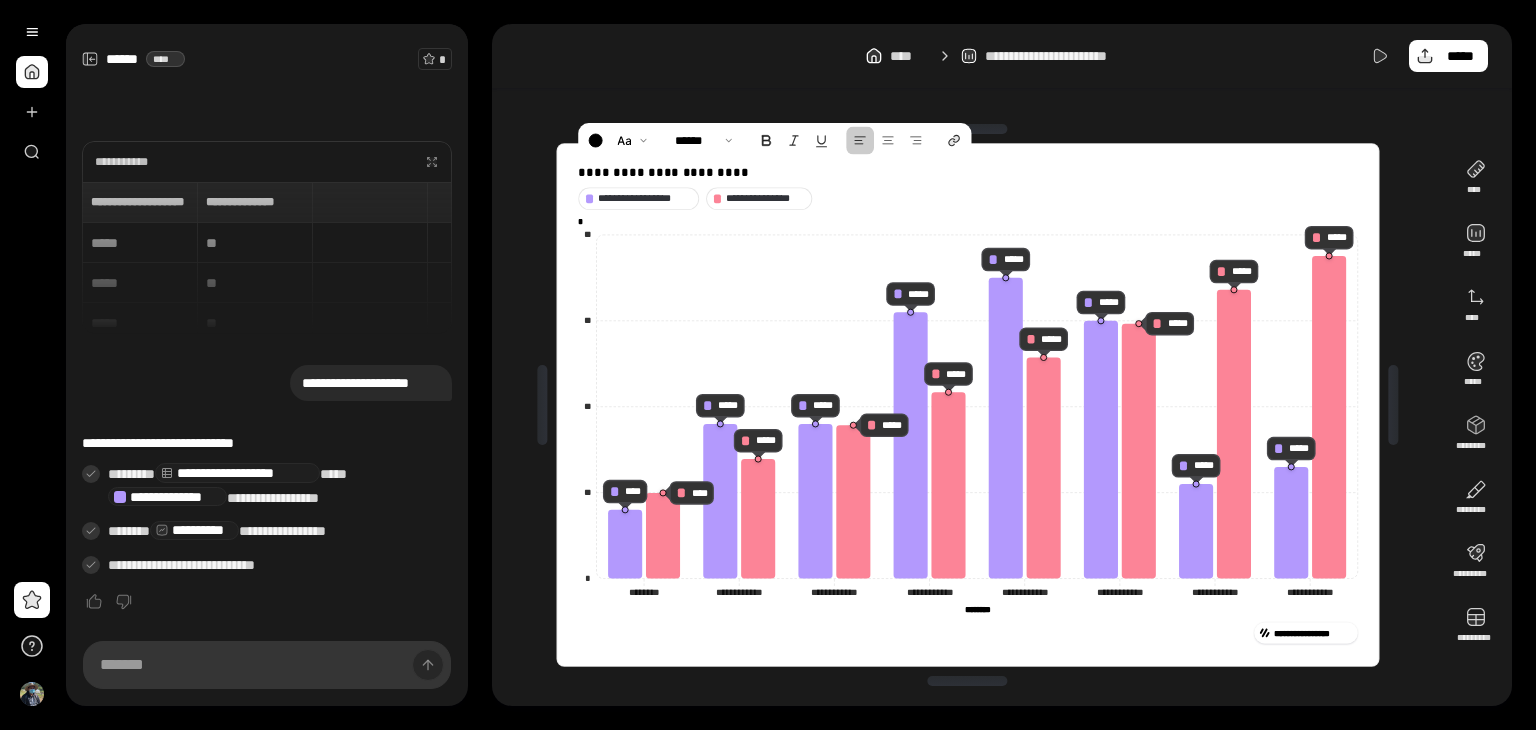 click on "**********" at bounding box center (968, 405) 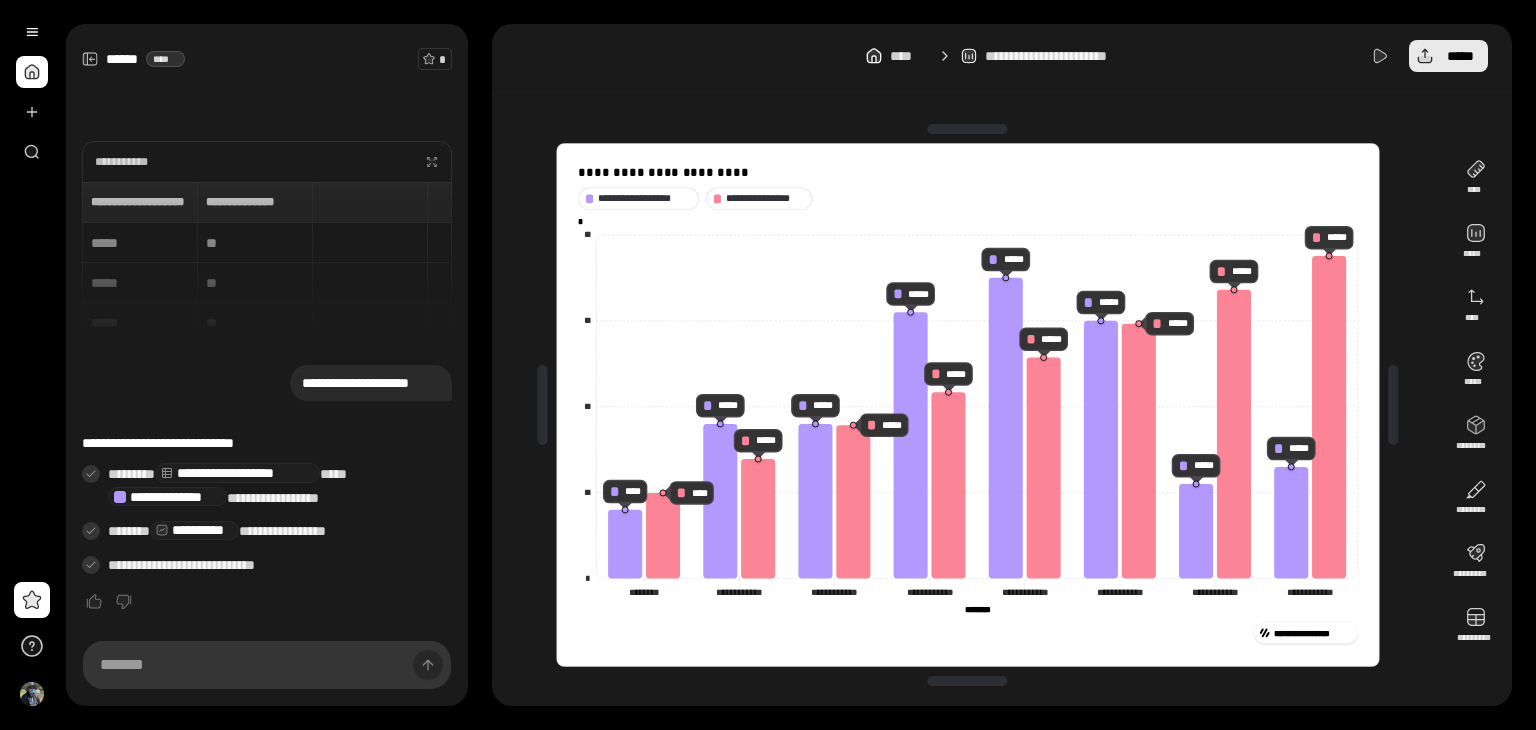 click on "*****" at bounding box center [1448, 56] 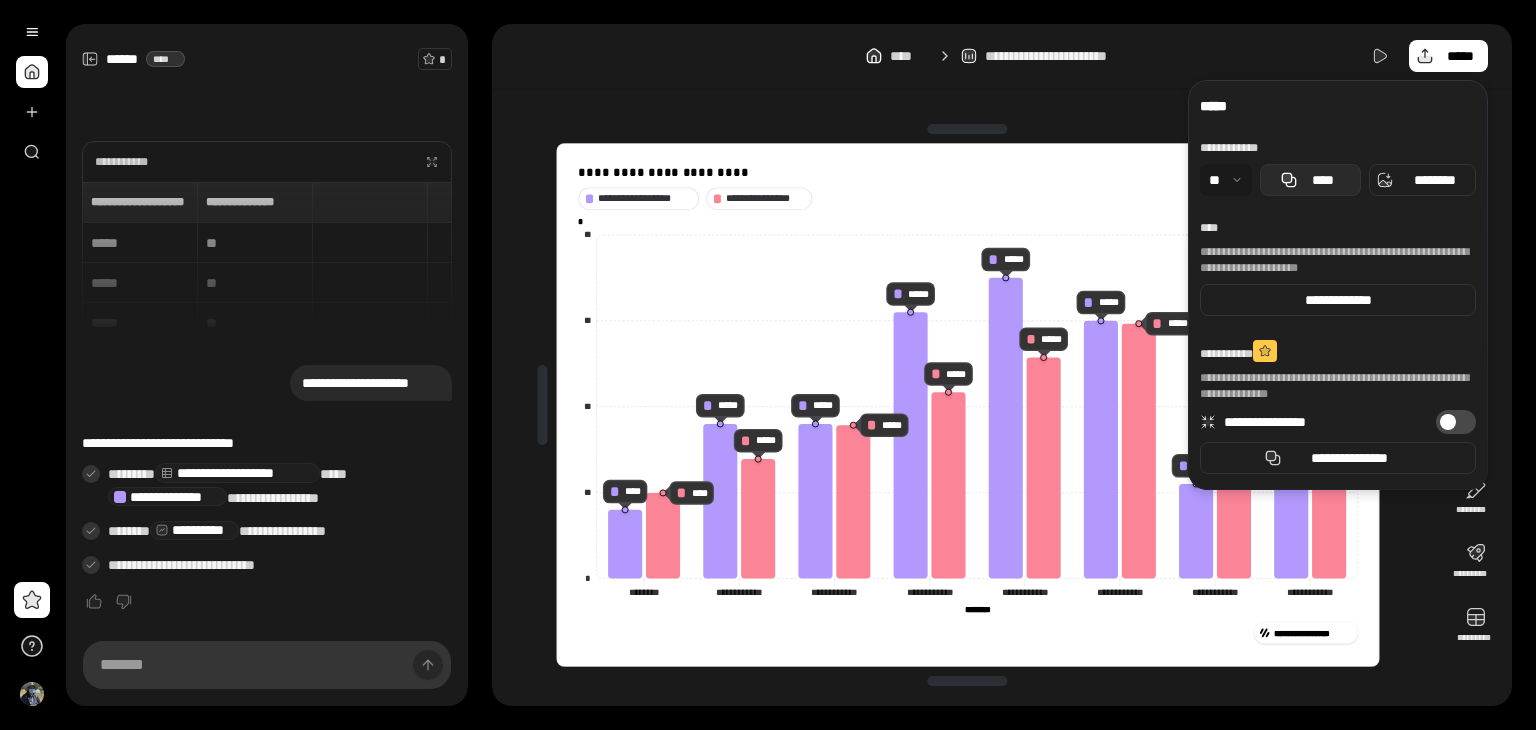 click on "****" at bounding box center [1310, 180] 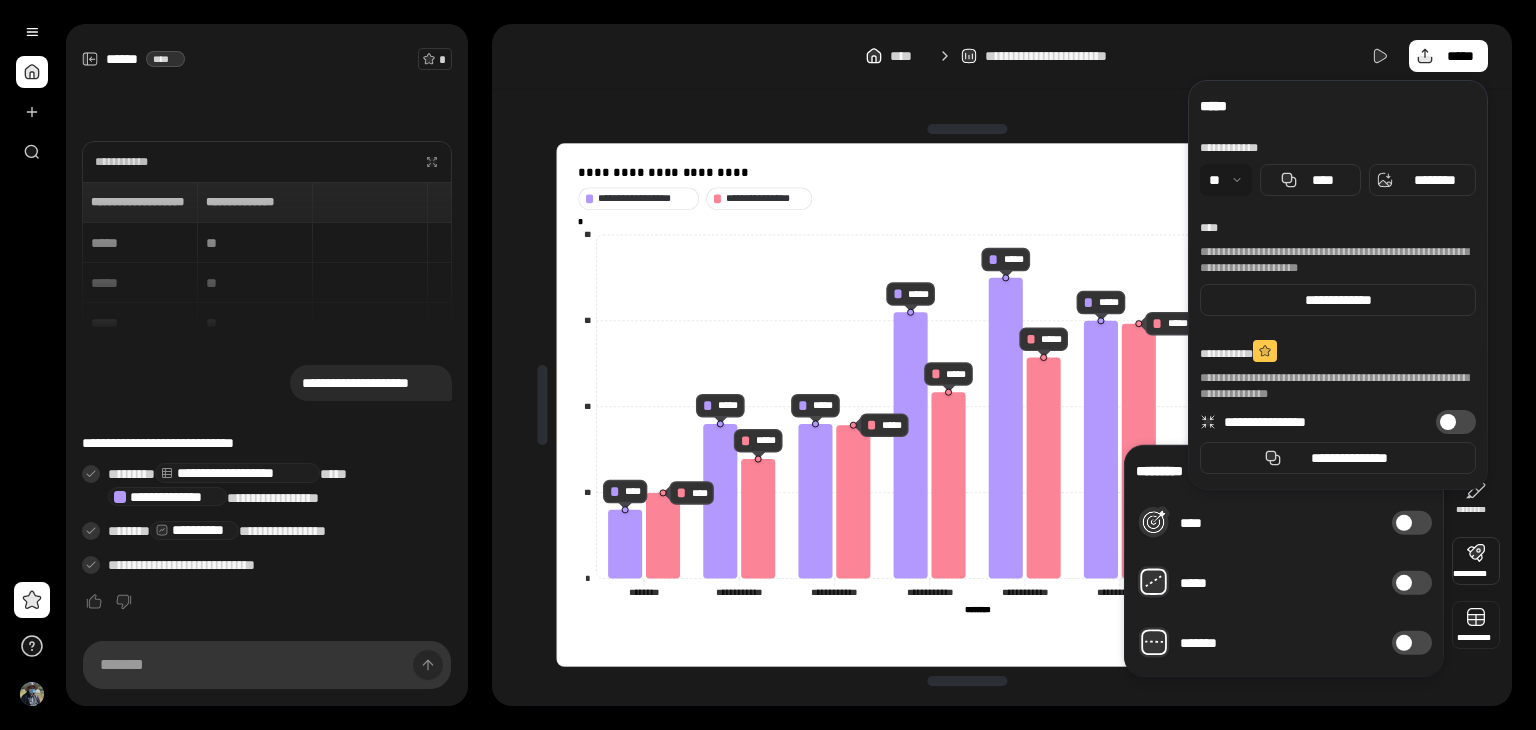 click at bounding box center (1476, 625) 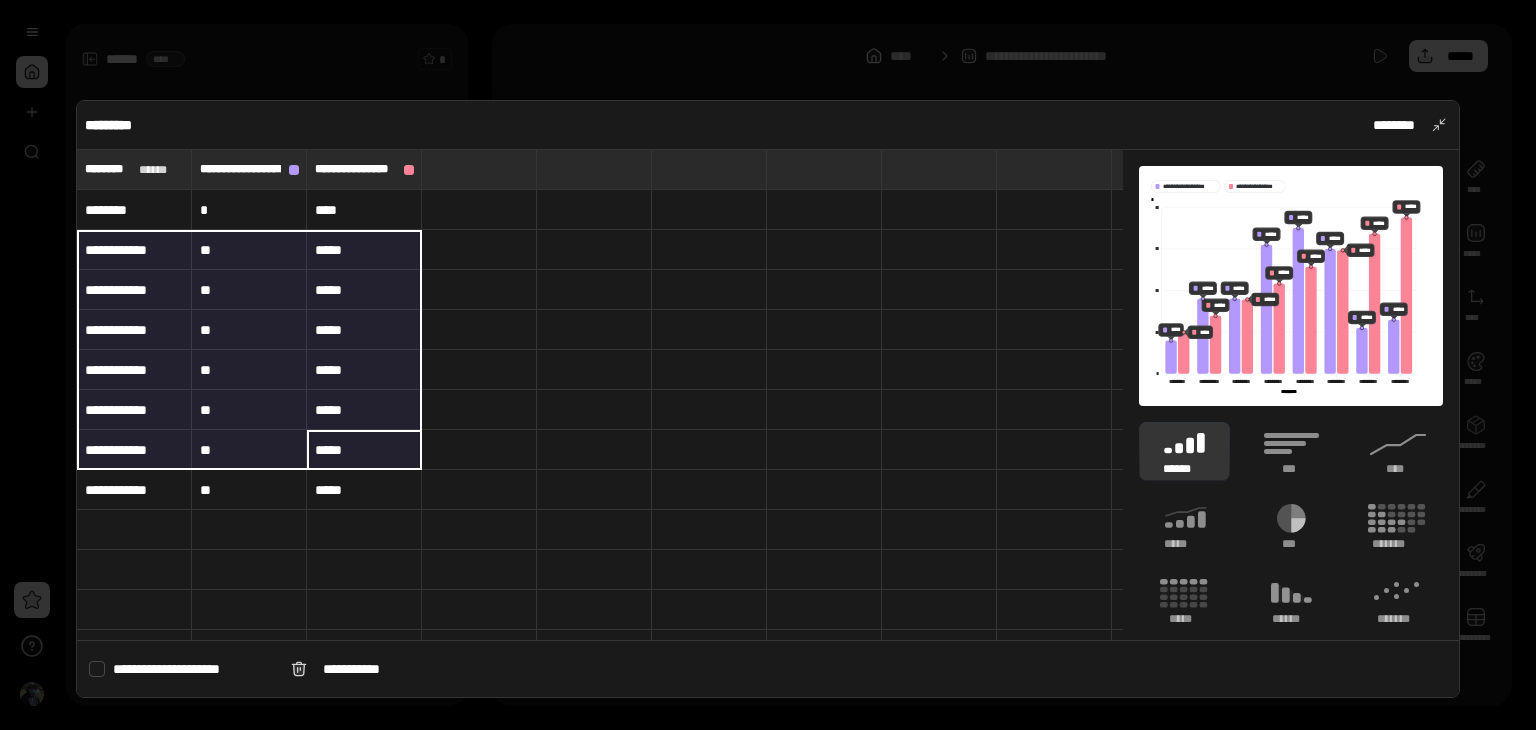 drag, startPoint x: 365, startPoint y: 464, endPoint x: 156, endPoint y: 234, distance: 310.77484 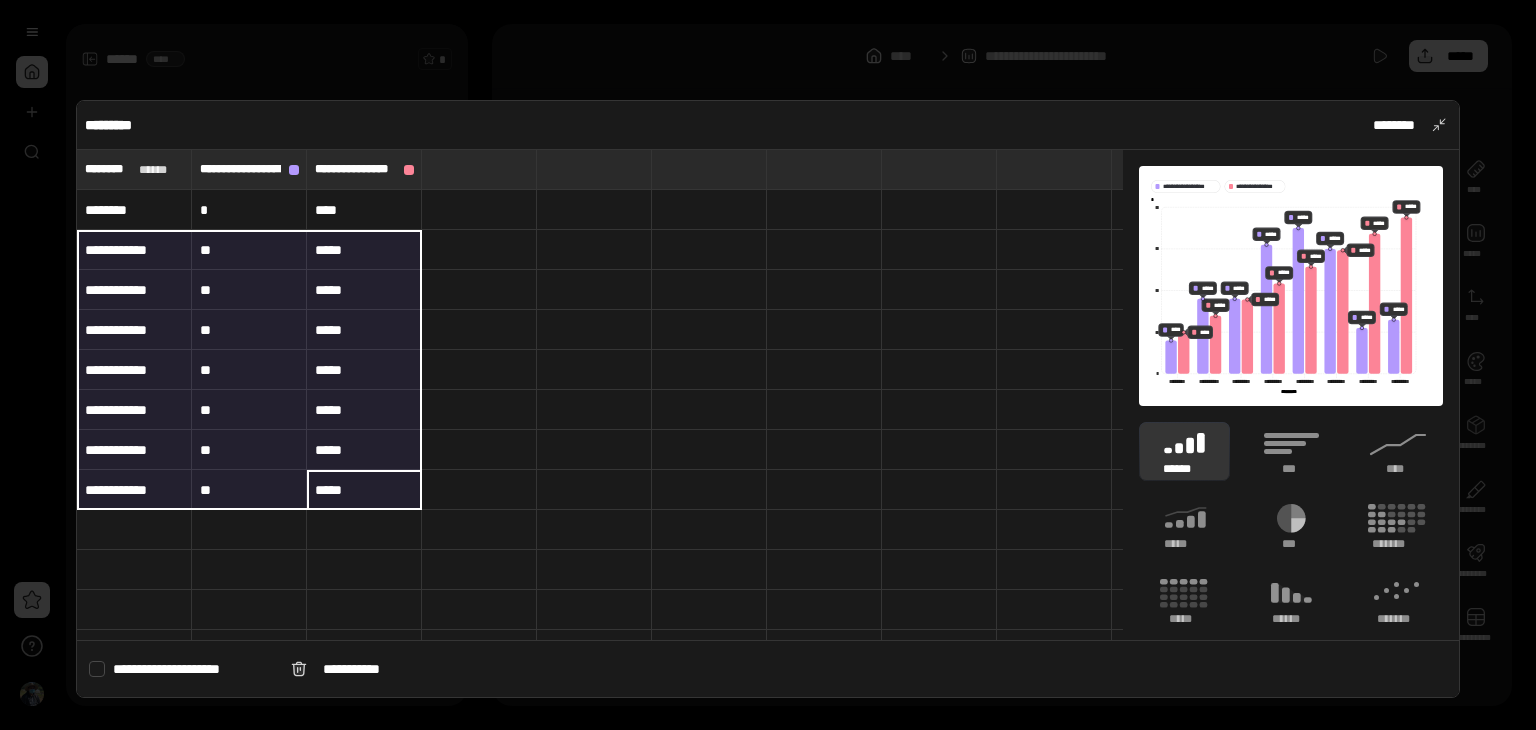 drag, startPoint x: 356, startPoint y: 498, endPoint x: 137, endPoint y: 226, distance: 349.20624 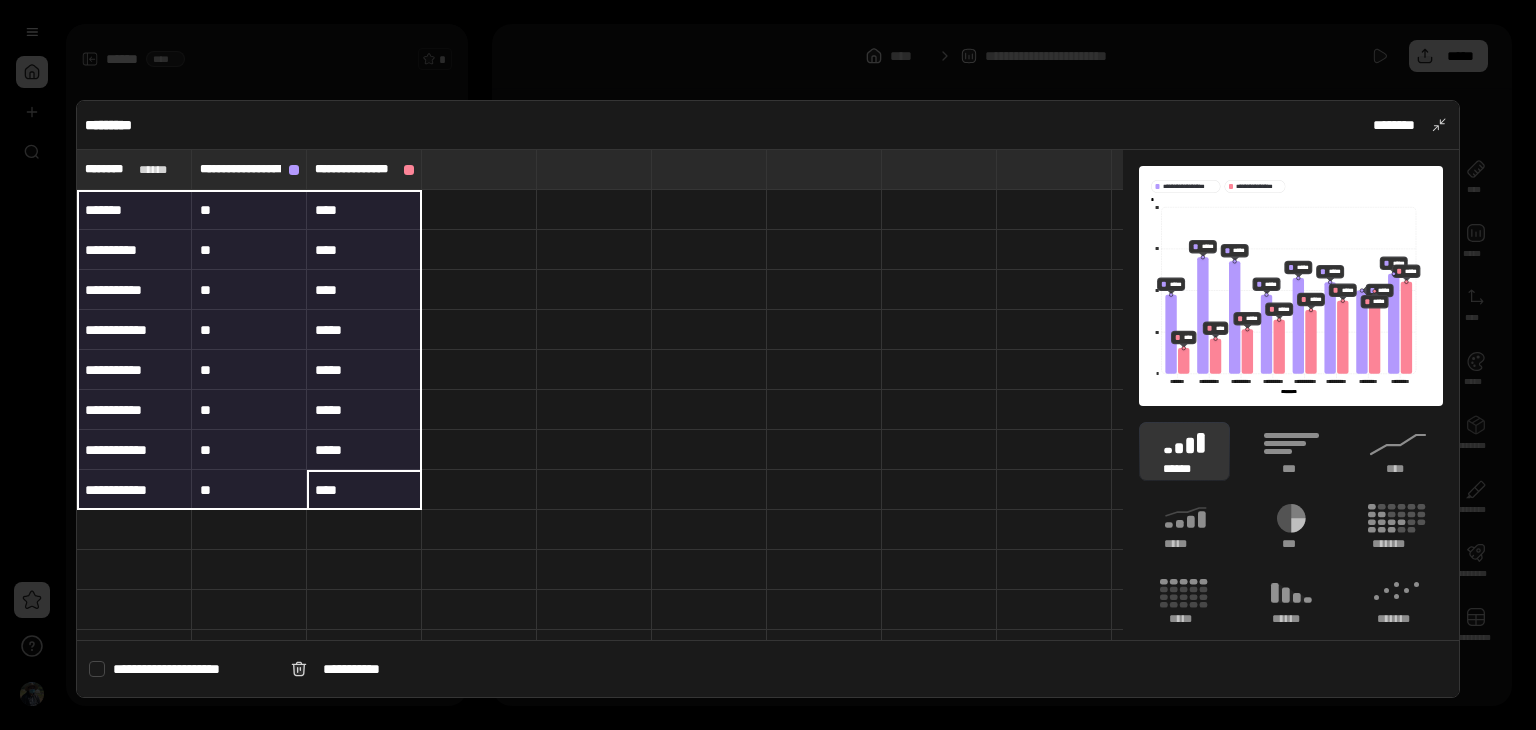 click at bounding box center (709, 530) 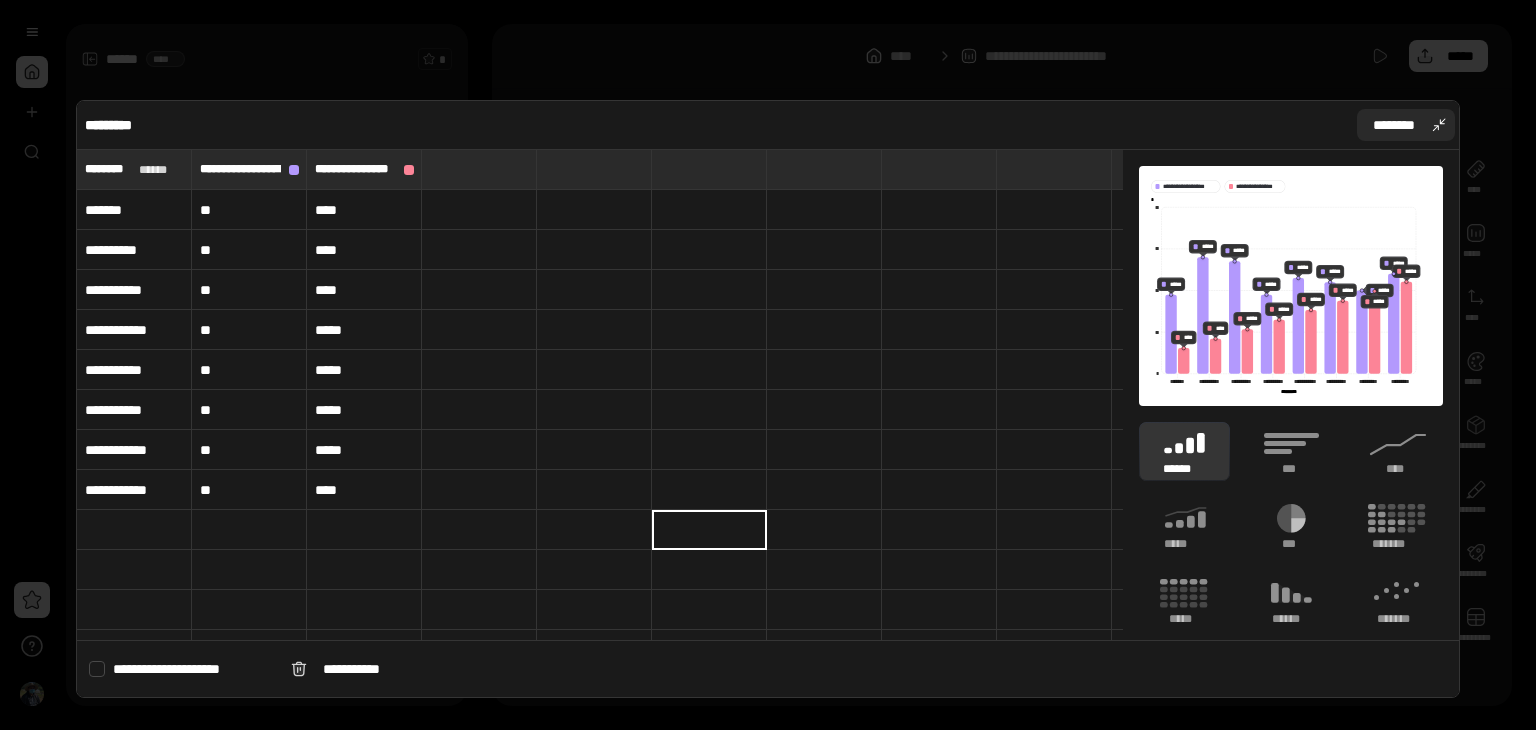 click on "********" at bounding box center (1406, 125) 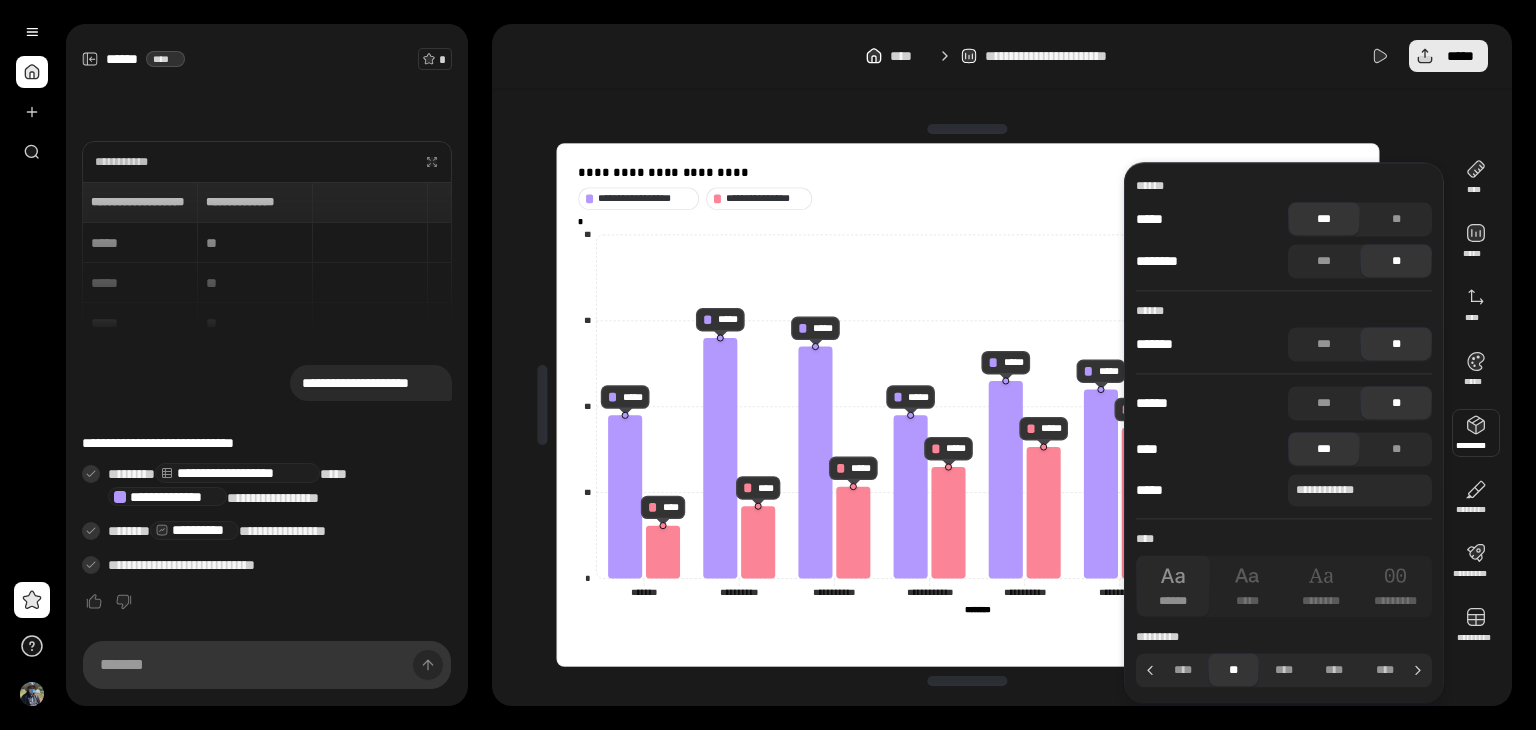 click on "*****" at bounding box center (1448, 56) 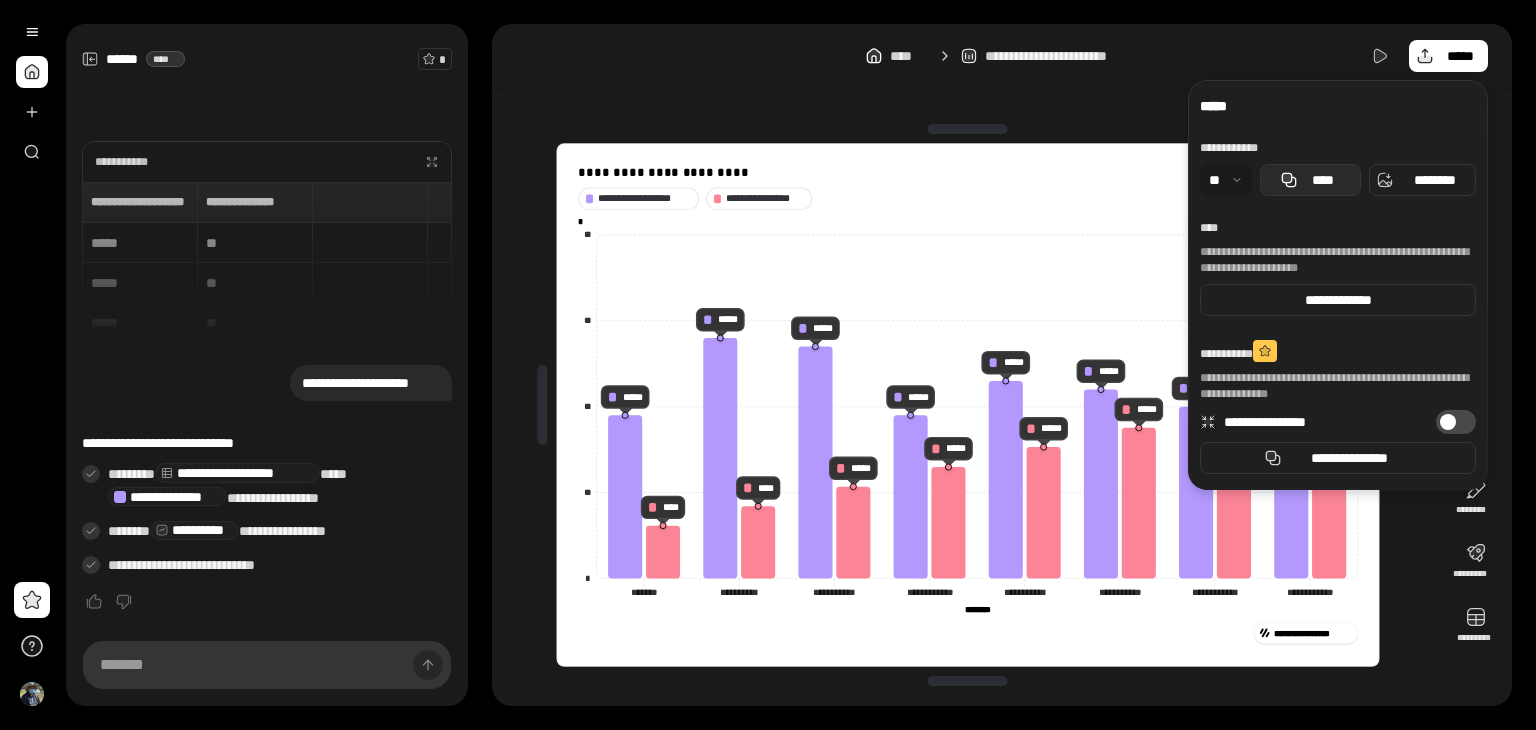 click on "****" at bounding box center [1322, 180] 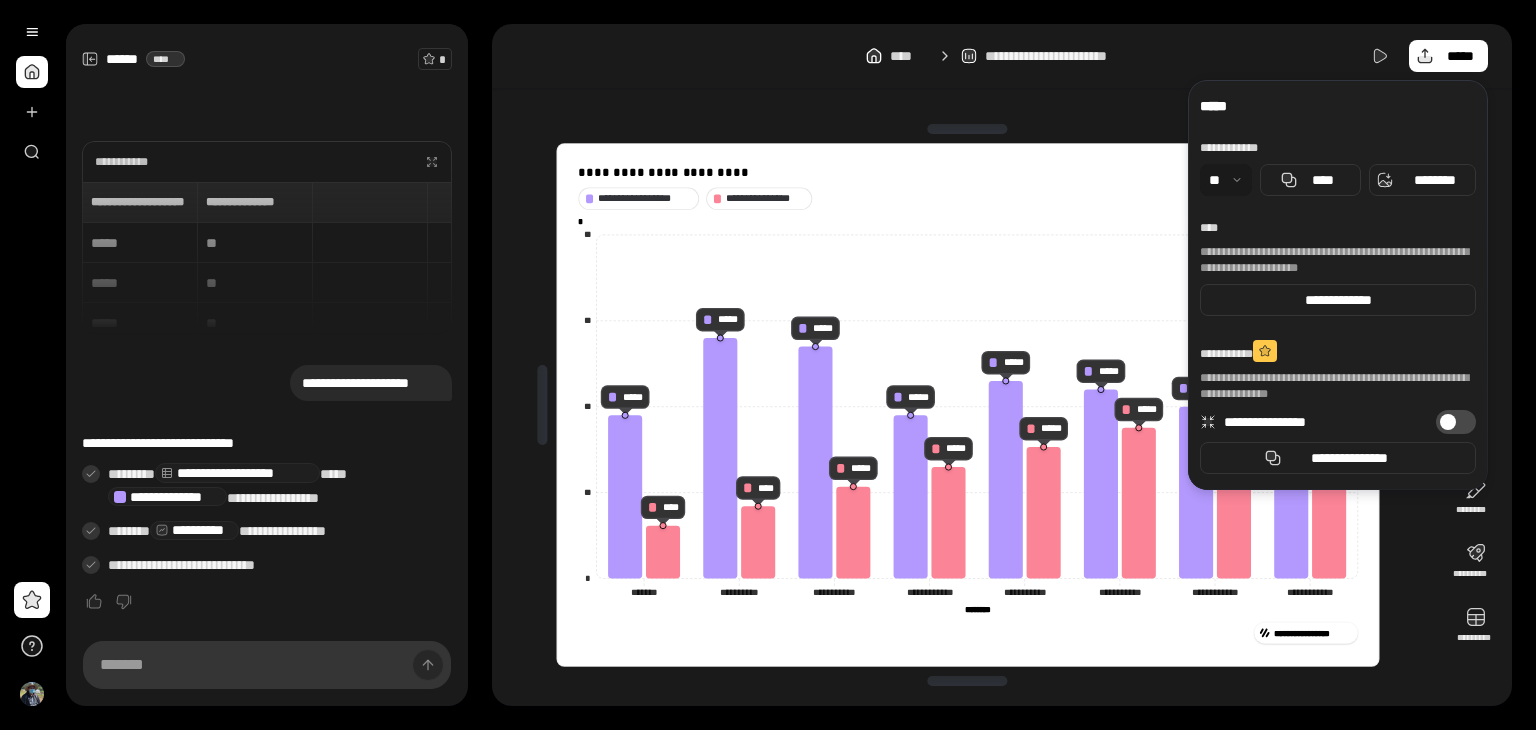 click on "**********" at bounding box center [968, 405] 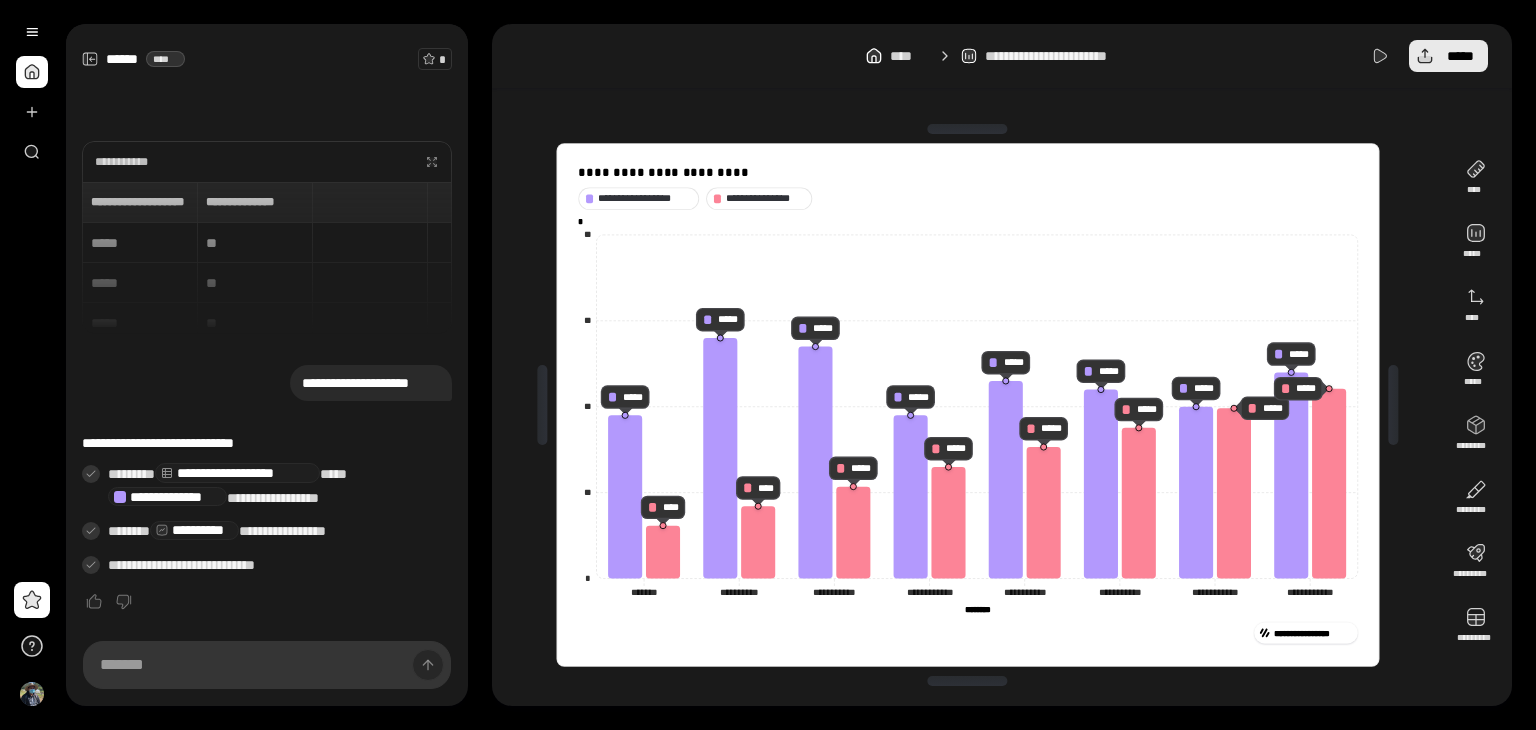 click on "*****" at bounding box center (1460, 56) 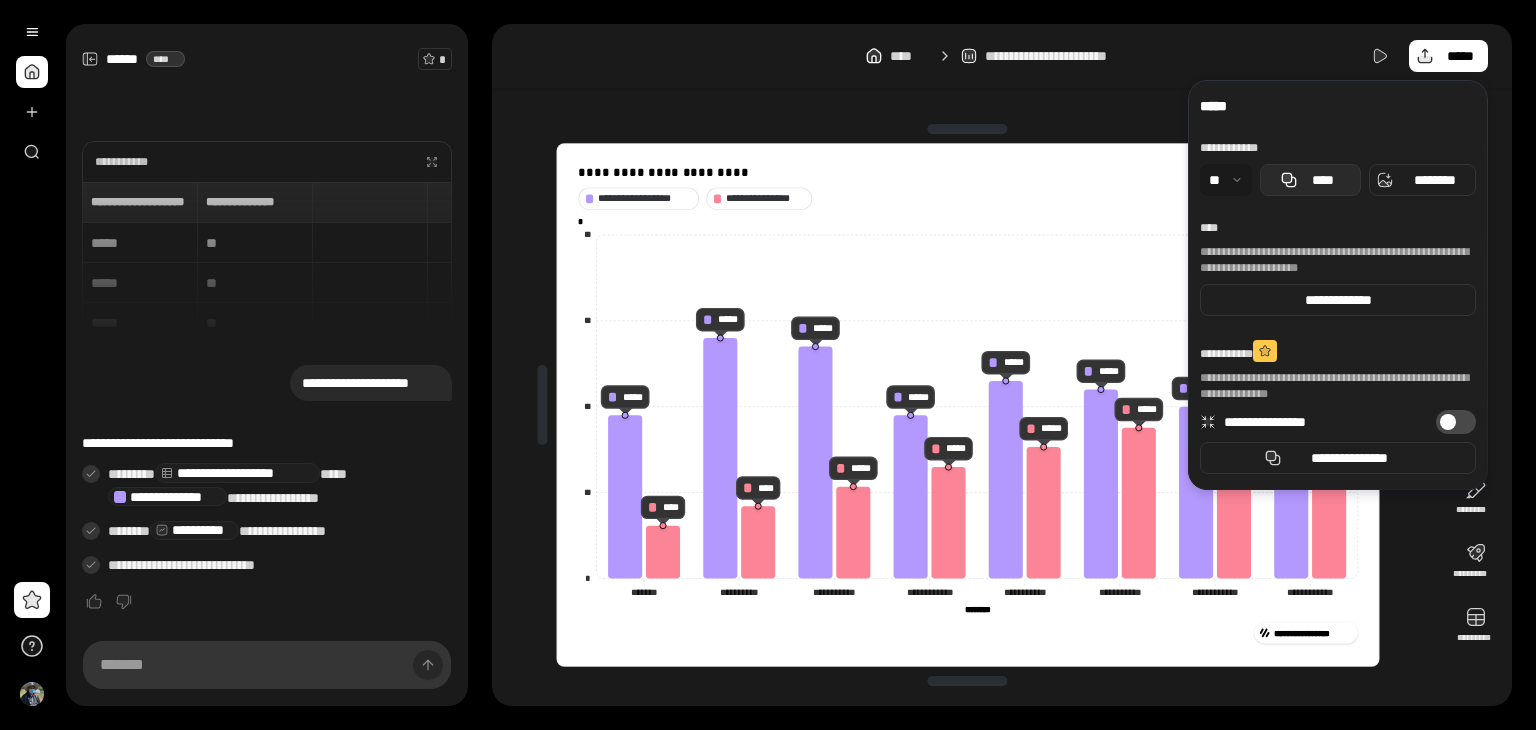 click on "****" at bounding box center [1310, 180] 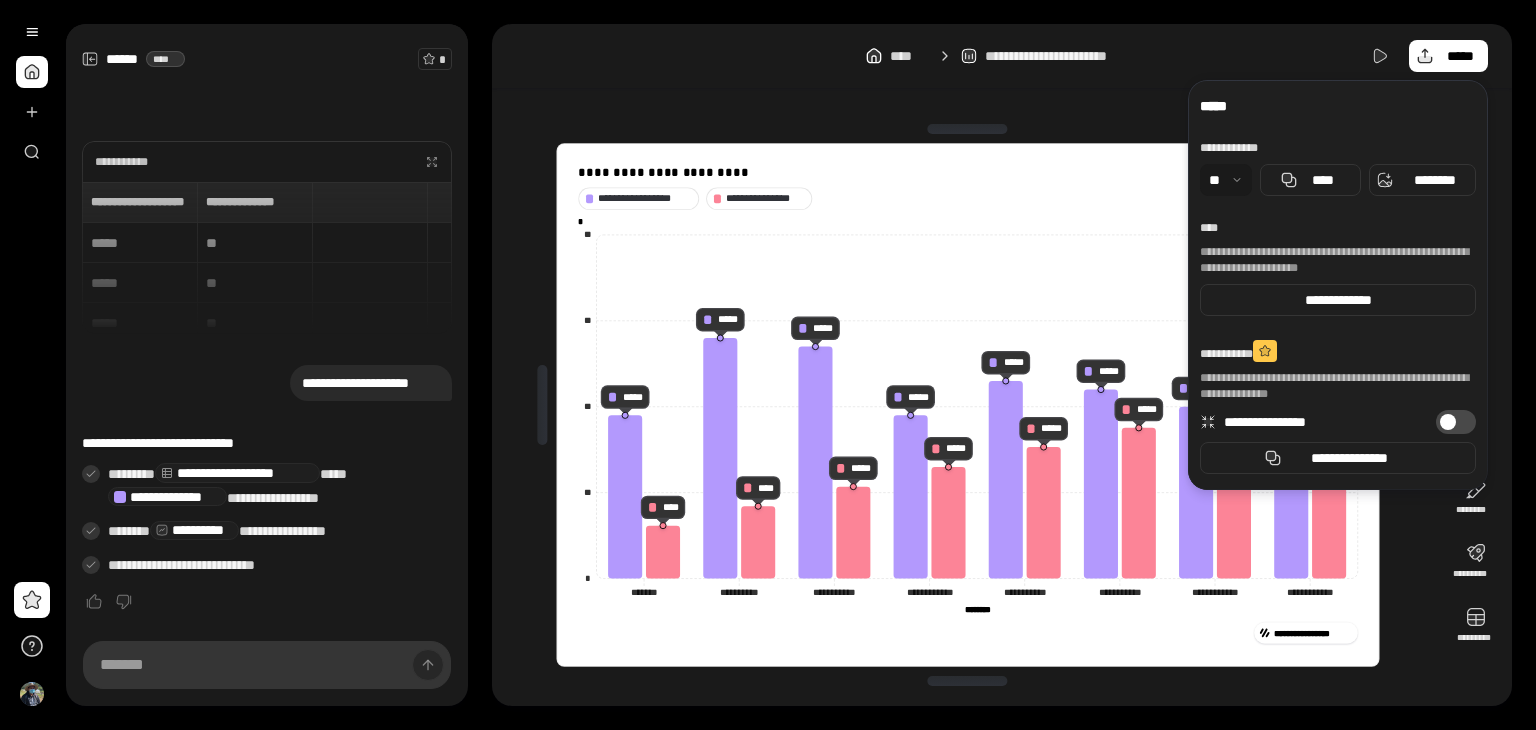 click at bounding box center (968, 129) 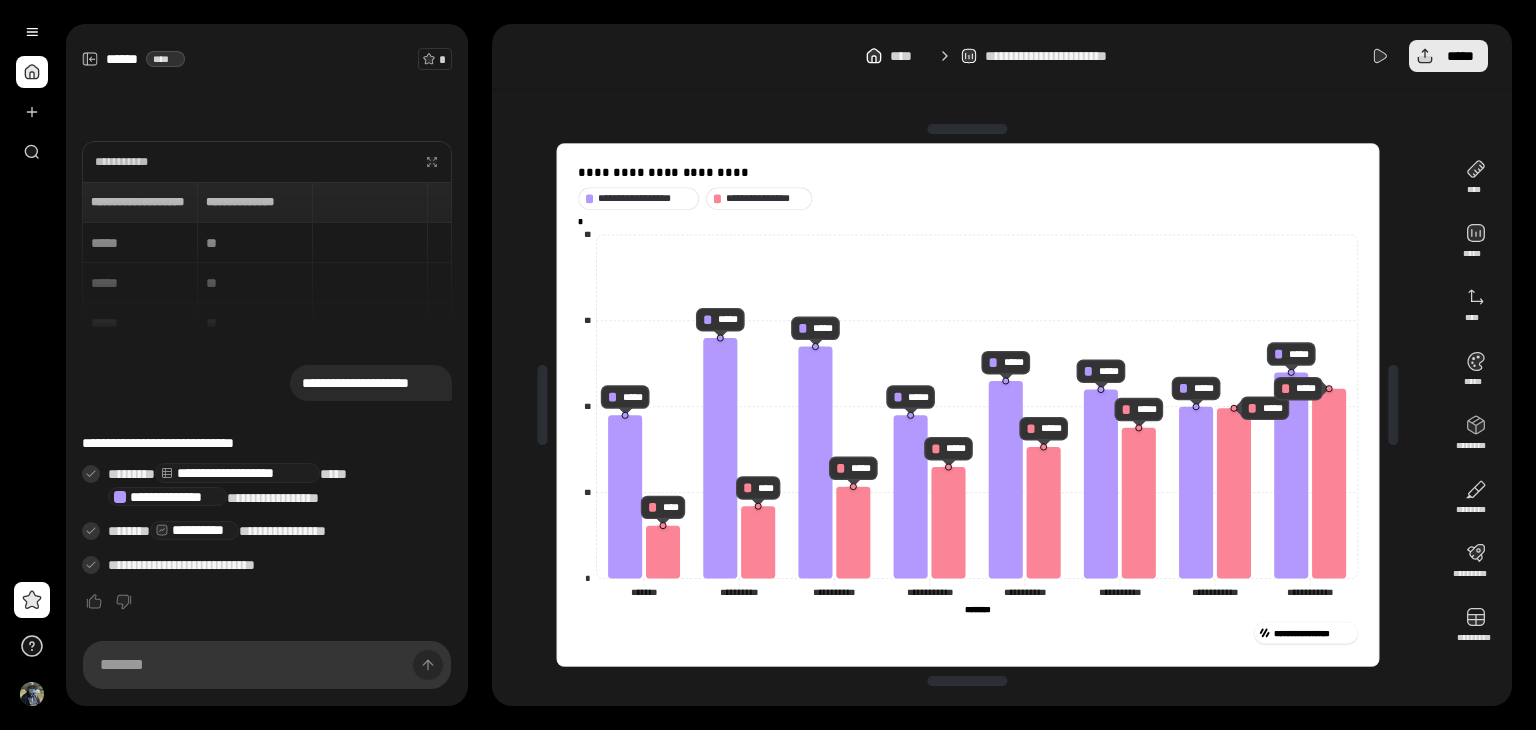 click on "*****" at bounding box center (1448, 56) 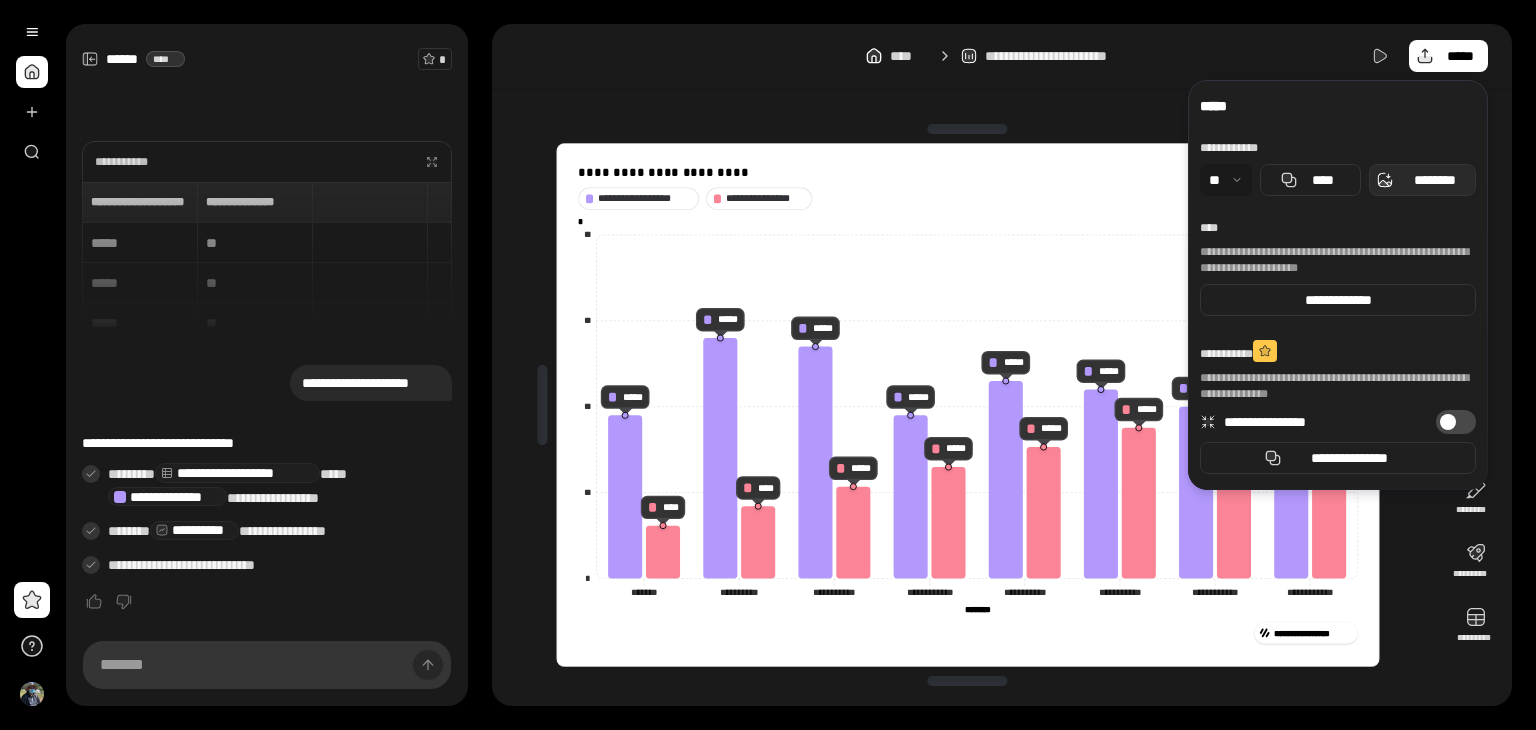 click on "********" at bounding box center (1422, 180) 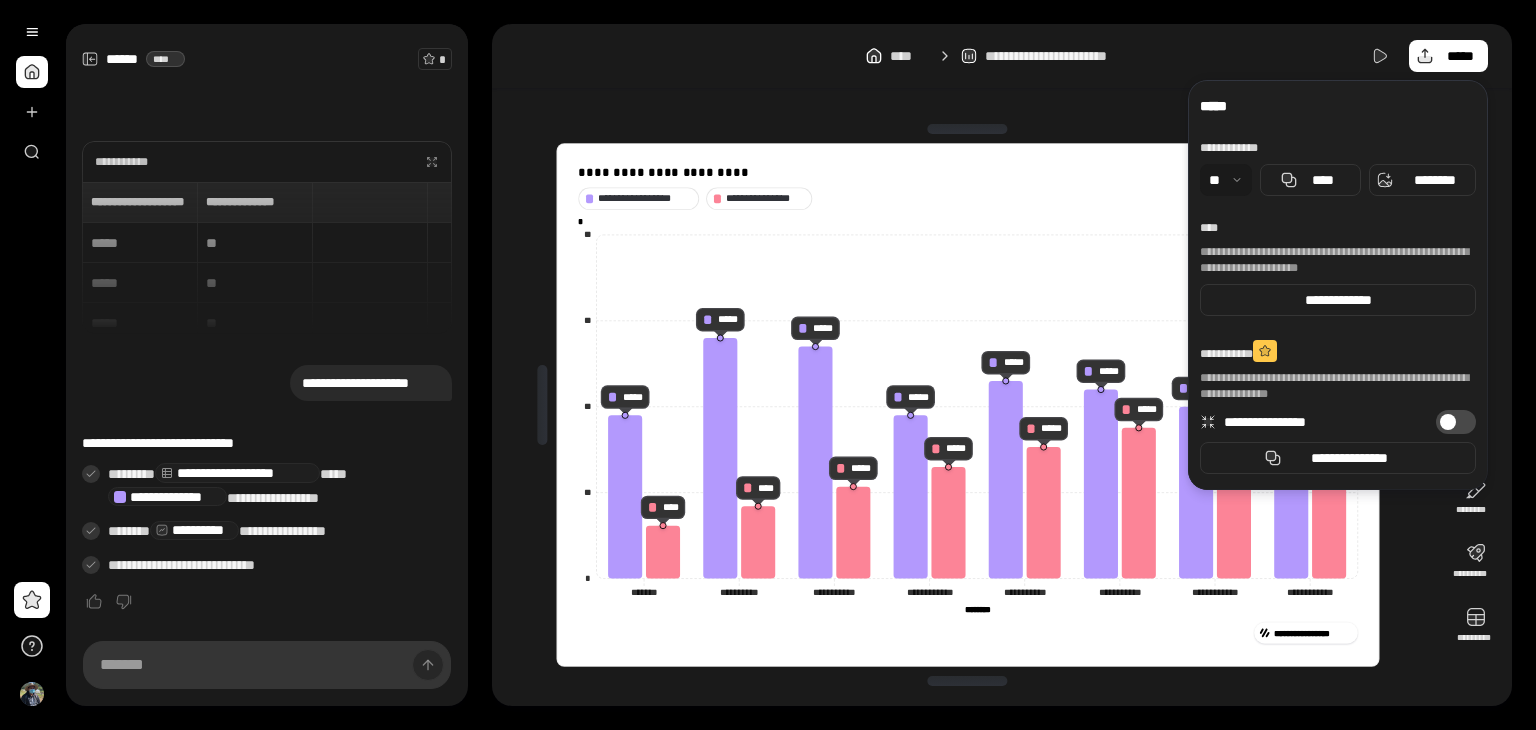 click at bounding box center (968, 129) 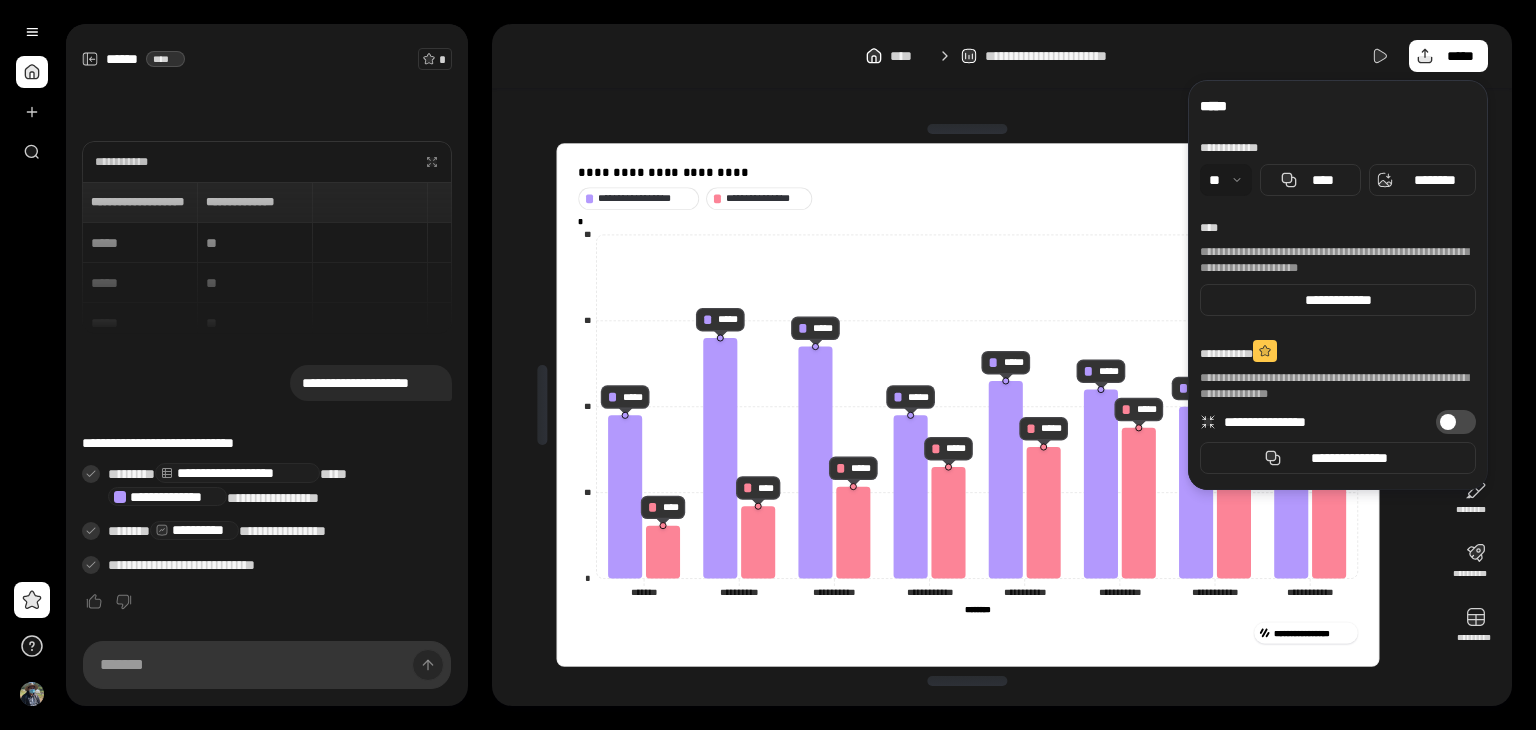 click at bounding box center (968, 129) 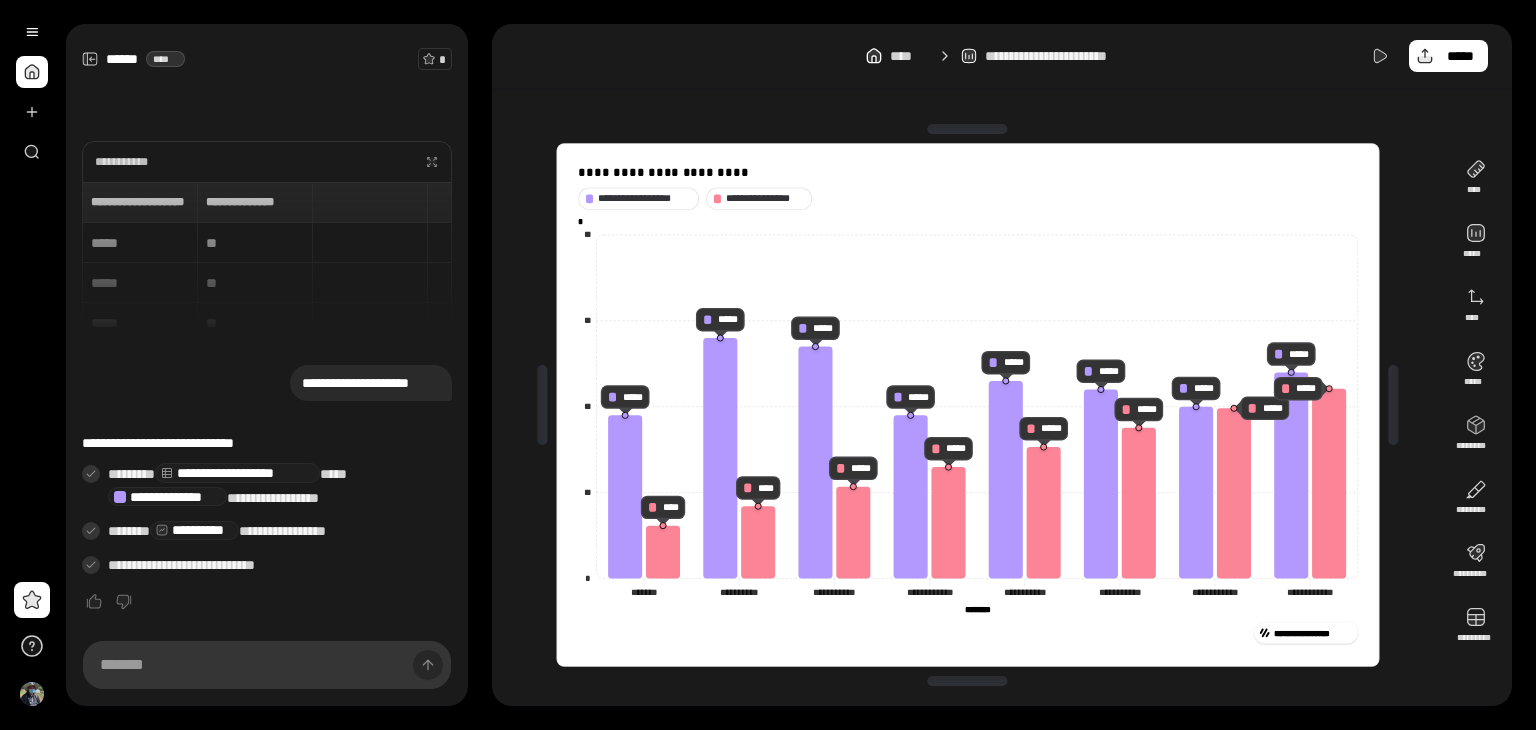 click on "**********" at bounding box center [800, 365] 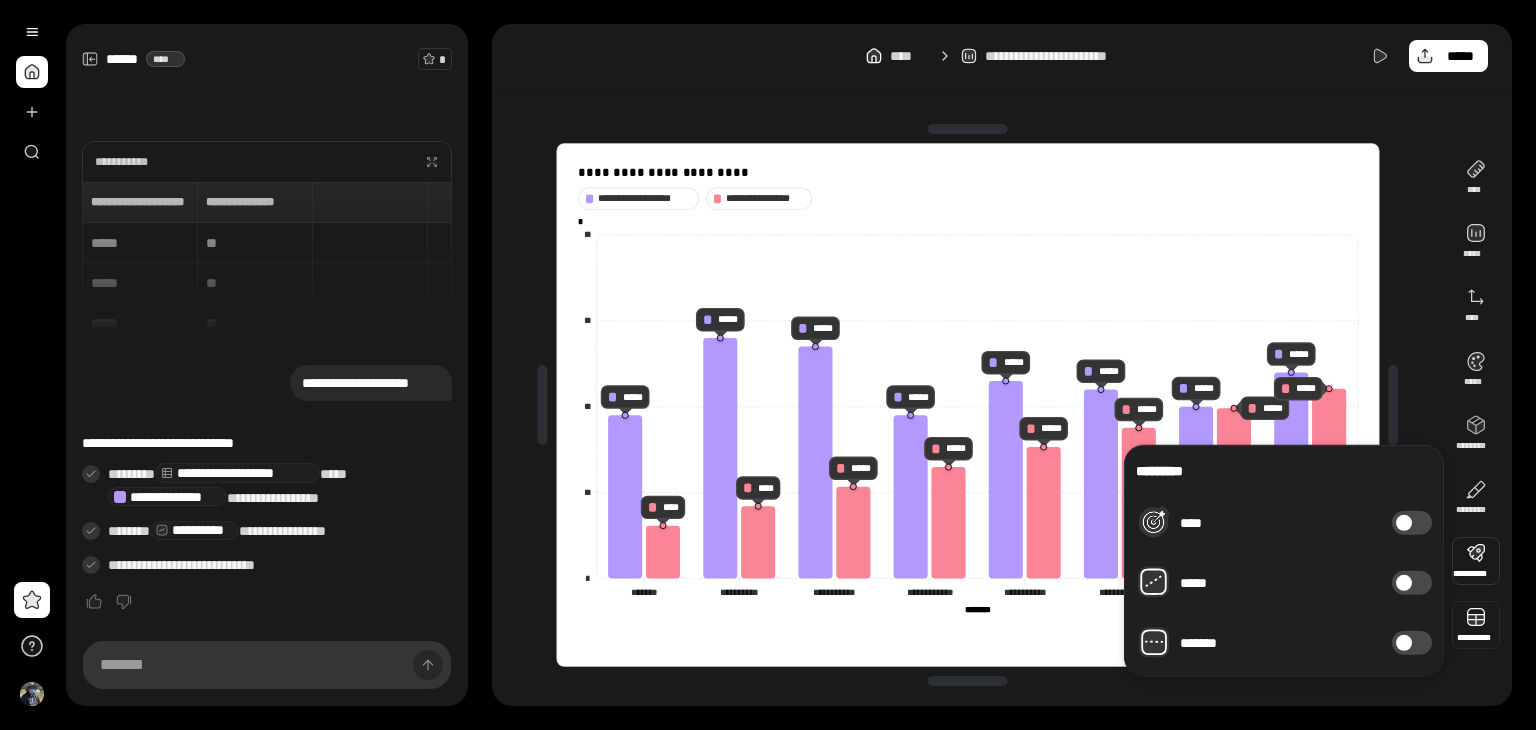 click at bounding box center (1476, 625) 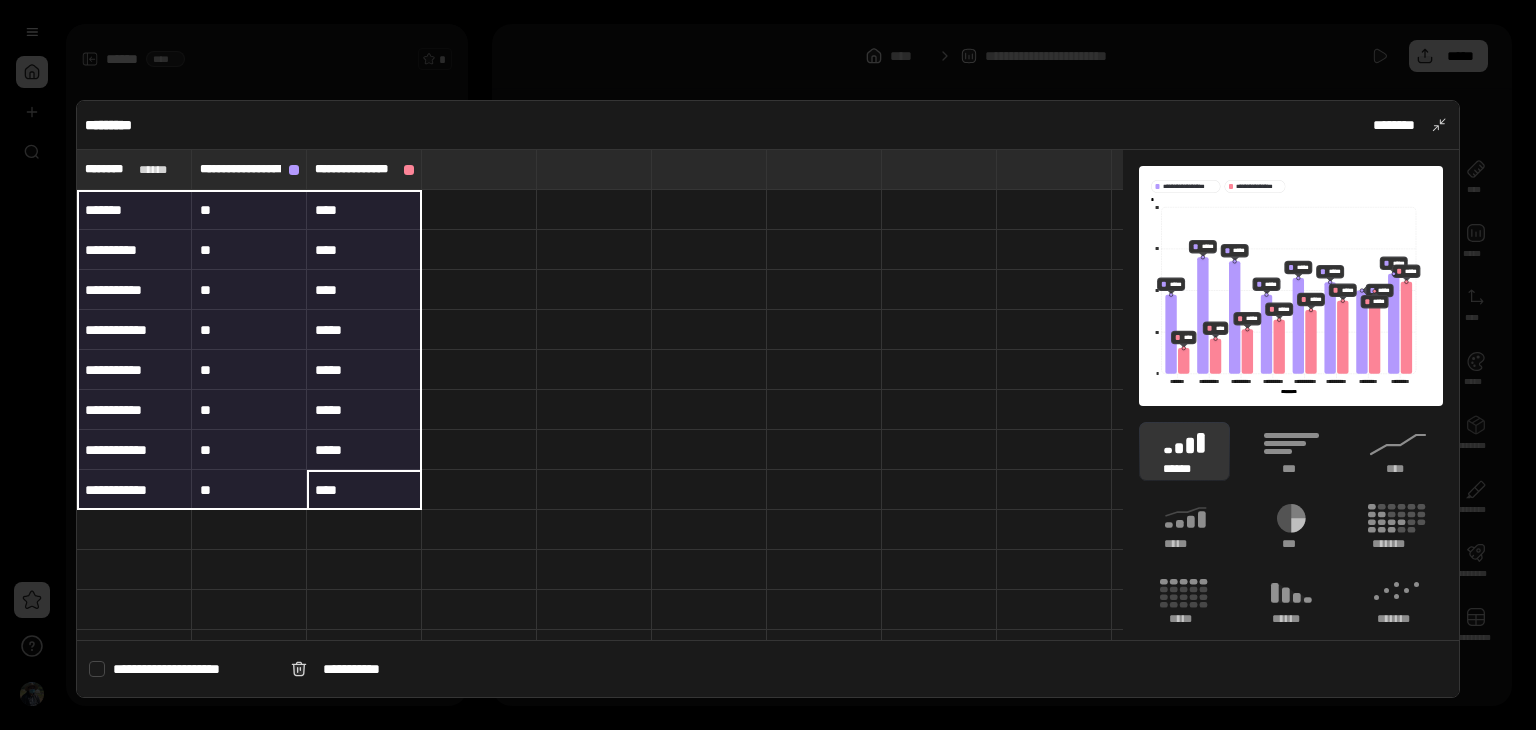 drag, startPoint x: 387, startPoint y: 477, endPoint x: 172, endPoint y: 227, distance: 329.73474 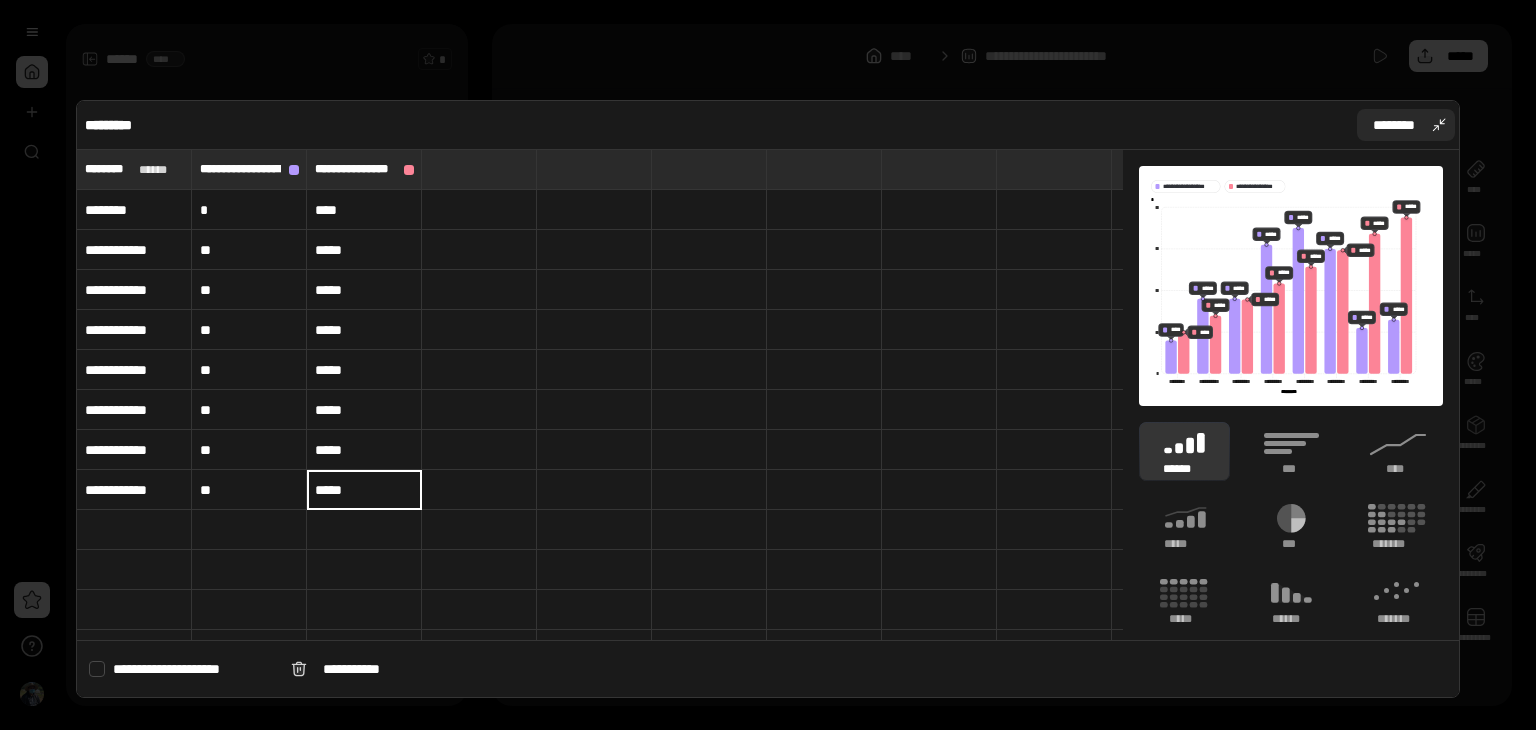 click on "********" at bounding box center [1406, 125] 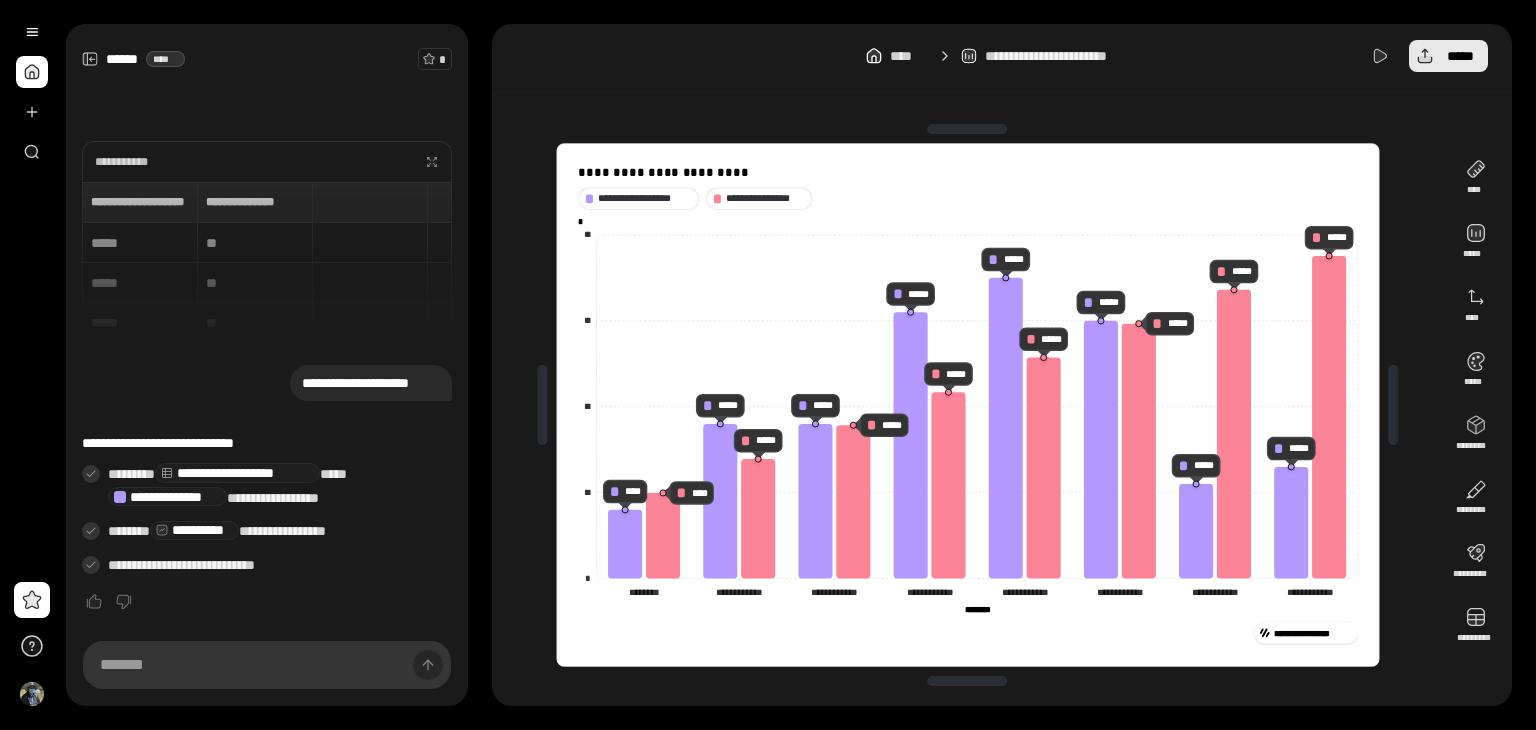 click on "*****" at bounding box center (1448, 56) 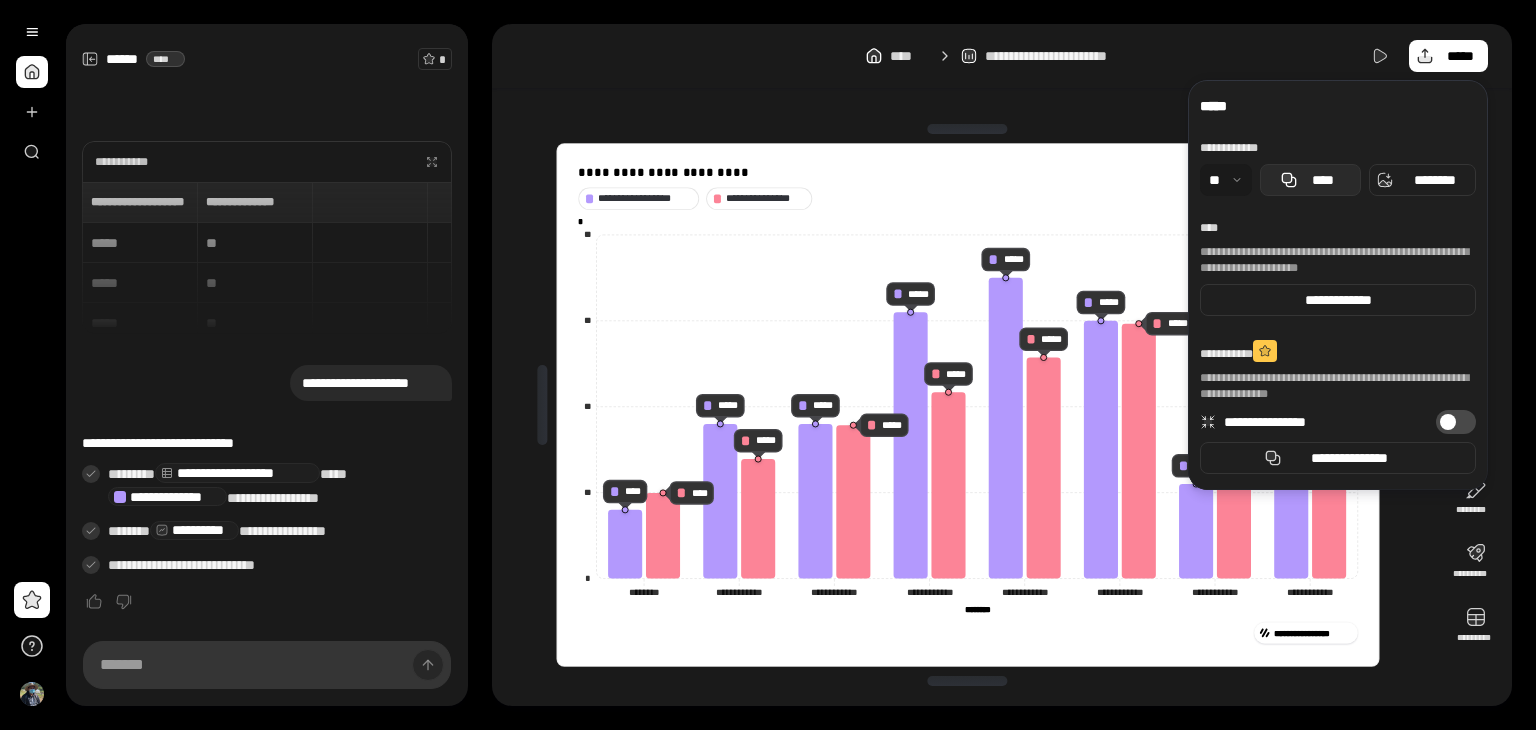click on "****" at bounding box center (1322, 180) 